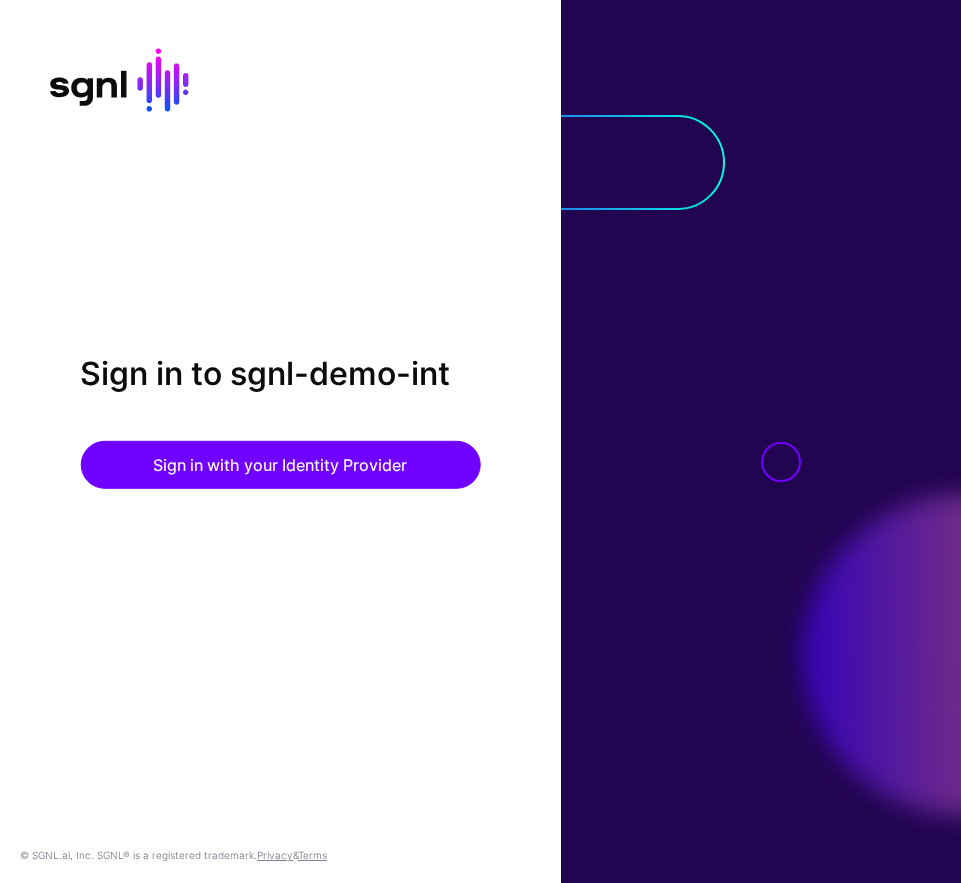 scroll, scrollTop: 0, scrollLeft: 0, axis: both 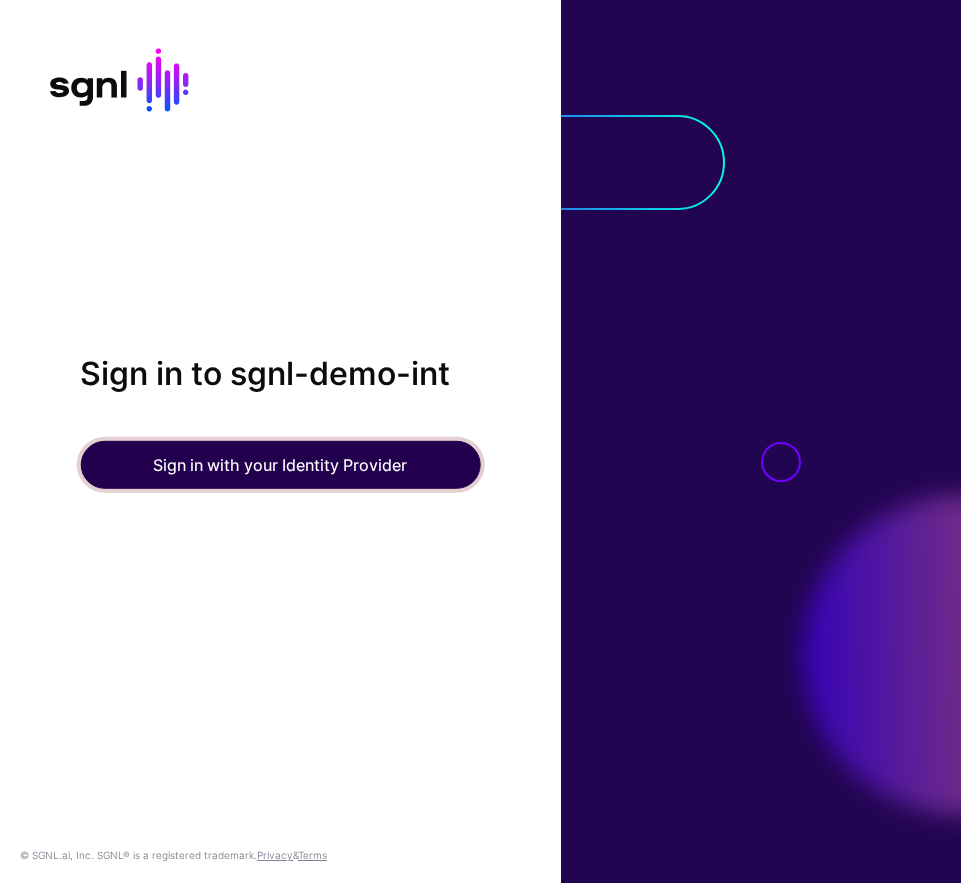 click on "Sign in with your Identity Provider" 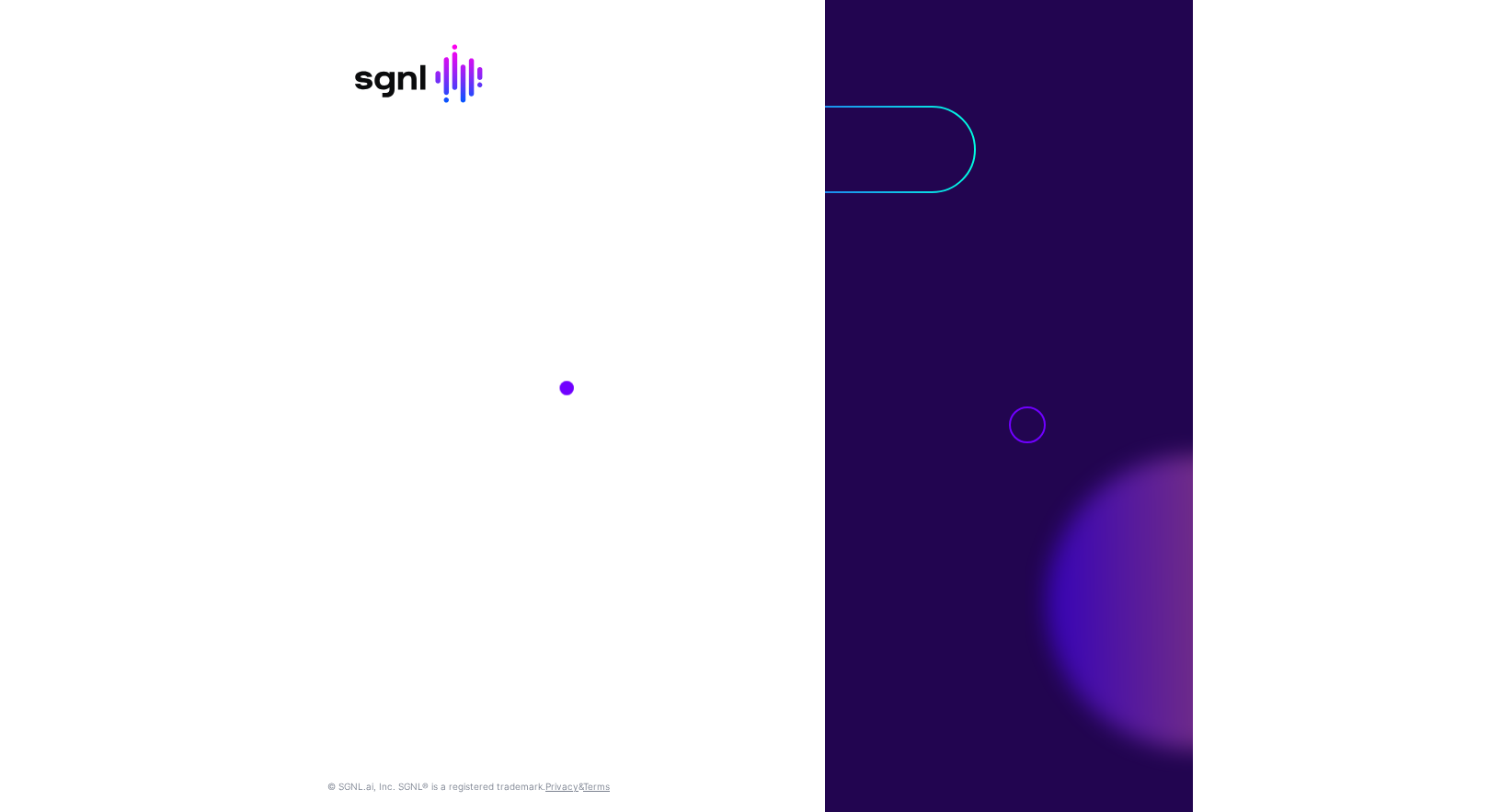 scroll, scrollTop: 0, scrollLeft: 0, axis: both 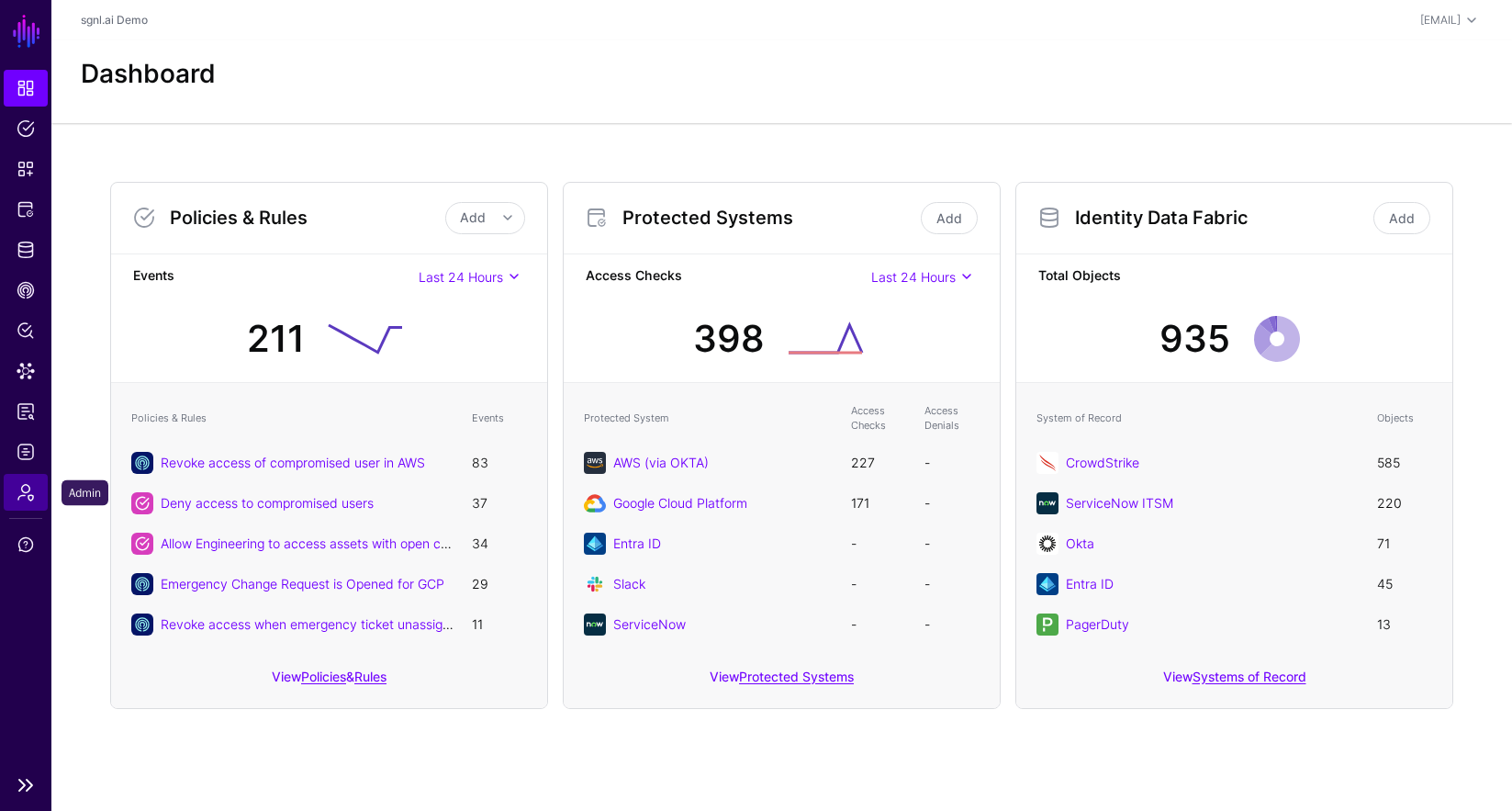 click on "Admin" 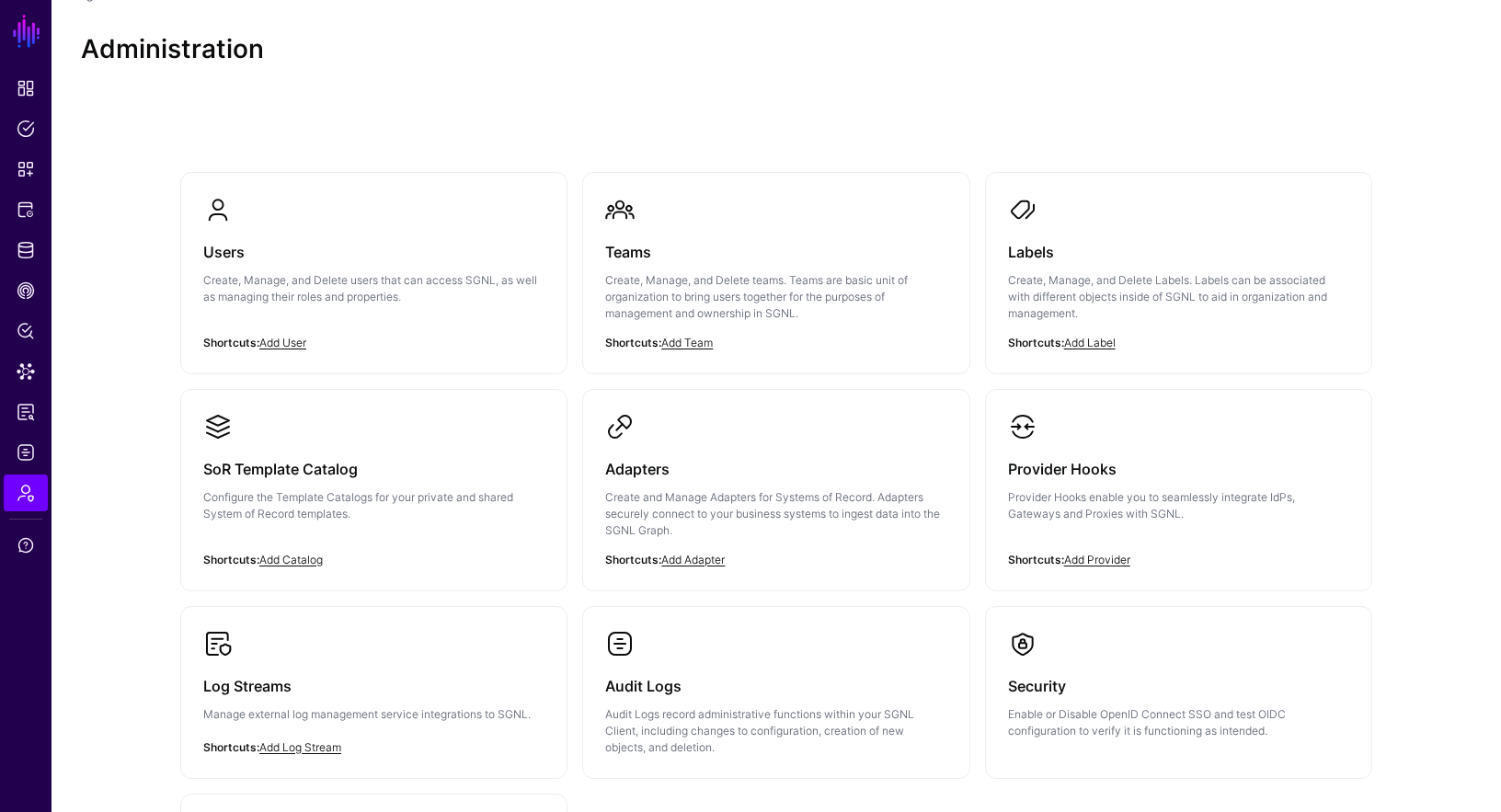 scroll, scrollTop: 178, scrollLeft: 0, axis: vertical 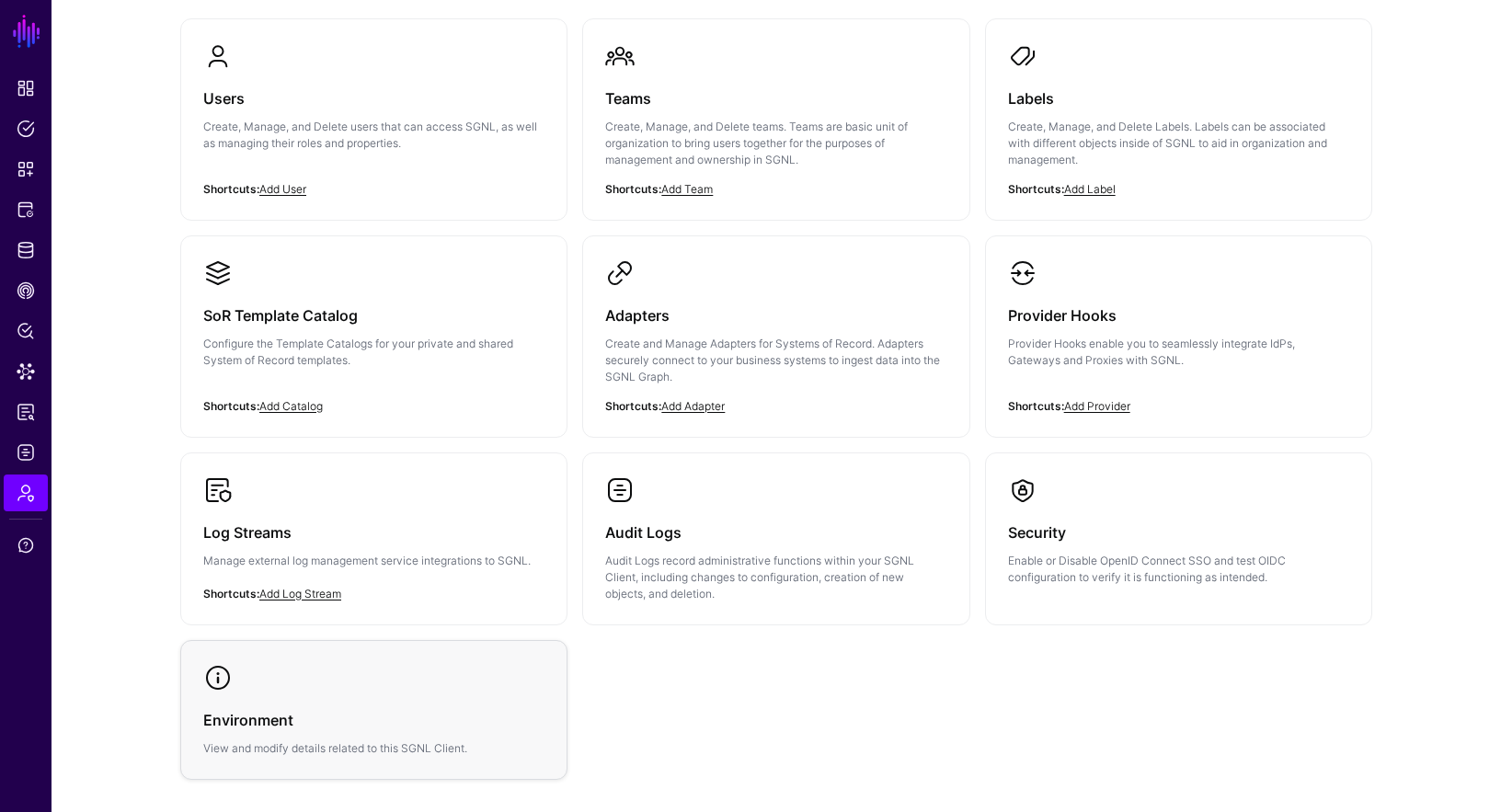 click on "Environment  View and modify details related to this SGNL Client." 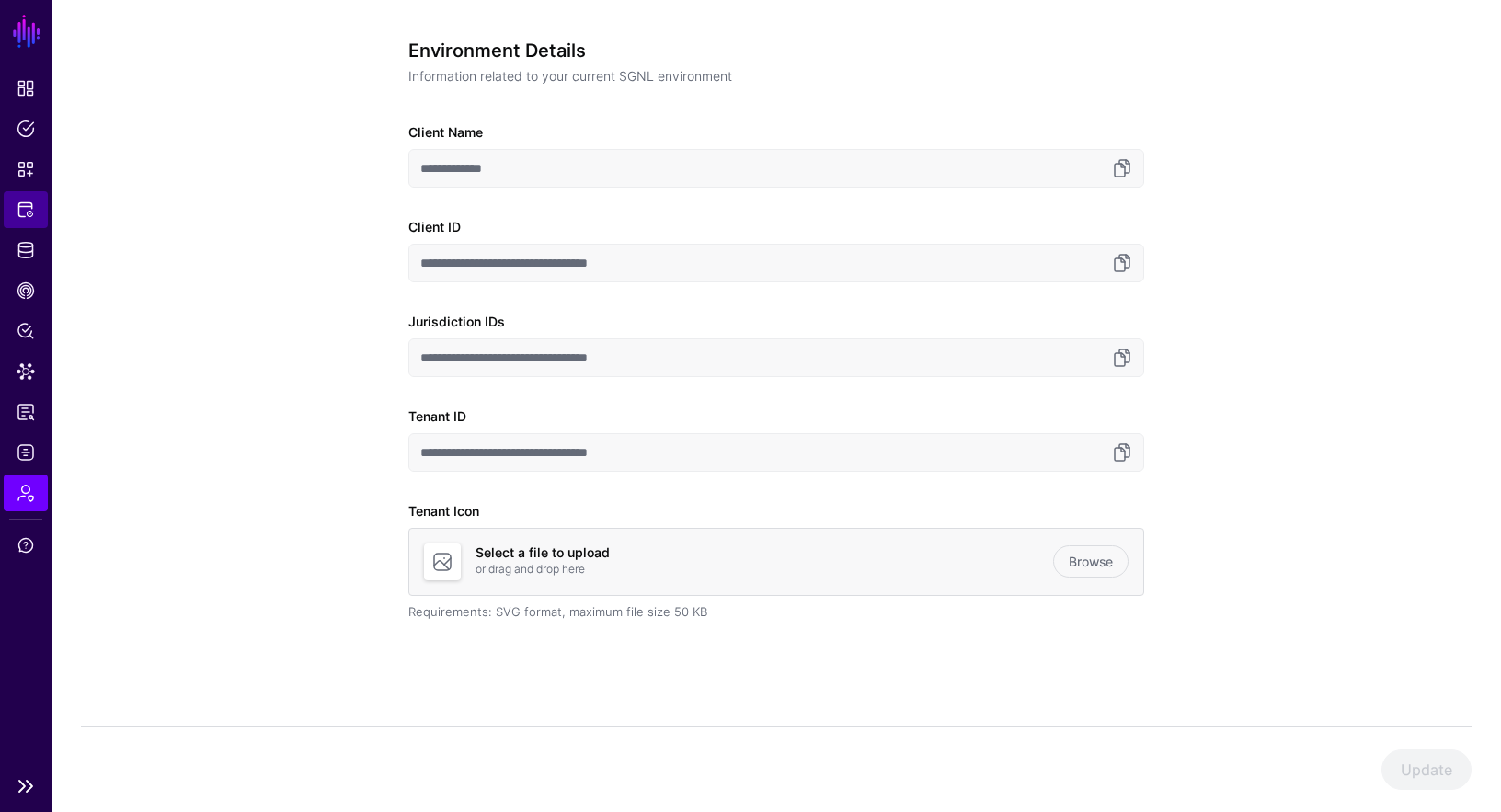 click on "Protected Systems" 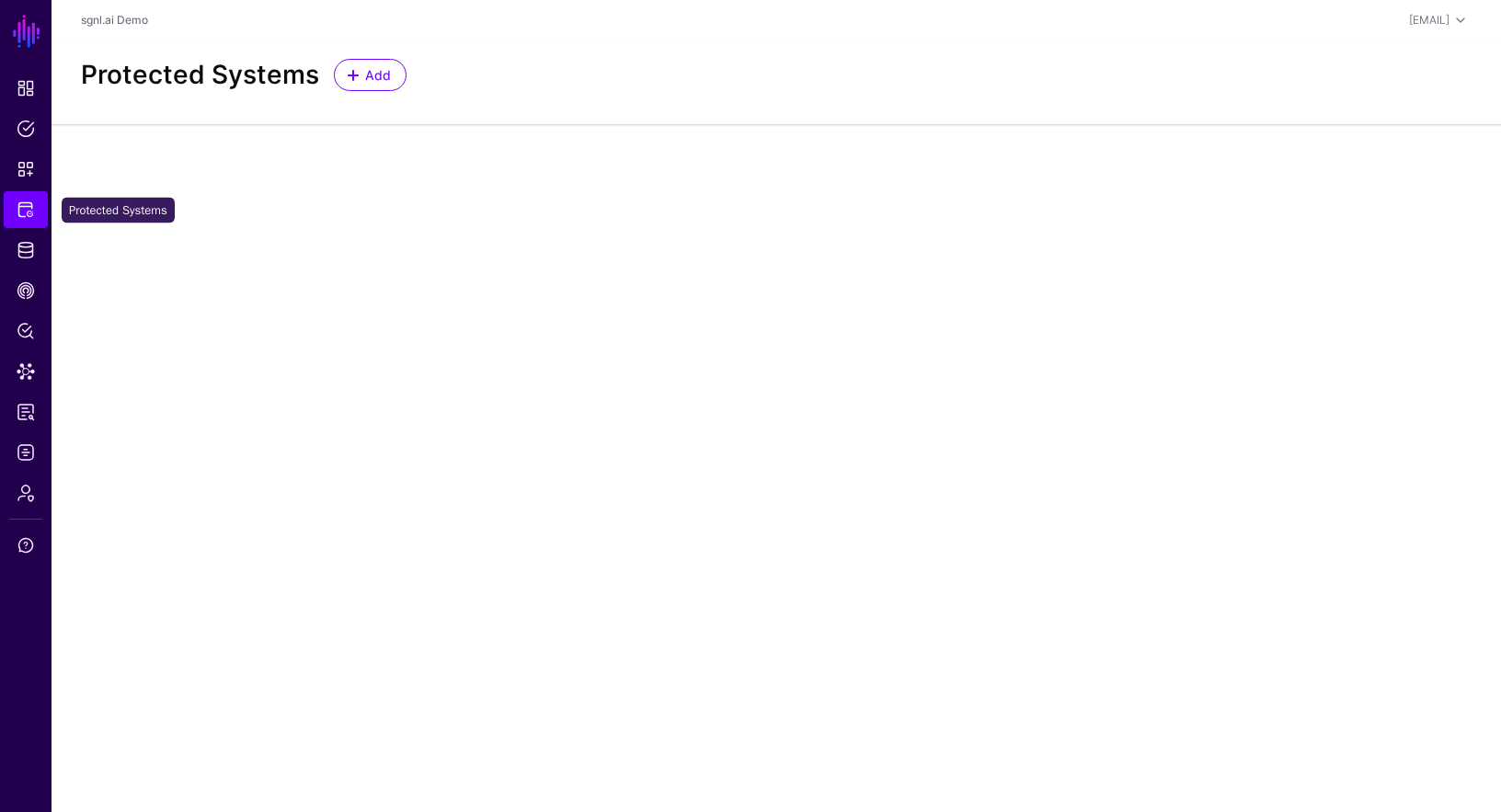 scroll, scrollTop: 0, scrollLeft: 0, axis: both 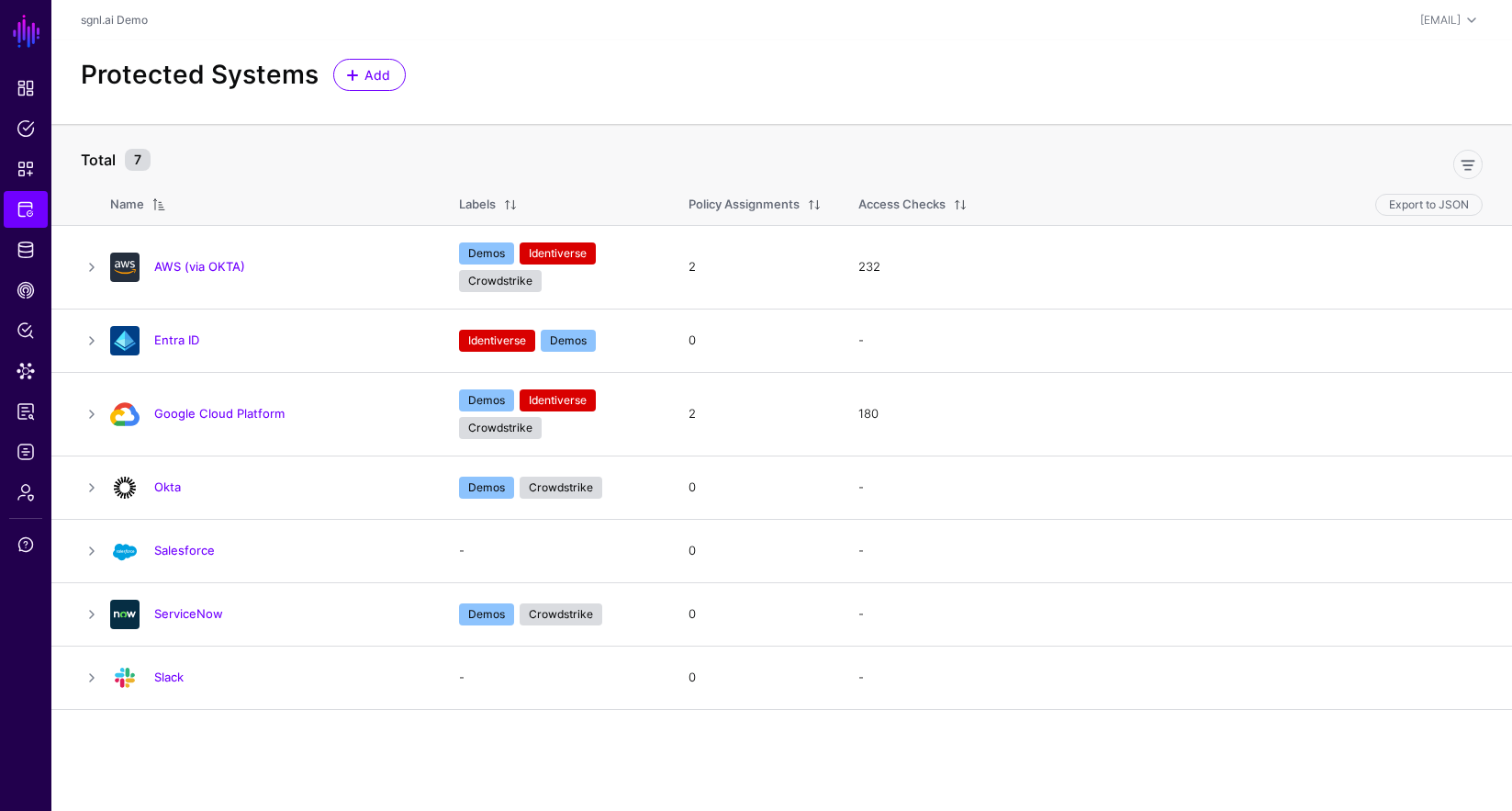 click on "ServiceNow" 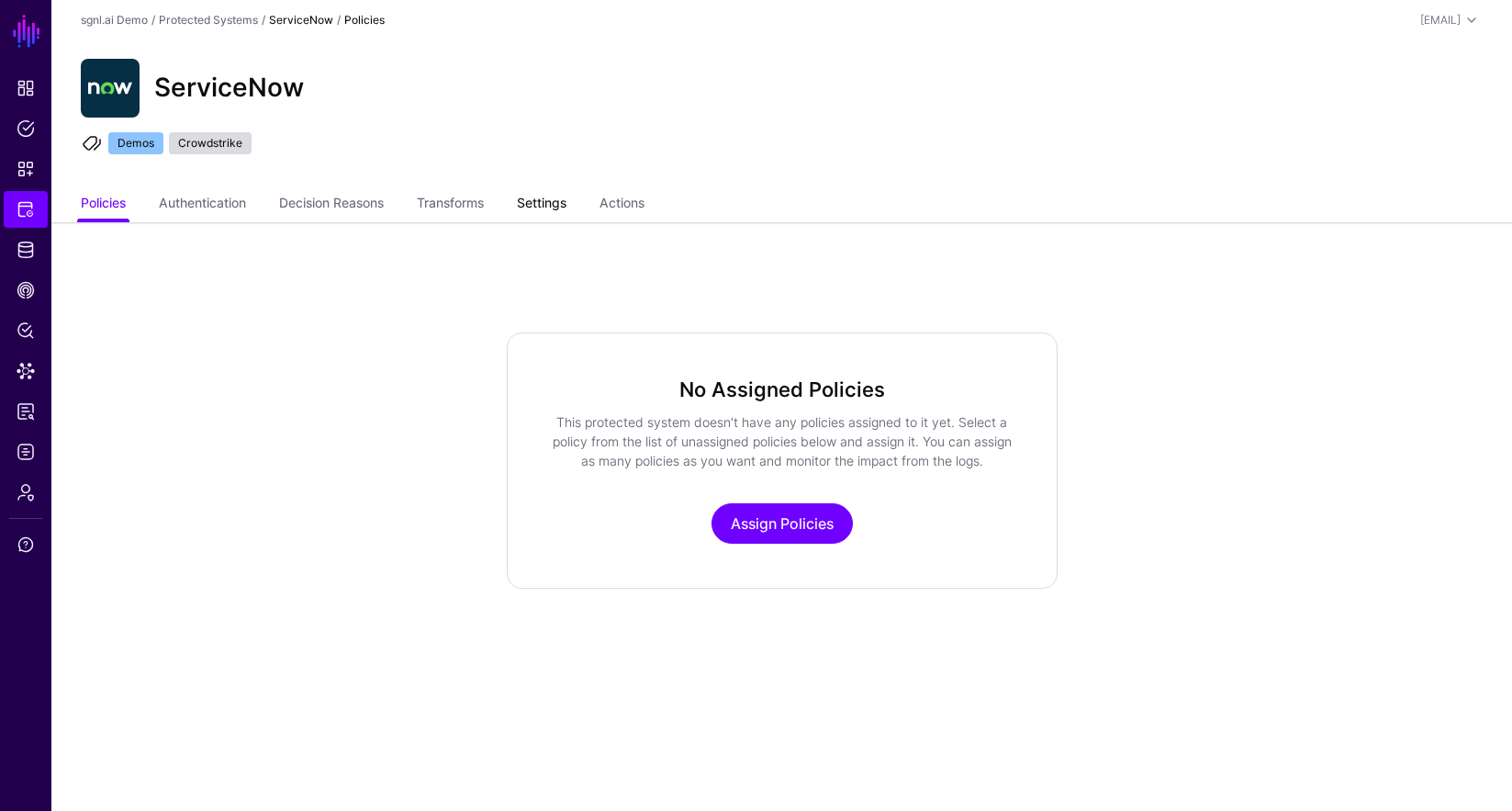 click on "Settings" 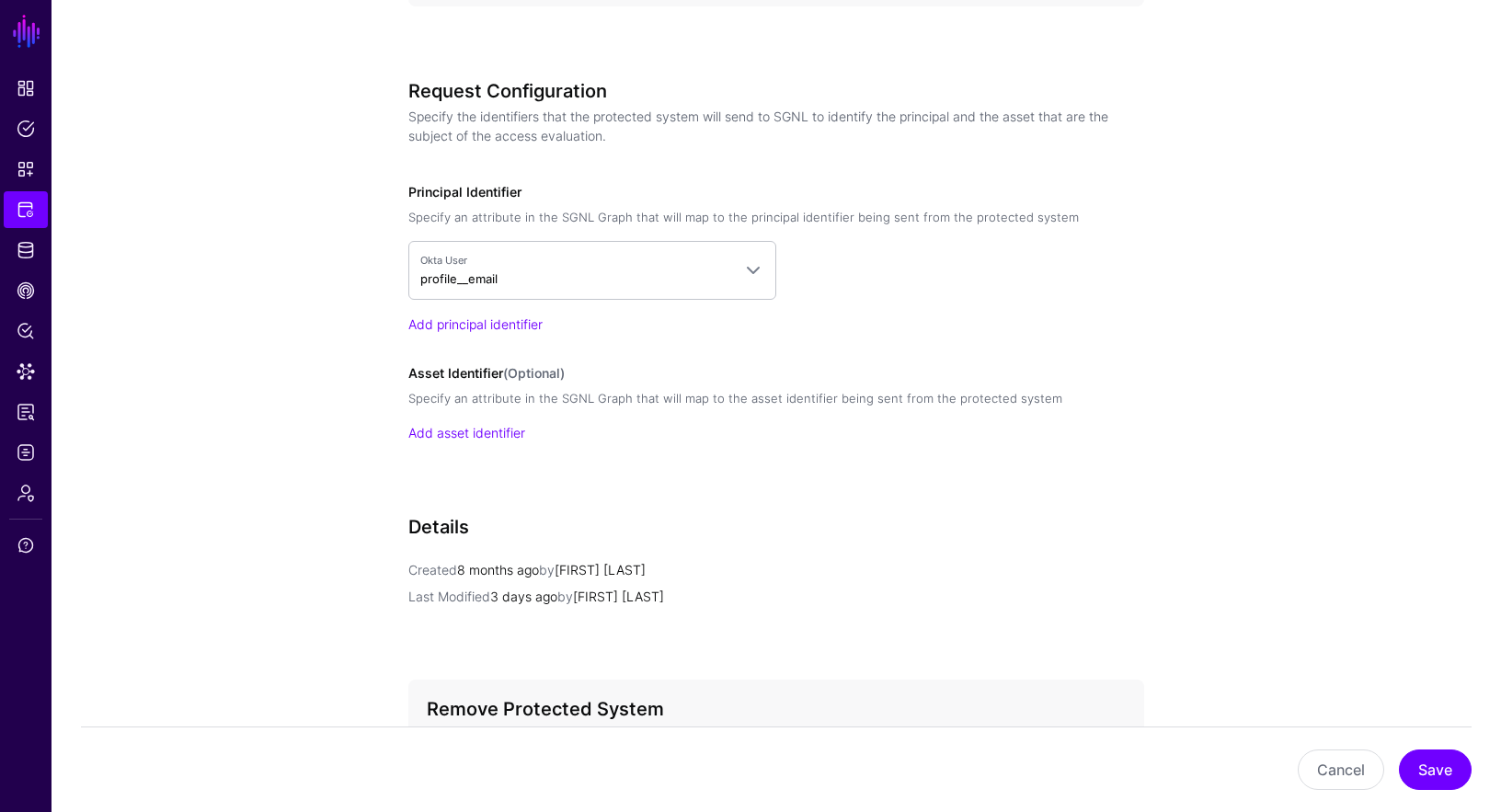 scroll, scrollTop: 1505, scrollLeft: 0, axis: vertical 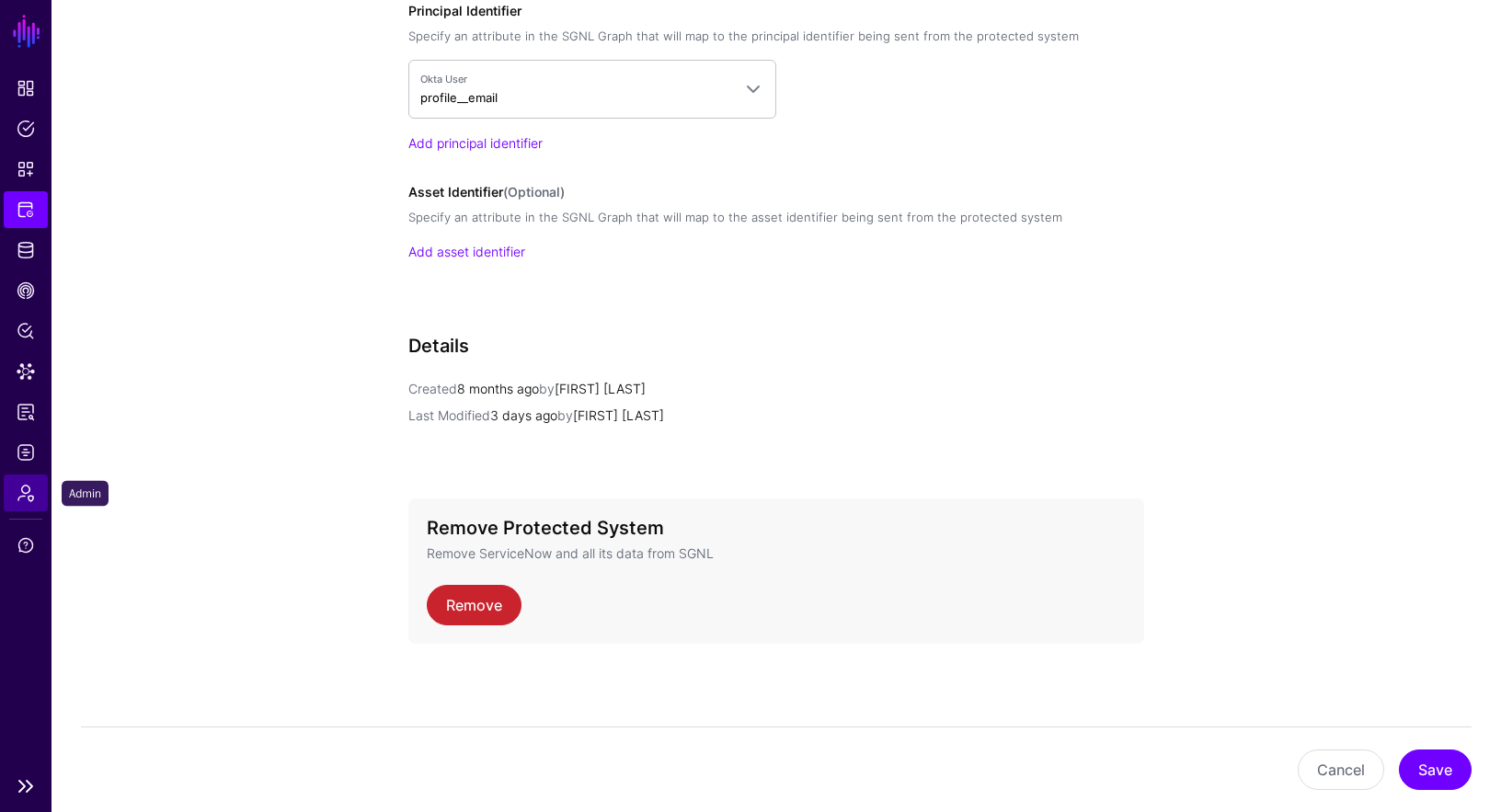 click on "Admin" 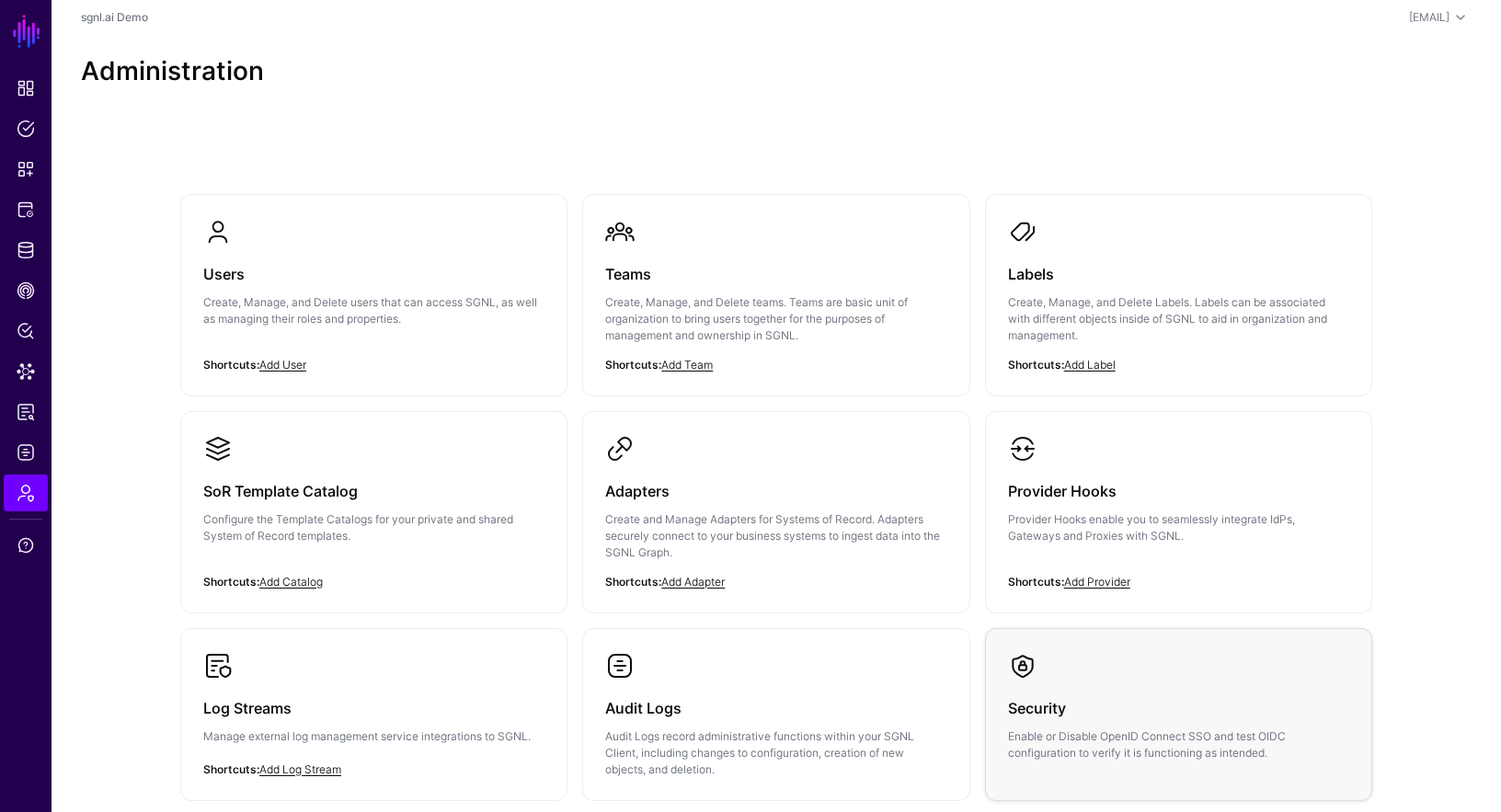 scroll, scrollTop: 0, scrollLeft: 0, axis: both 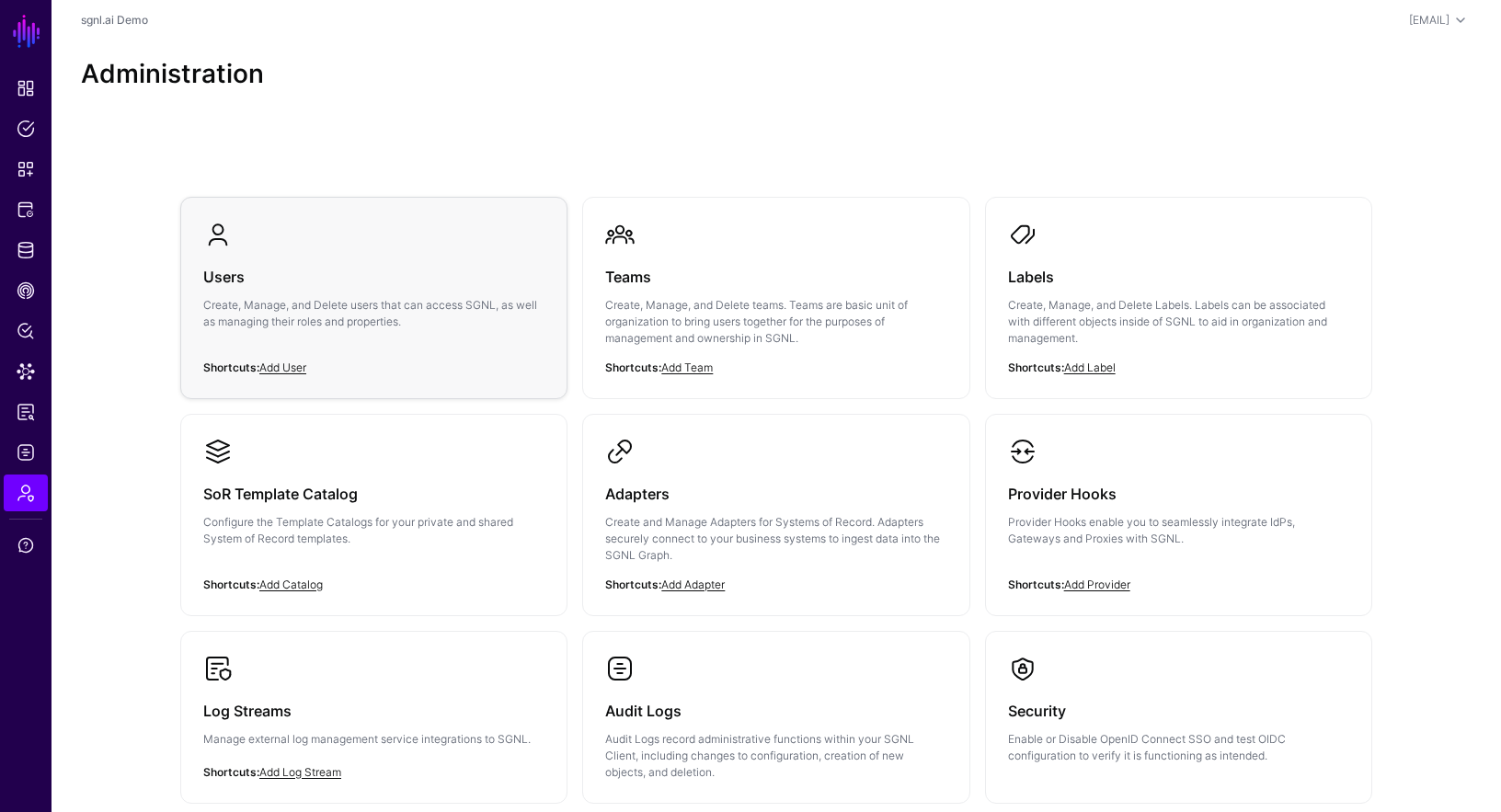 click on "Users" 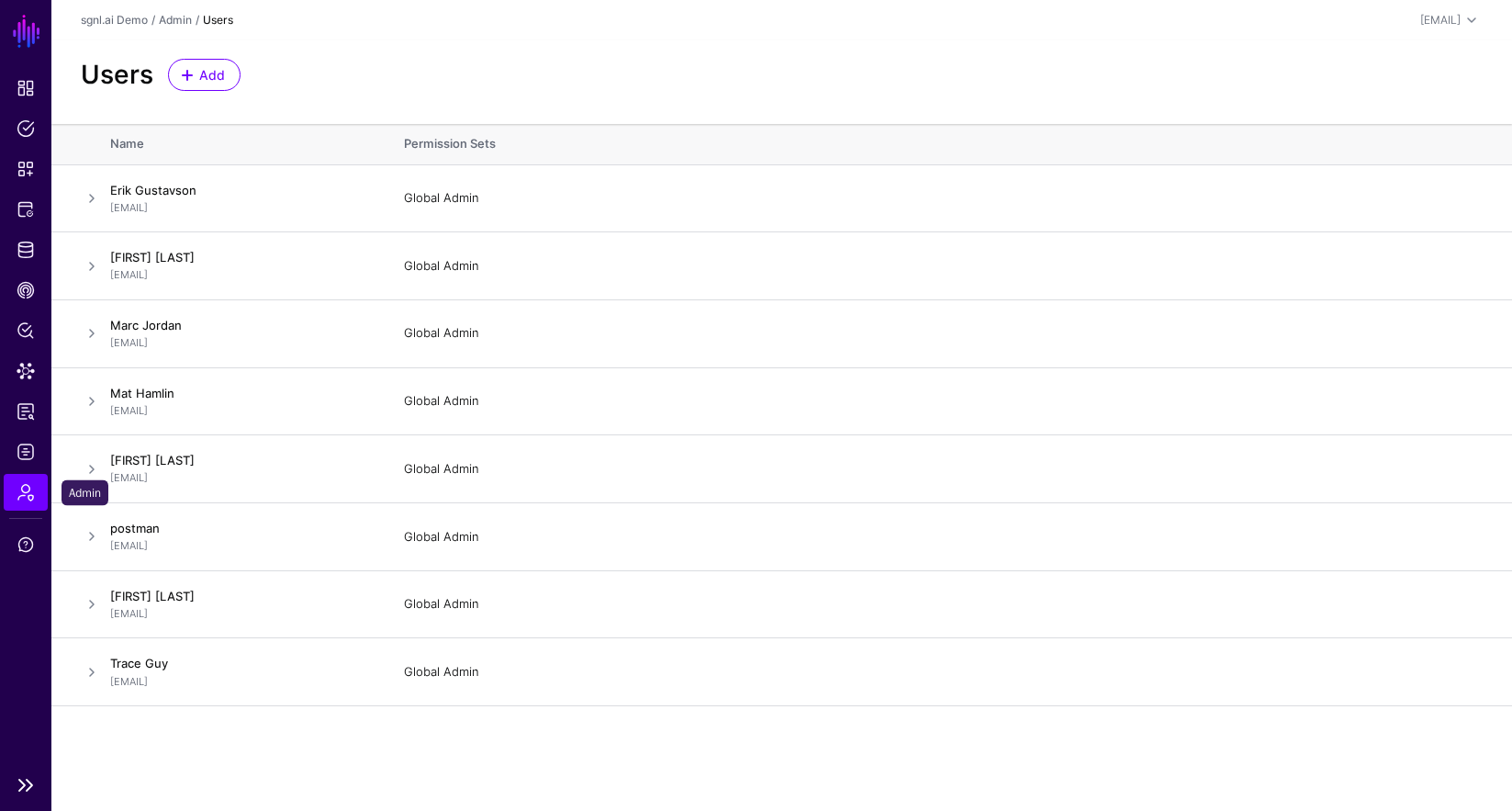 click on "Admin" 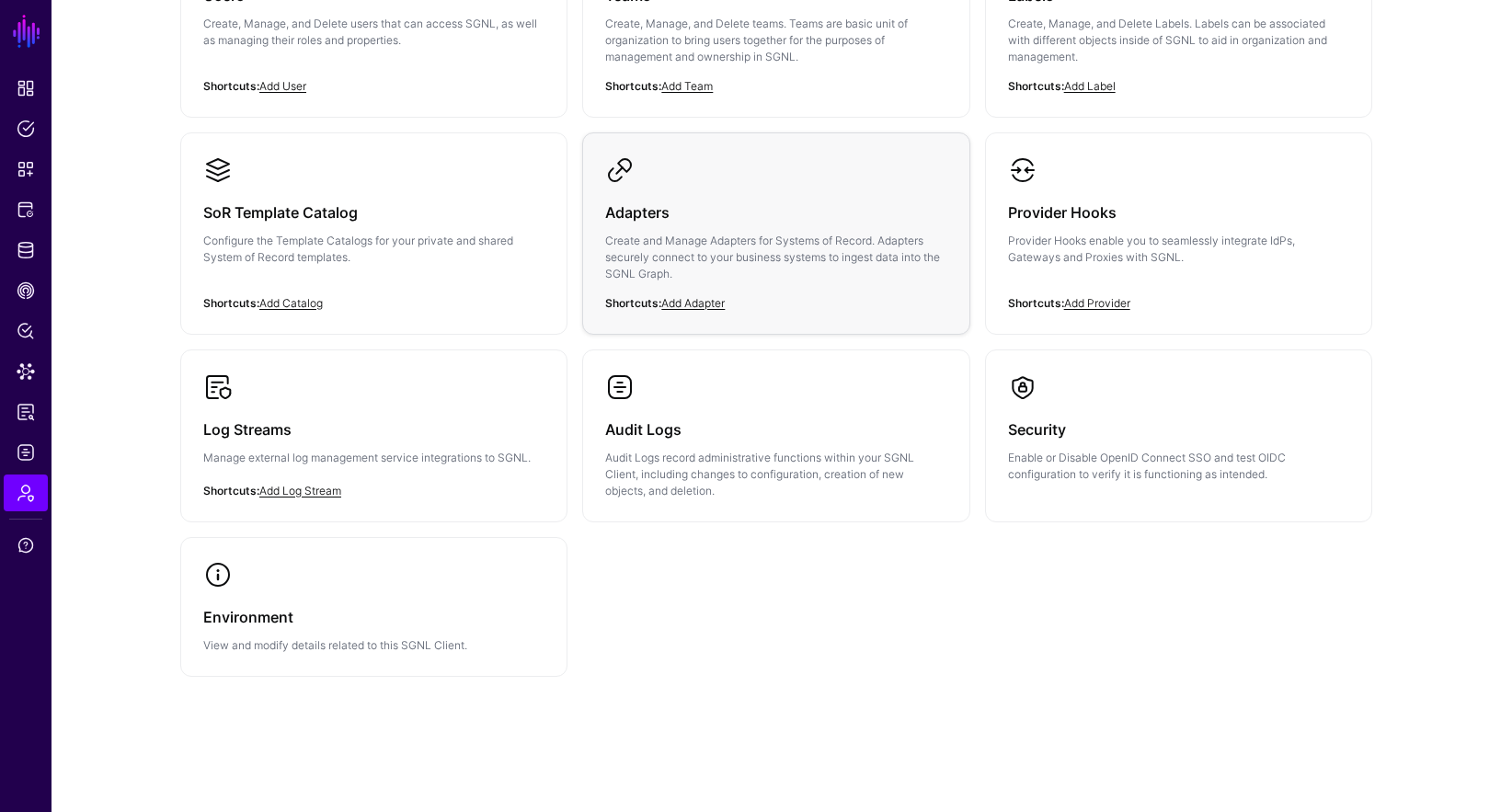 scroll, scrollTop: 283, scrollLeft: 0, axis: vertical 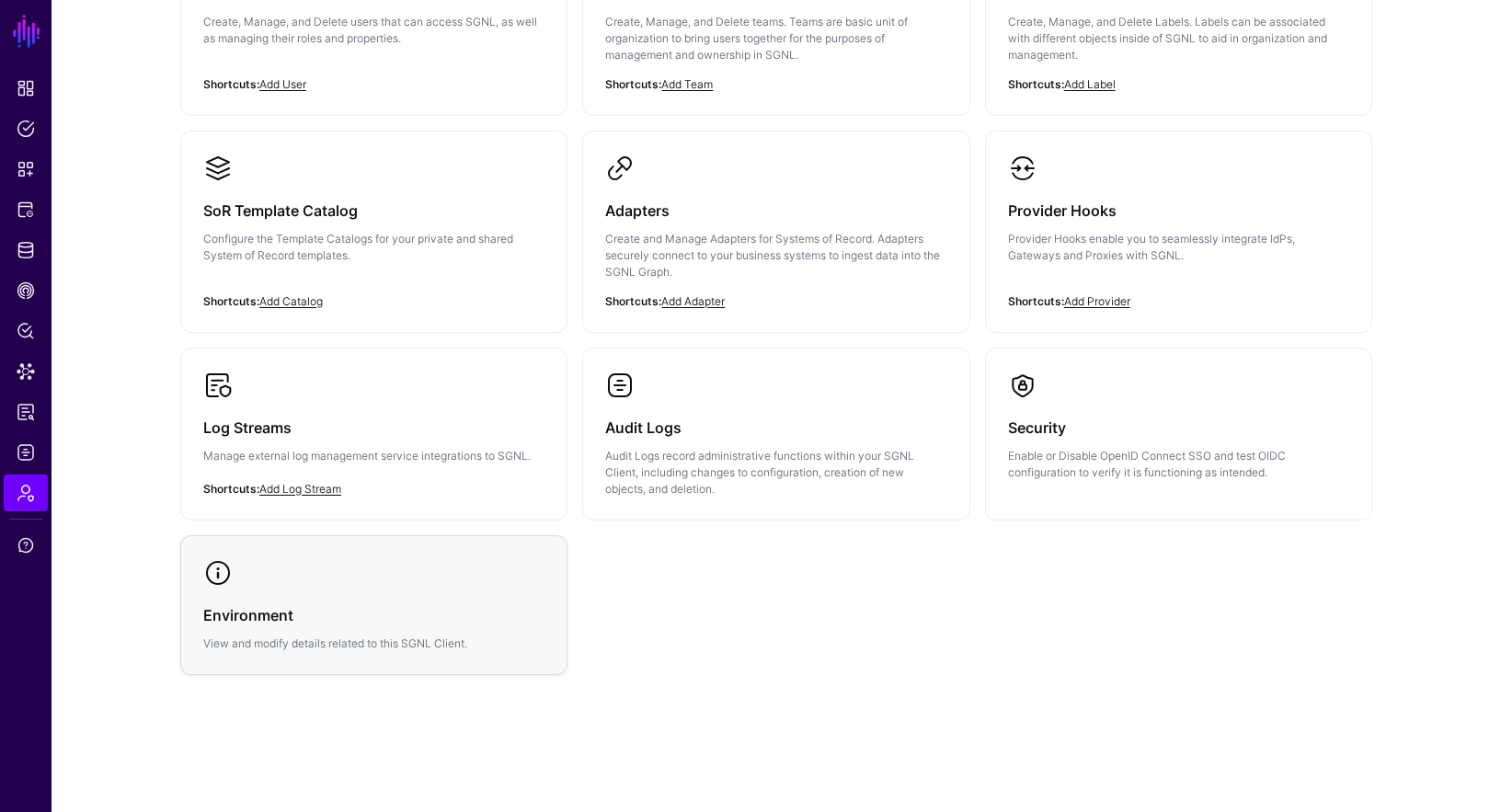 click on "Environment  View and modify details related to this SGNL Client." 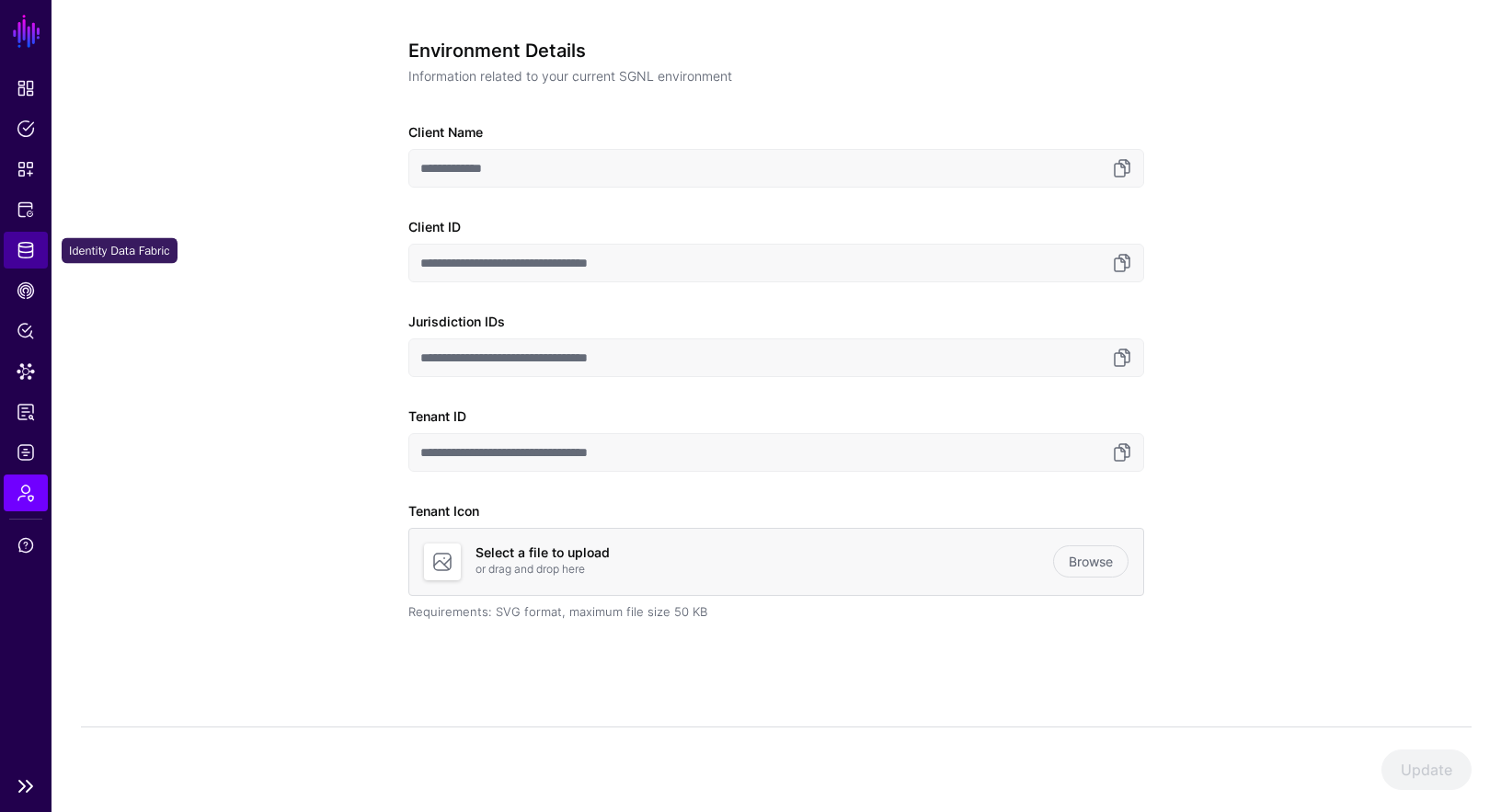 click on "Identity Data Fabric" 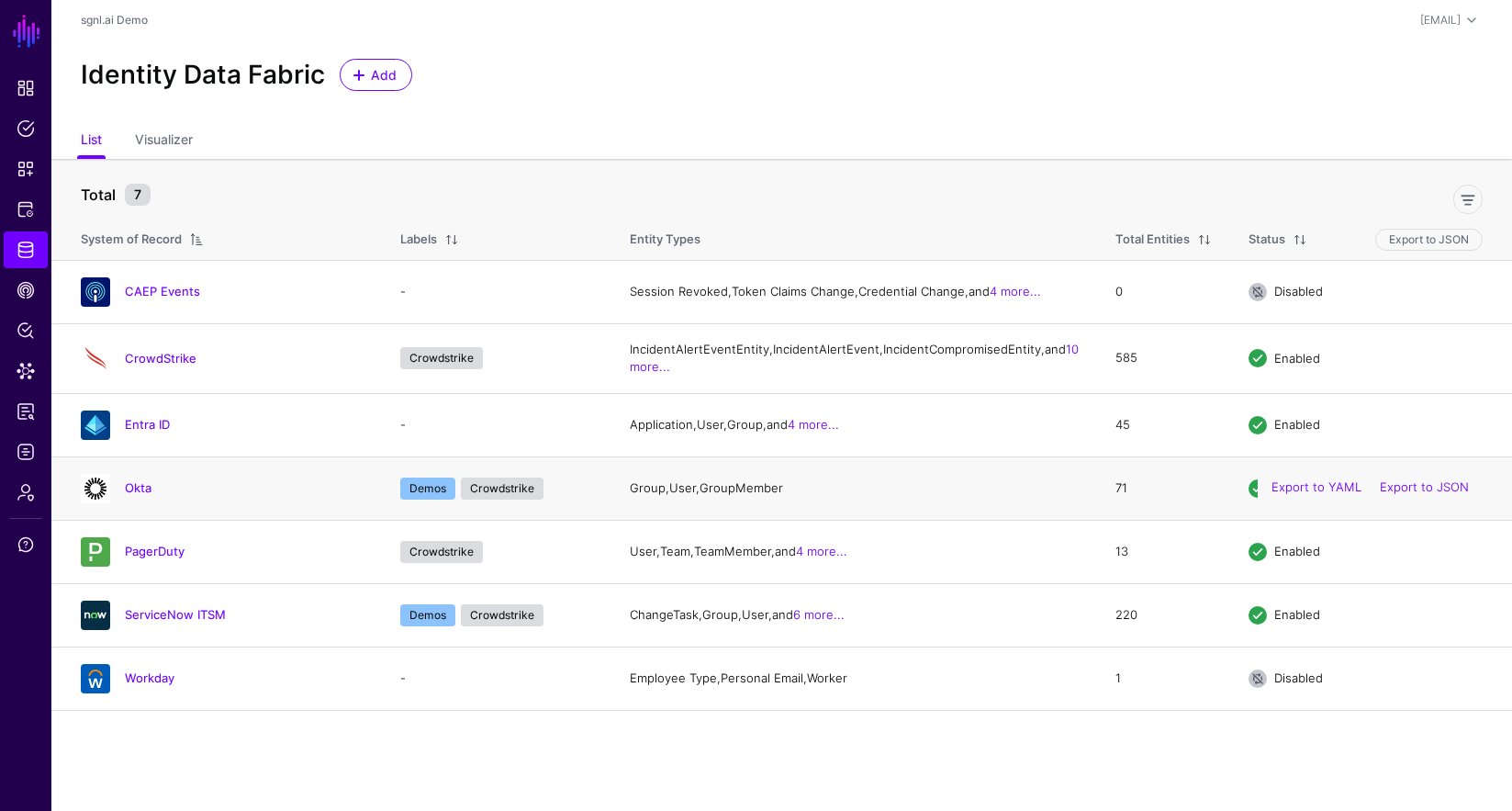 click on "Okta" 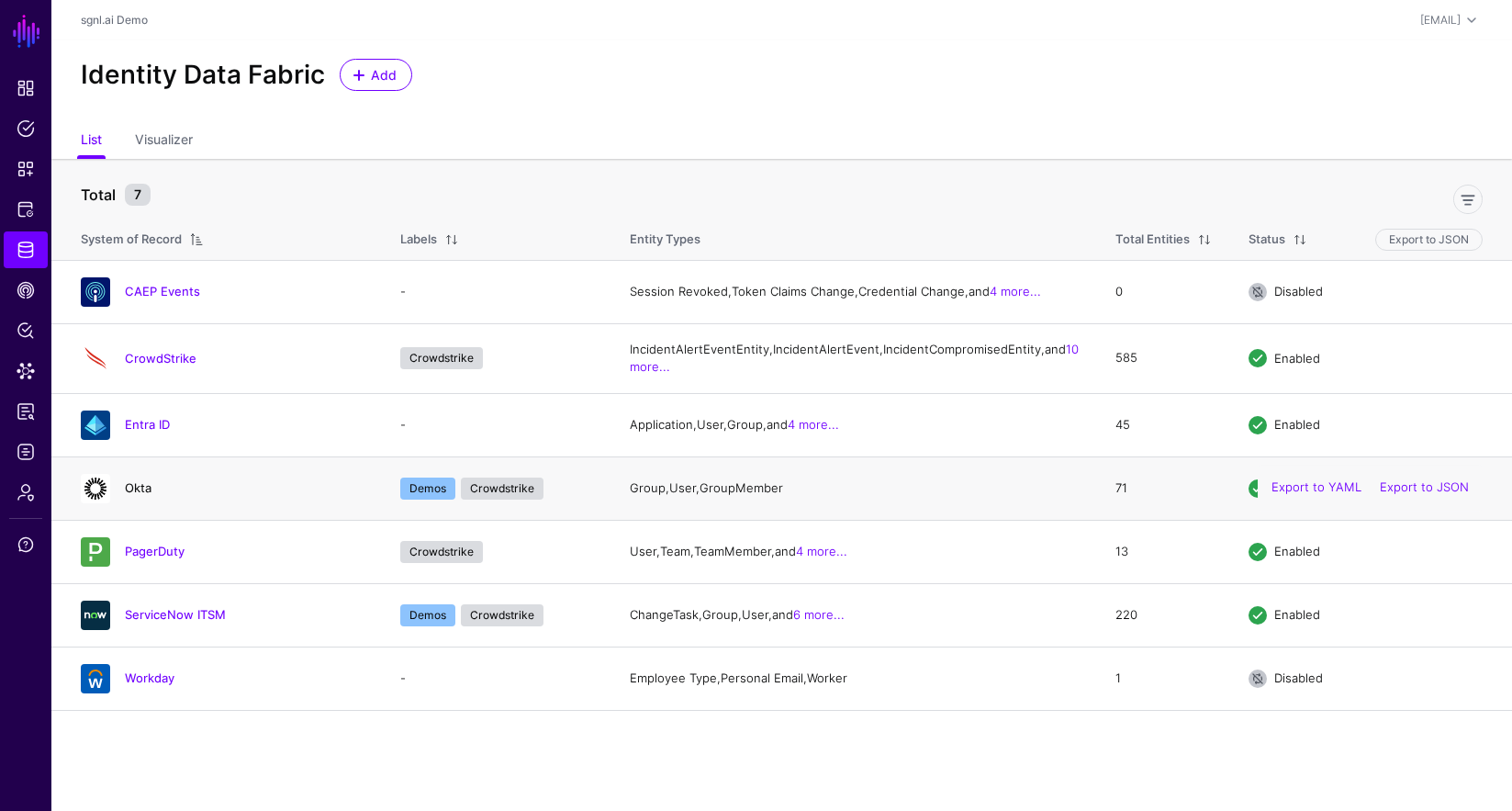 click on "Okta" 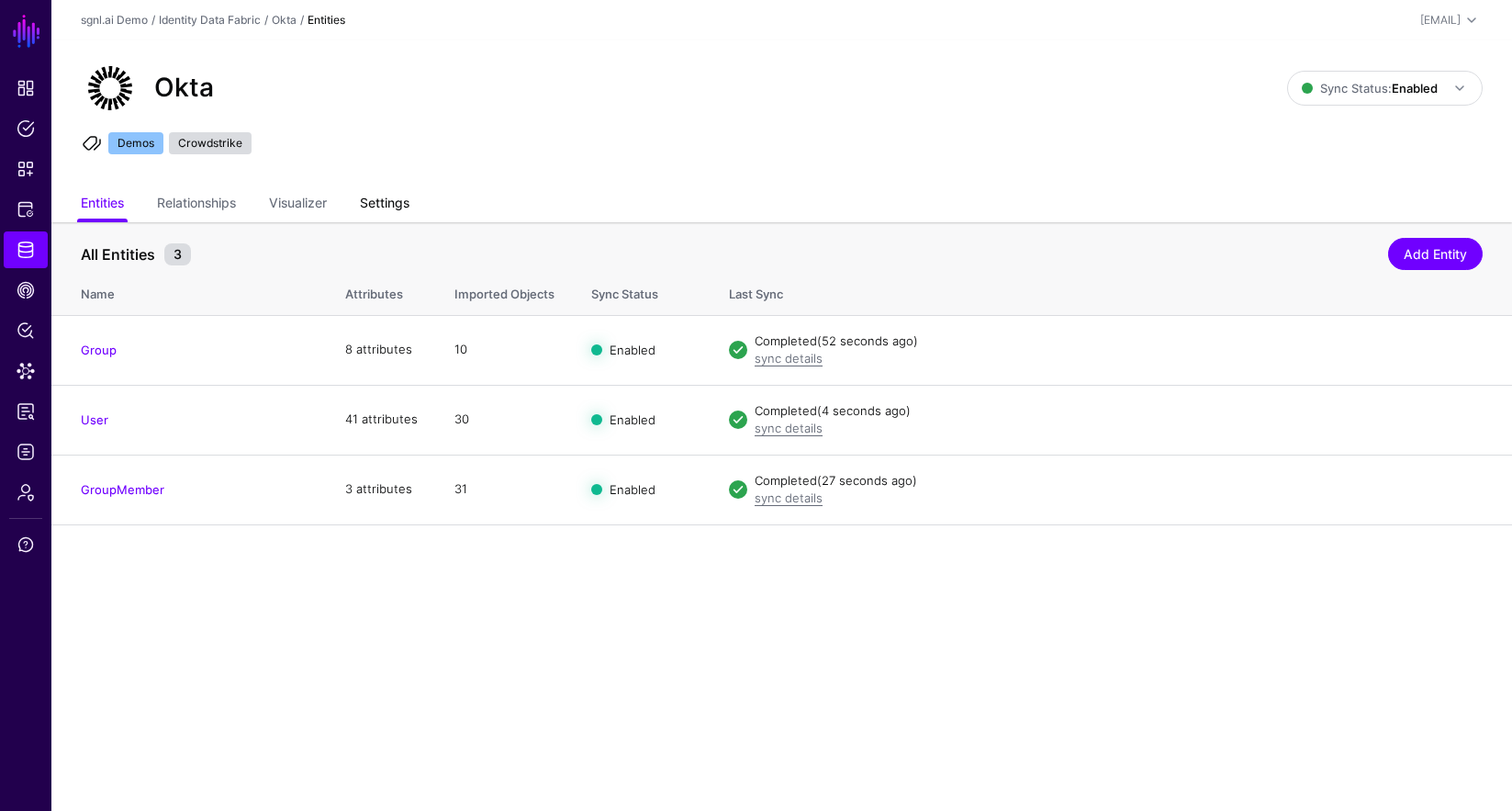 click on "Settings" 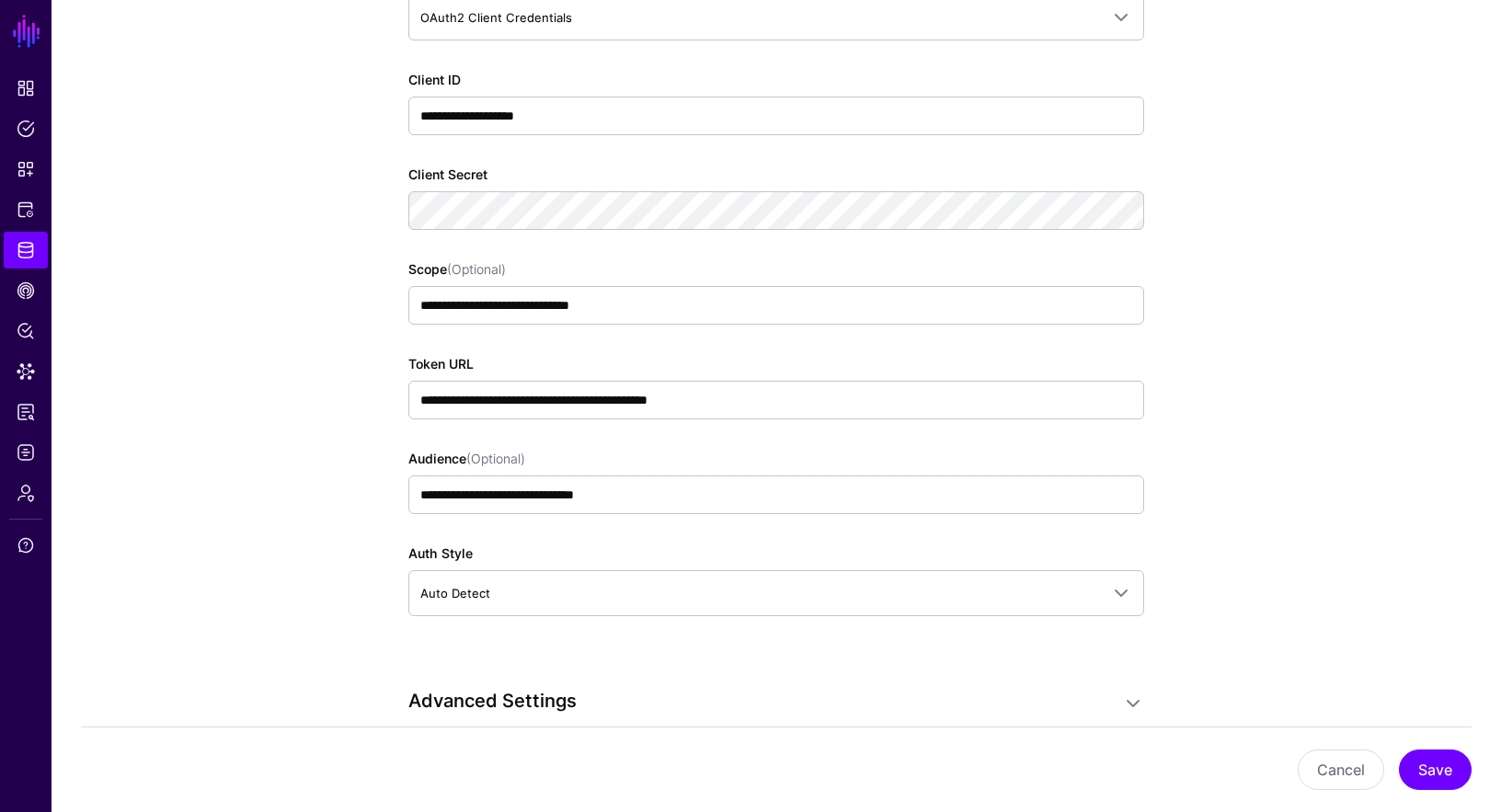scroll, scrollTop: 2411, scrollLeft: 0, axis: vertical 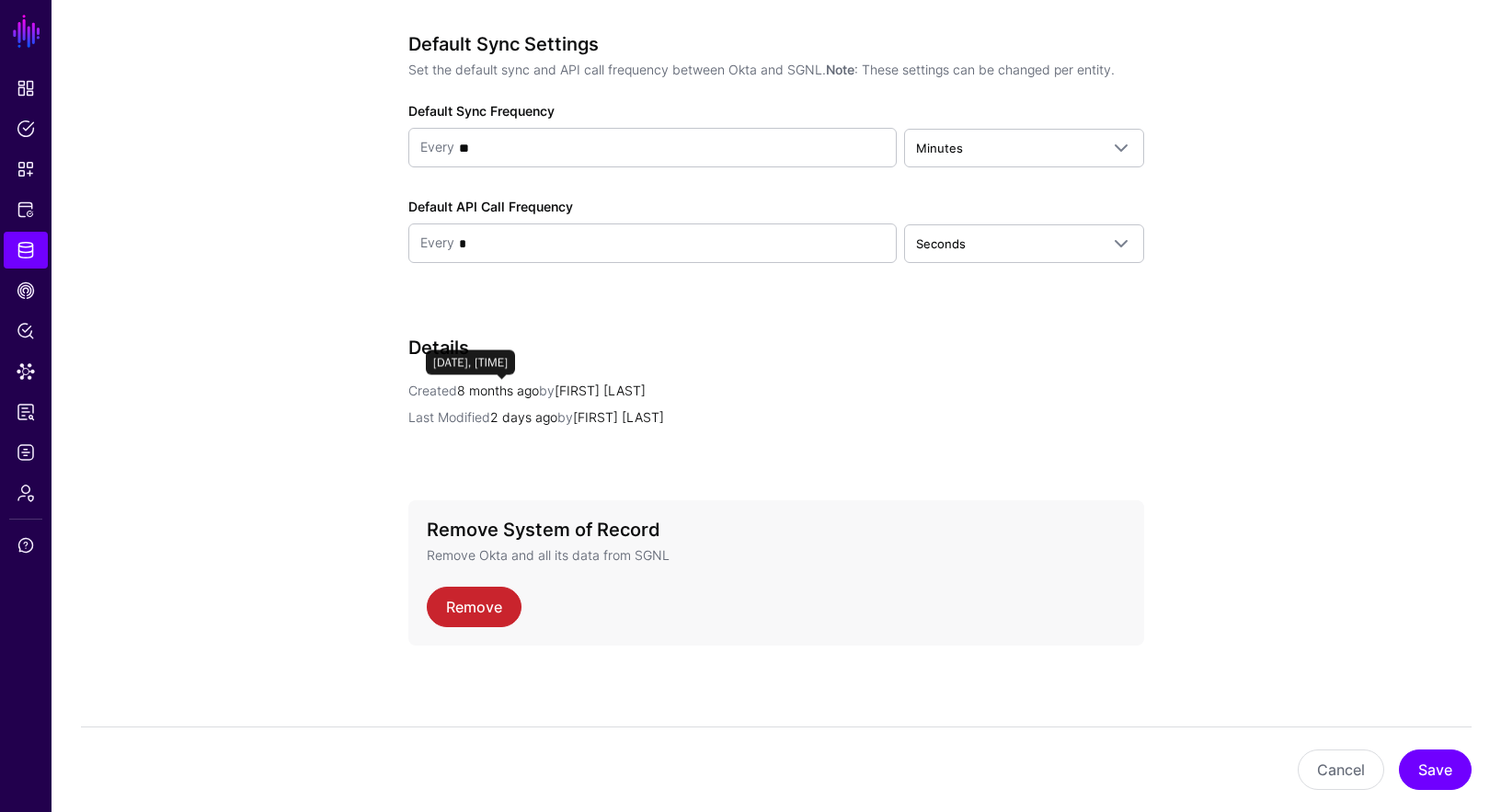 click on "8 months ago" 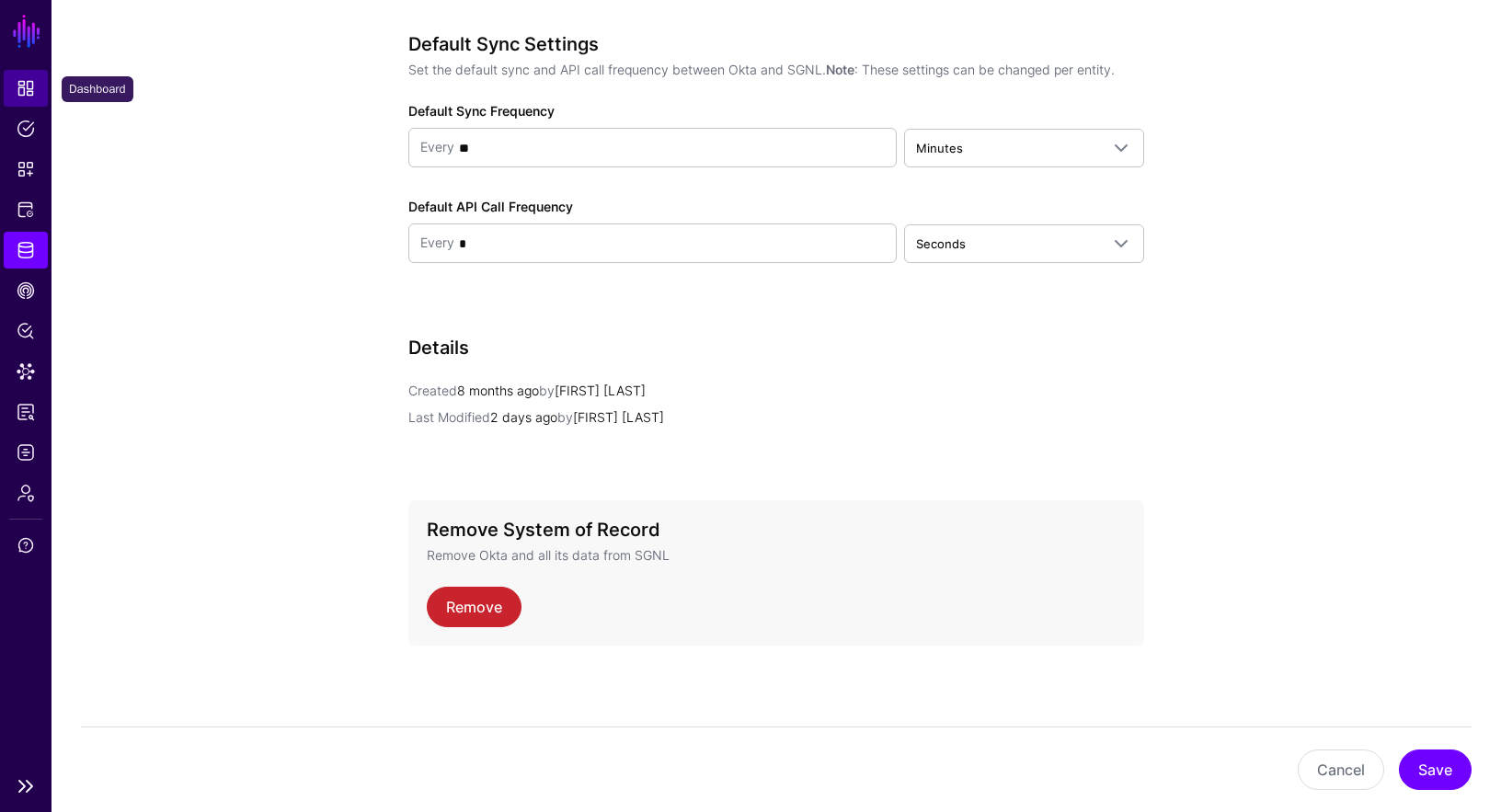 click on "Dashboard" 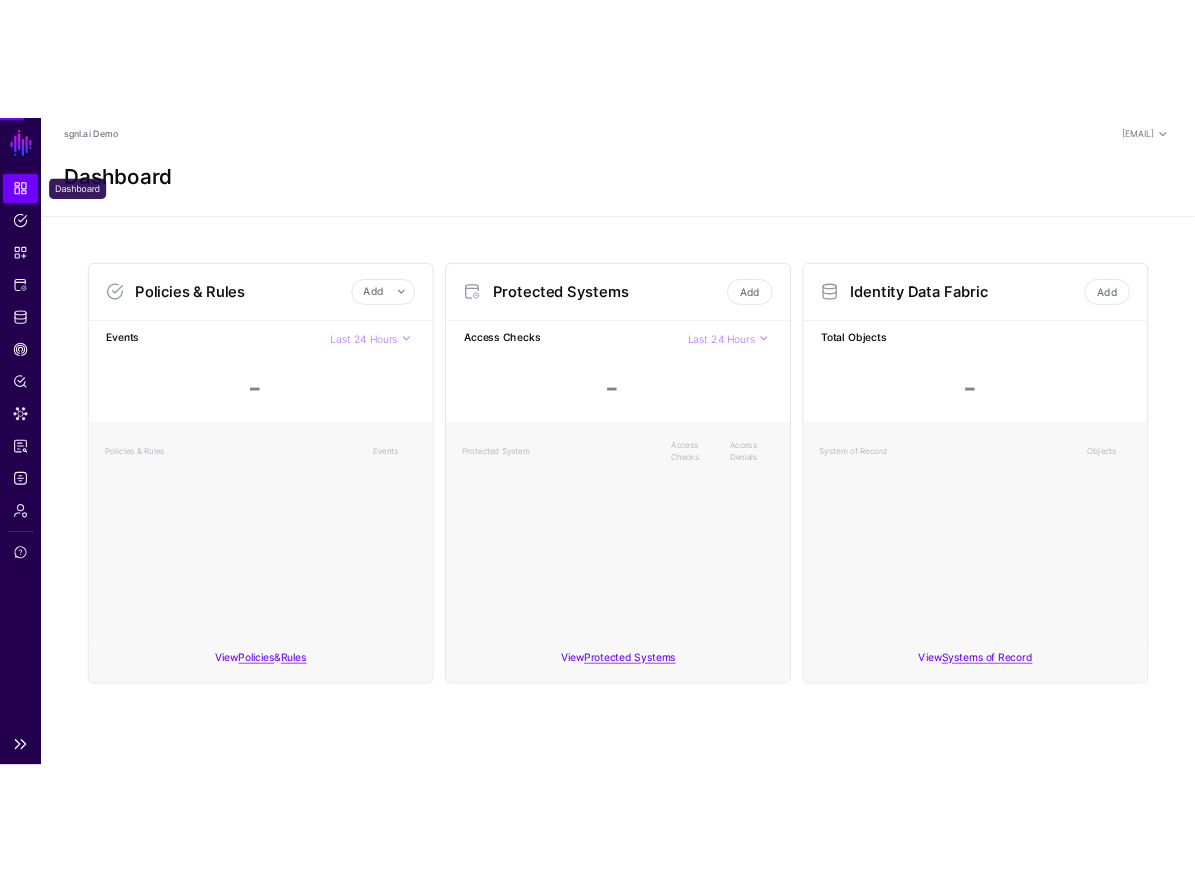 scroll, scrollTop: 0, scrollLeft: 0, axis: both 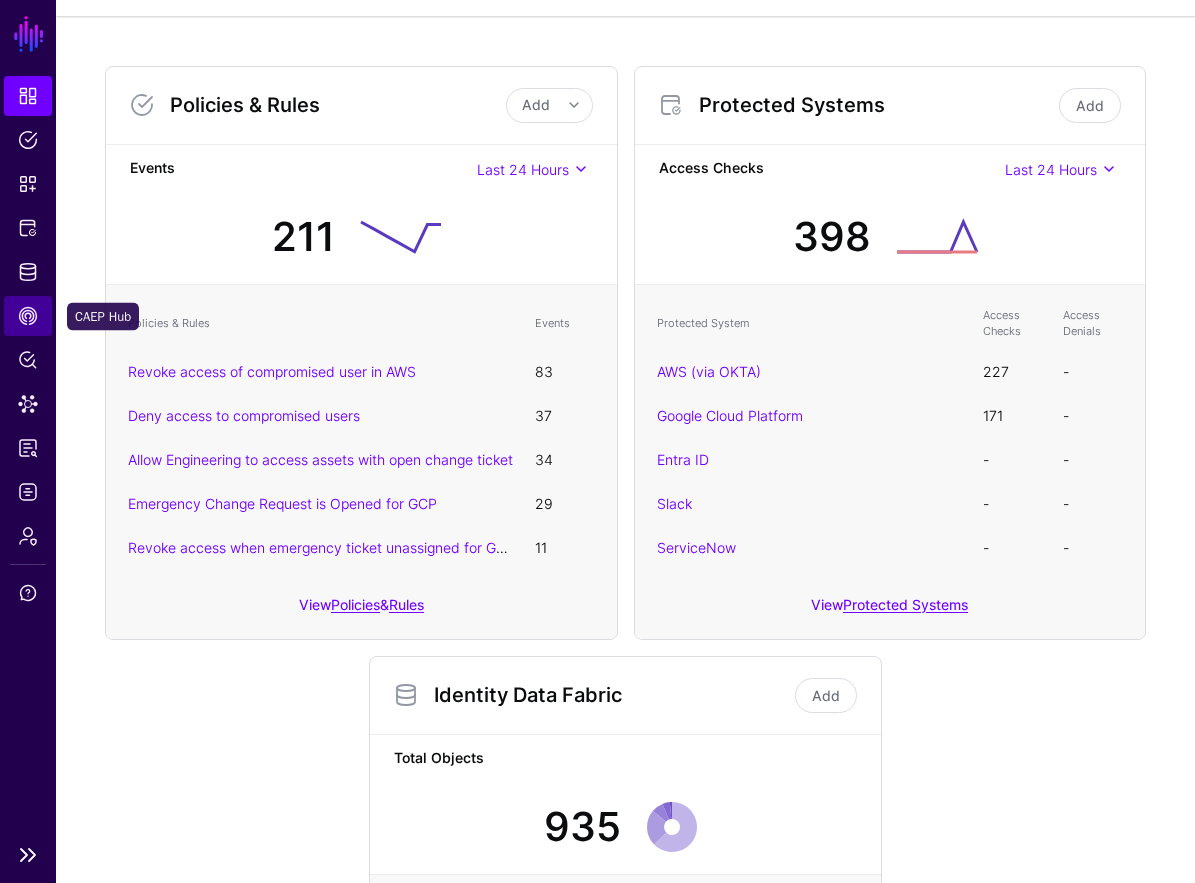 click on "CAEP Hub" 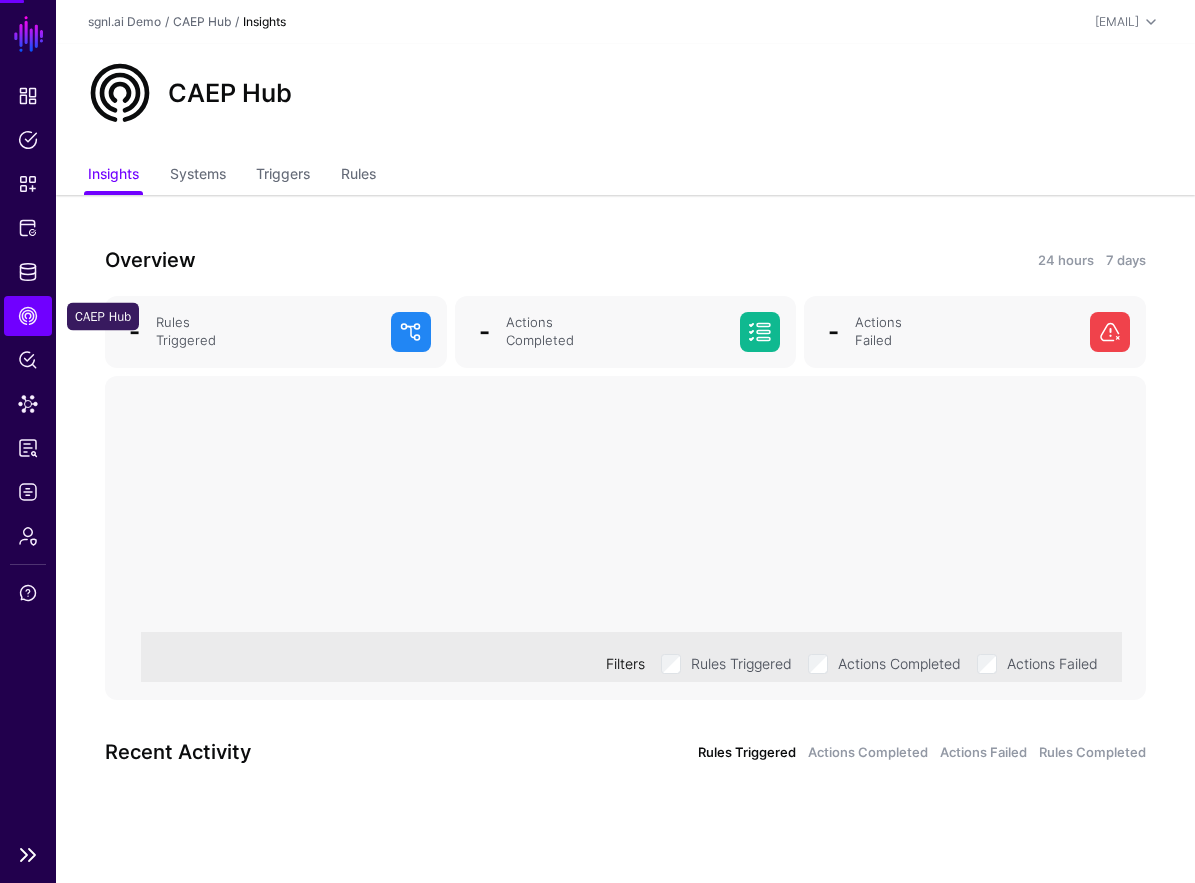 scroll, scrollTop: 0, scrollLeft: 0, axis: both 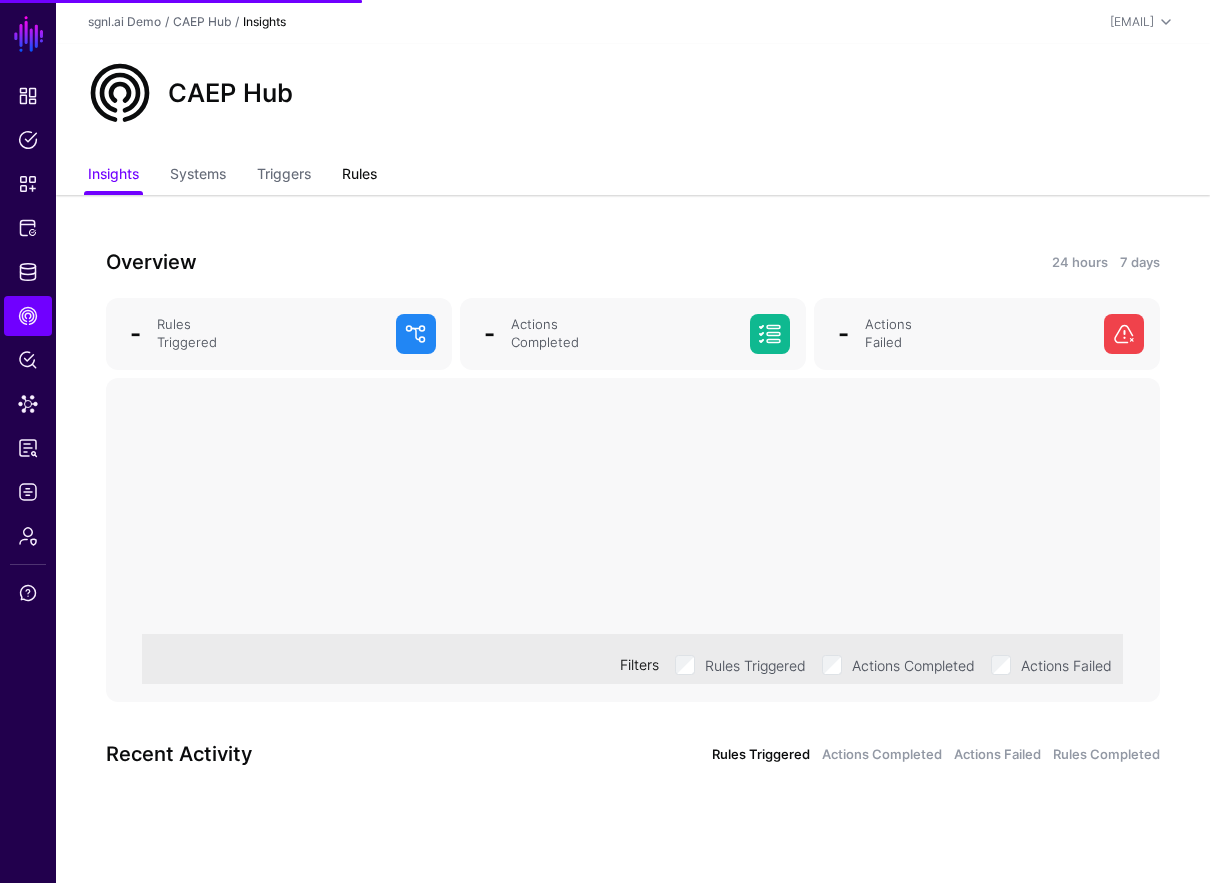 click on "Rules" 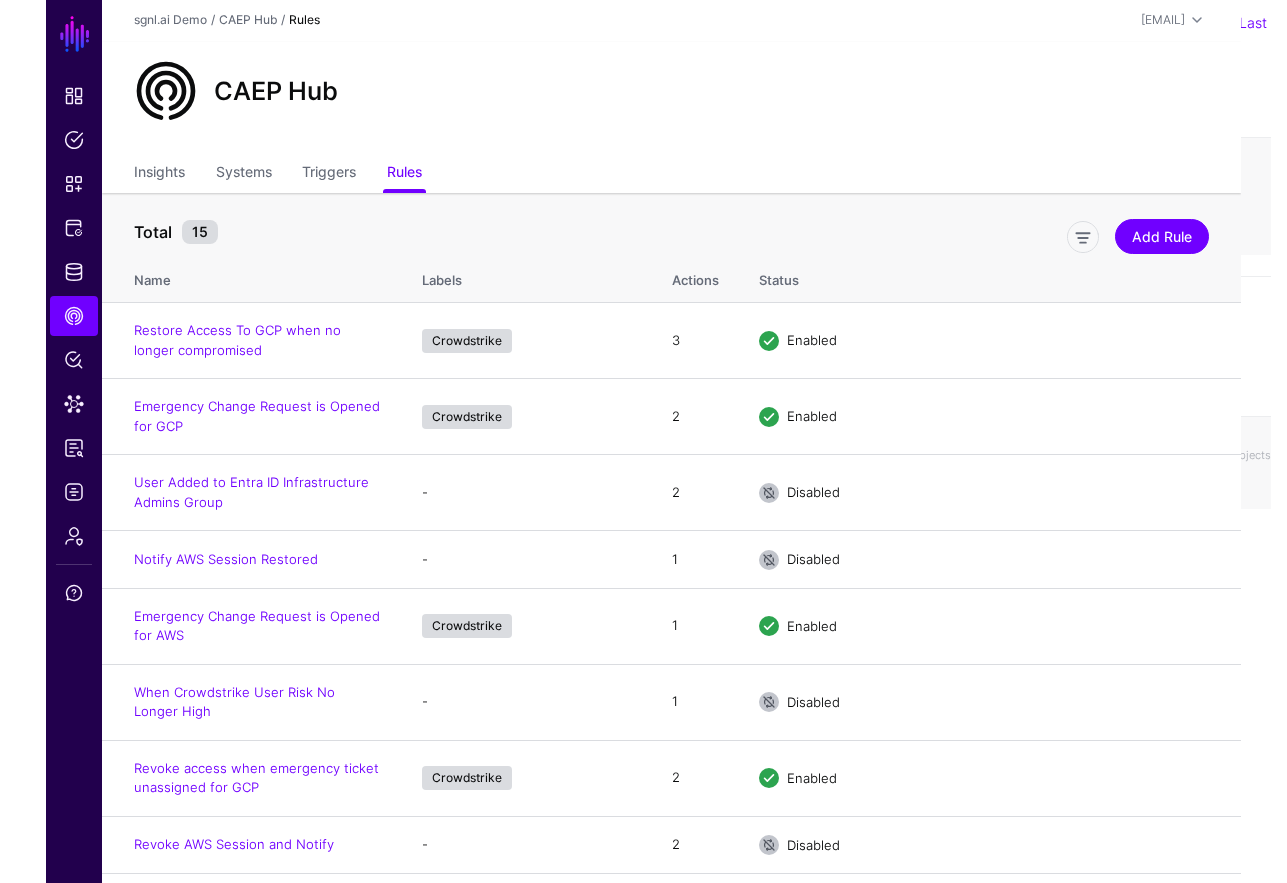 scroll, scrollTop: 0, scrollLeft: 0, axis: both 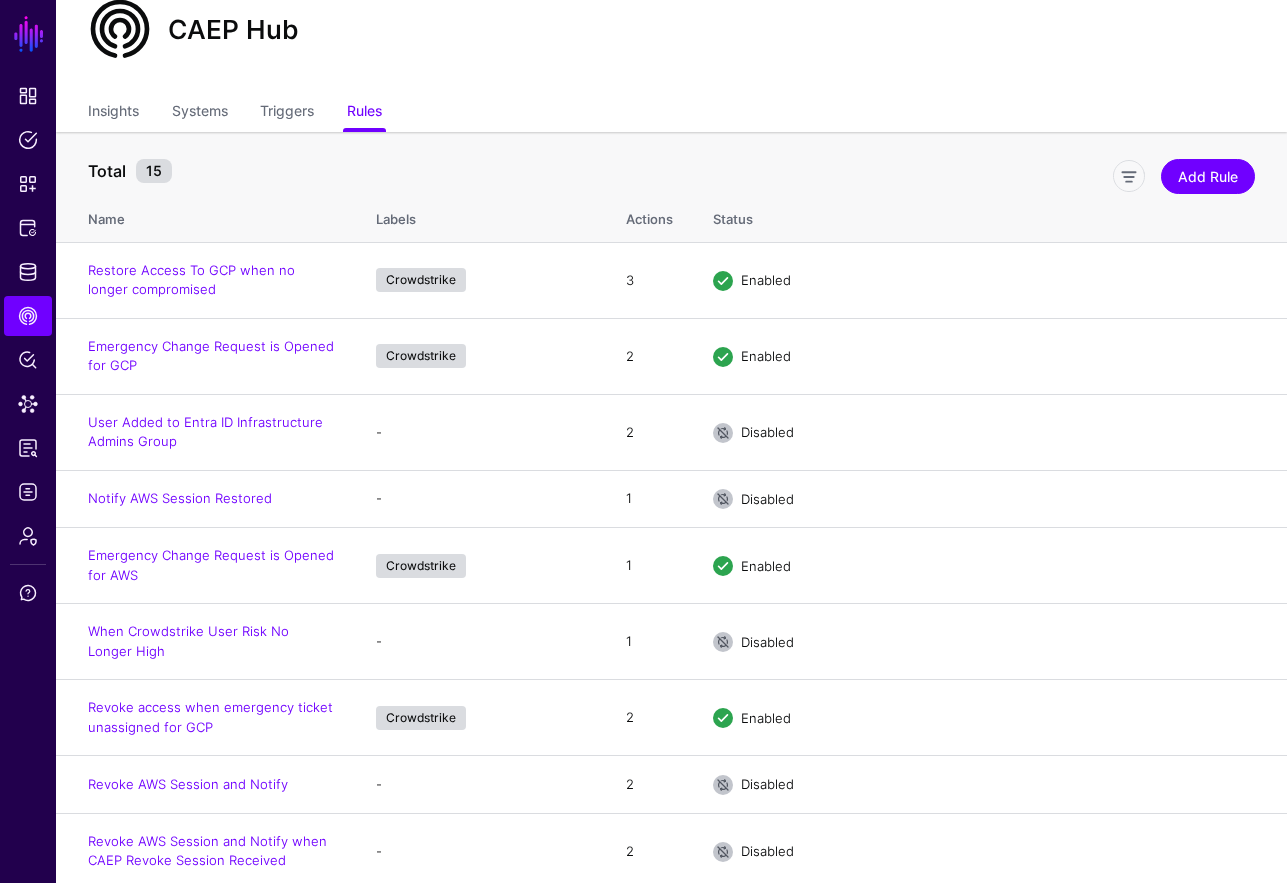 click 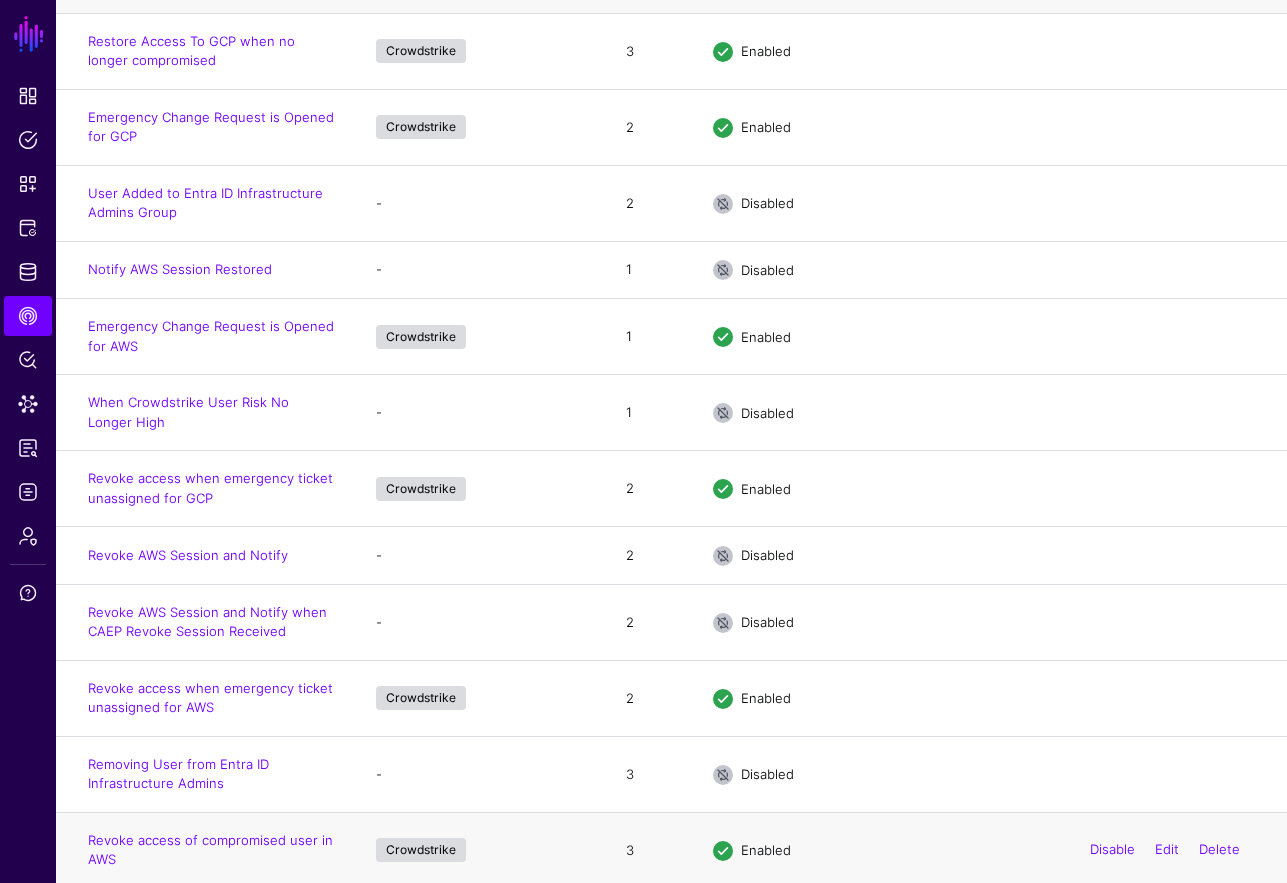 scroll, scrollTop: 529, scrollLeft: 0, axis: vertical 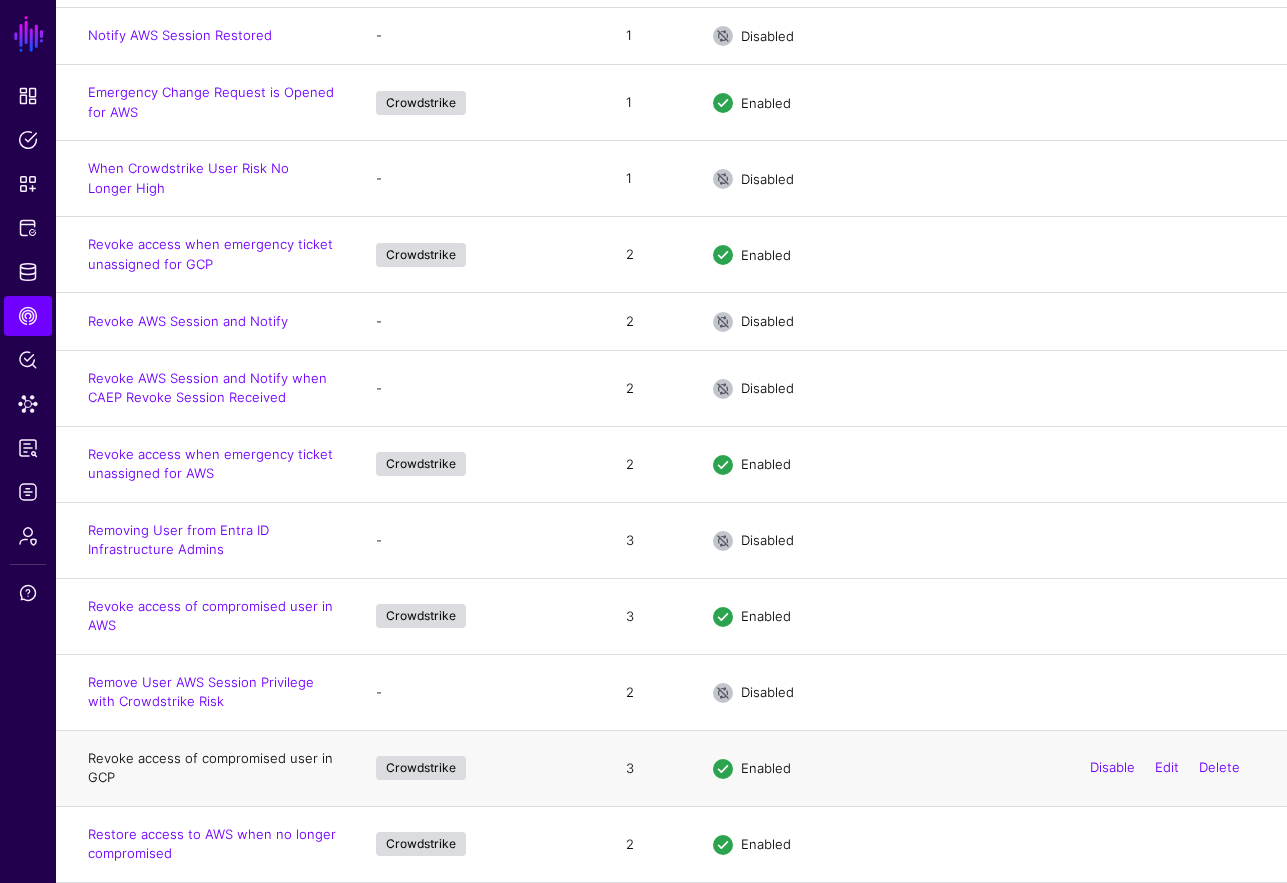 click on "Revoke access of compromised user in GCP" 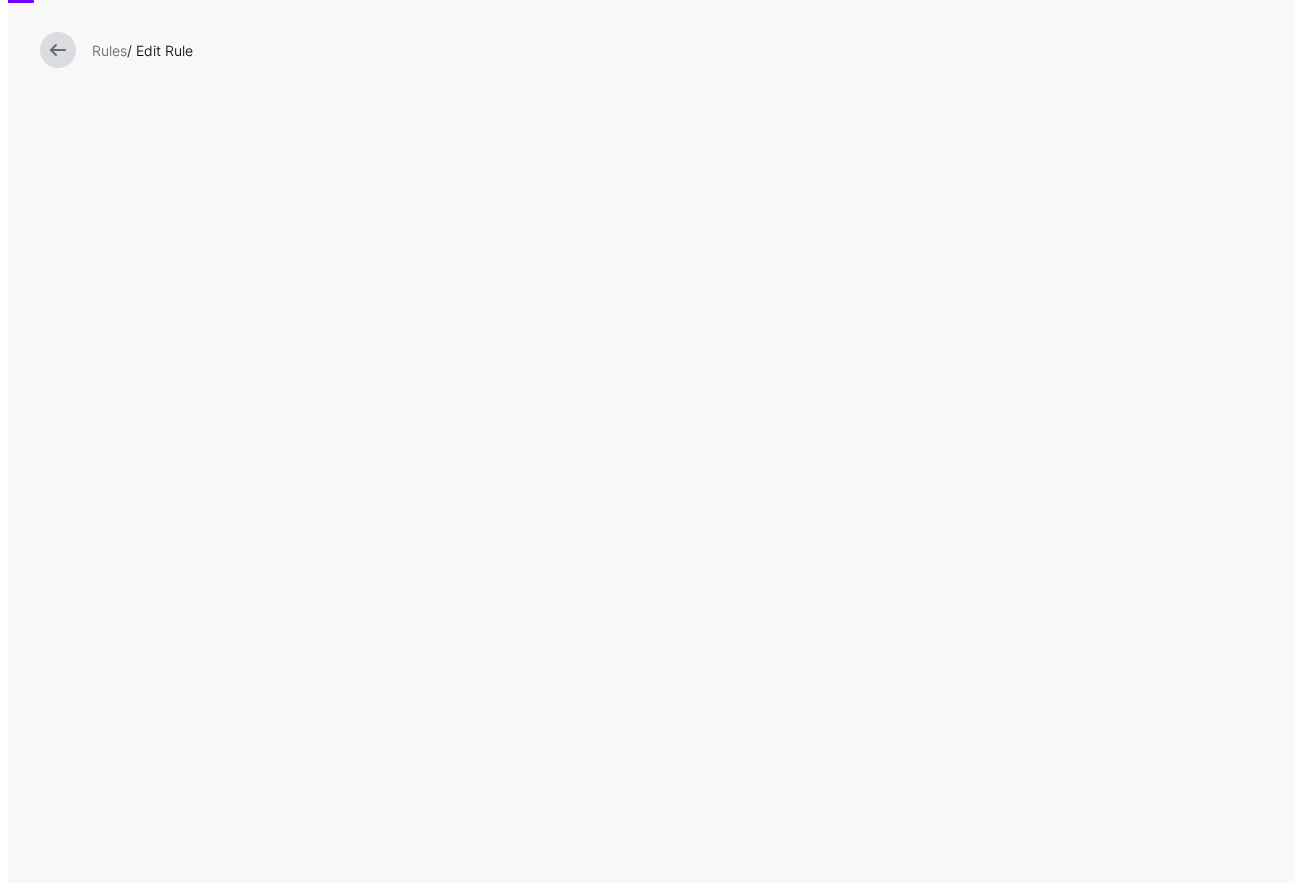 scroll, scrollTop: 0, scrollLeft: 0, axis: both 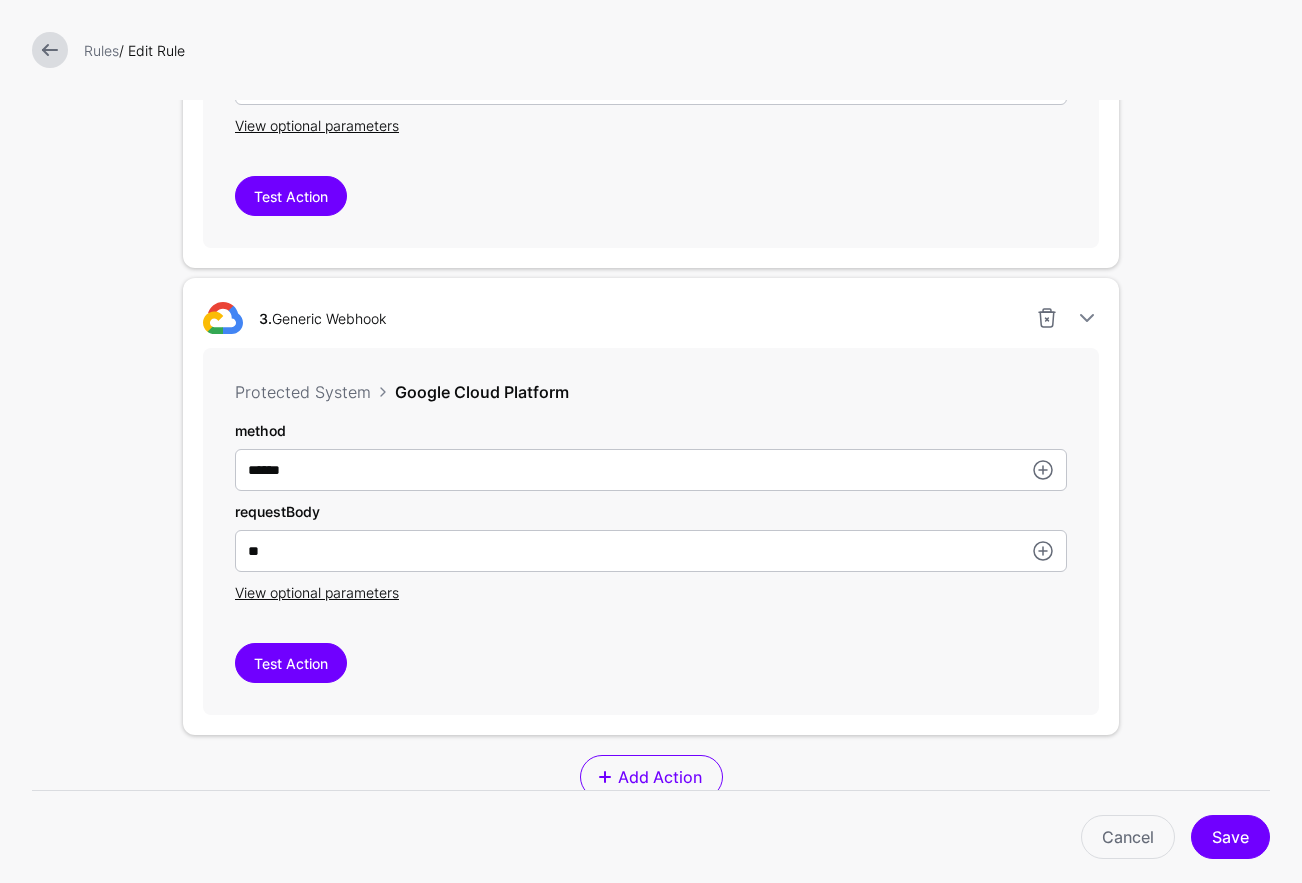 click on "View optional parameters" at bounding box center [651, 592] 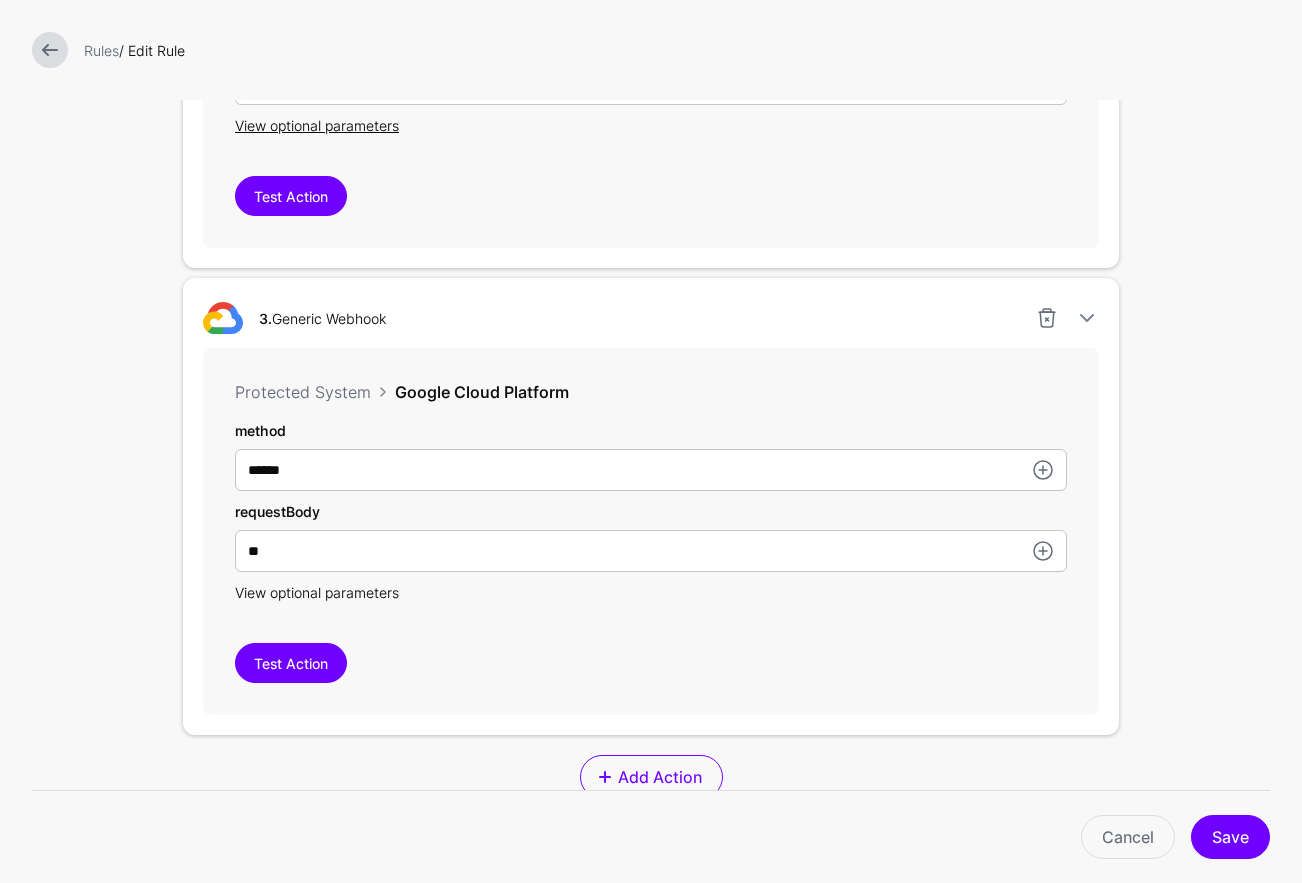 click on "View optional parameters" at bounding box center [317, 592] 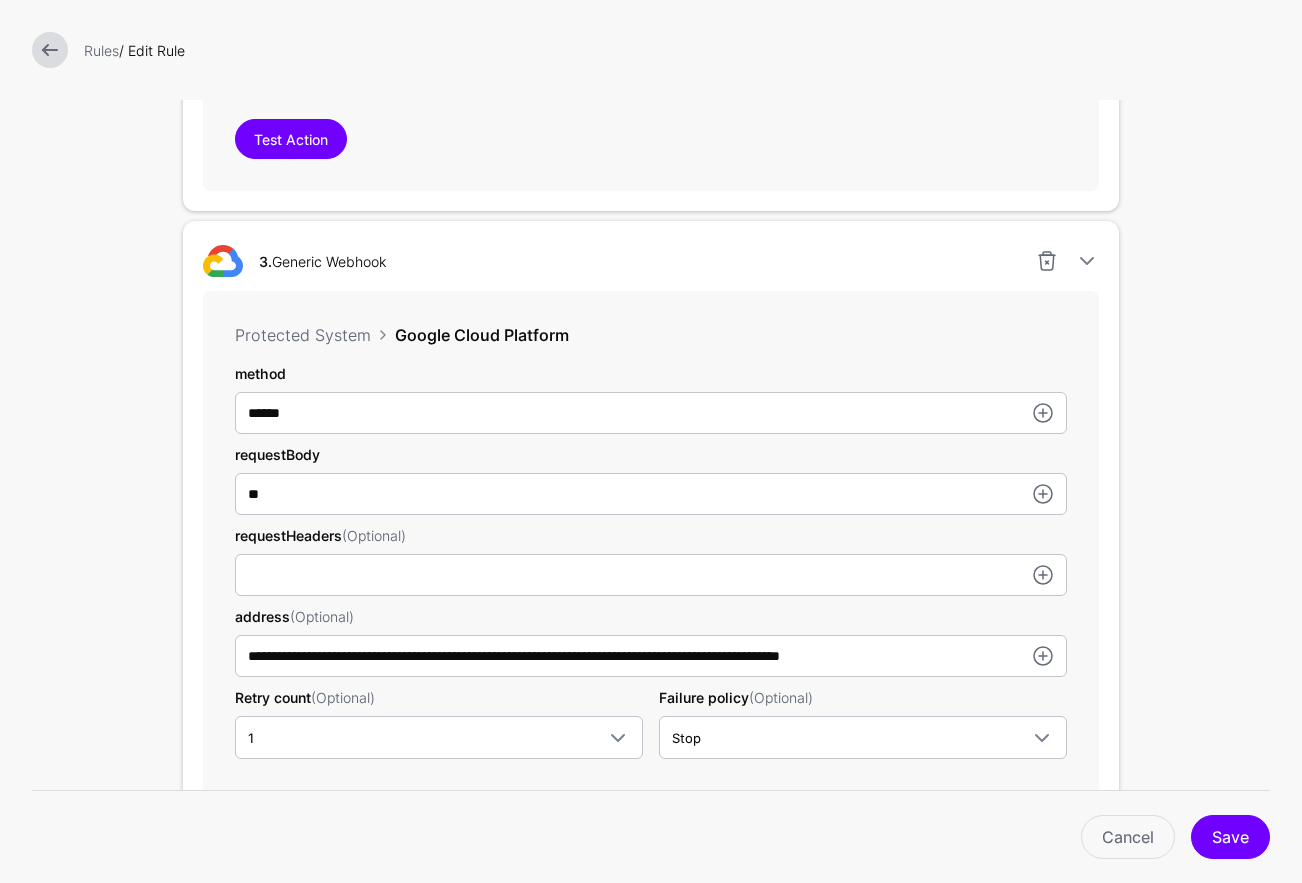 scroll, scrollTop: 1408, scrollLeft: 0, axis: vertical 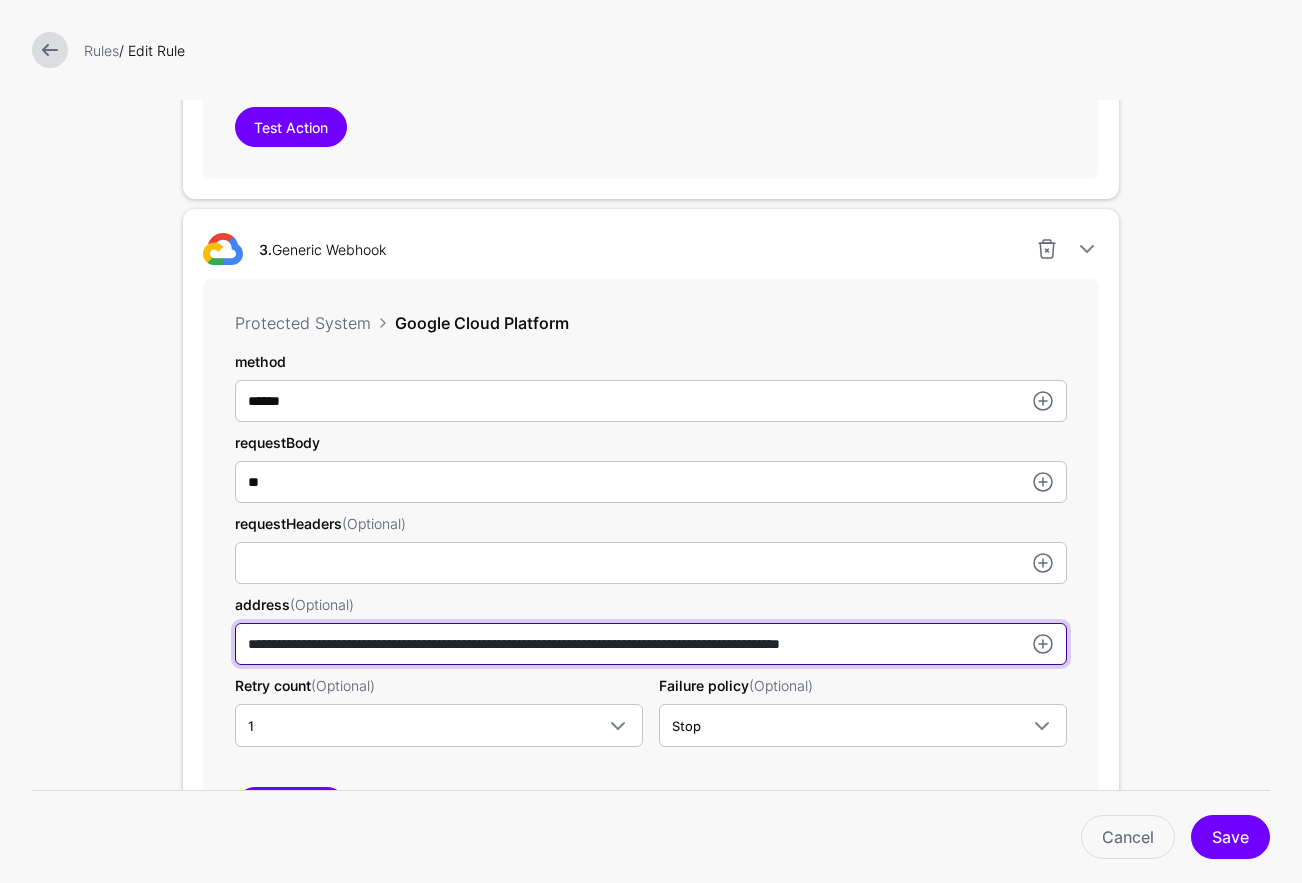drag, startPoint x: 868, startPoint y: 650, endPoint x: 985, endPoint y: 658, distance: 117.273186 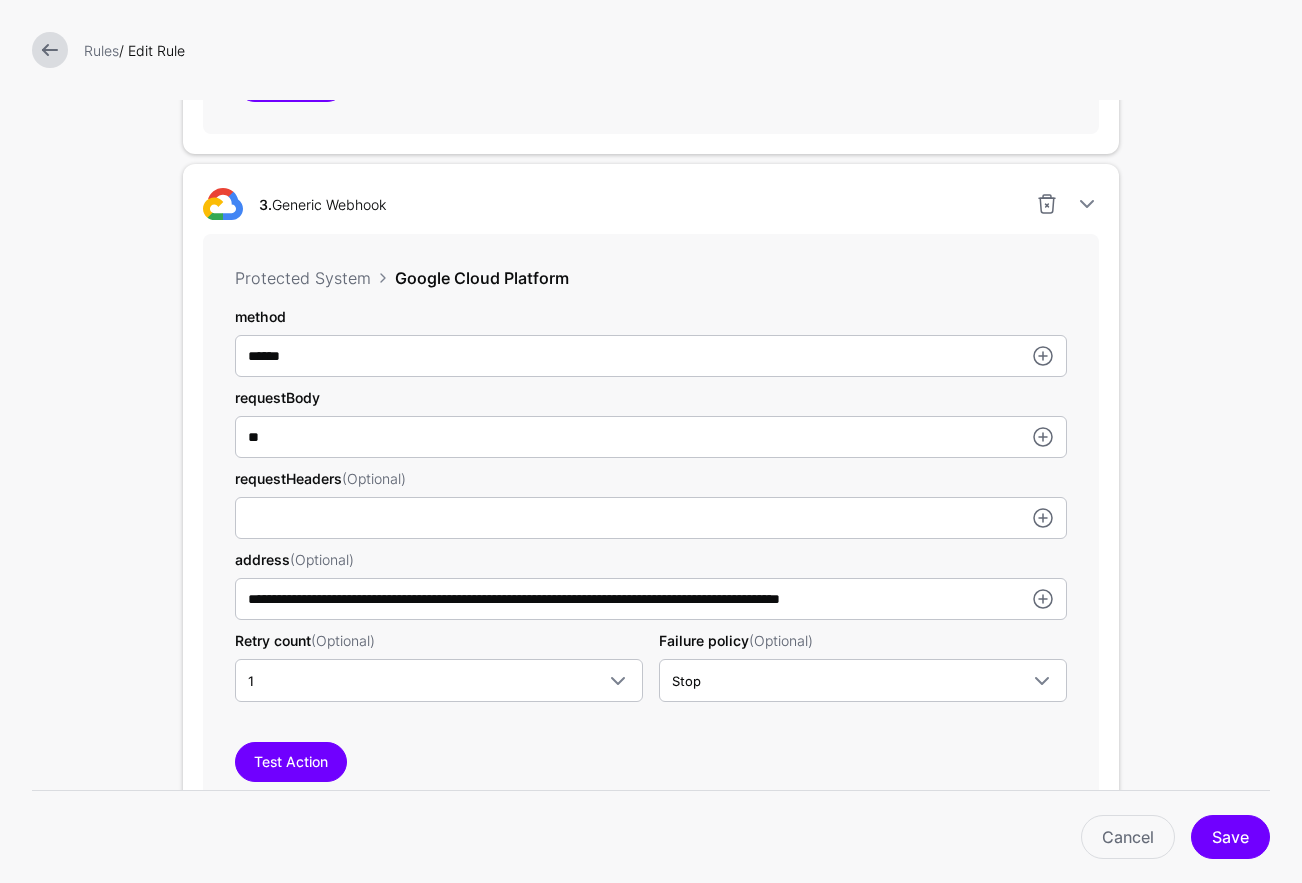 scroll, scrollTop: 1773, scrollLeft: 0, axis: vertical 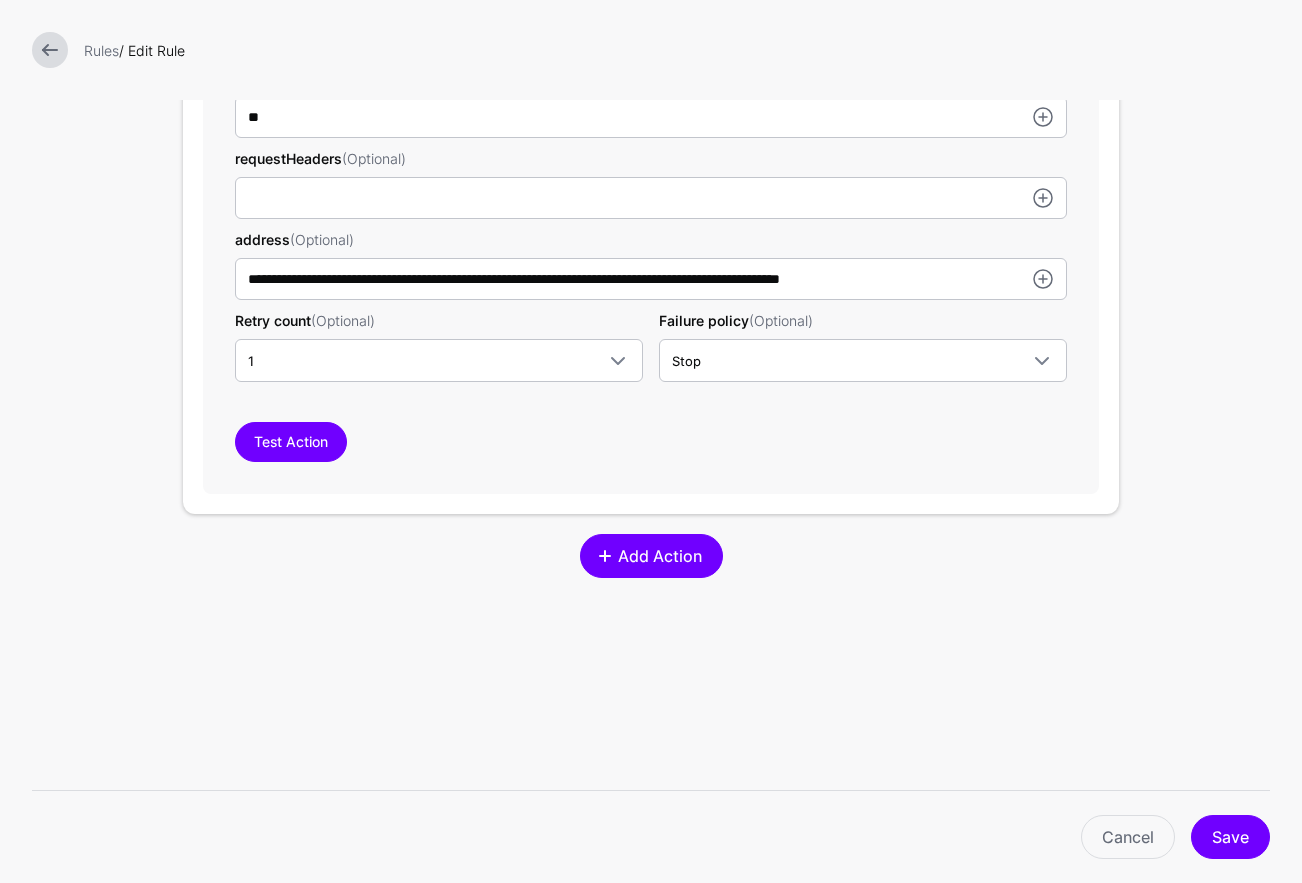click on "Add Action" at bounding box center (659, 556) 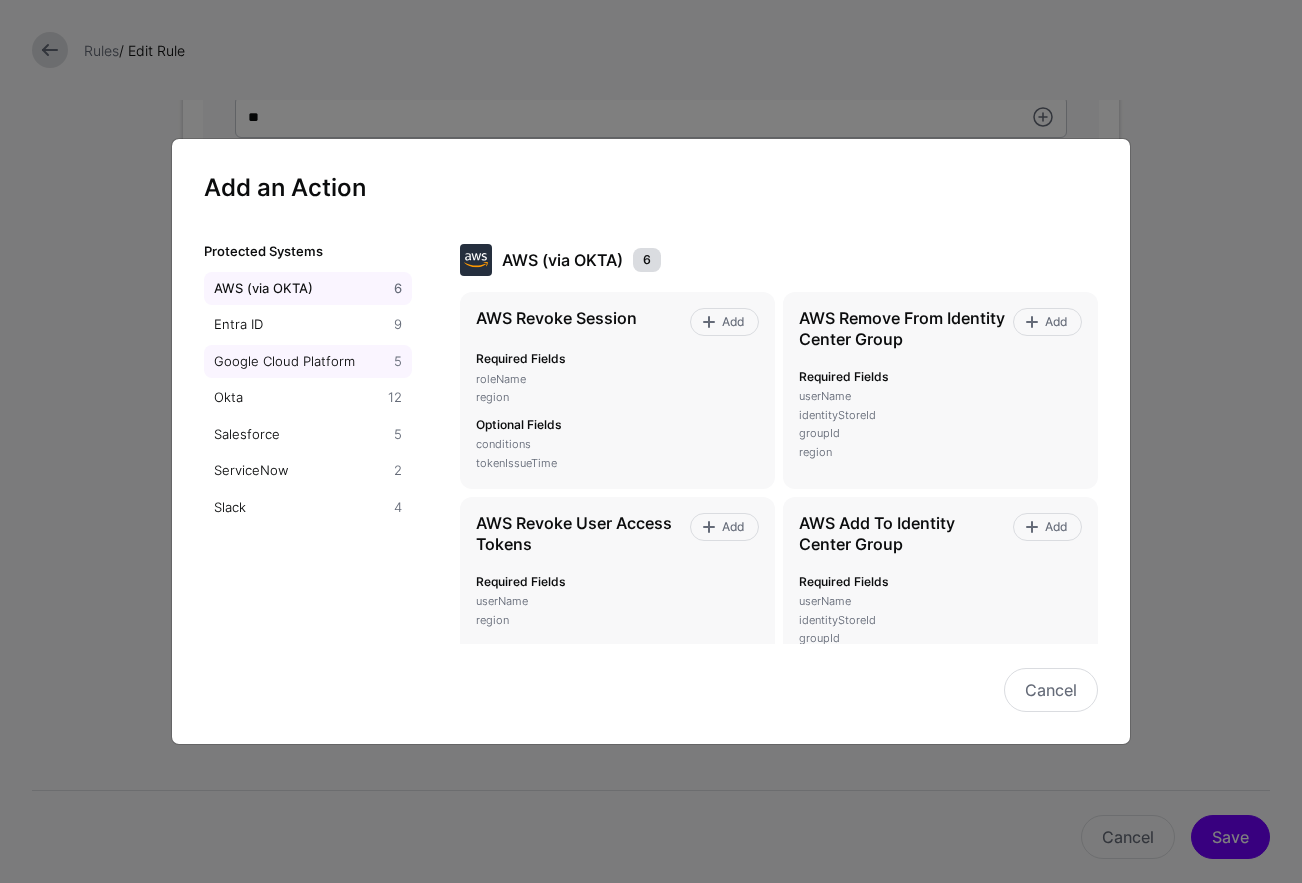 click on "Google Cloud Platform" 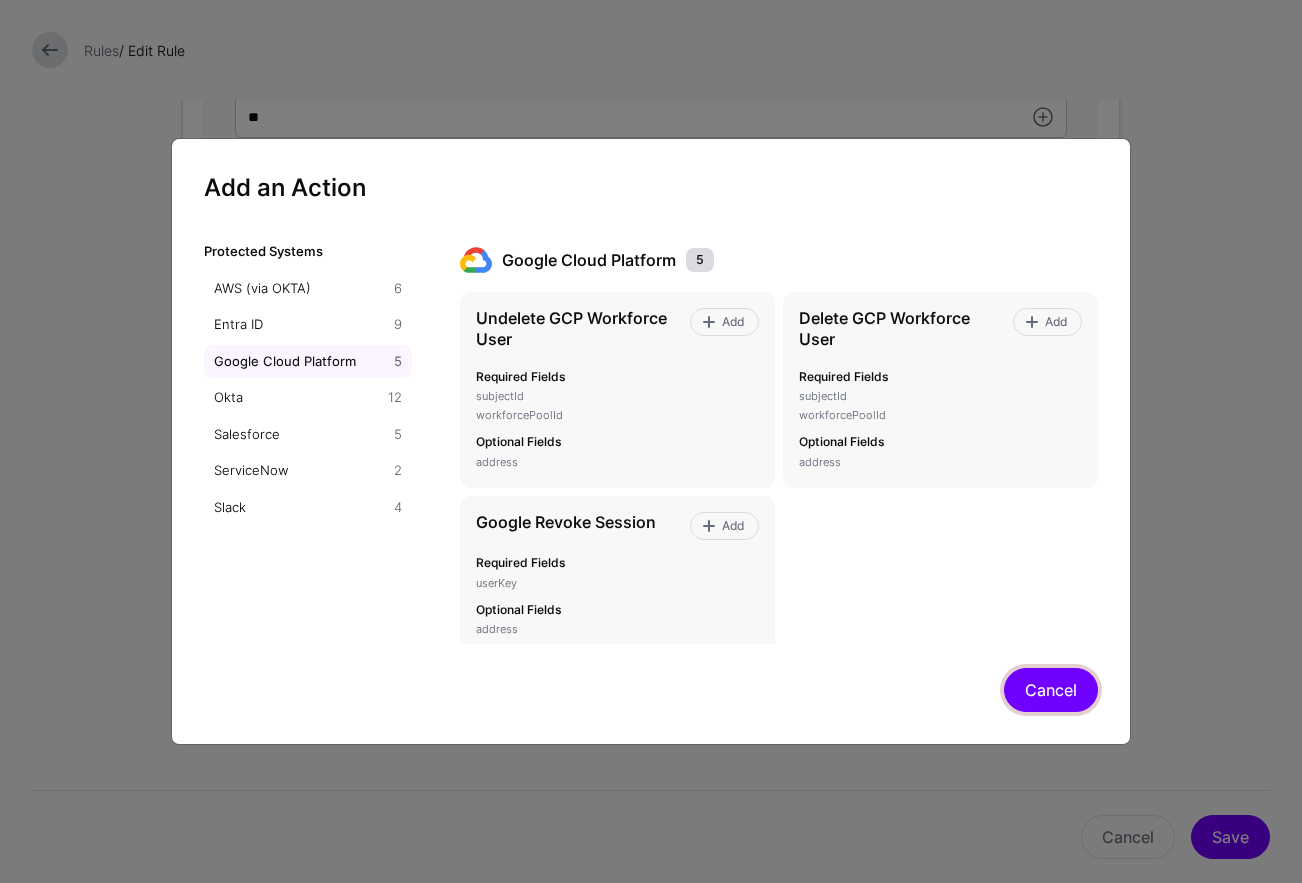 click on "Cancel" 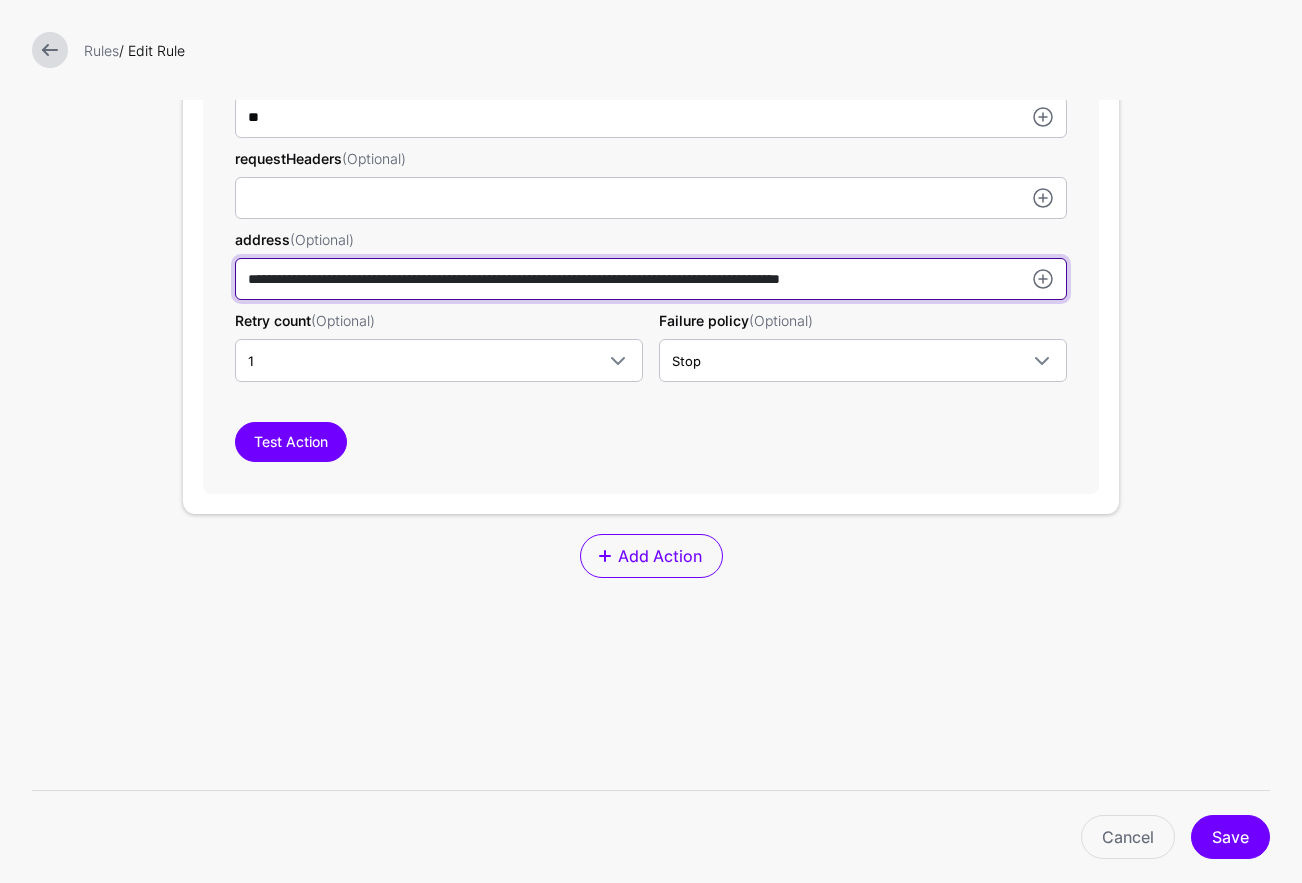 drag, startPoint x: 662, startPoint y: 285, endPoint x: 797, endPoint y: 281, distance: 135.05925 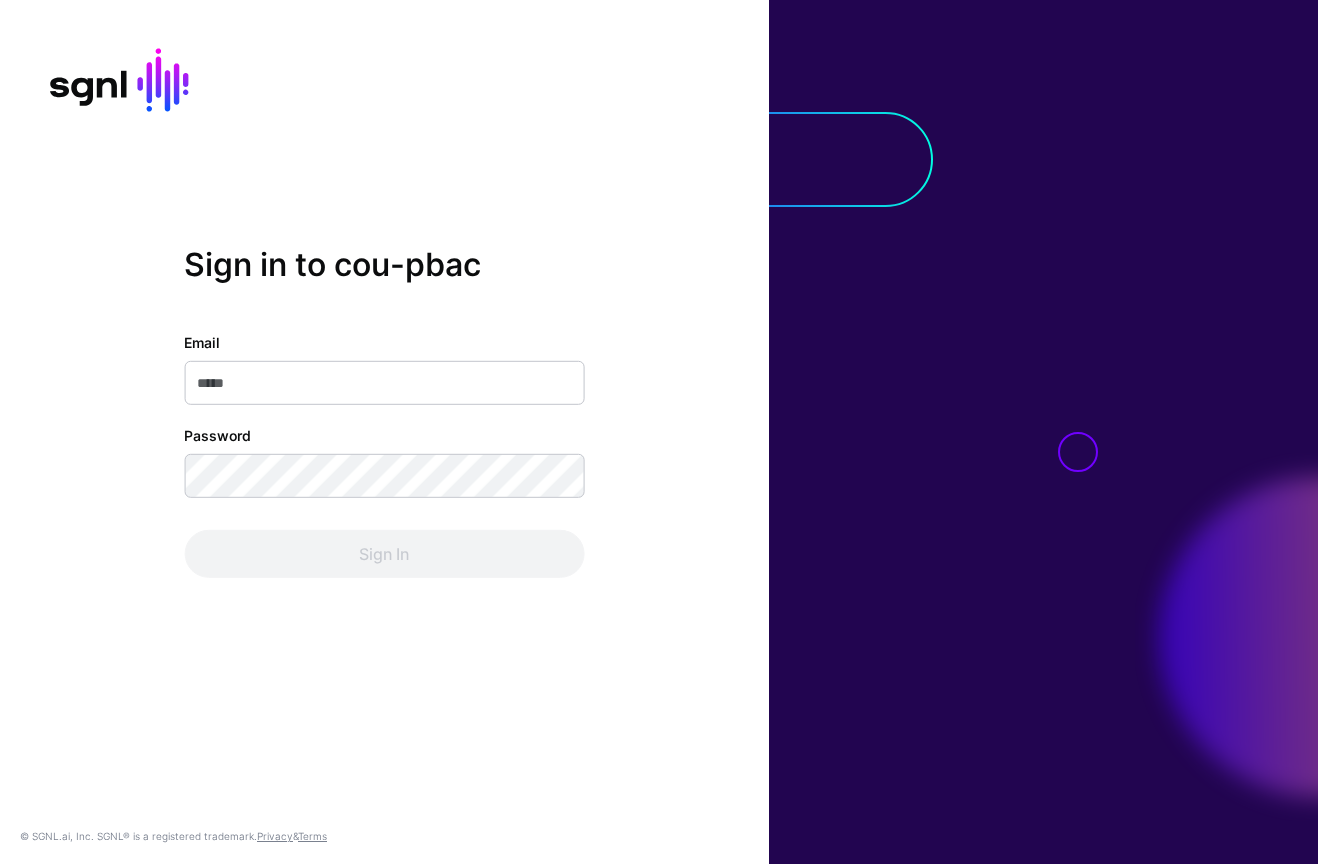 scroll, scrollTop: 0, scrollLeft: 0, axis: both 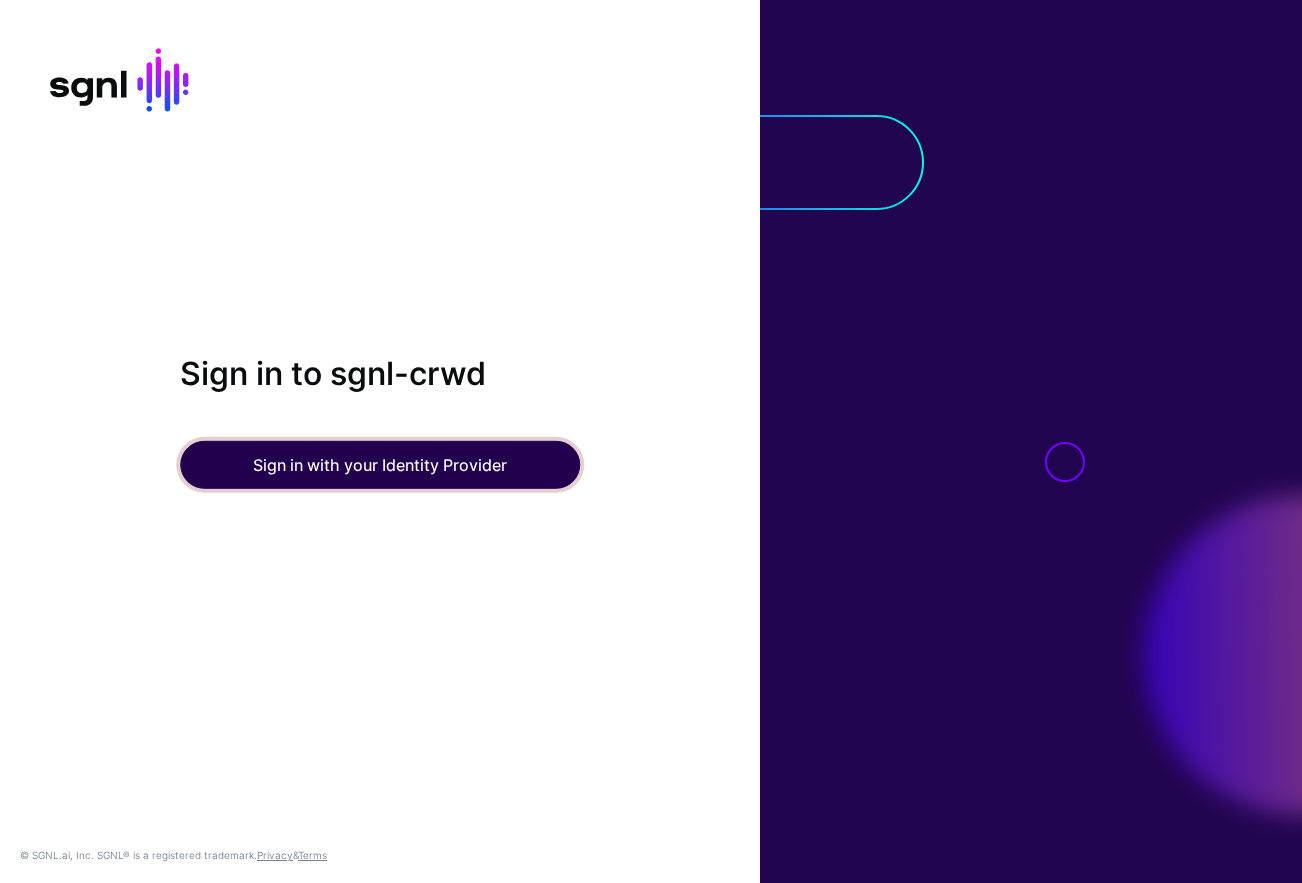 click on "Sign in with your Identity Provider" 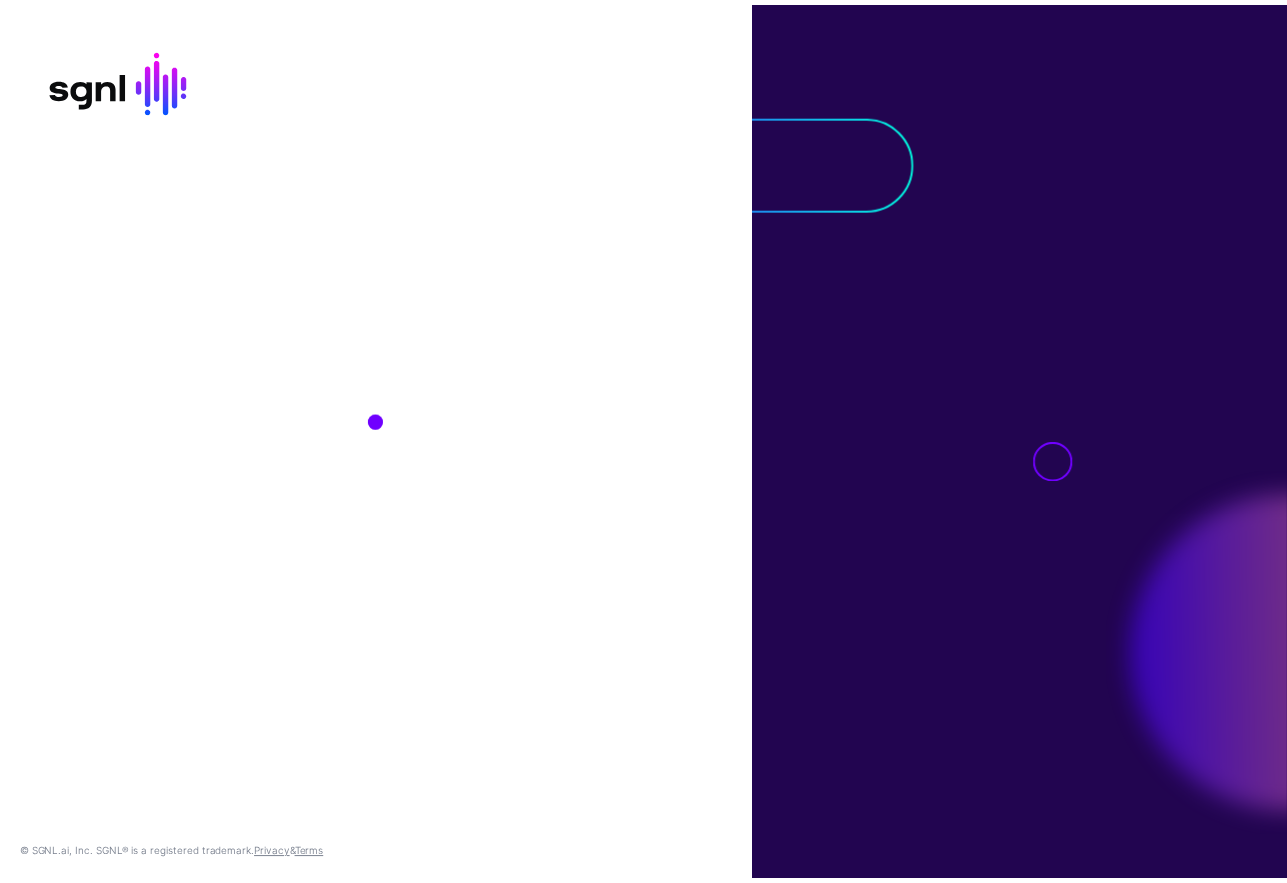 scroll, scrollTop: 0, scrollLeft: 0, axis: both 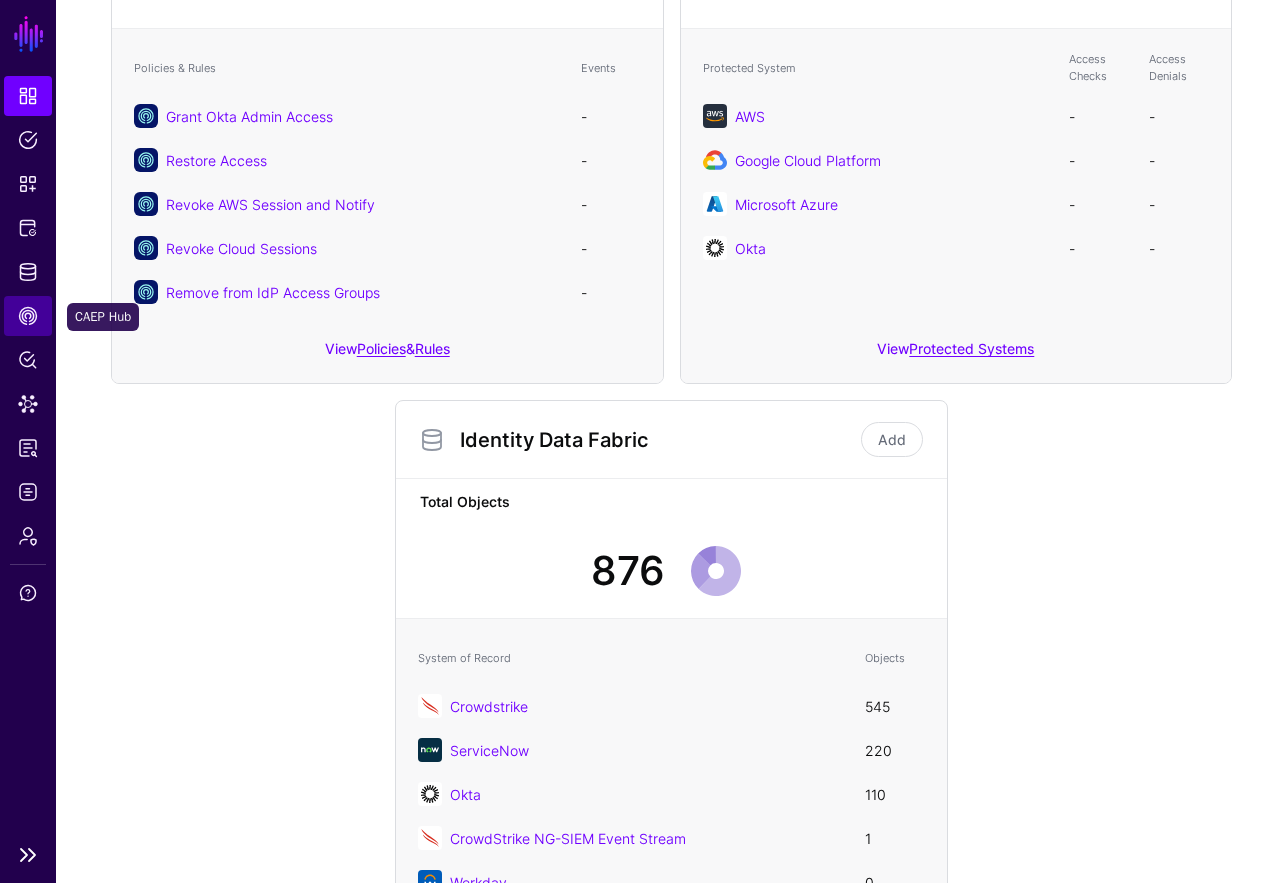 click on "CAEP Hub" 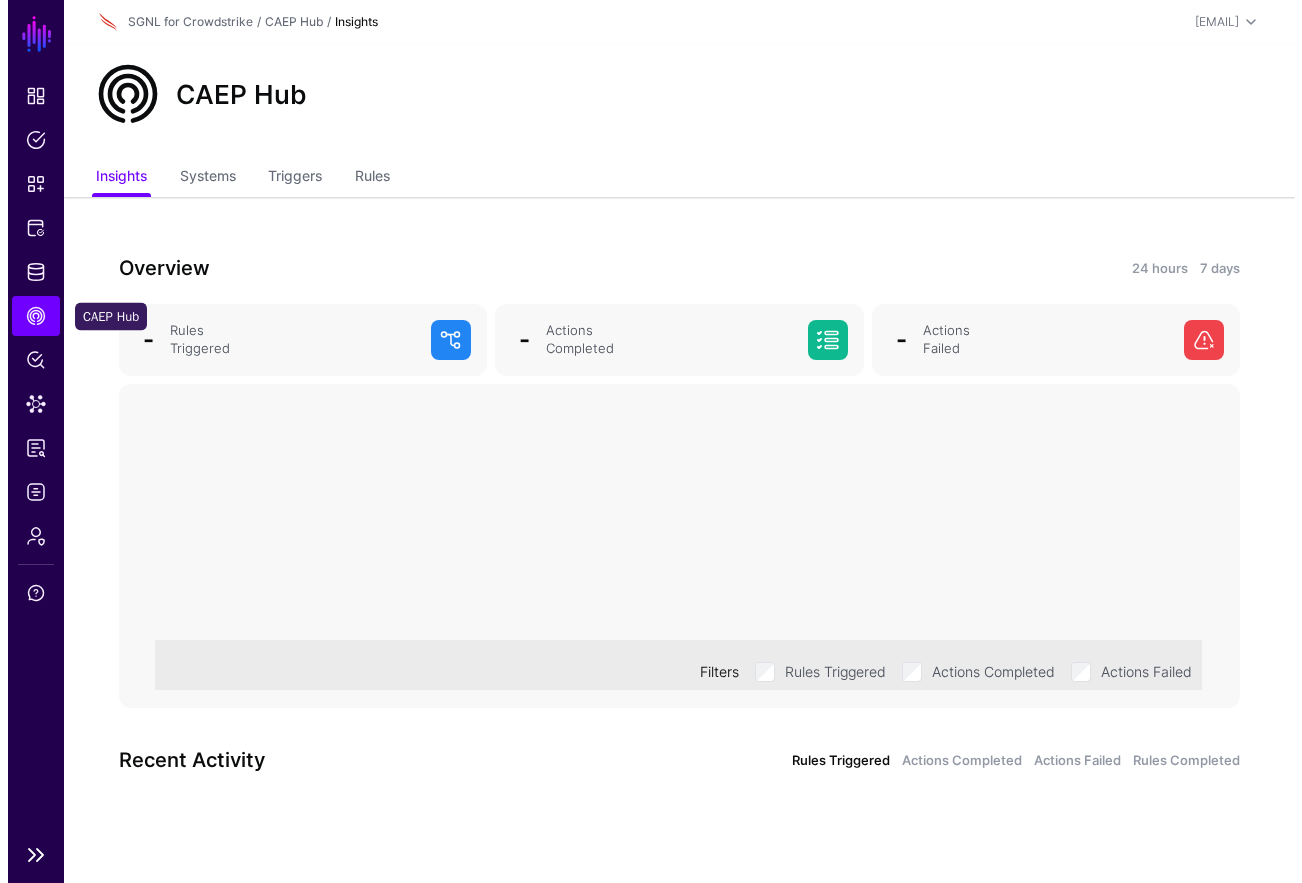 scroll, scrollTop: 0, scrollLeft: 0, axis: both 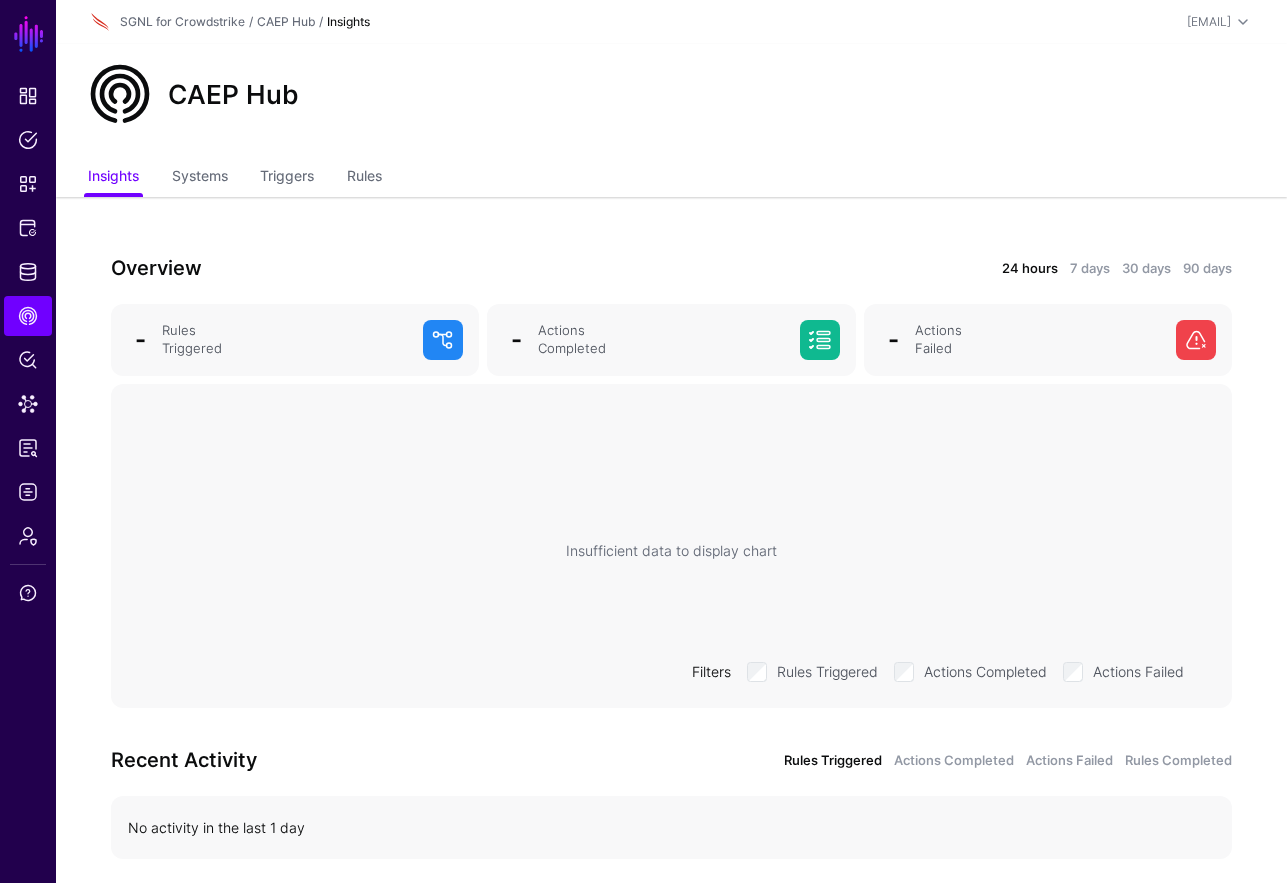 click on "Insights Systems Triggers Rules" 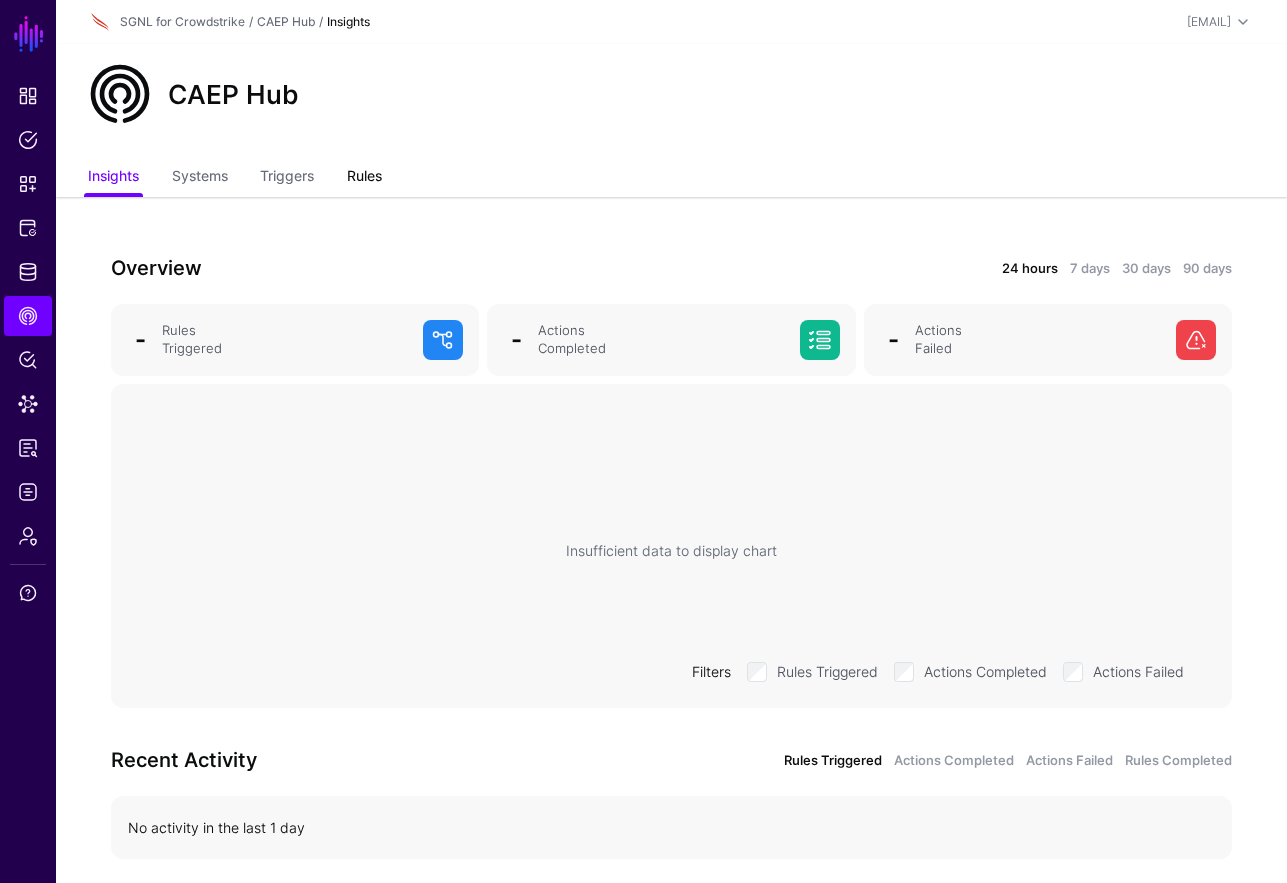 click on "Rules" 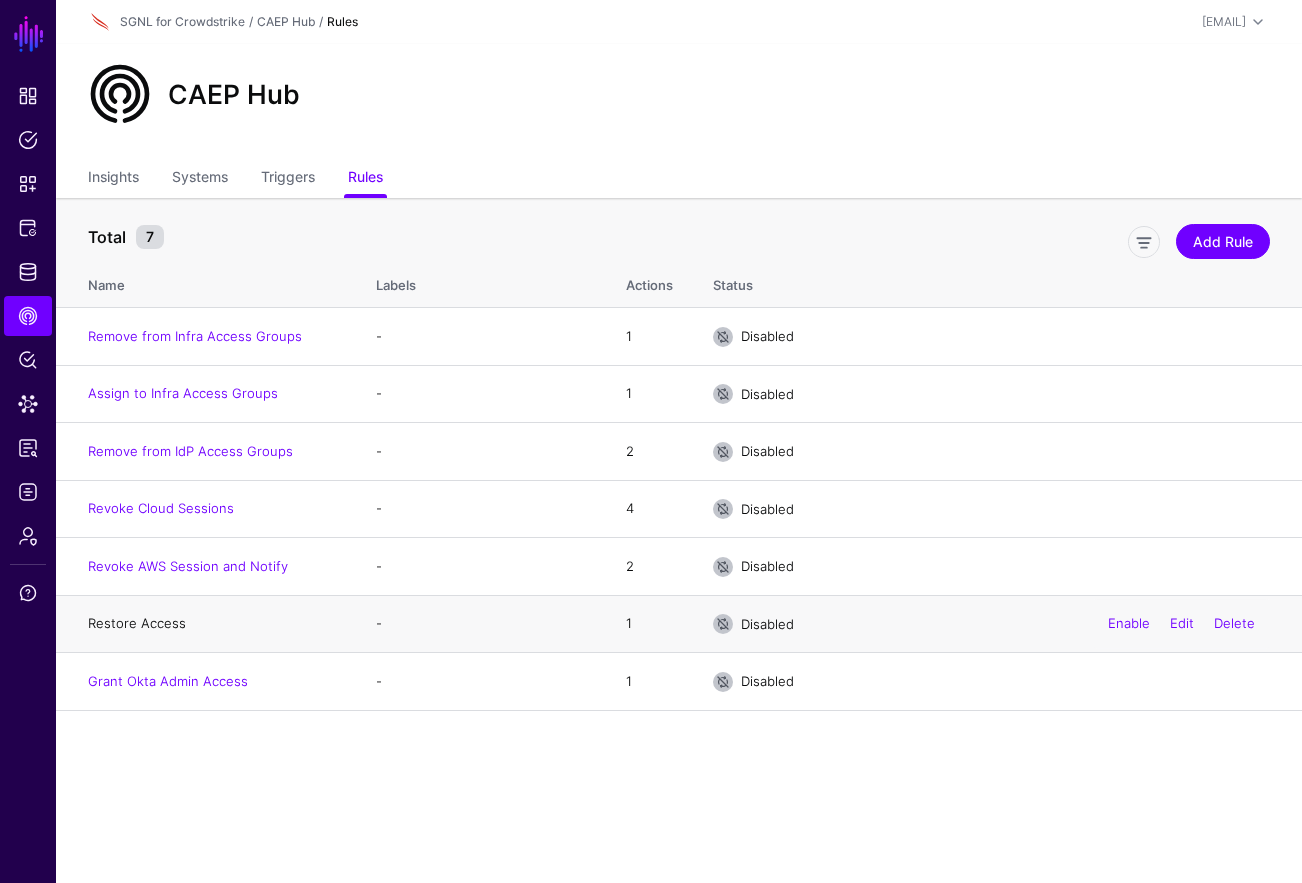 click on "Restore Access" 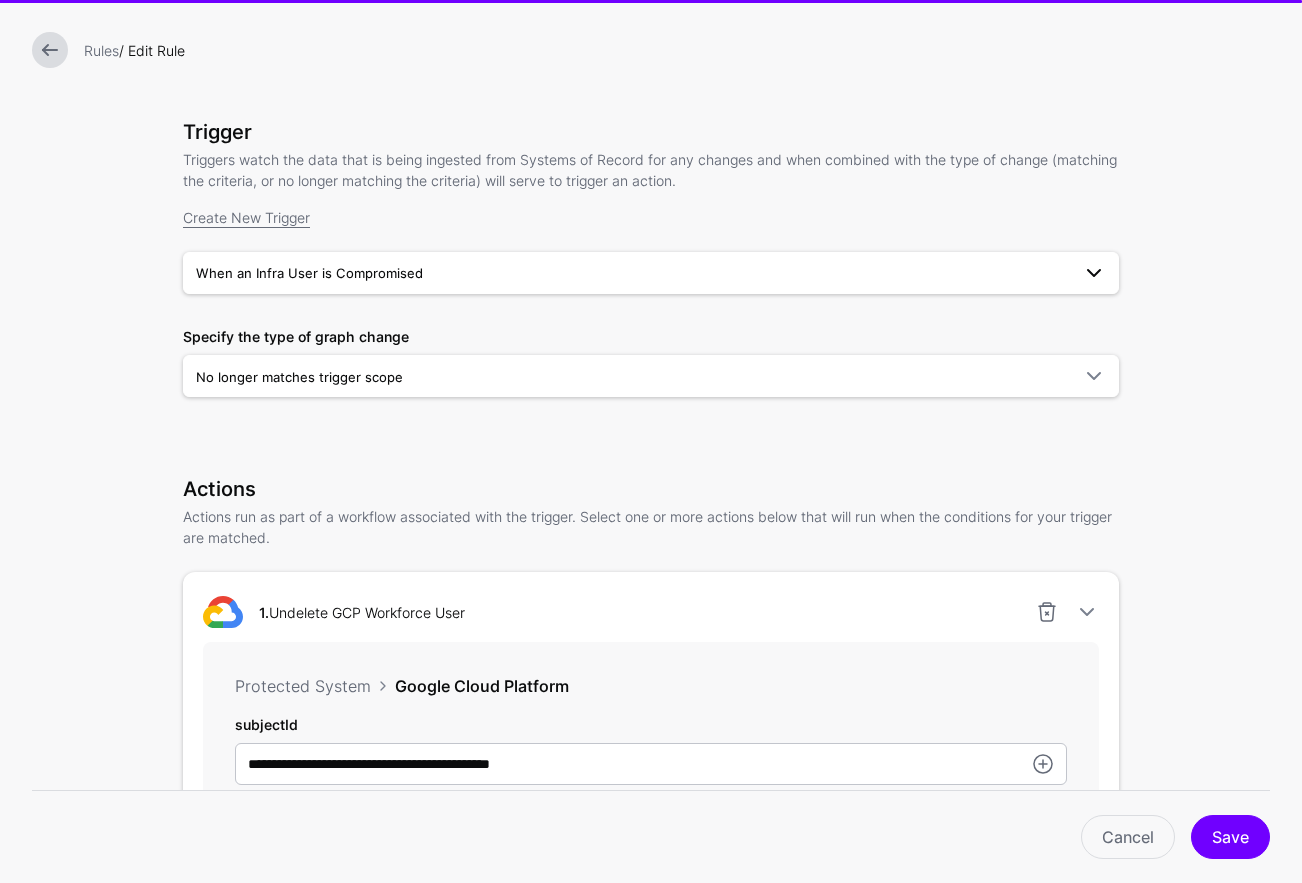 scroll, scrollTop: 518, scrollLeft: 0, axis: vertical 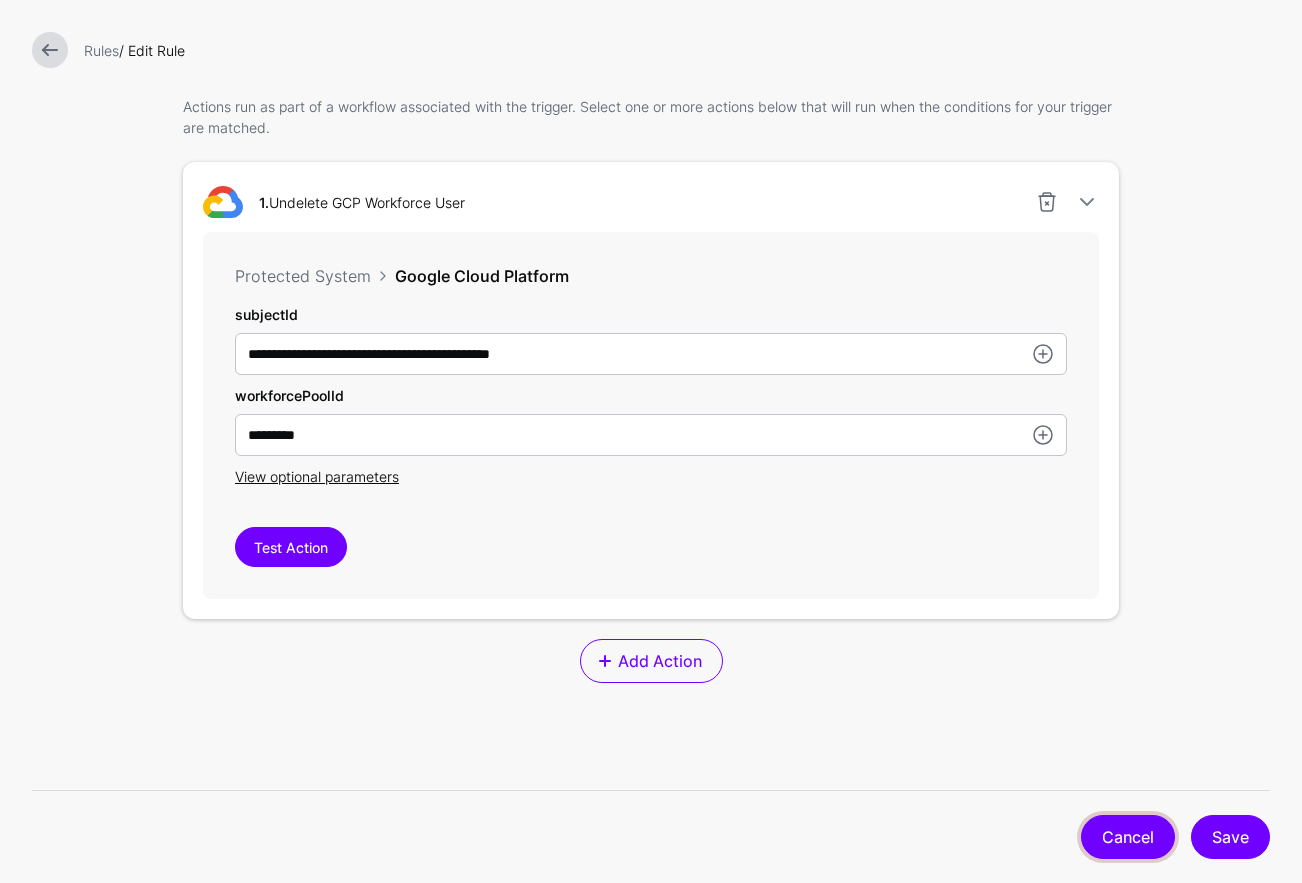 click on "Cancel" at bounding box center [1128, 837] 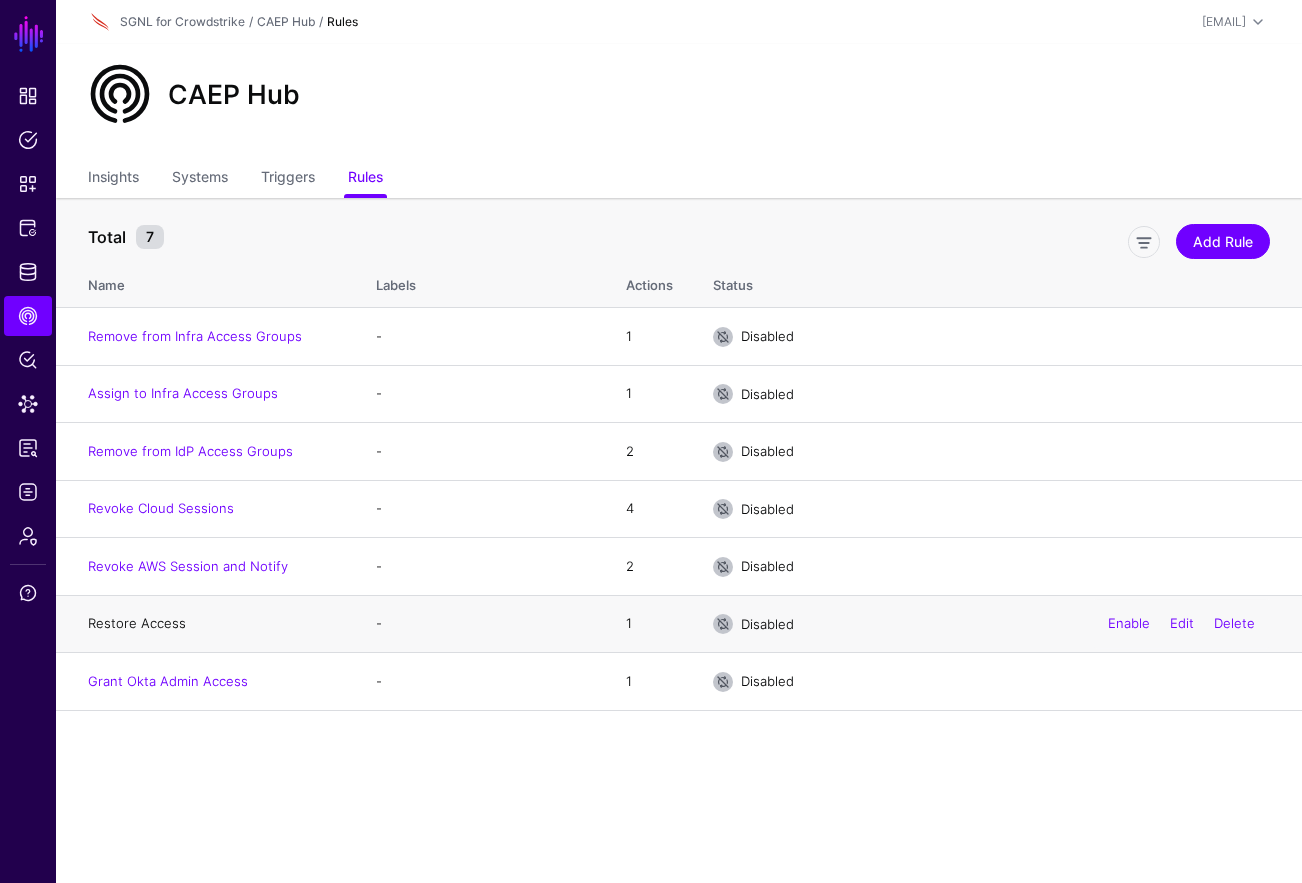 click on "Restore Access" 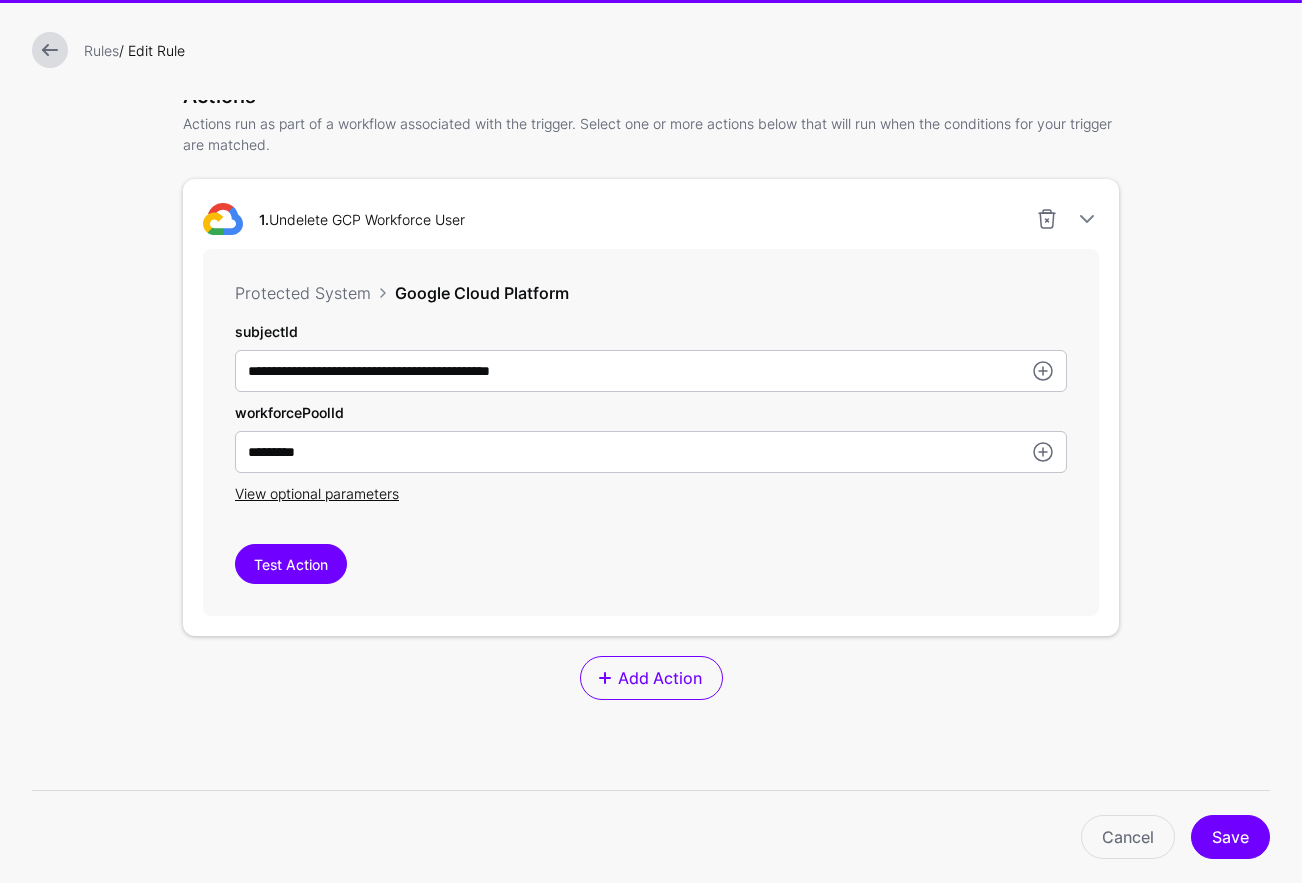 scroll, scrollTop: 523, scrollLeft: 0, axis: vertical 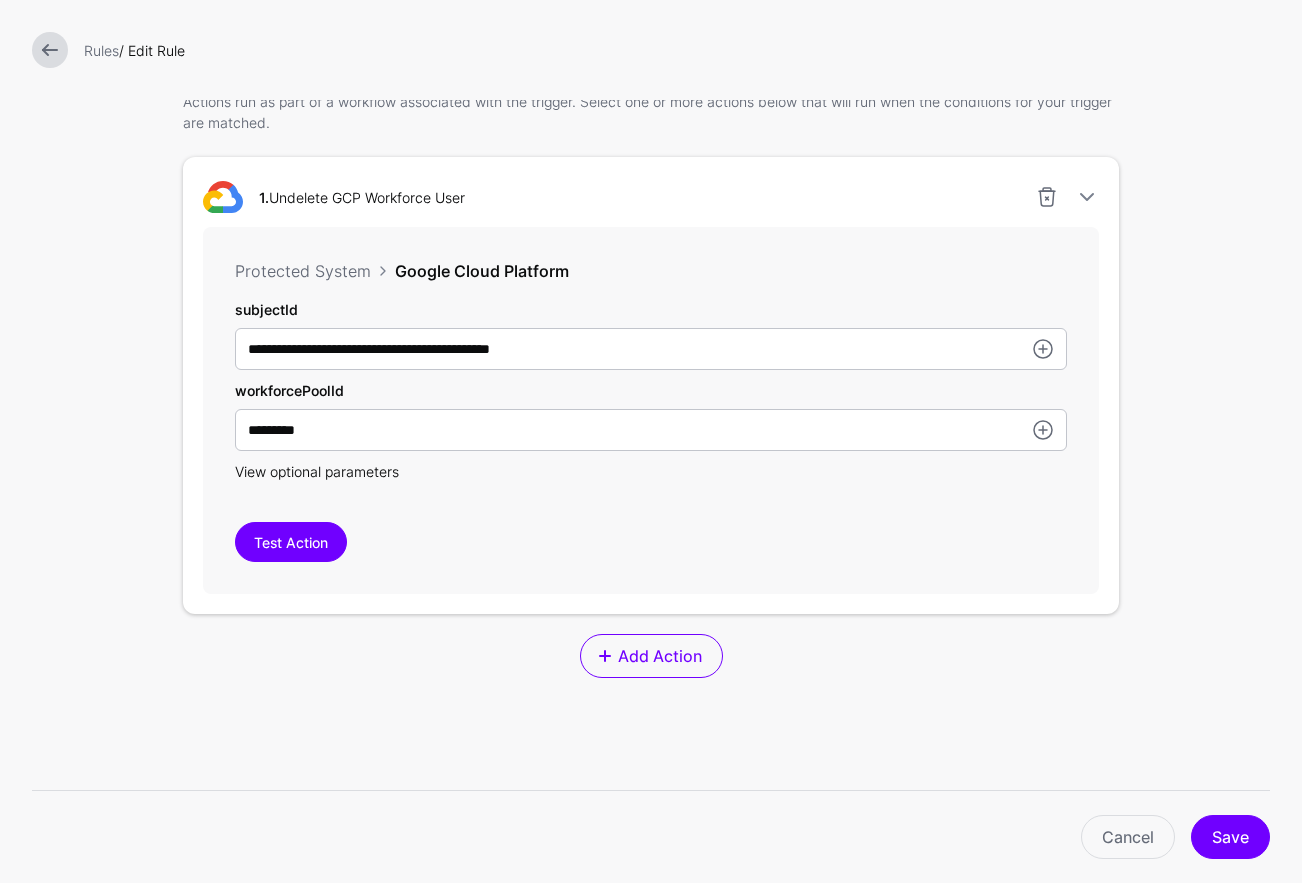 click on "View optional parameters" at bounding box center [317, 471] 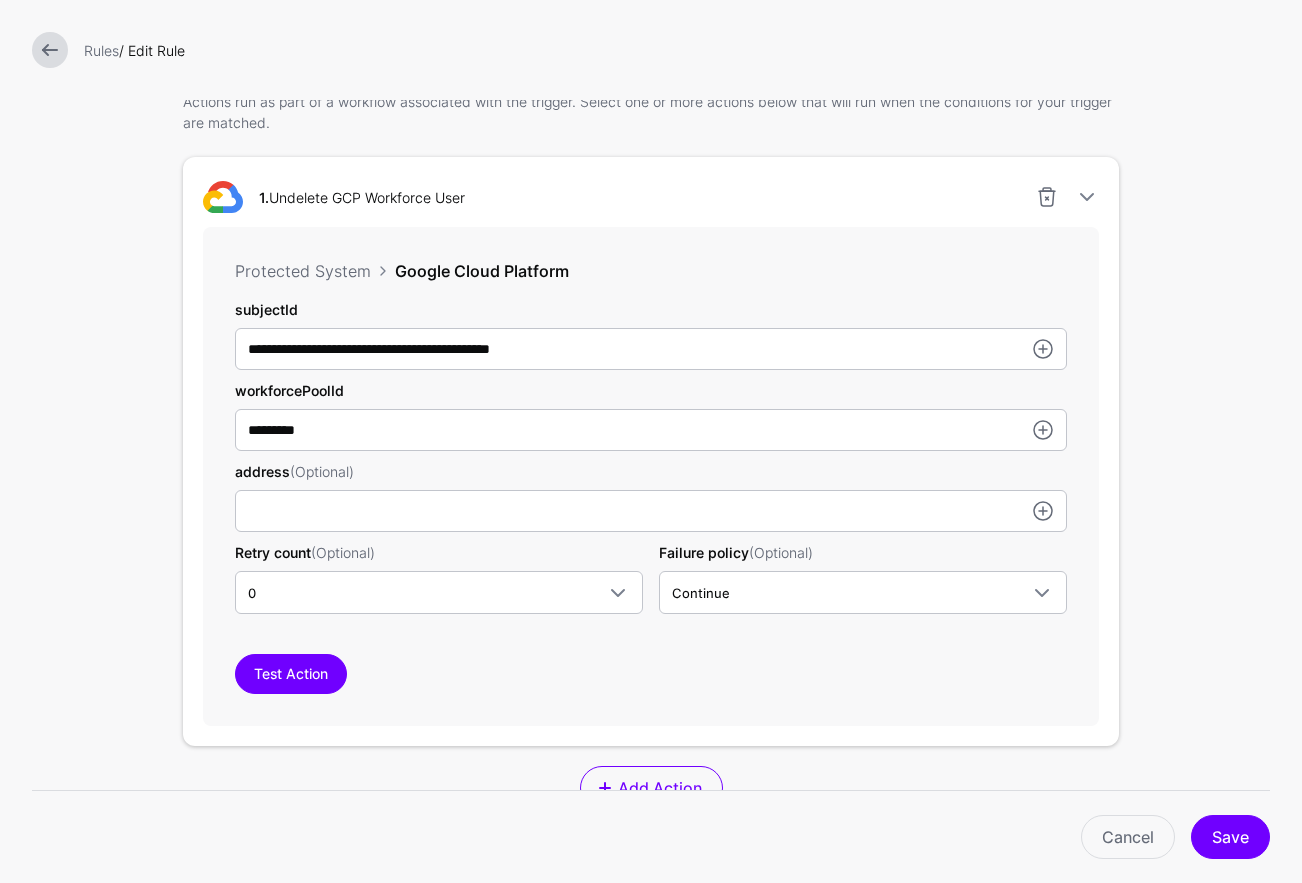scroll, scrollTop: 0, scrollLeft: 0, axis: both 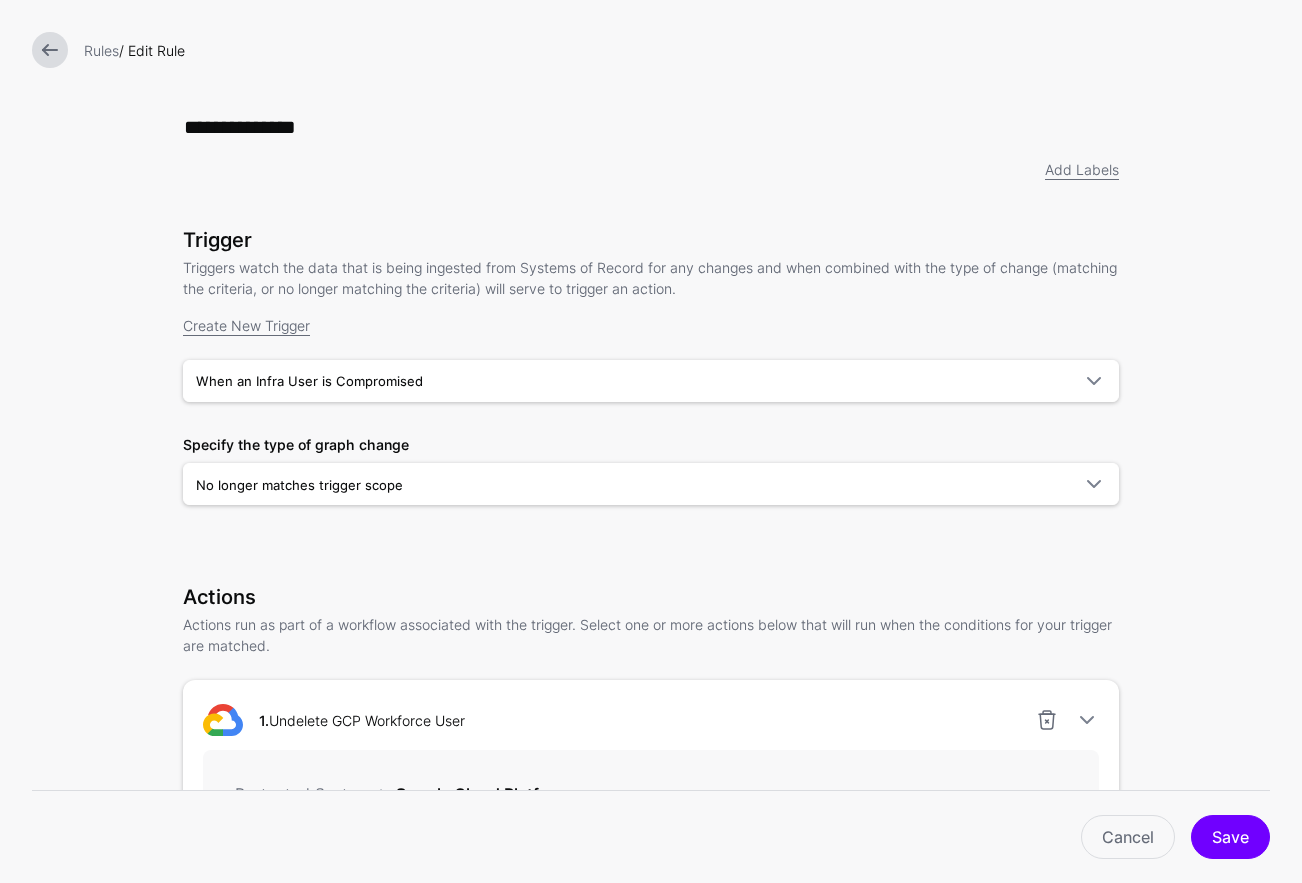 click at bounding box center (50, 50) 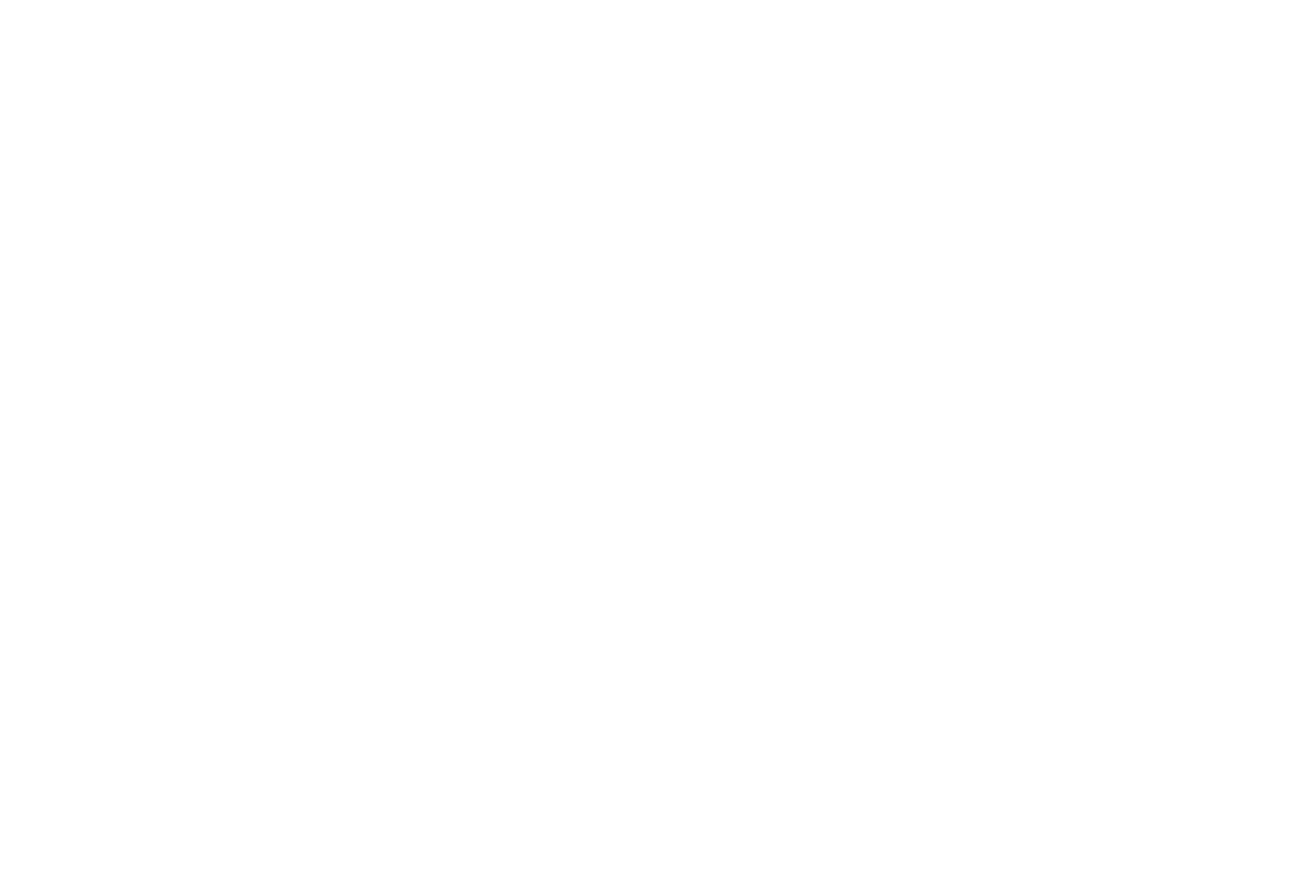 scroll, scrollTop: 0, scrollLeft: 0, axis: both 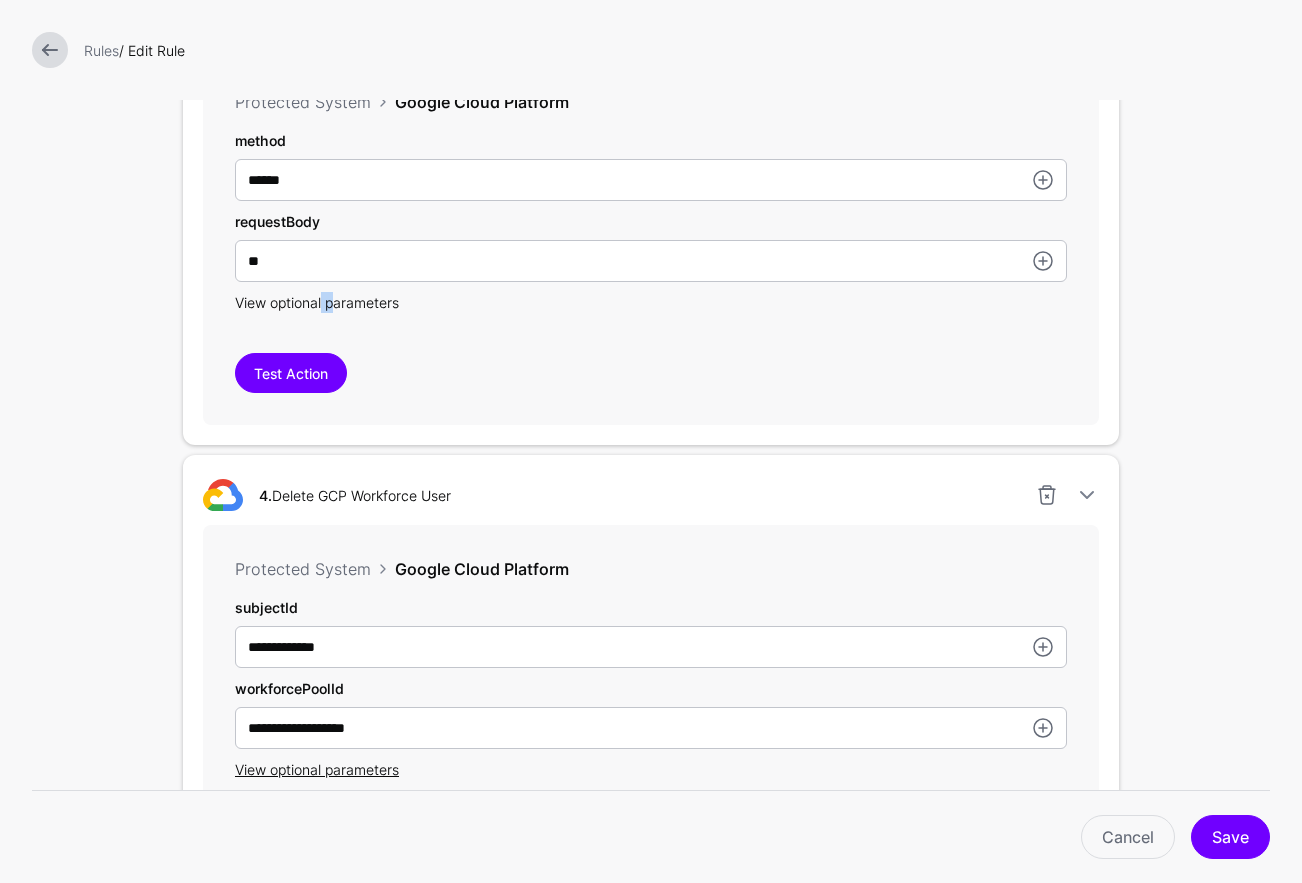 click on "View optional parameters" at bounding box center [651, 302] 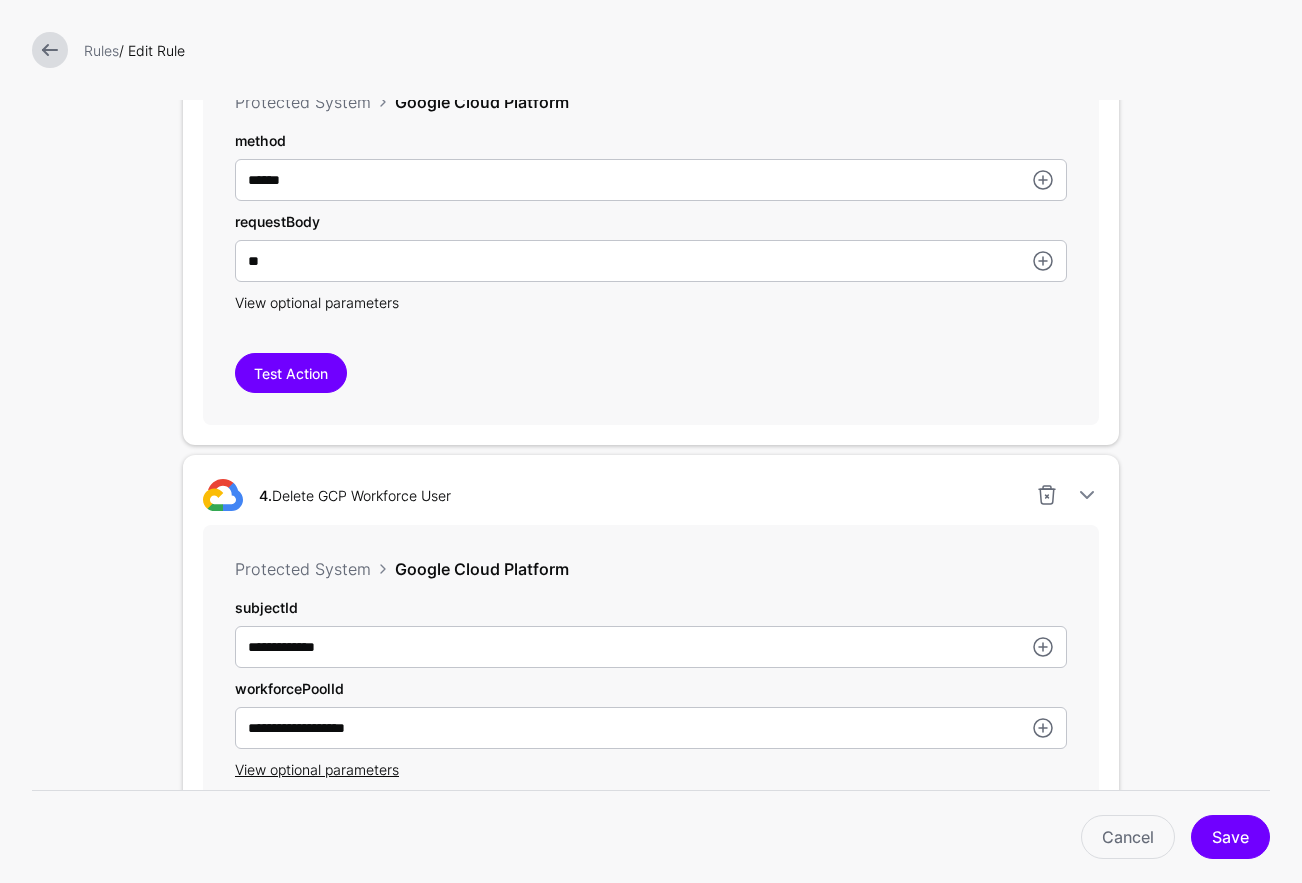 click on "View optional parameters" at bounding box center (317, 302) 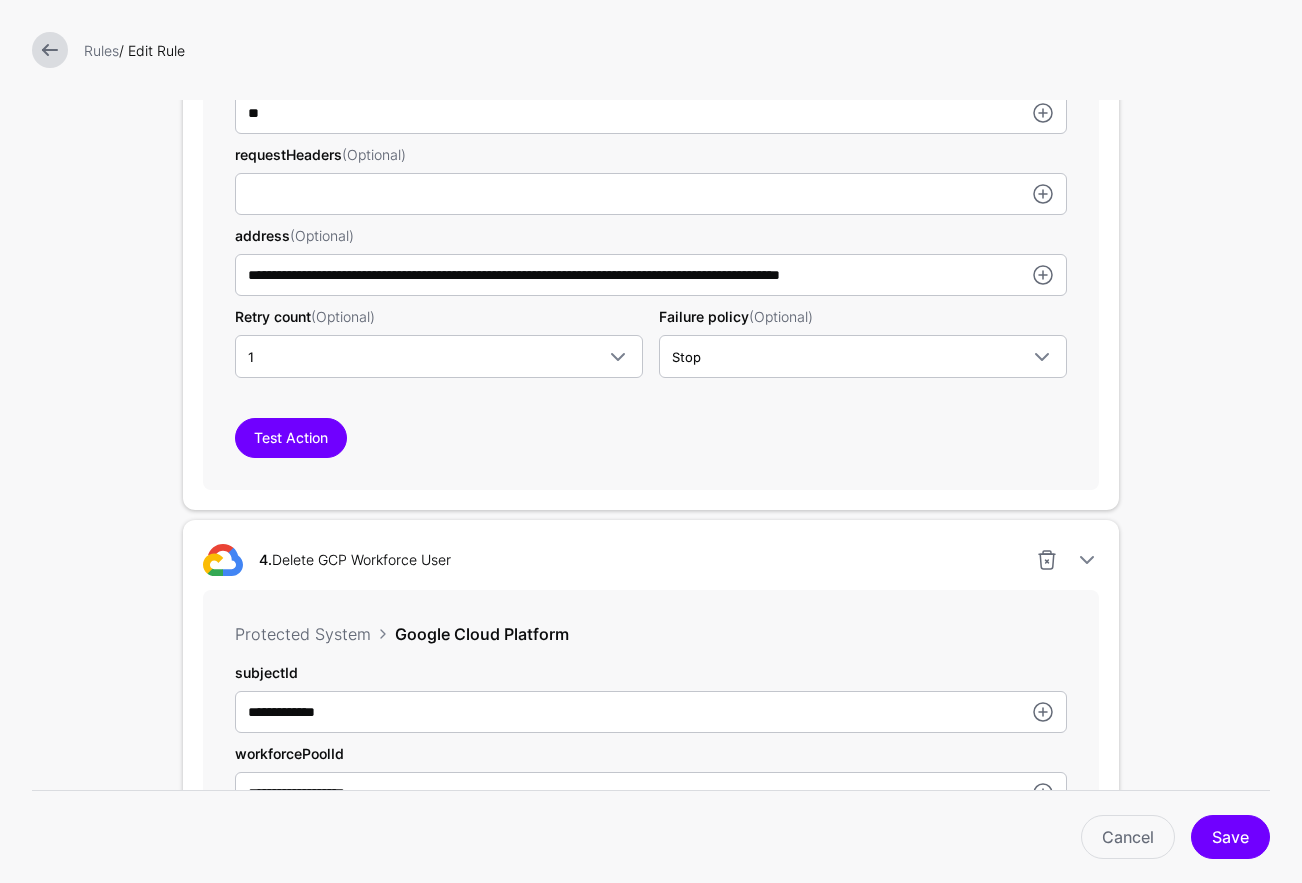 scroll, scrollTop: 1869, scrollLeft: 0, axis: vertical 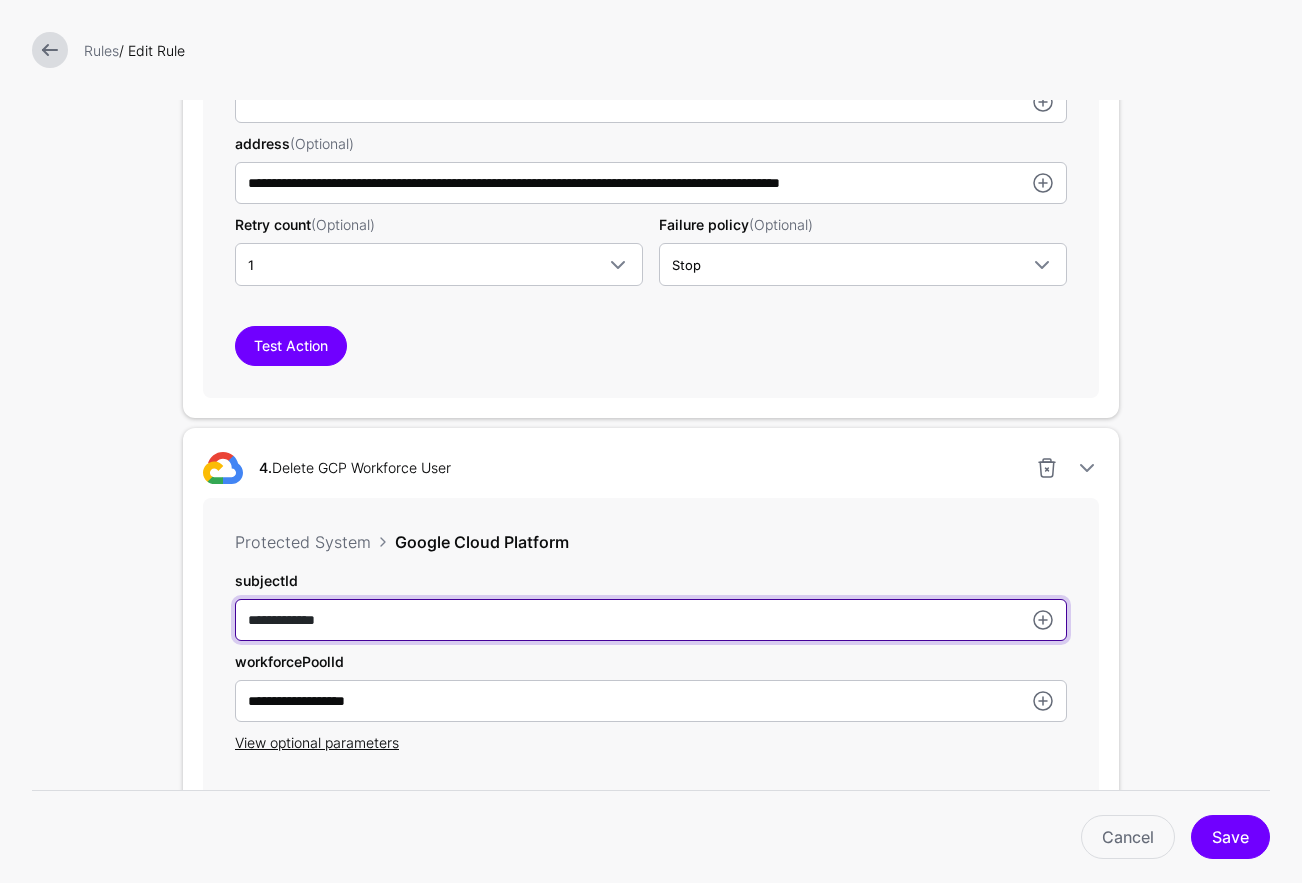 click on "**********" at bounding box center (651, -994) 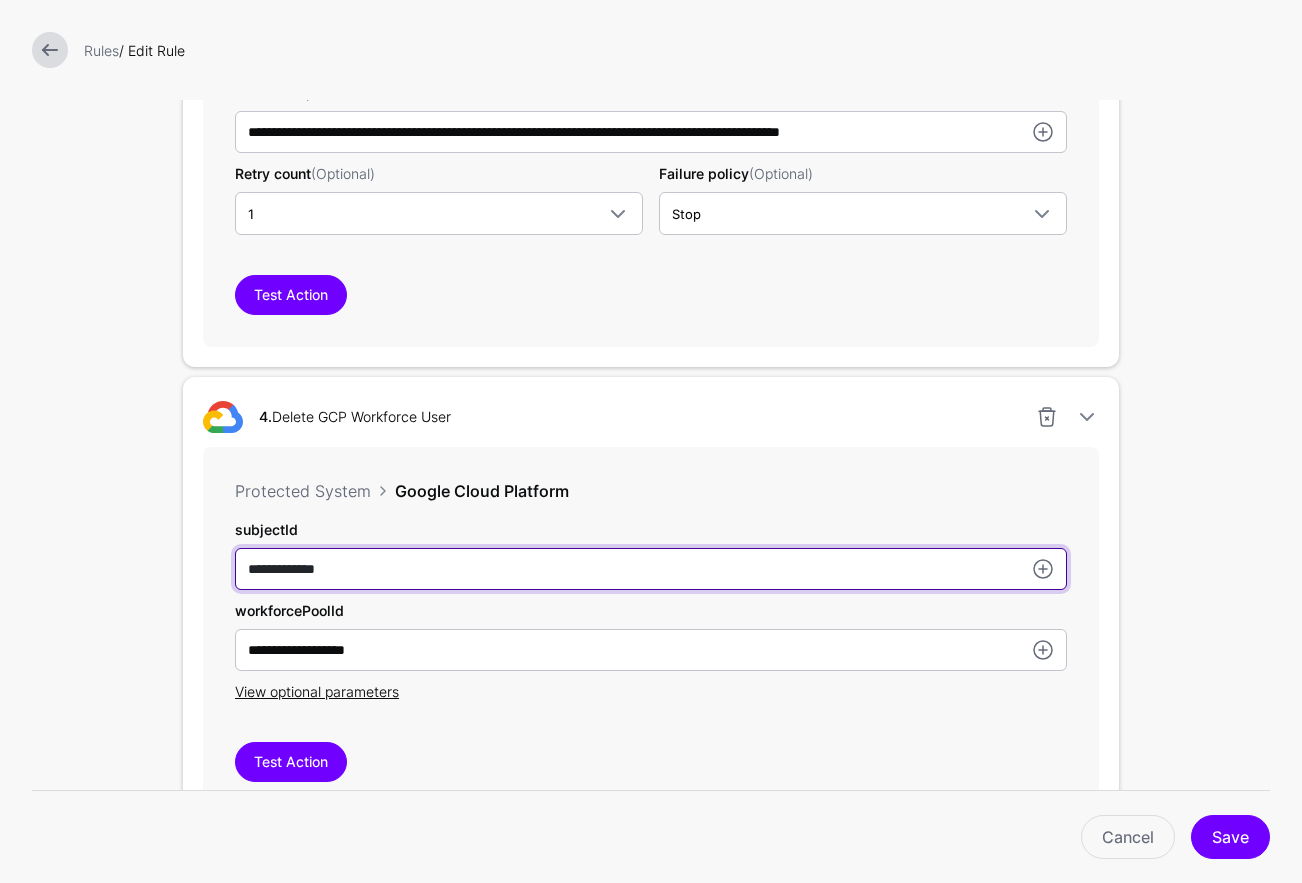 scroll, scrollTop: 1939, scrollLeft: 0, axis: vertical 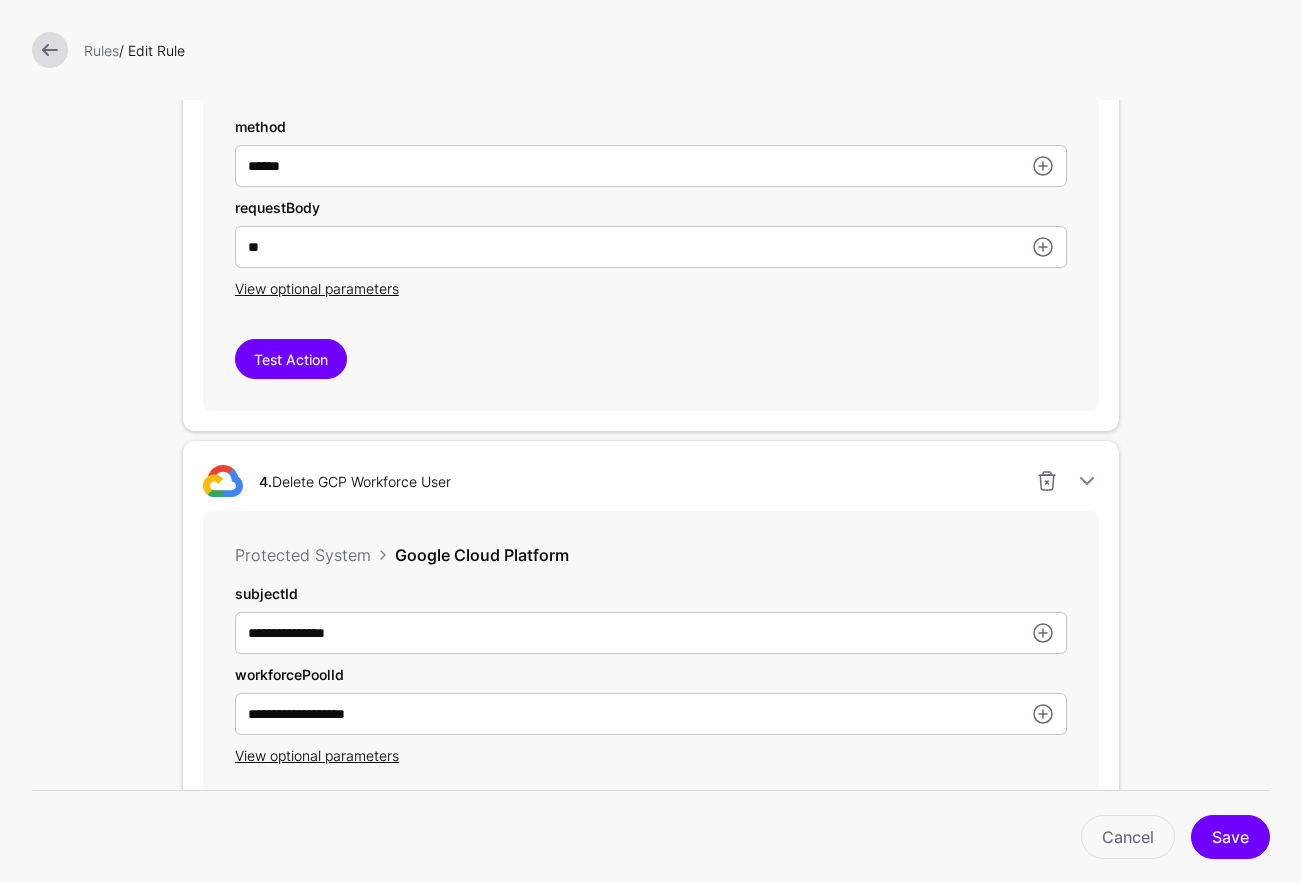 click on "View optional parameters" at bounding box center (651, 755) 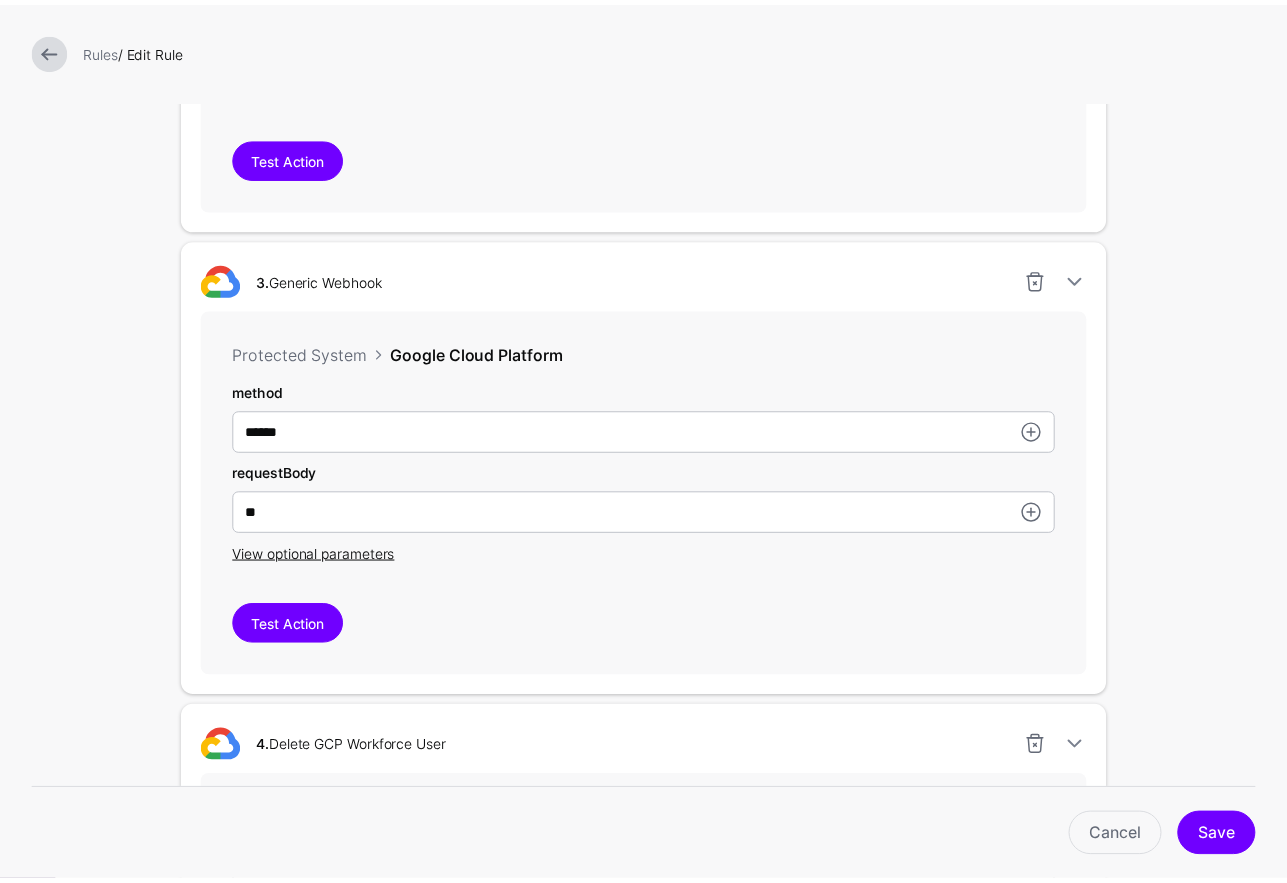 scroll, scrollTop: 1667, scrollLeft: 0, axis: vertical 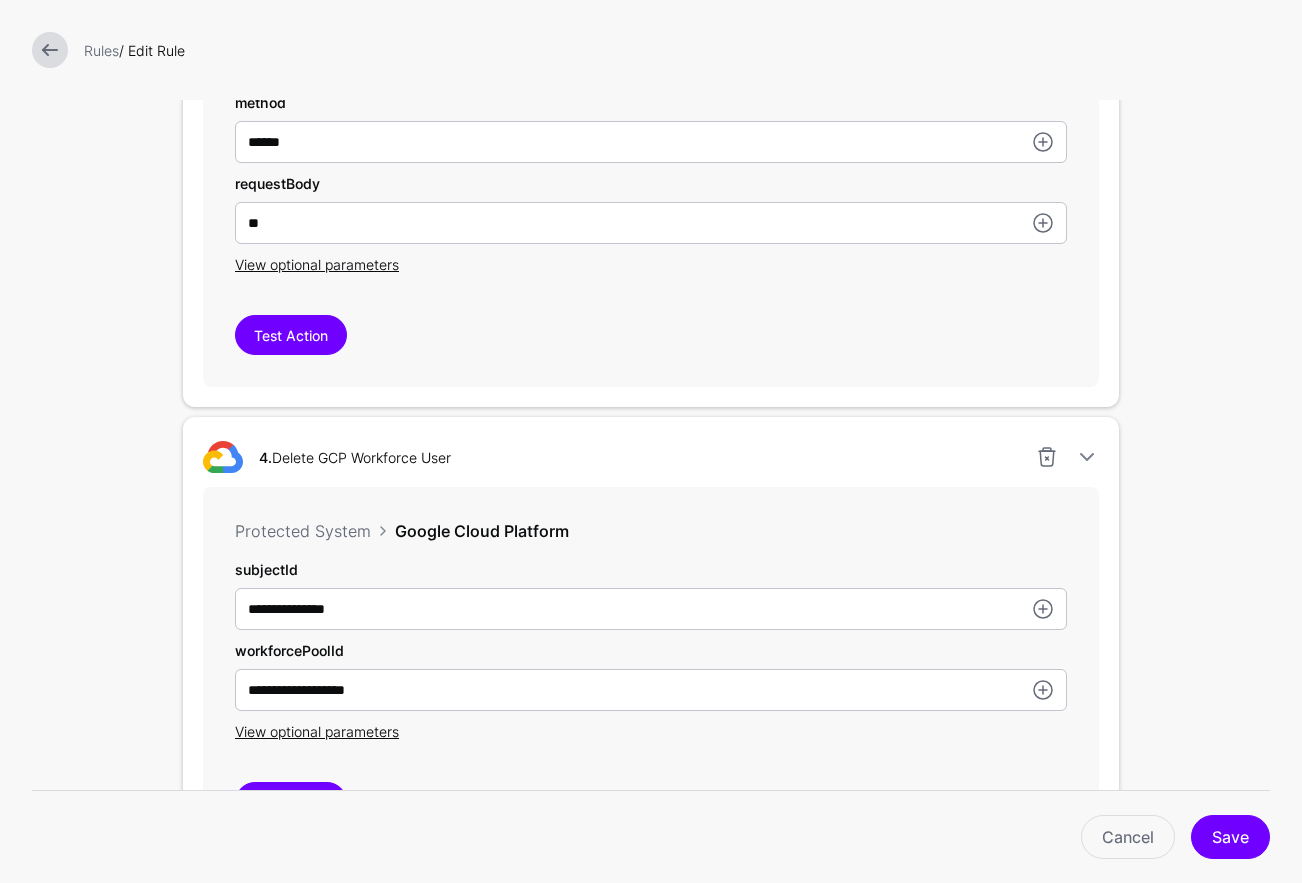 click at bounding box center (50, 50) 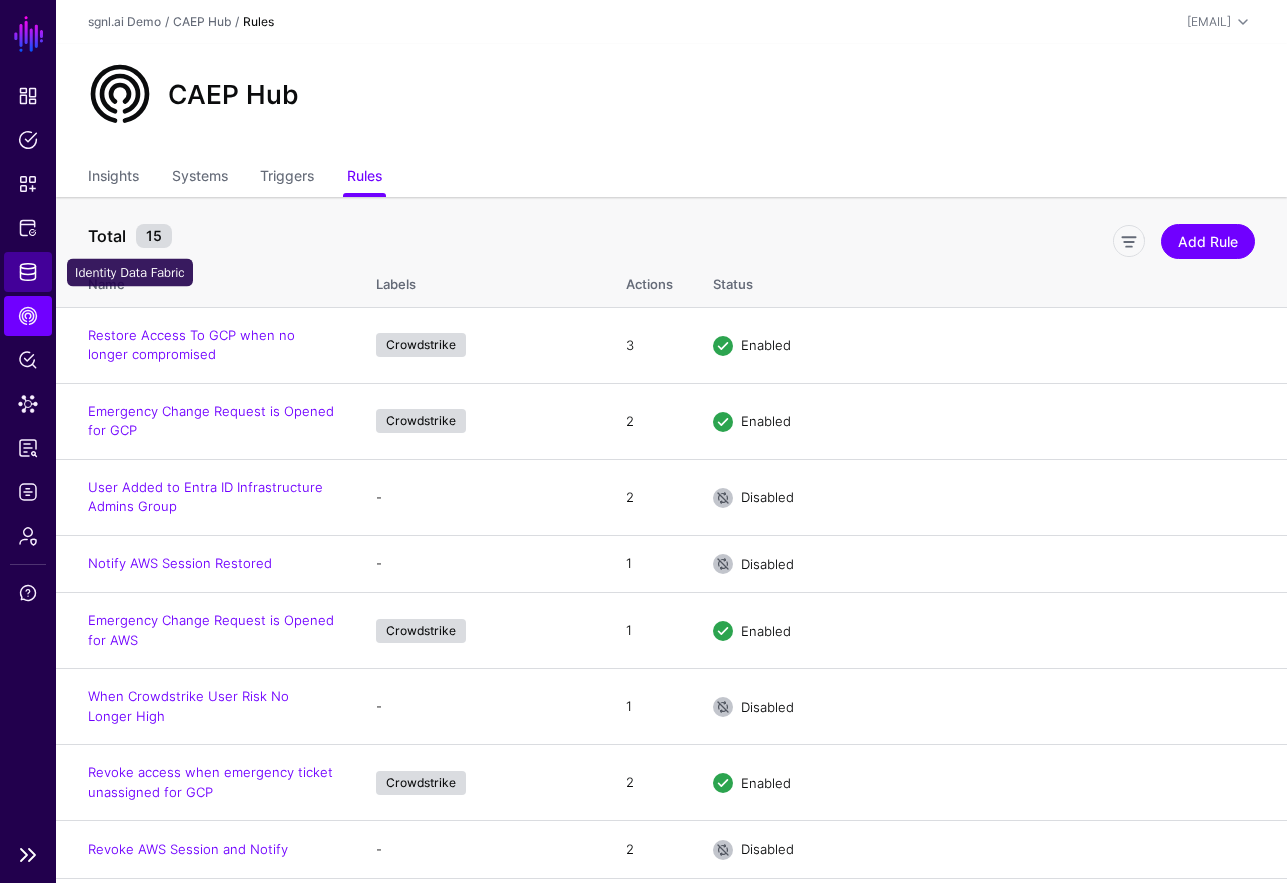 click on "Identity Data Fabric" 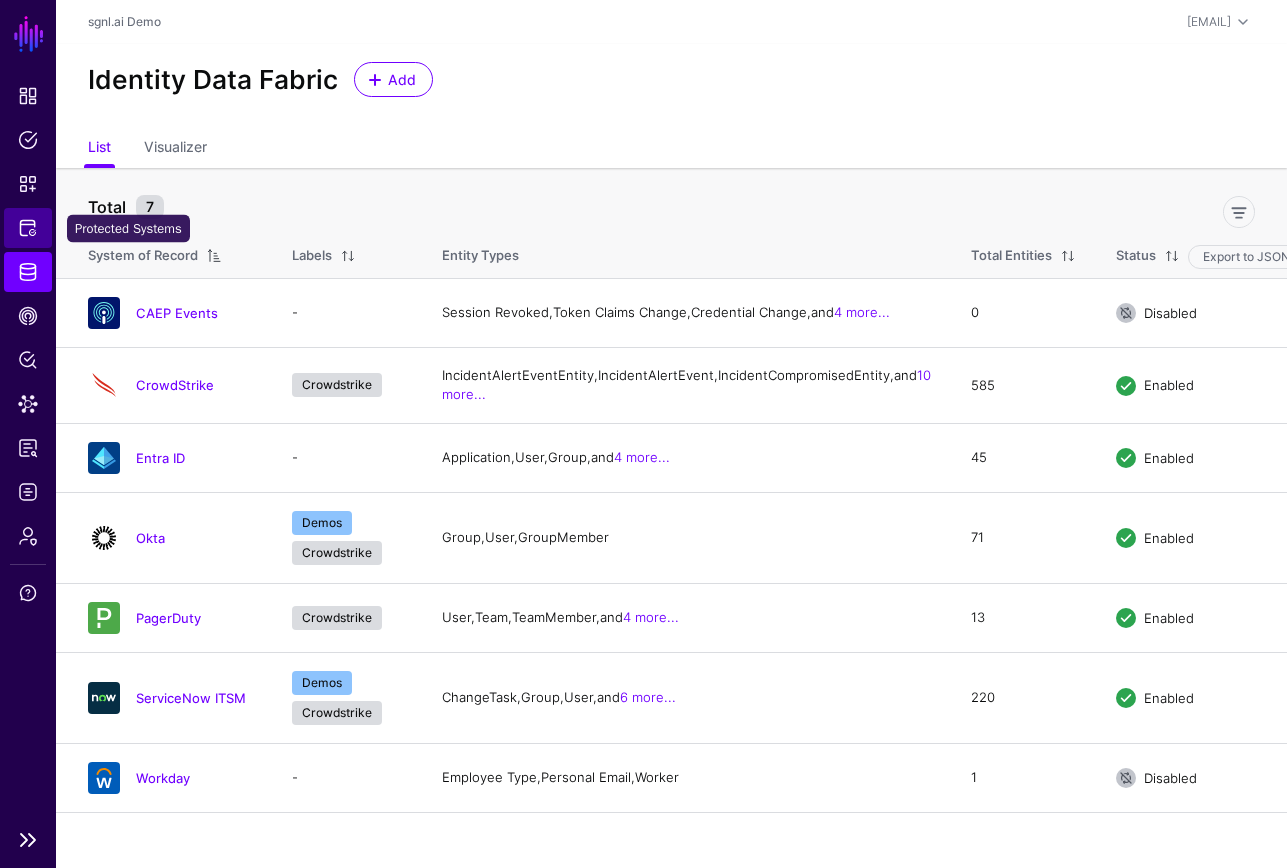 click on "Protected Systems" 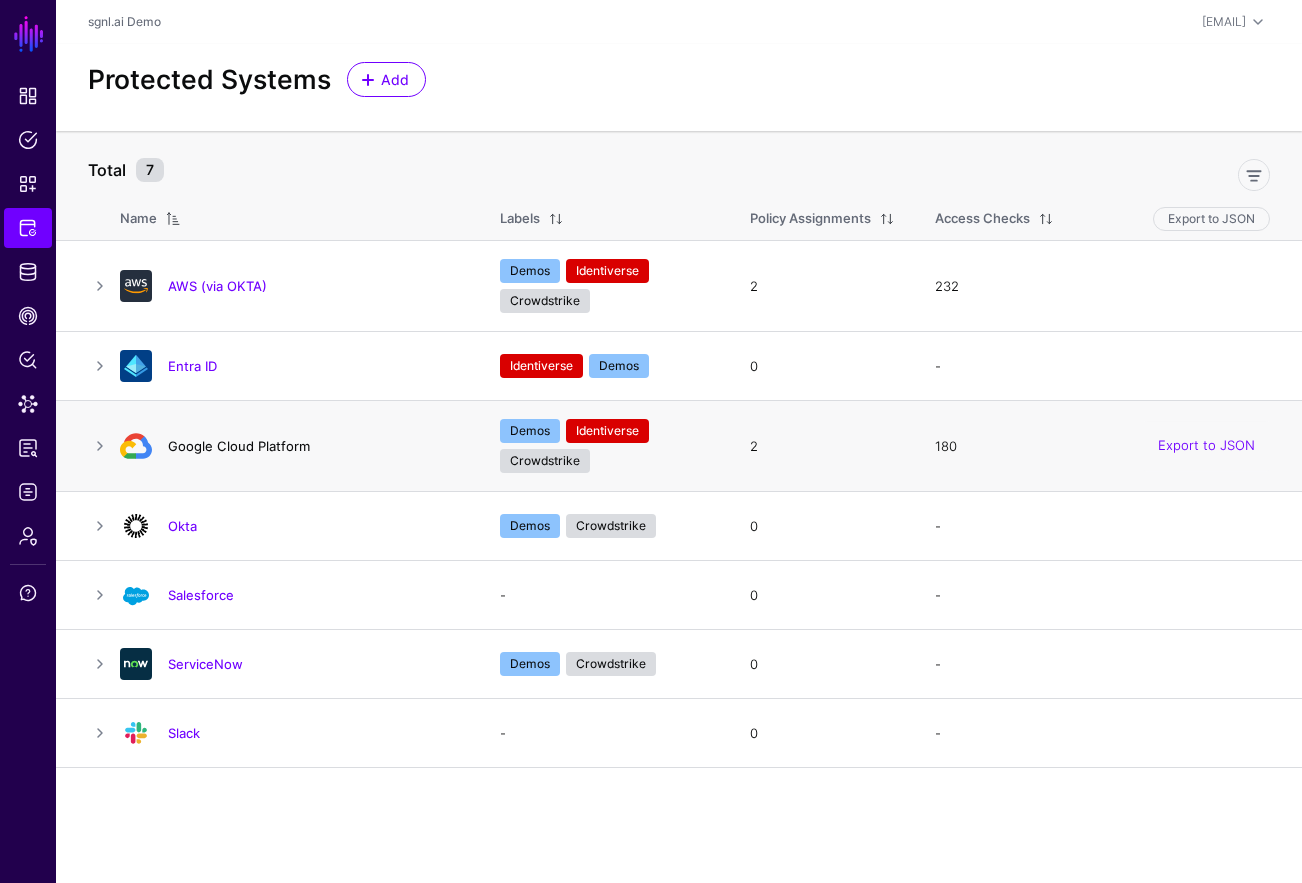 click on "Google Cloud Platform" 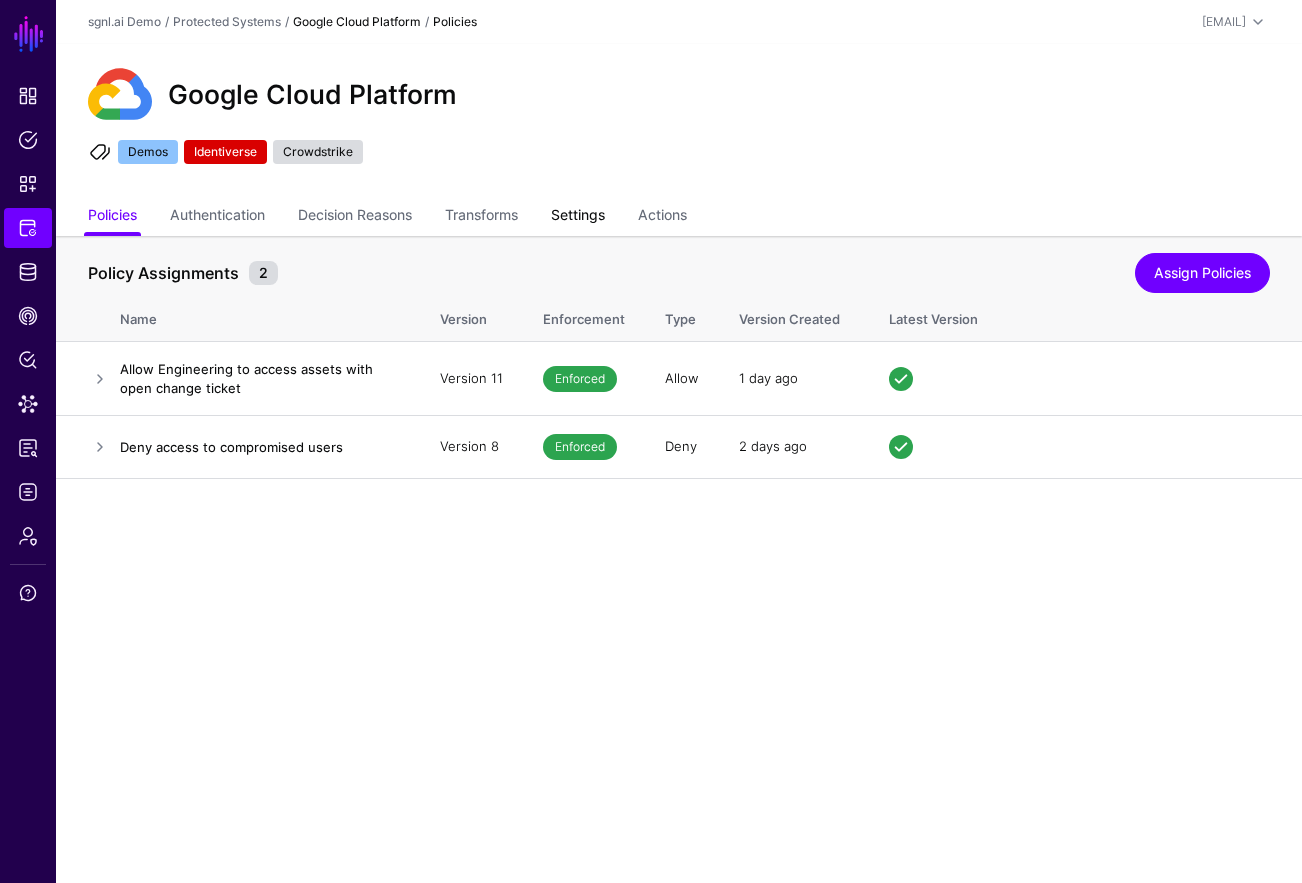 click on "Settings" 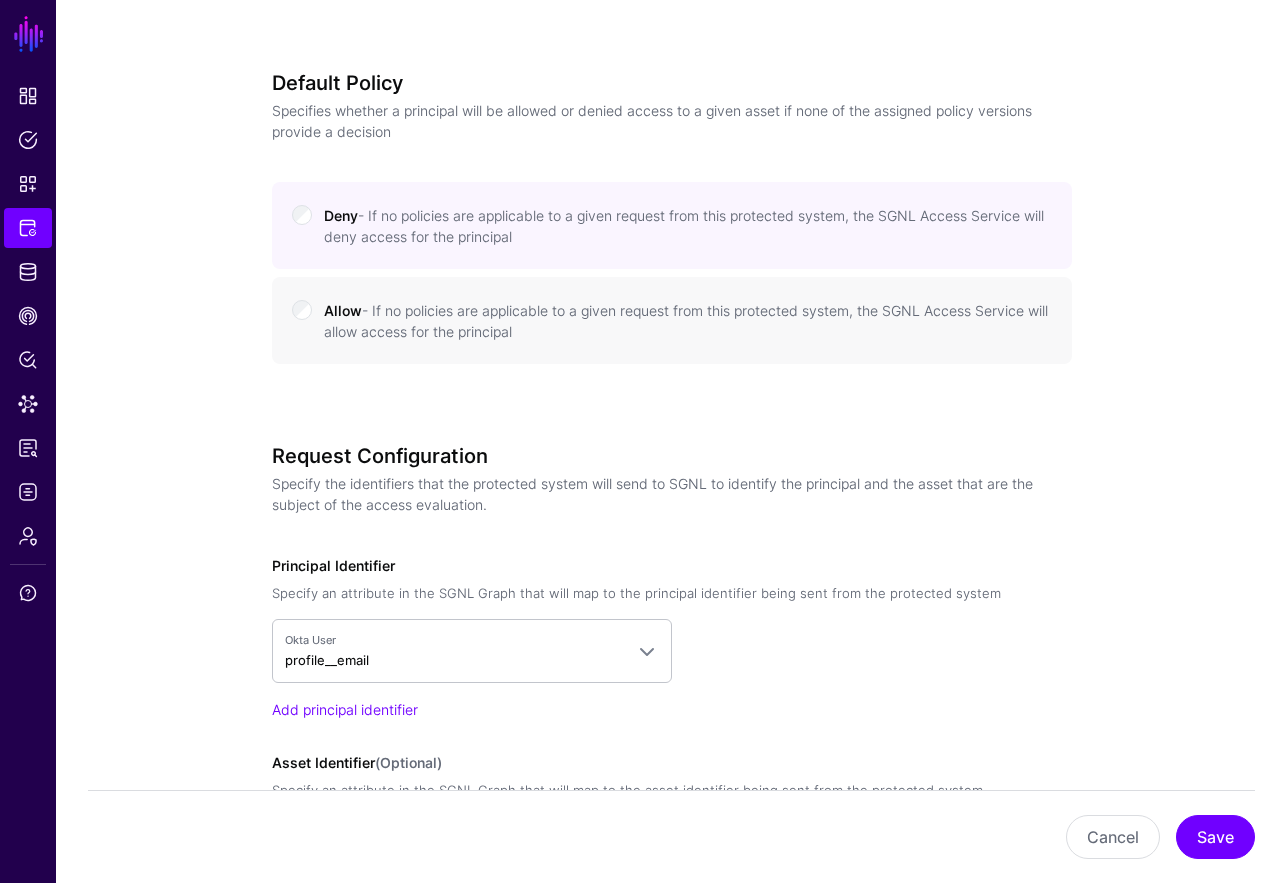 scroll, scrollTop: 1475, scrollLeft: 0, axis: vertical 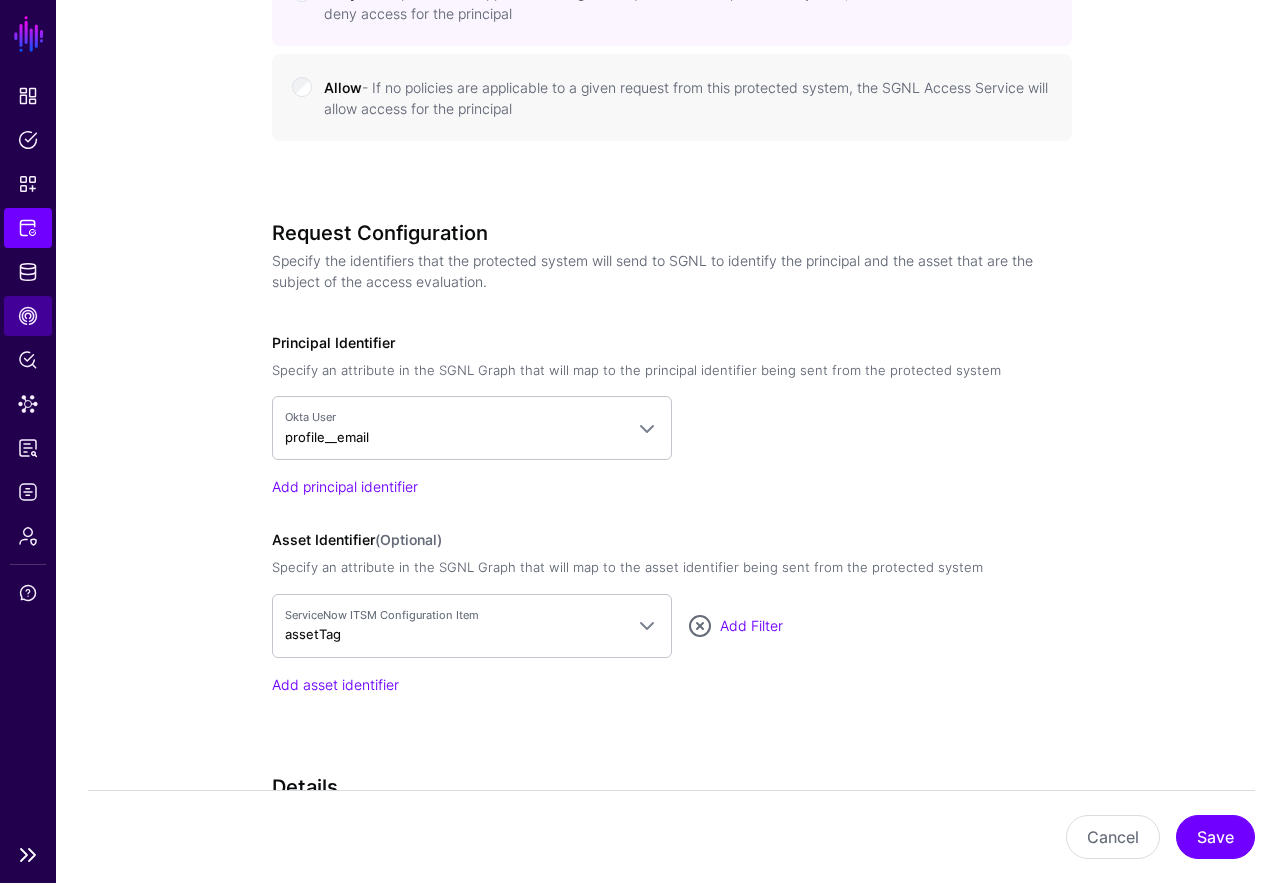 click on "CAEP Hub" 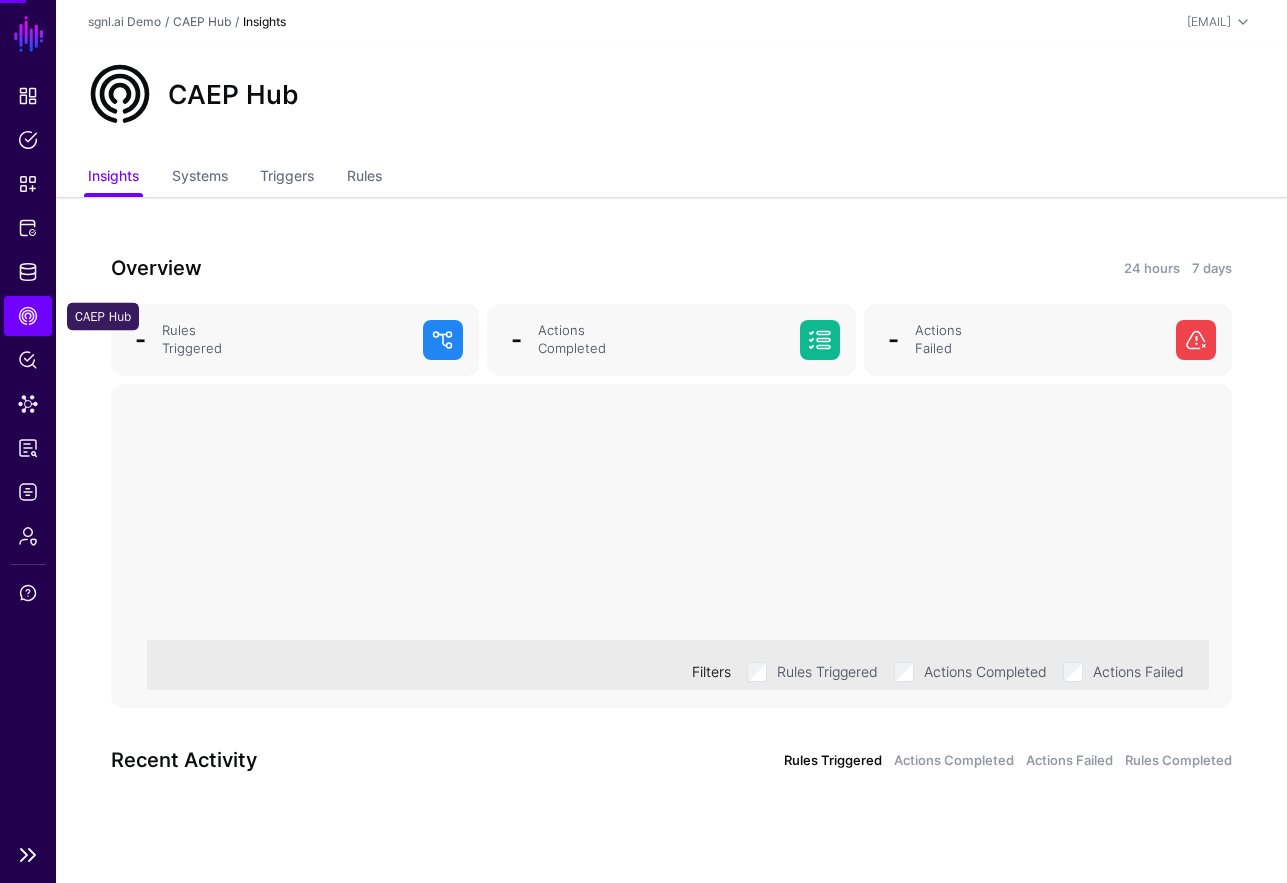 scroll, scrollTop: 0, scrollLeft: 0, axis: both 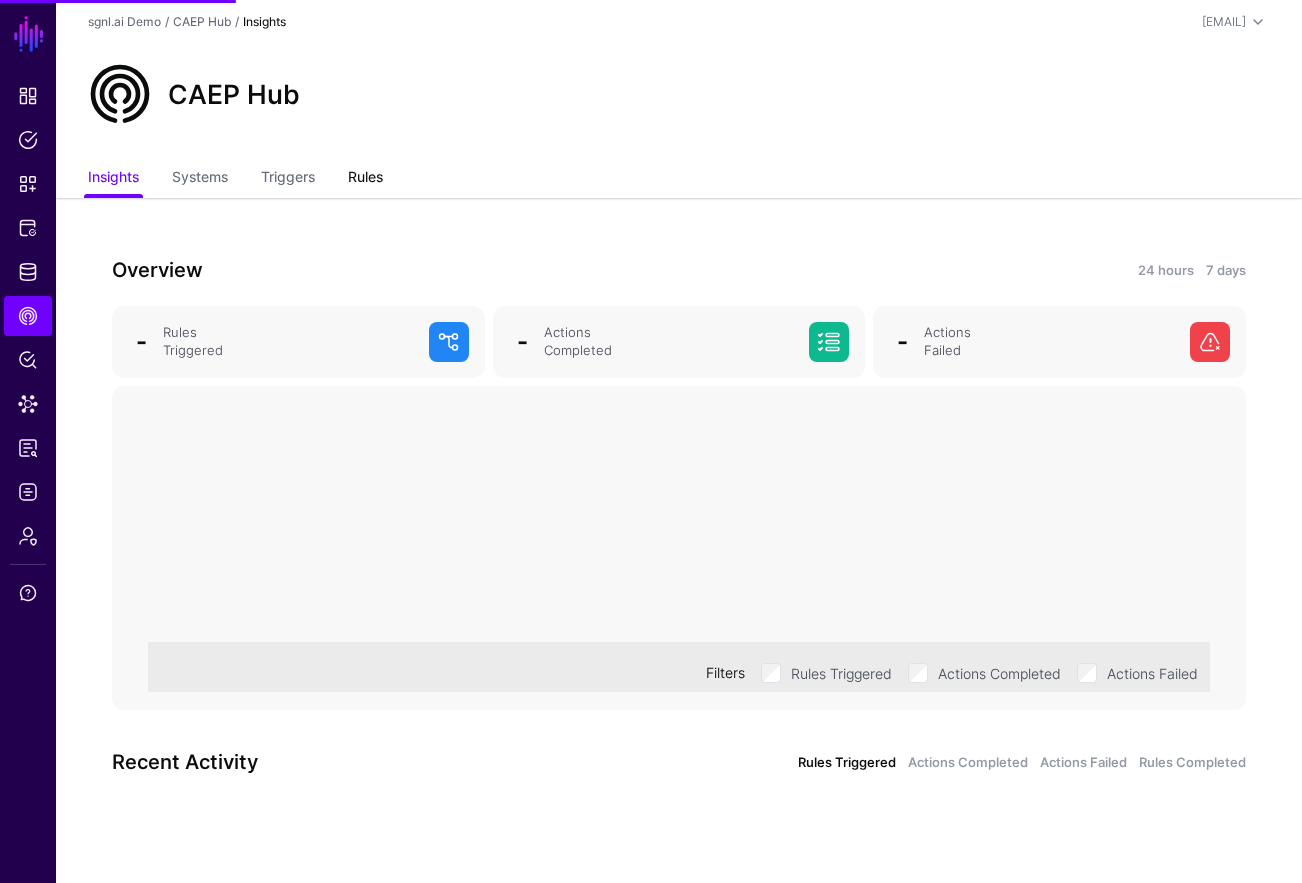 click on "Rules" 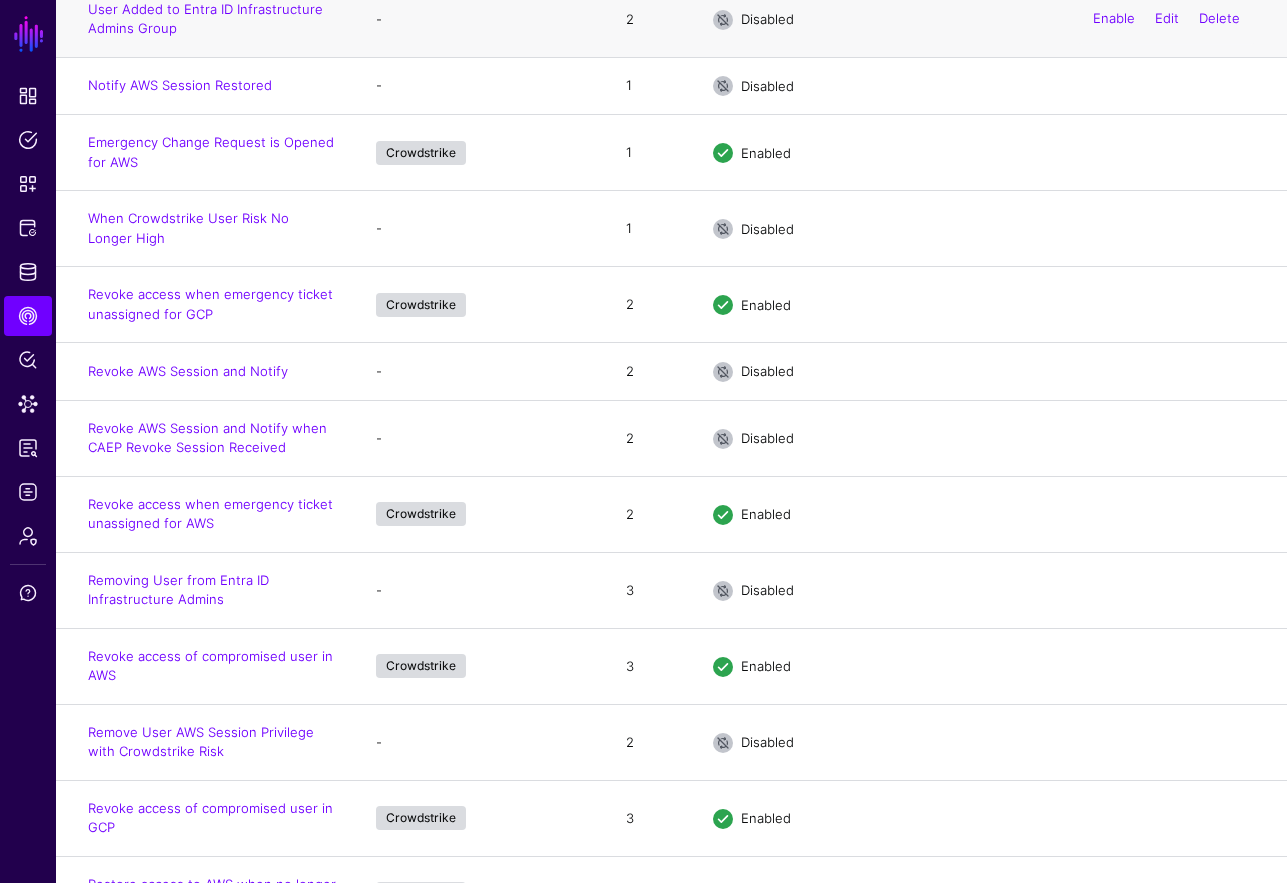 scroll, scrollTop: 529, scrollLeft: 0, axis: vertical 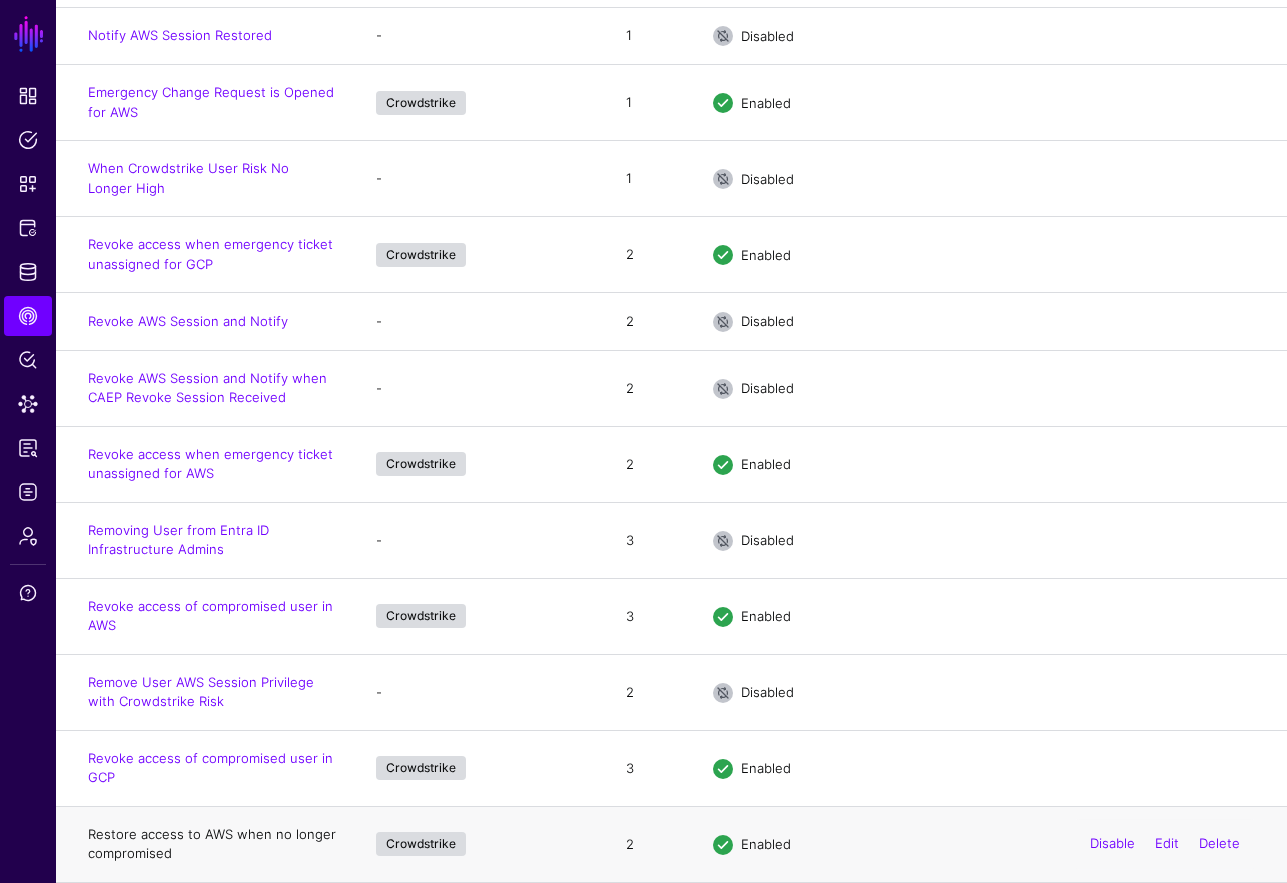click on "Restore access to AWS when no longer compromised" 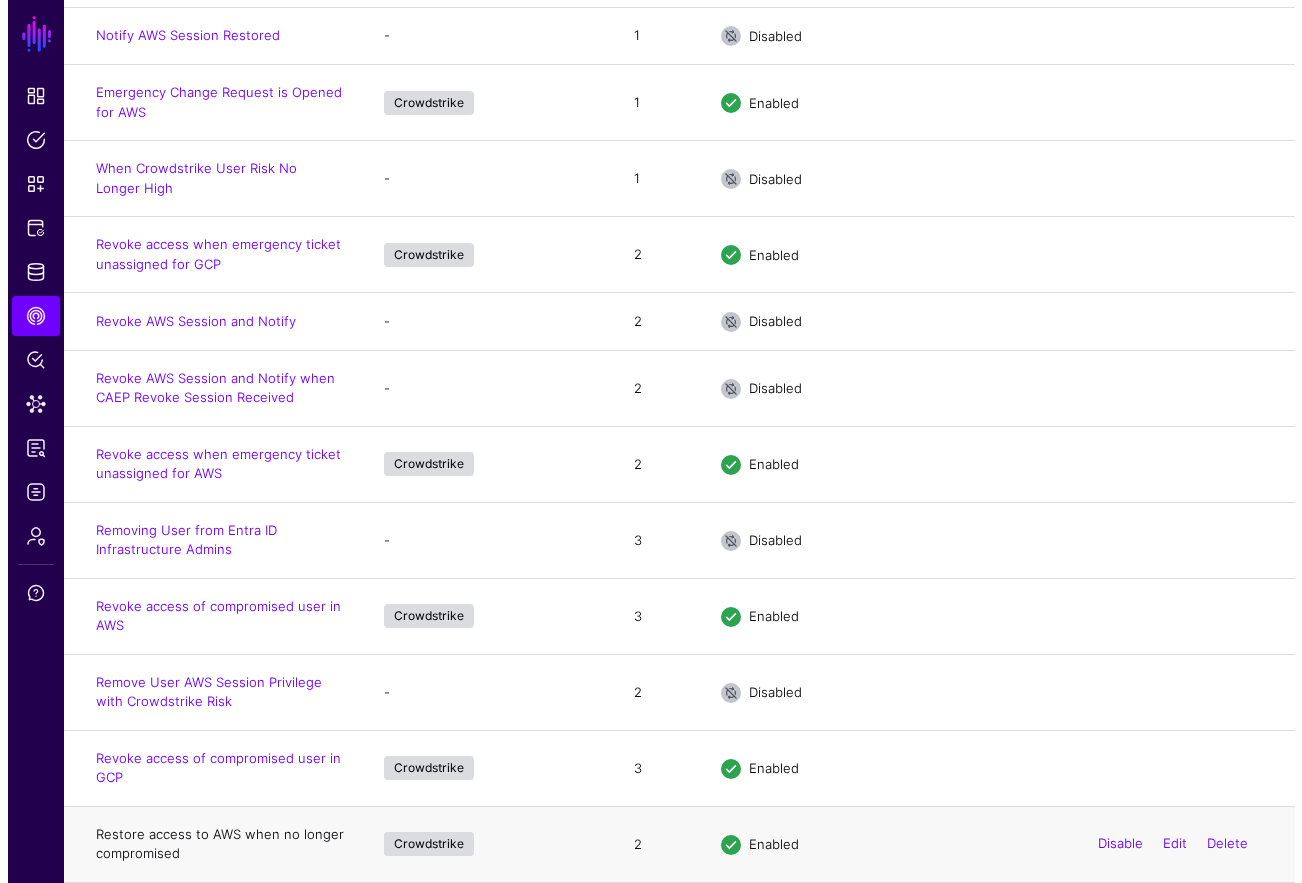 scroll, scrollTop: 0, scrollLeft: 0, axis: both 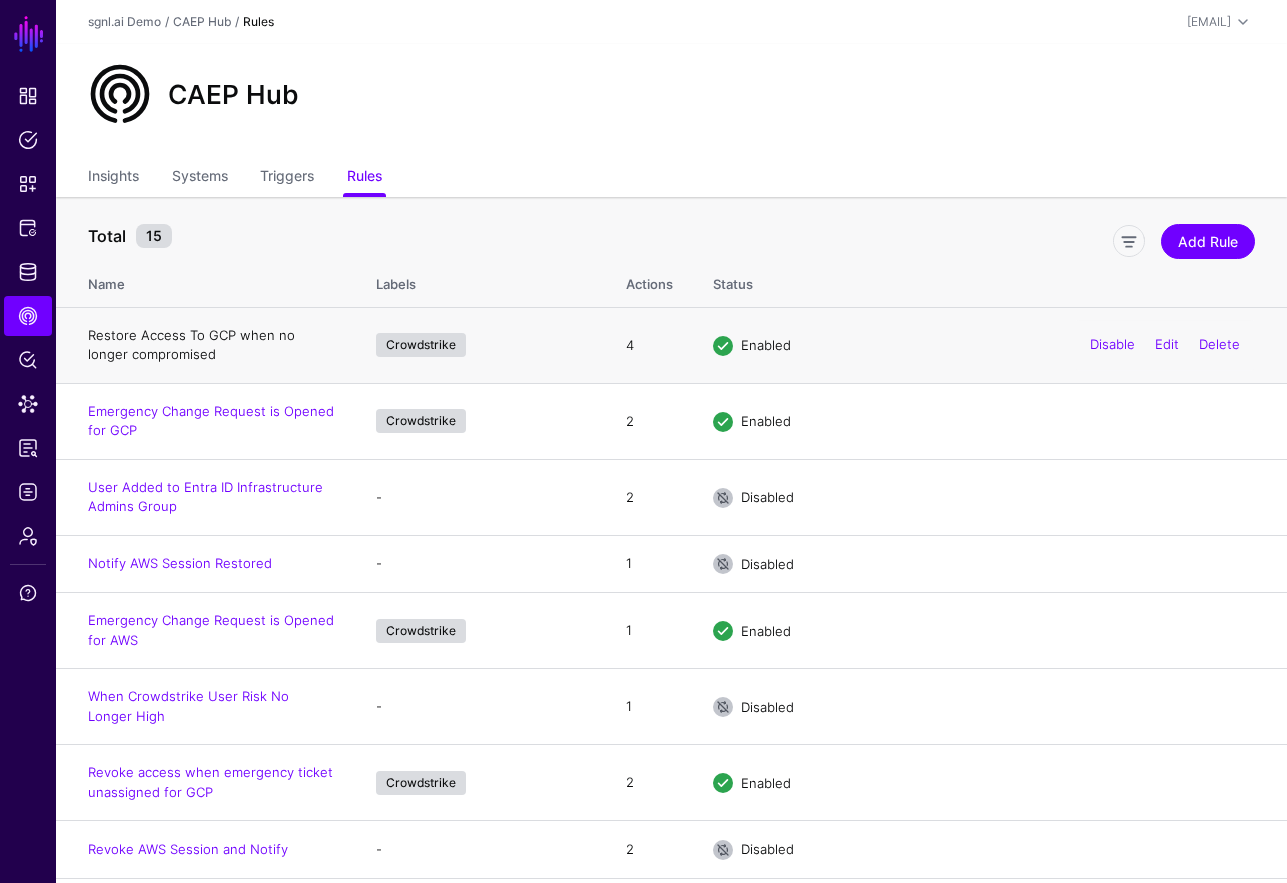 click on "Restore Access To GCP when no longer compromised" 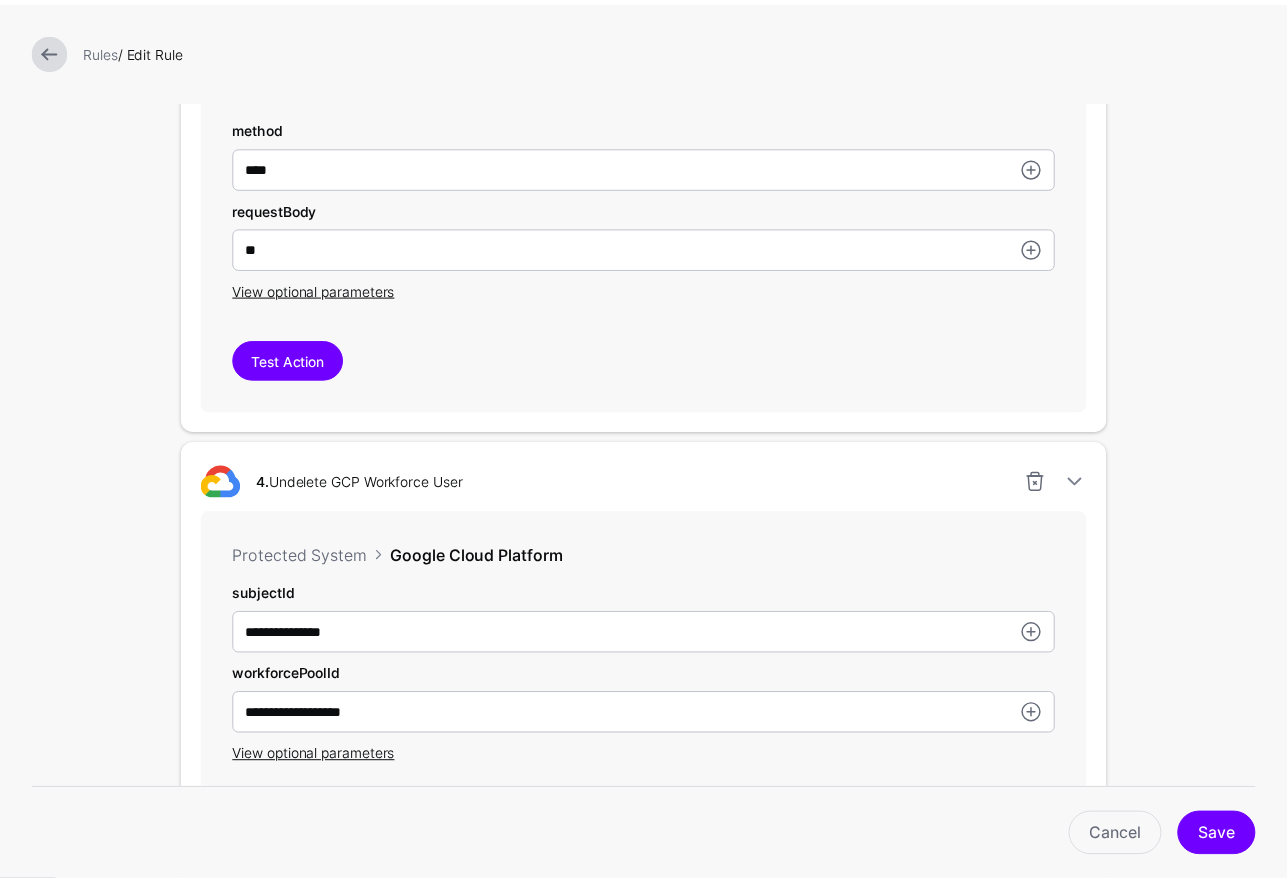 scroll, scrollTop: 1593, scrollLeft: 0, axis: vertical 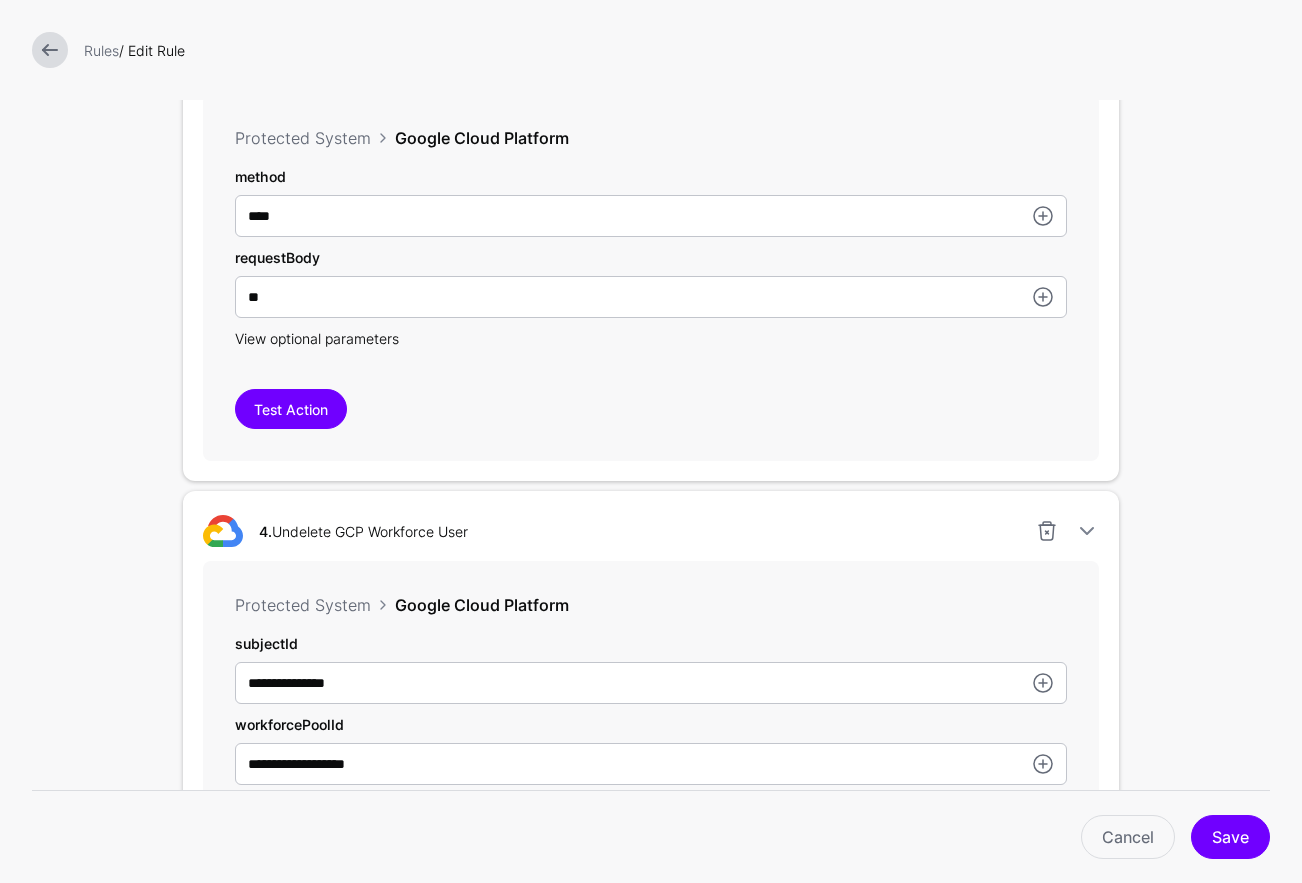 click on "View optional parameters" at bounding box center [317, 338] 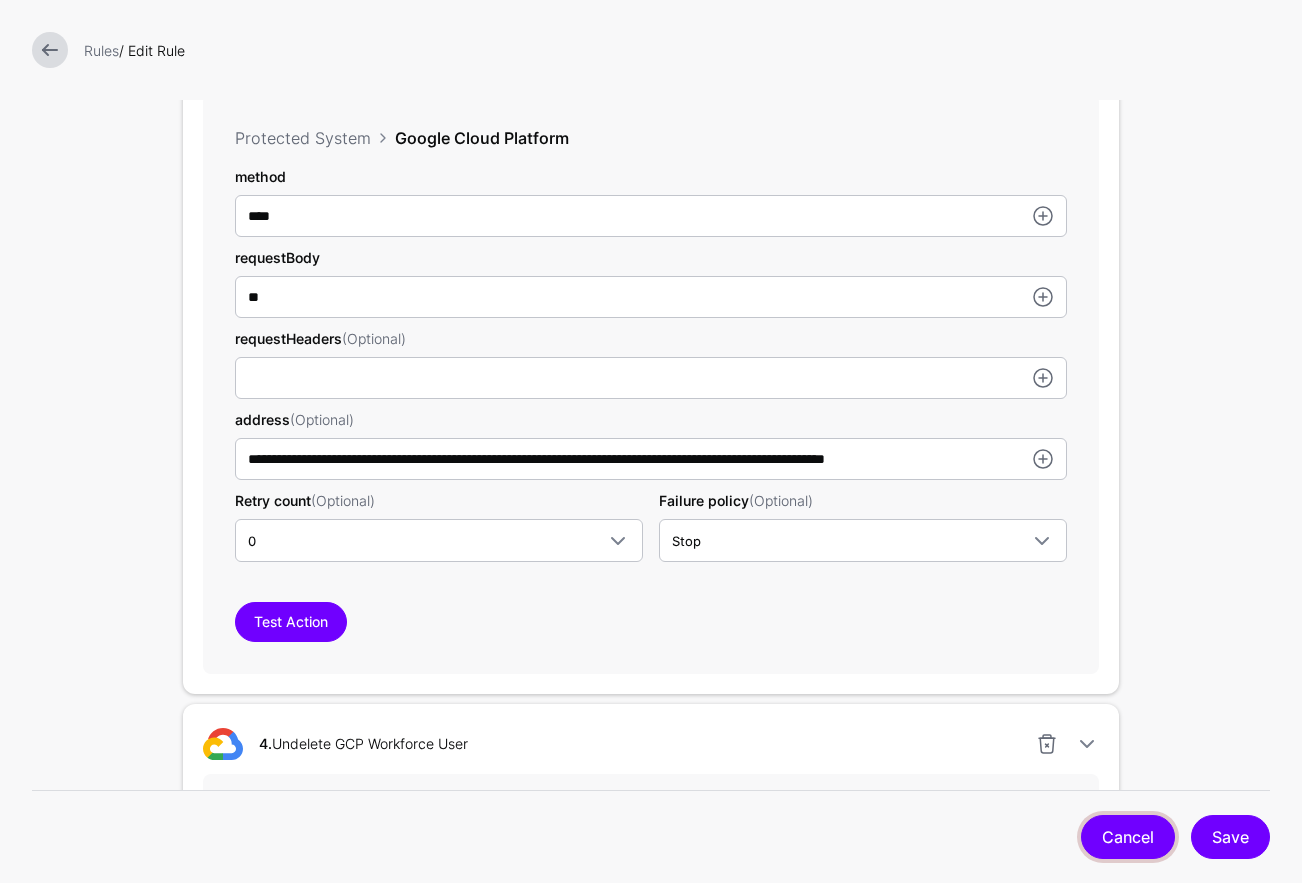 click on "Cancel" at bounding box center (1128, 837) 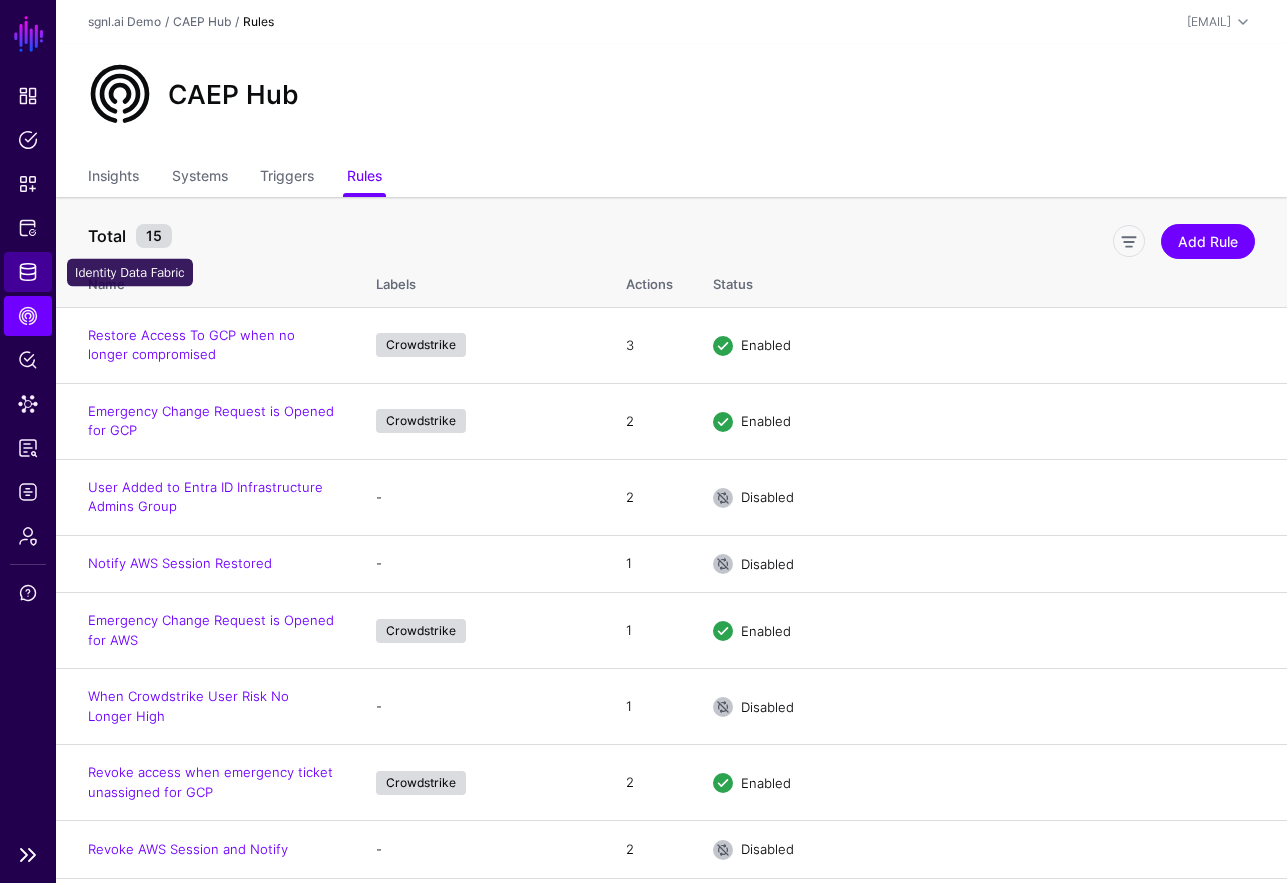click on "Identity Data Fabric" 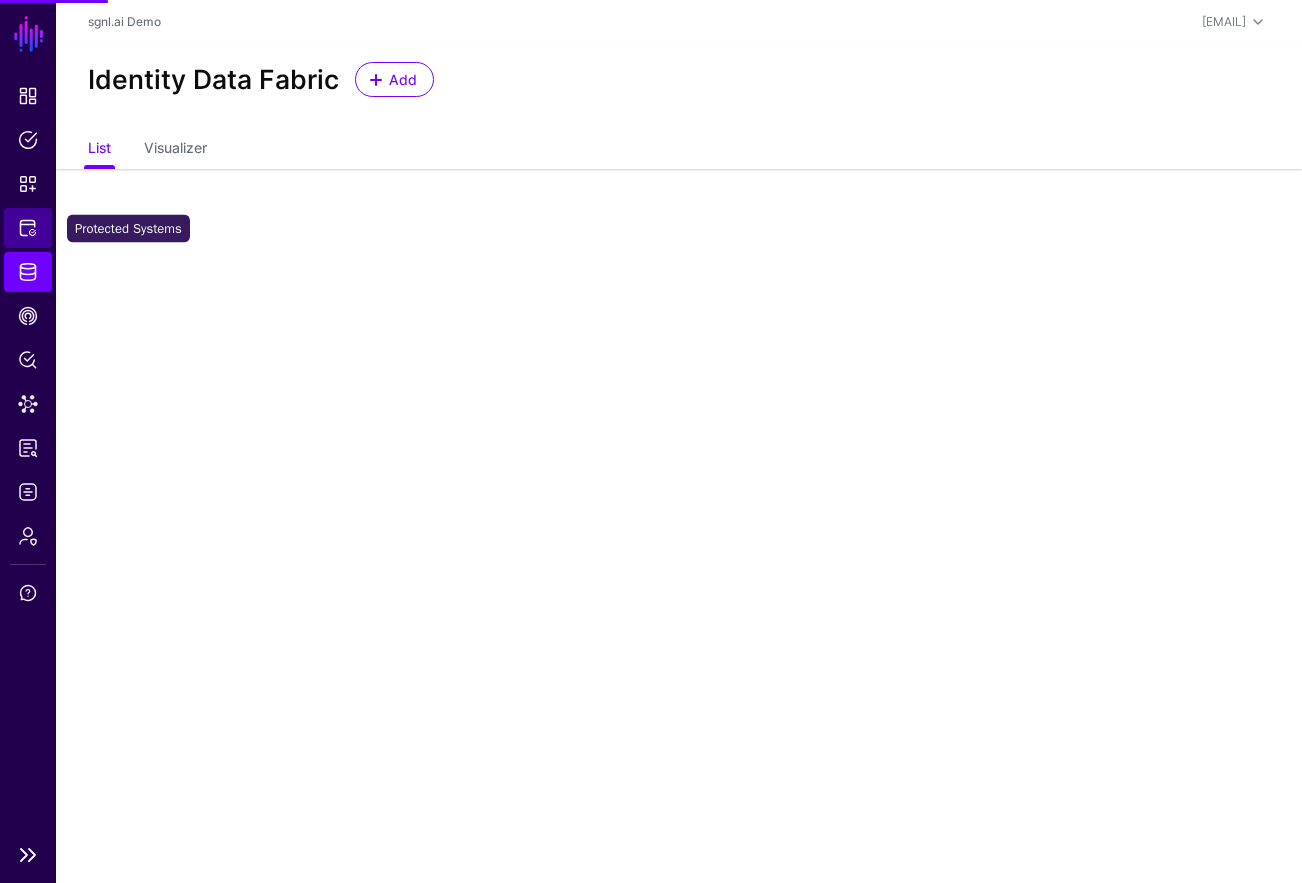 click on "Protected Systems" 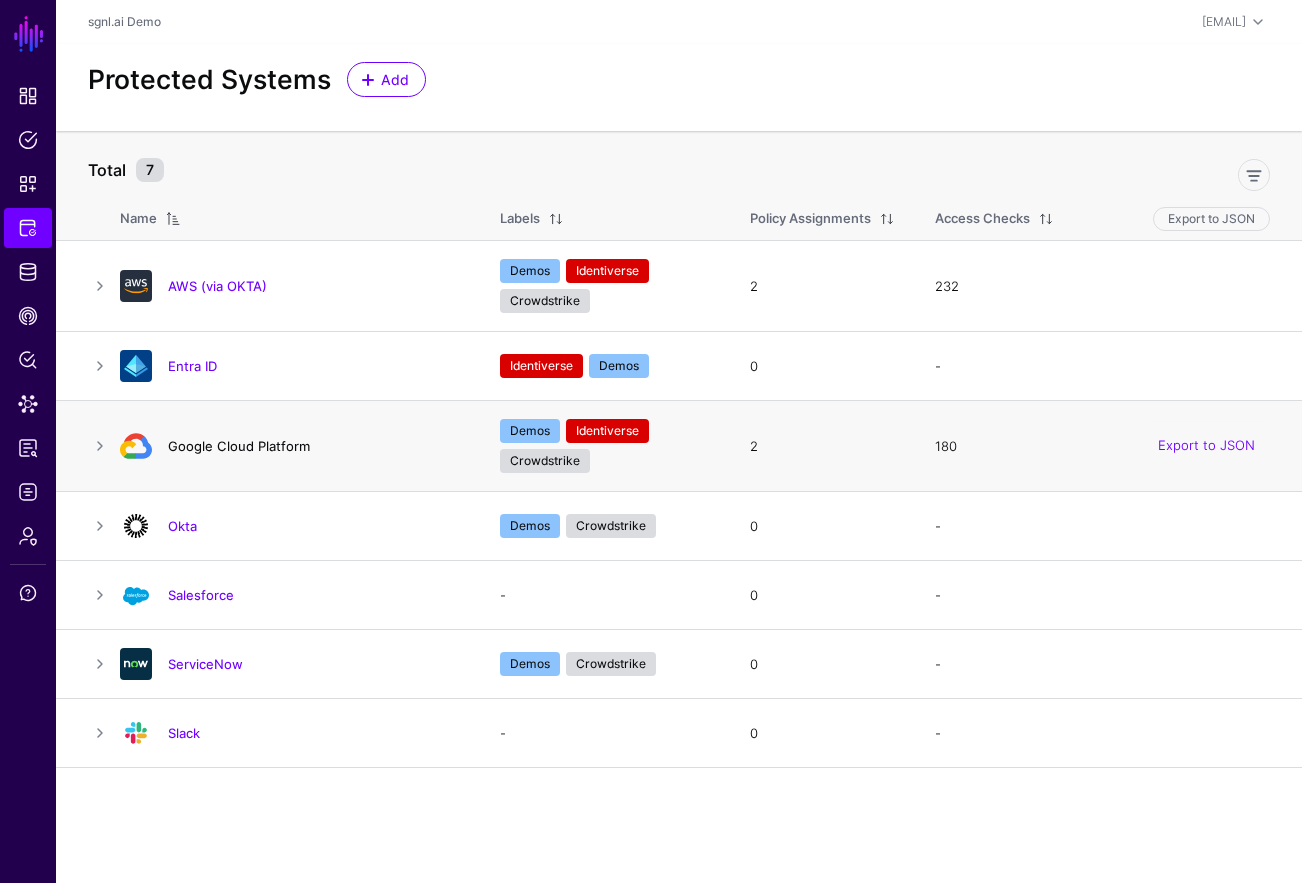 click on "Google Cloud Platform" 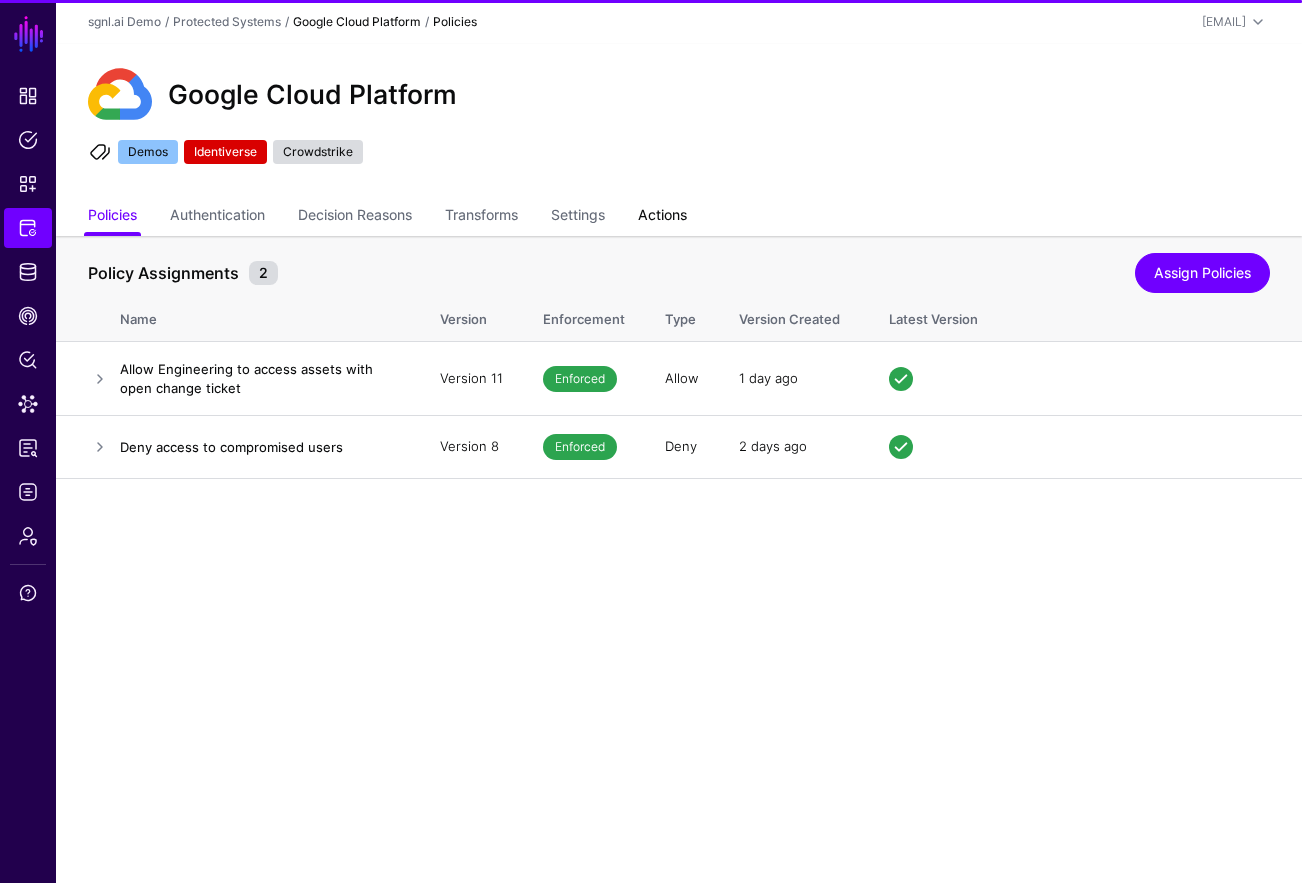 click on "Actions" 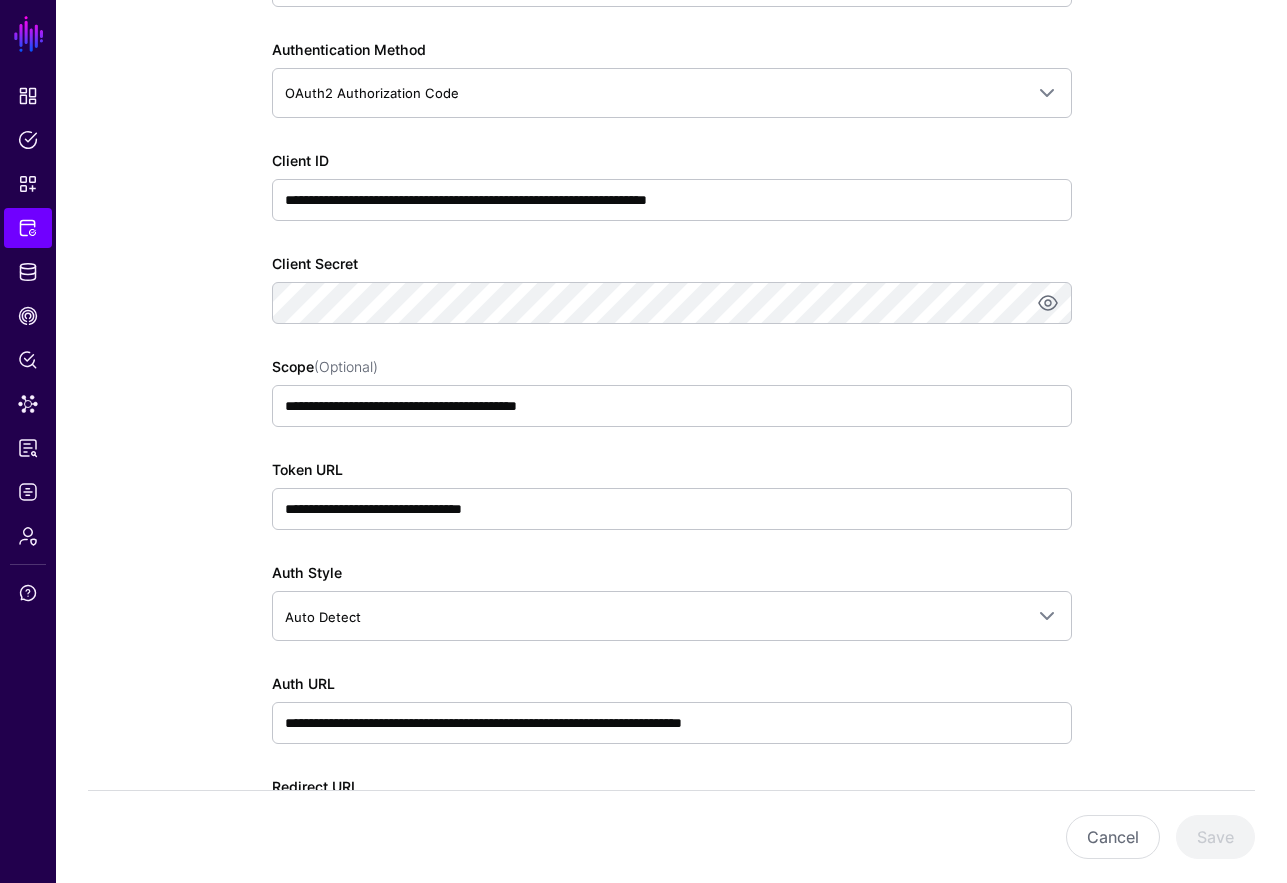 scroll, scrollTop: 258, scrollLeft: 0, axis: vertical 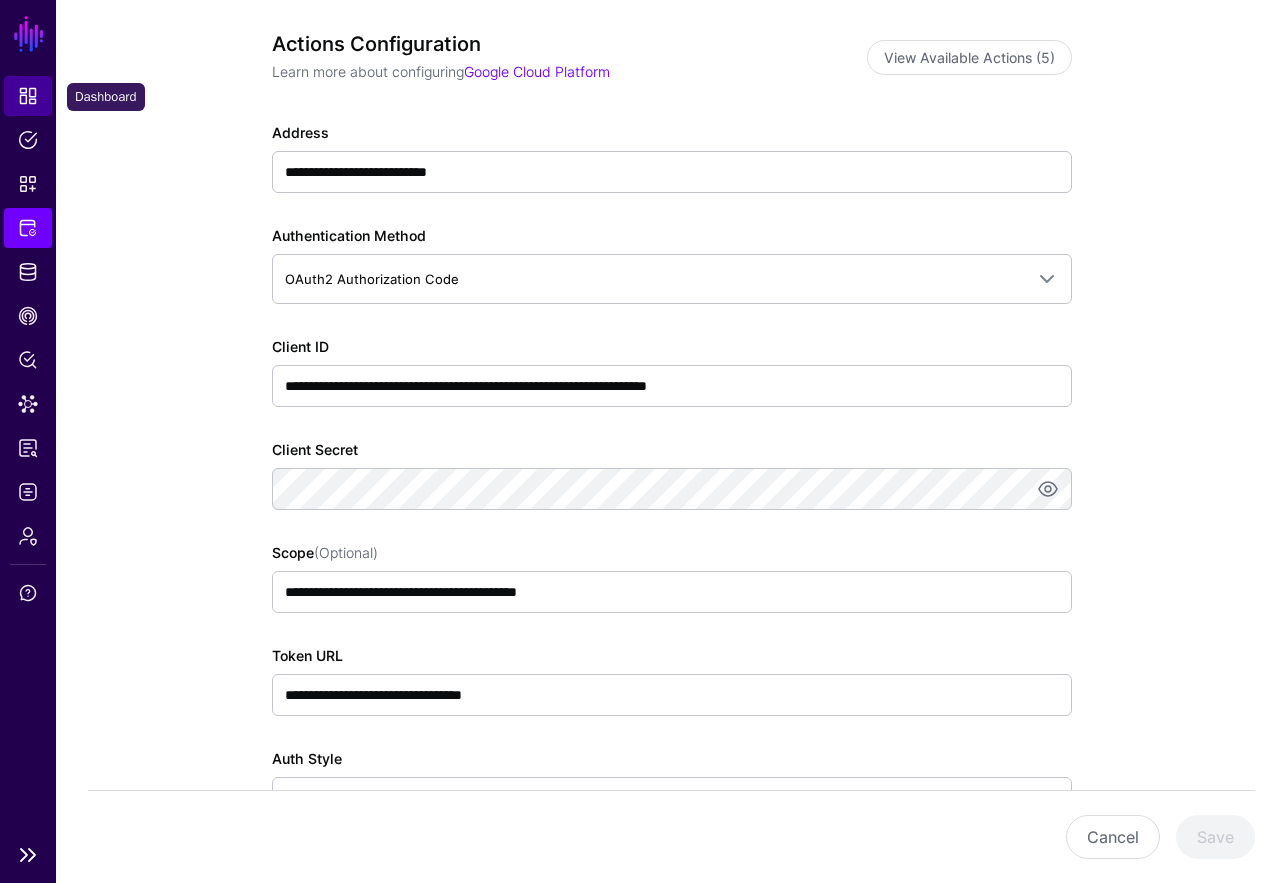 click on "Dashboard" 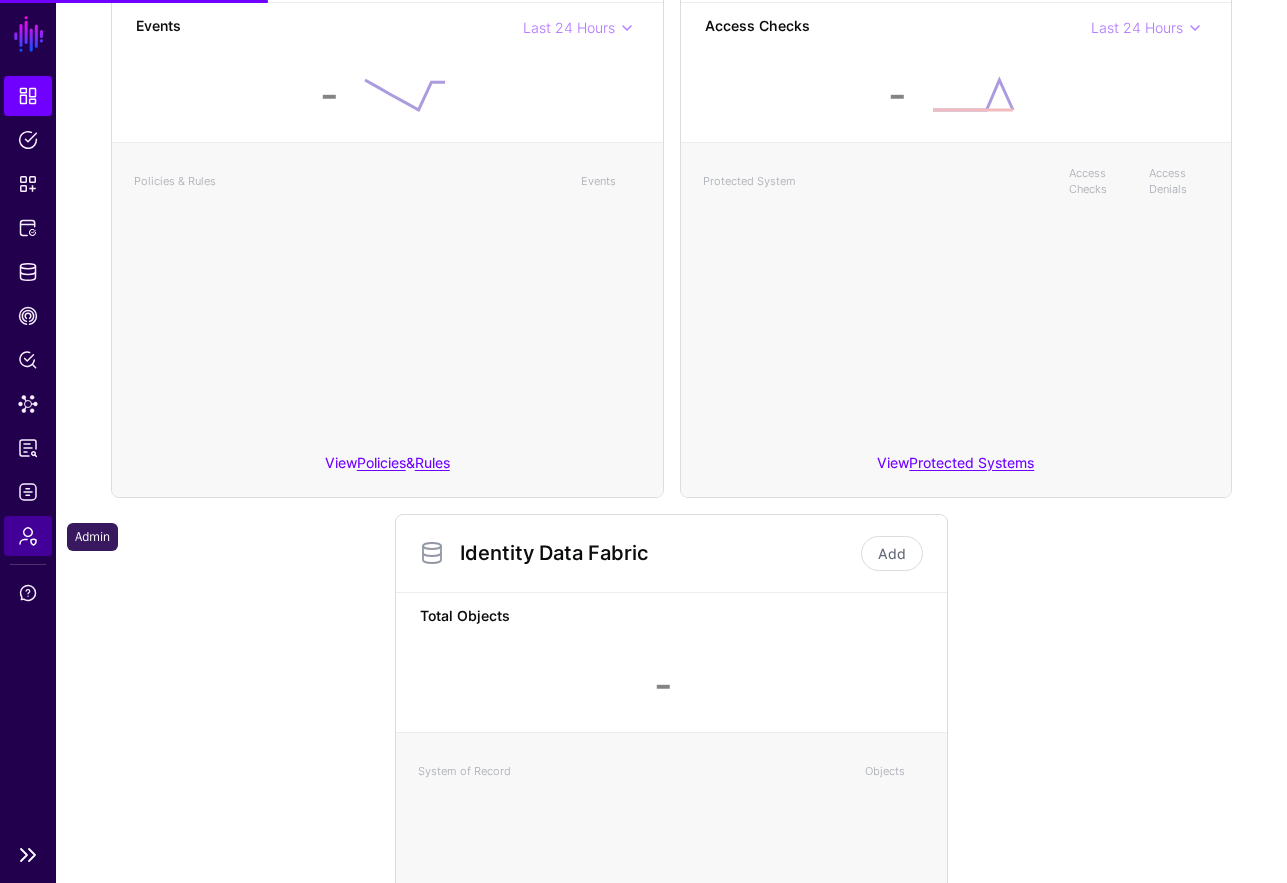 click on "Admin" 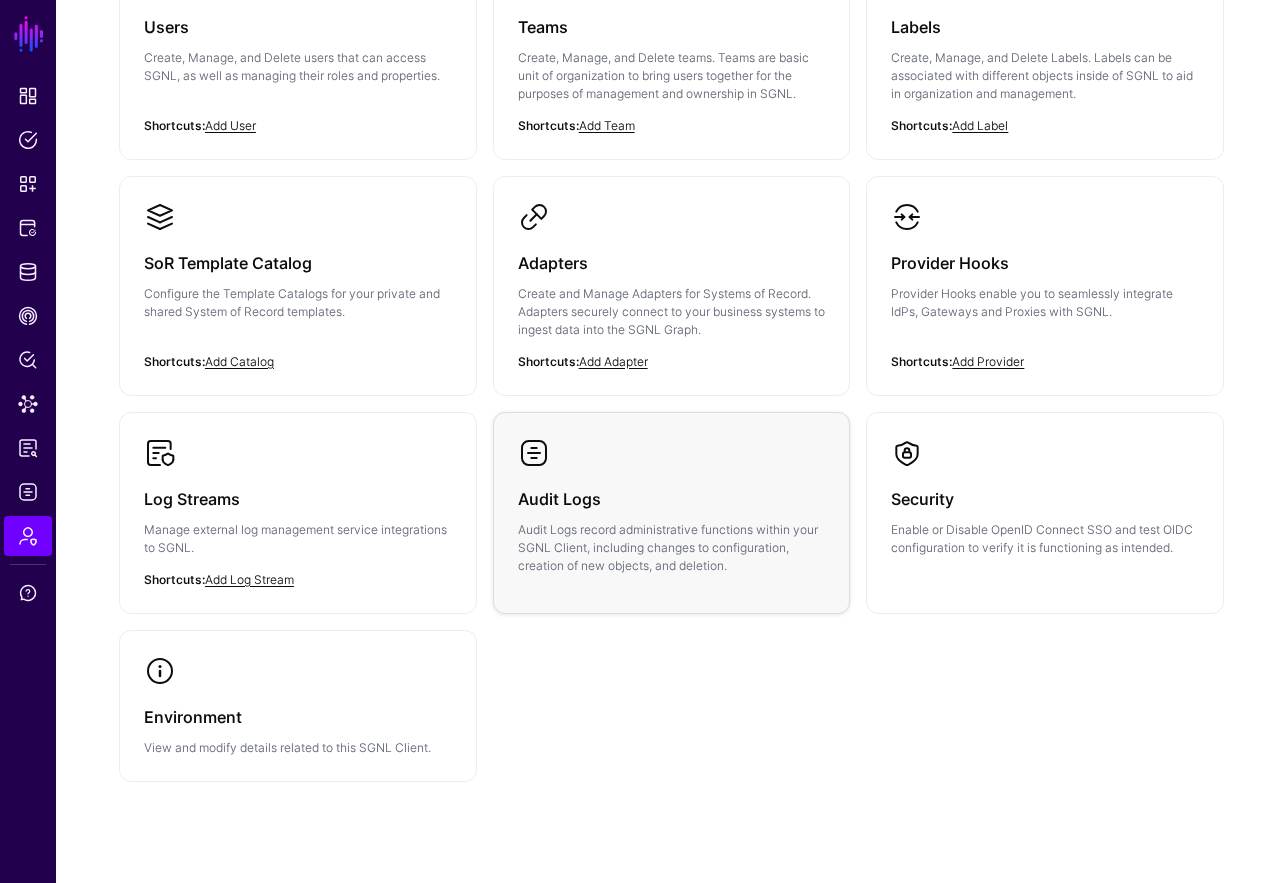 click on "Audit Logs record administrative functions within your SGNL Client, including changes to configuration, creation of new objects, and deletion." 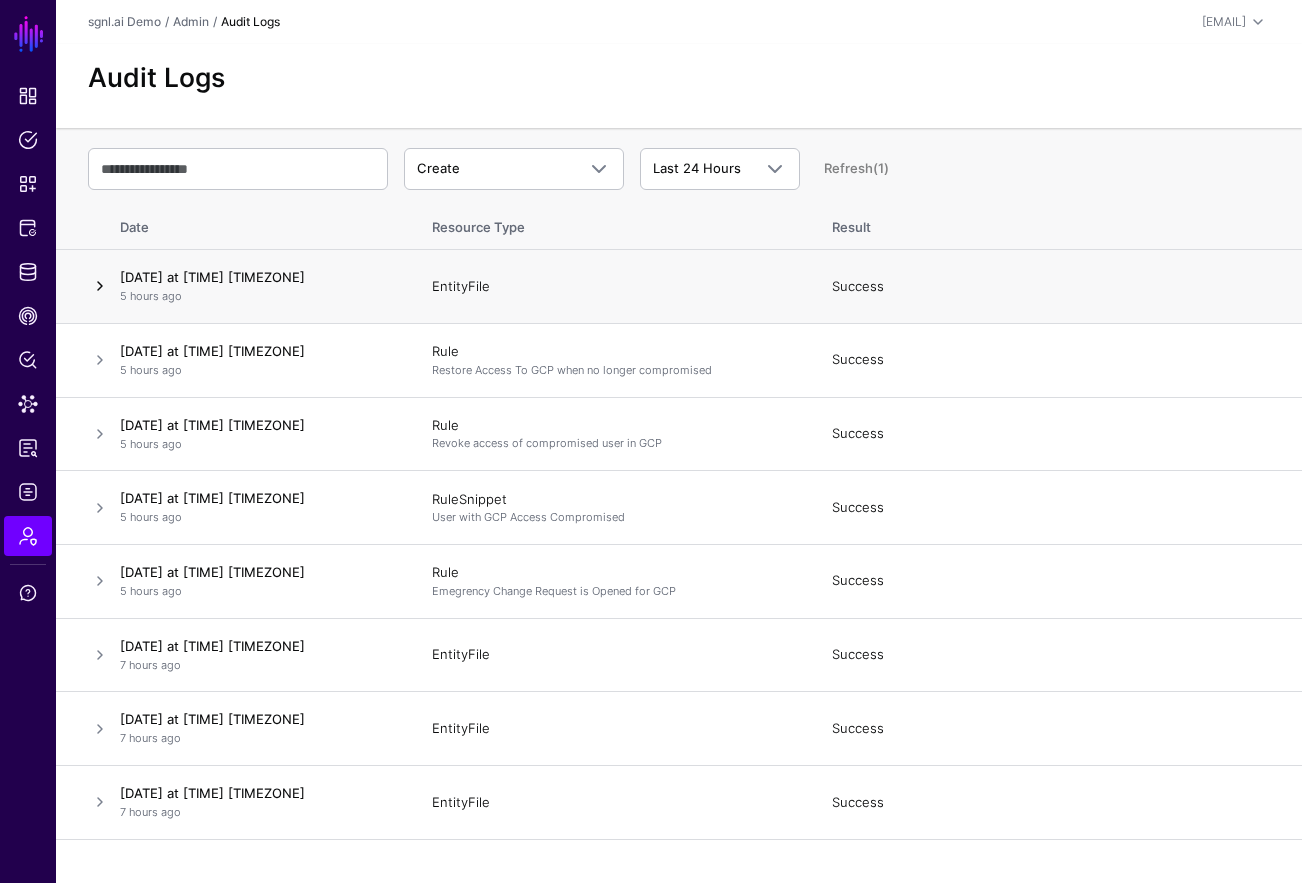click at bounding box center (100, 286) 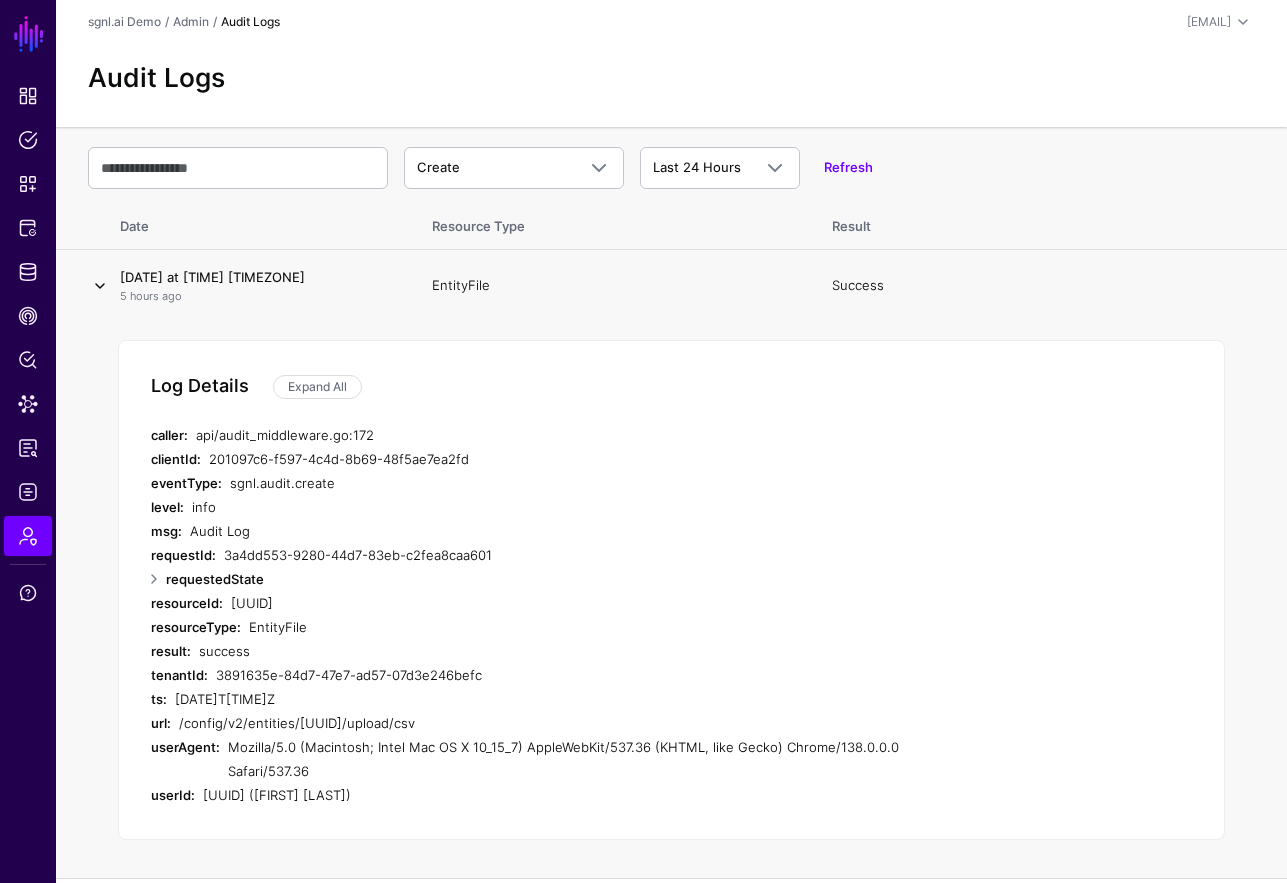 click at bounding box center (100, 286) 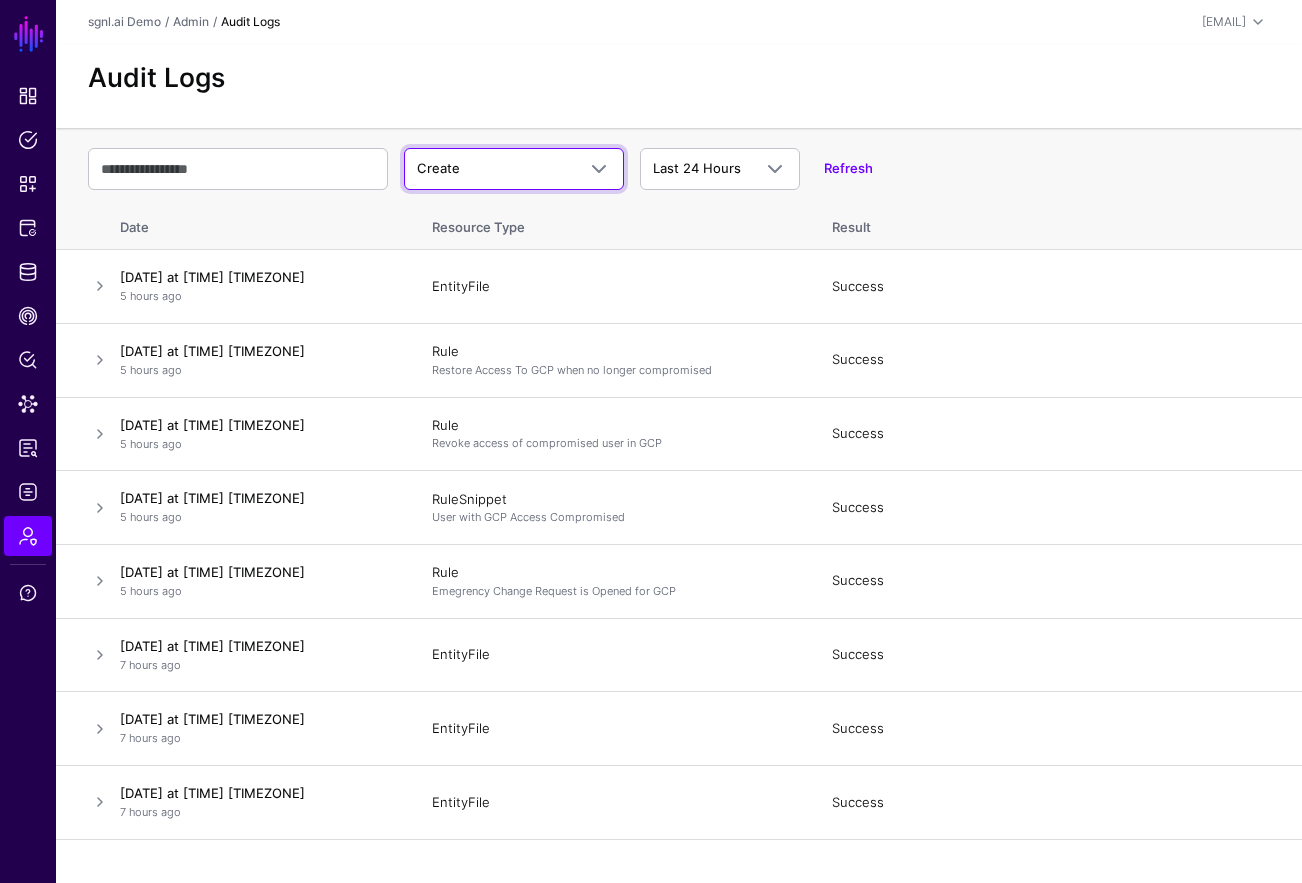 drag, startPoint x: 540, startPoint y: 171, endPoint x: 543, endPoint y: 191, distance: 20.22375 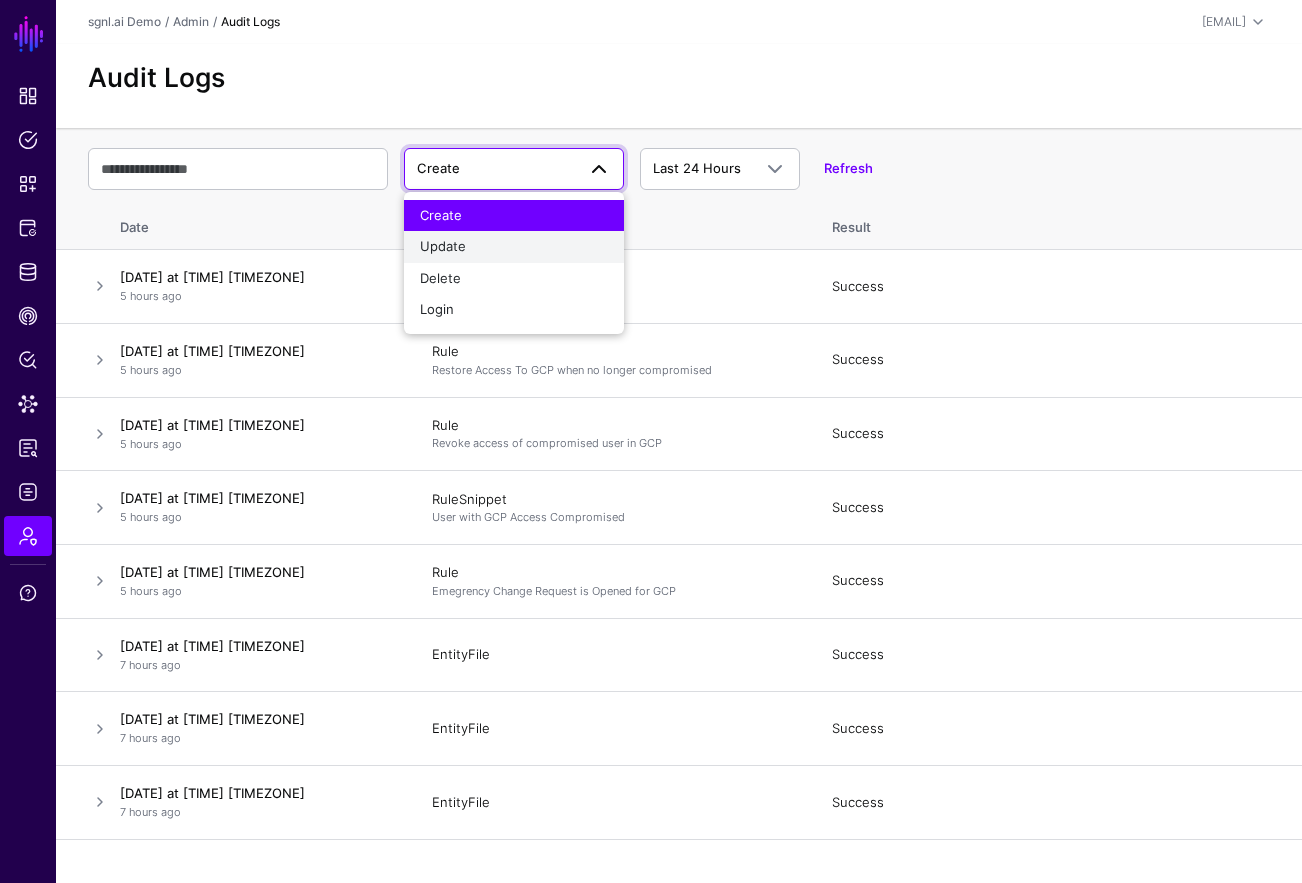 click on "Update" at bounding box center (514, 247) 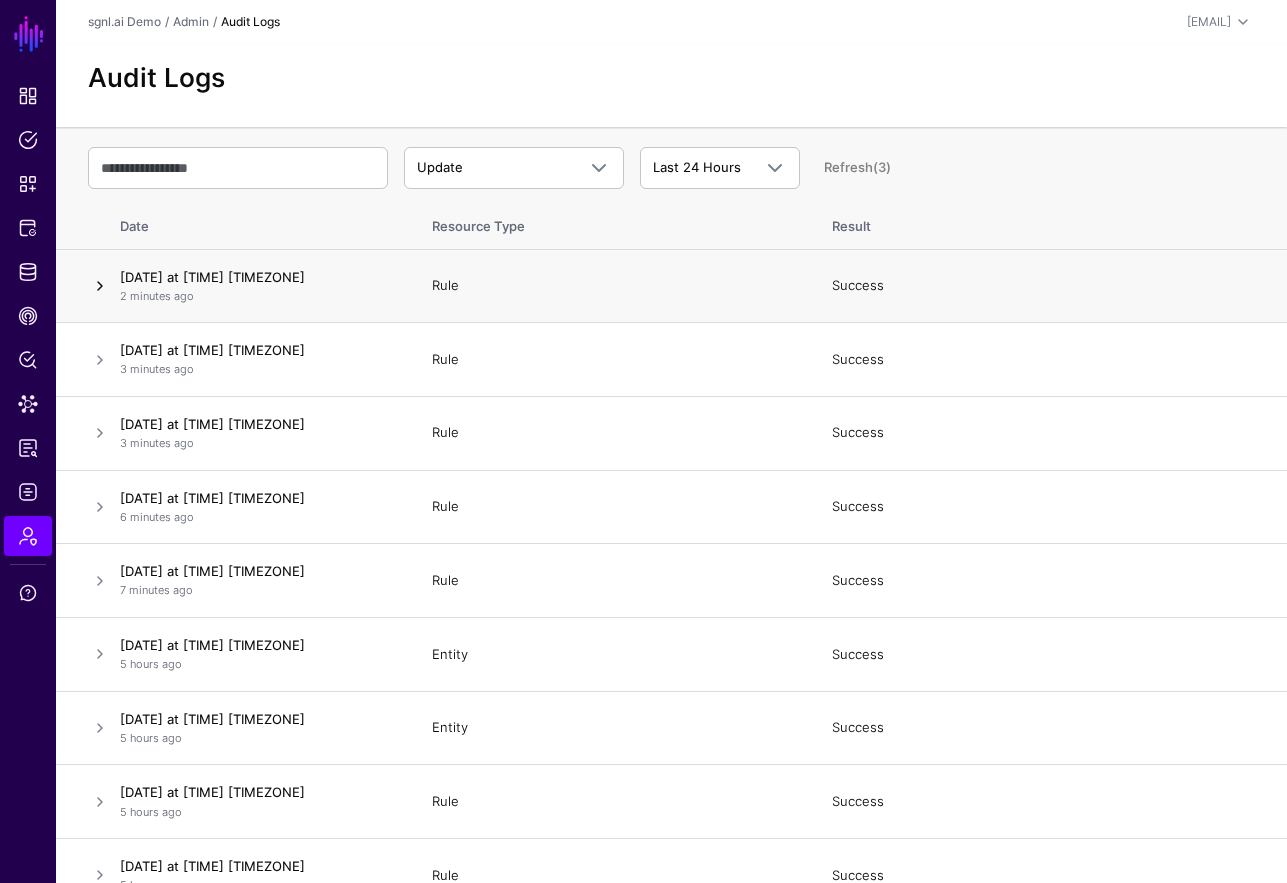click at bounding box center [100, 286] 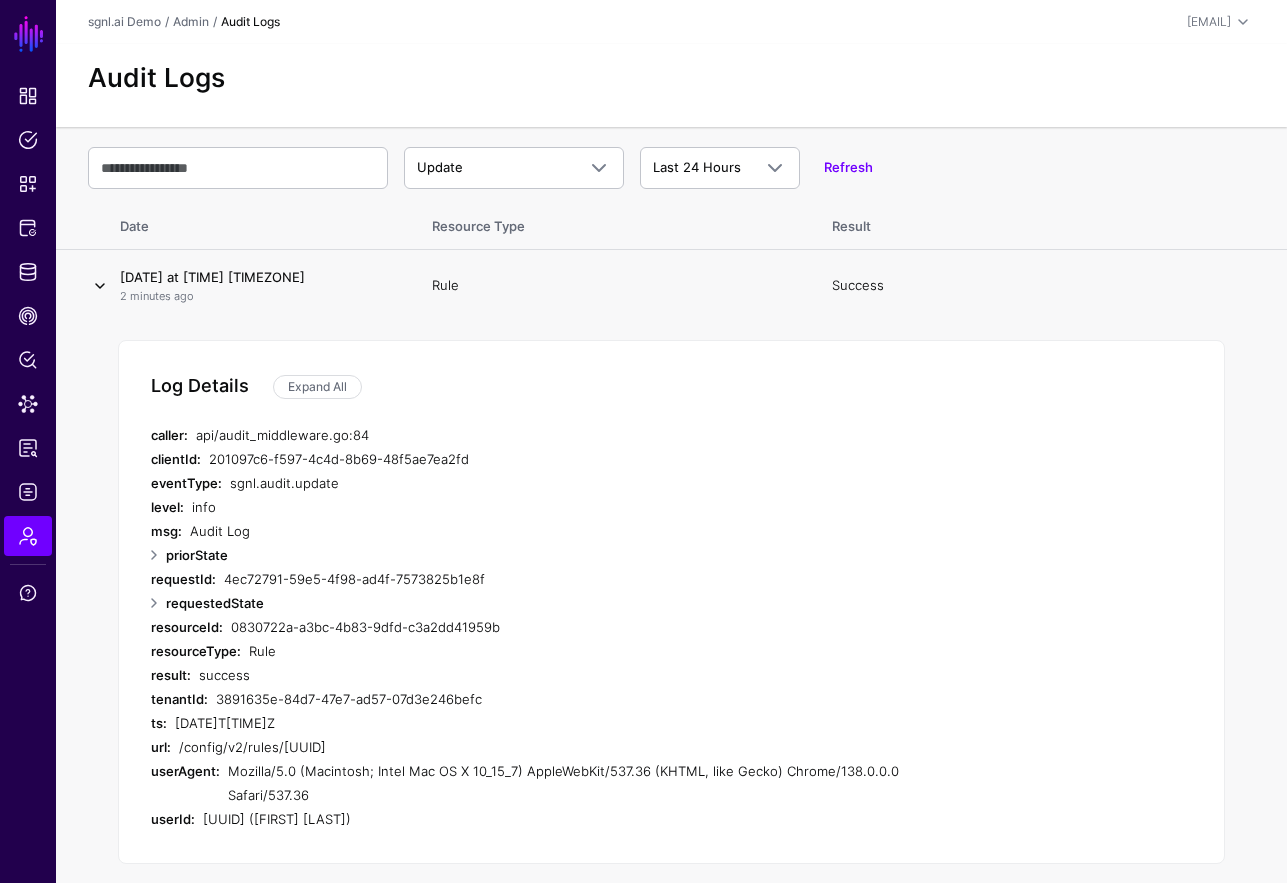 click at bounding box center [100, 286] 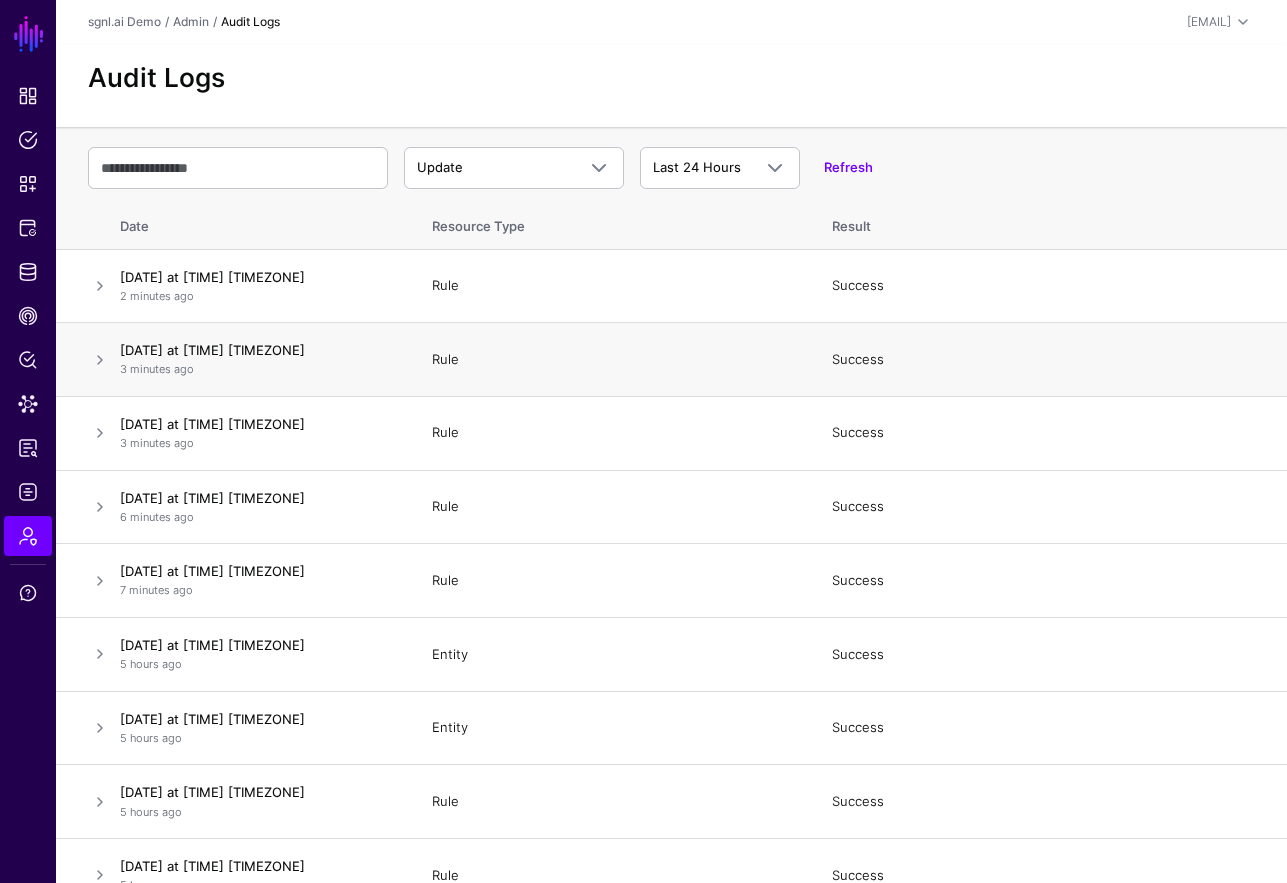 click on "August 3, 2025 at 4:19:20 PM GMT-7 3 minutes ago" at bounding box center [262, 360] 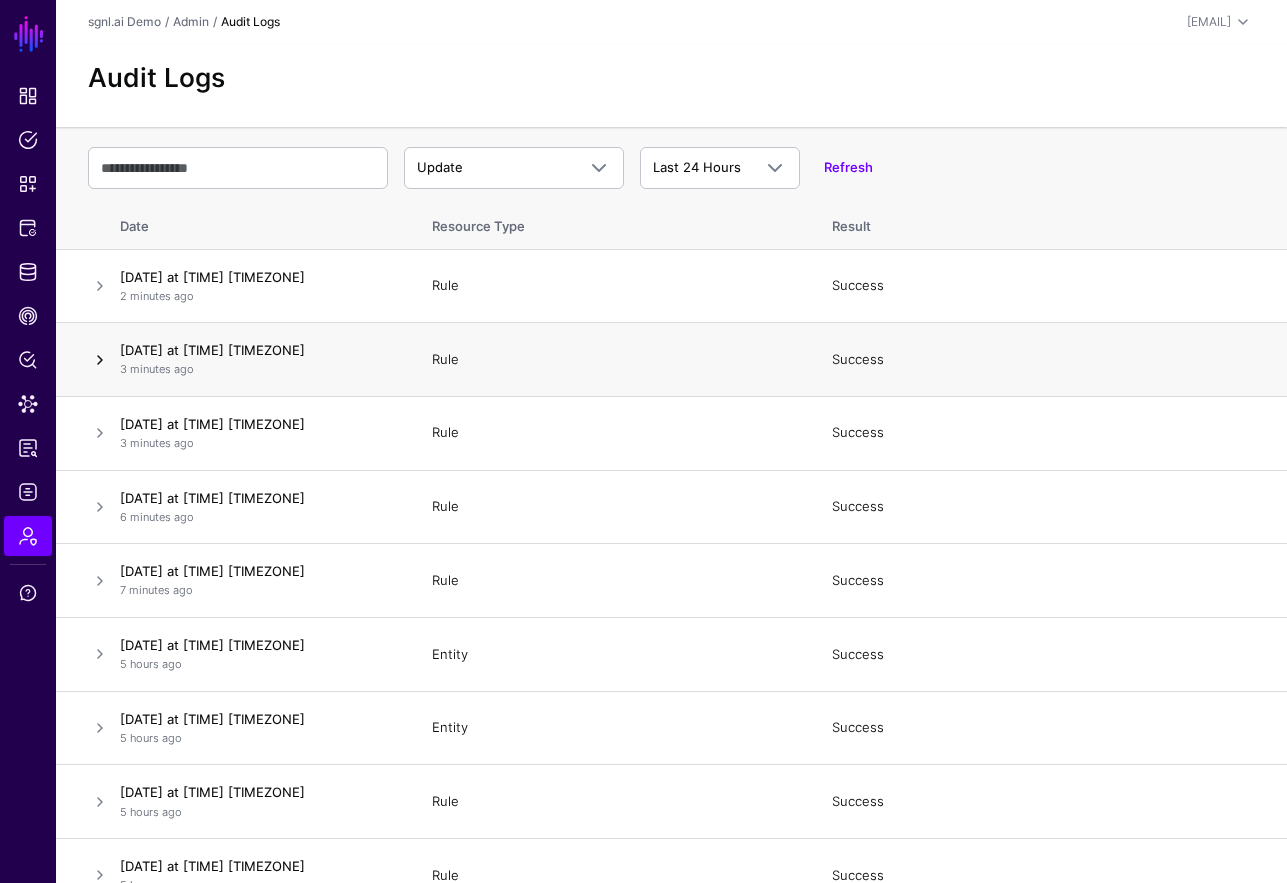 click at bounding box center [100, 360] 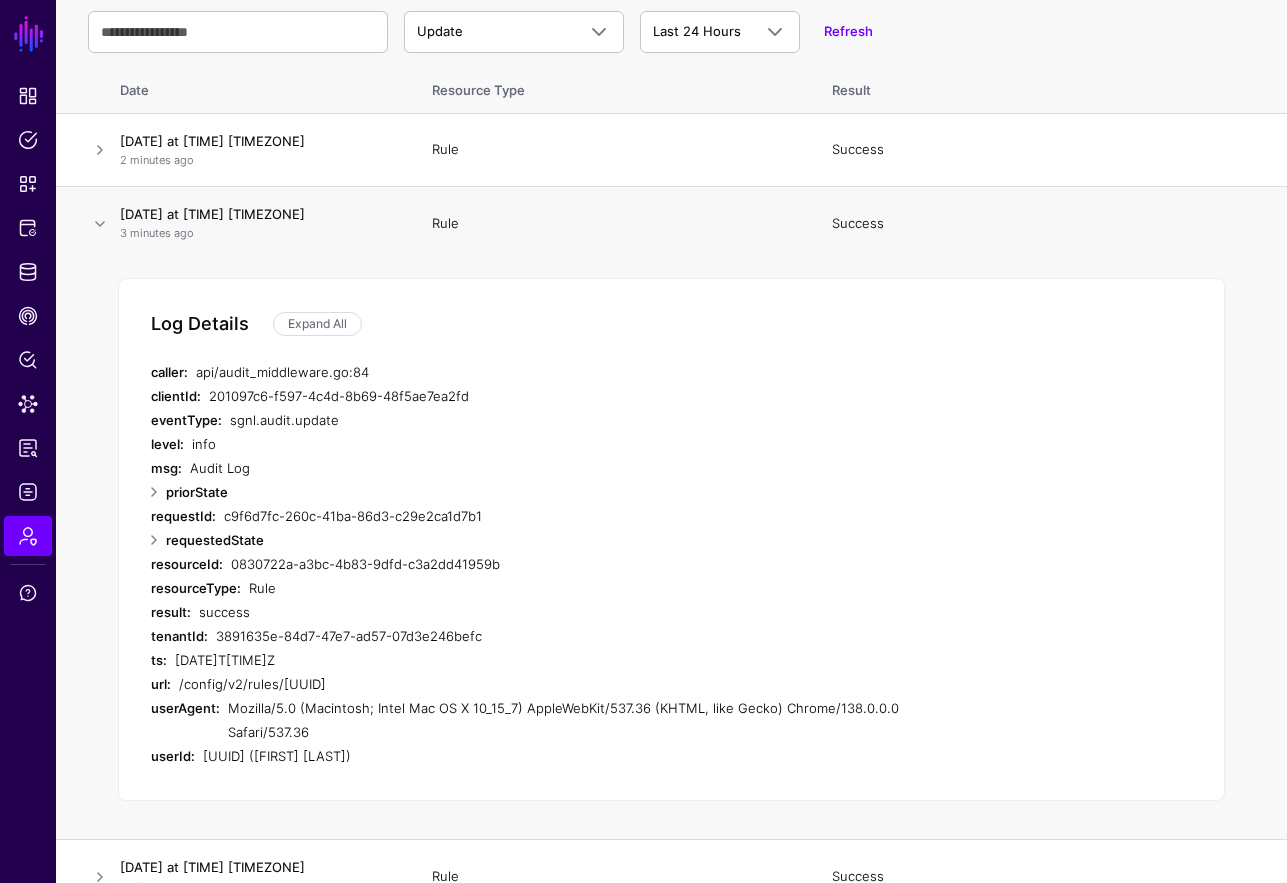 scroll, scrollTop: 237, scrollLeft: 0, axis: vertical 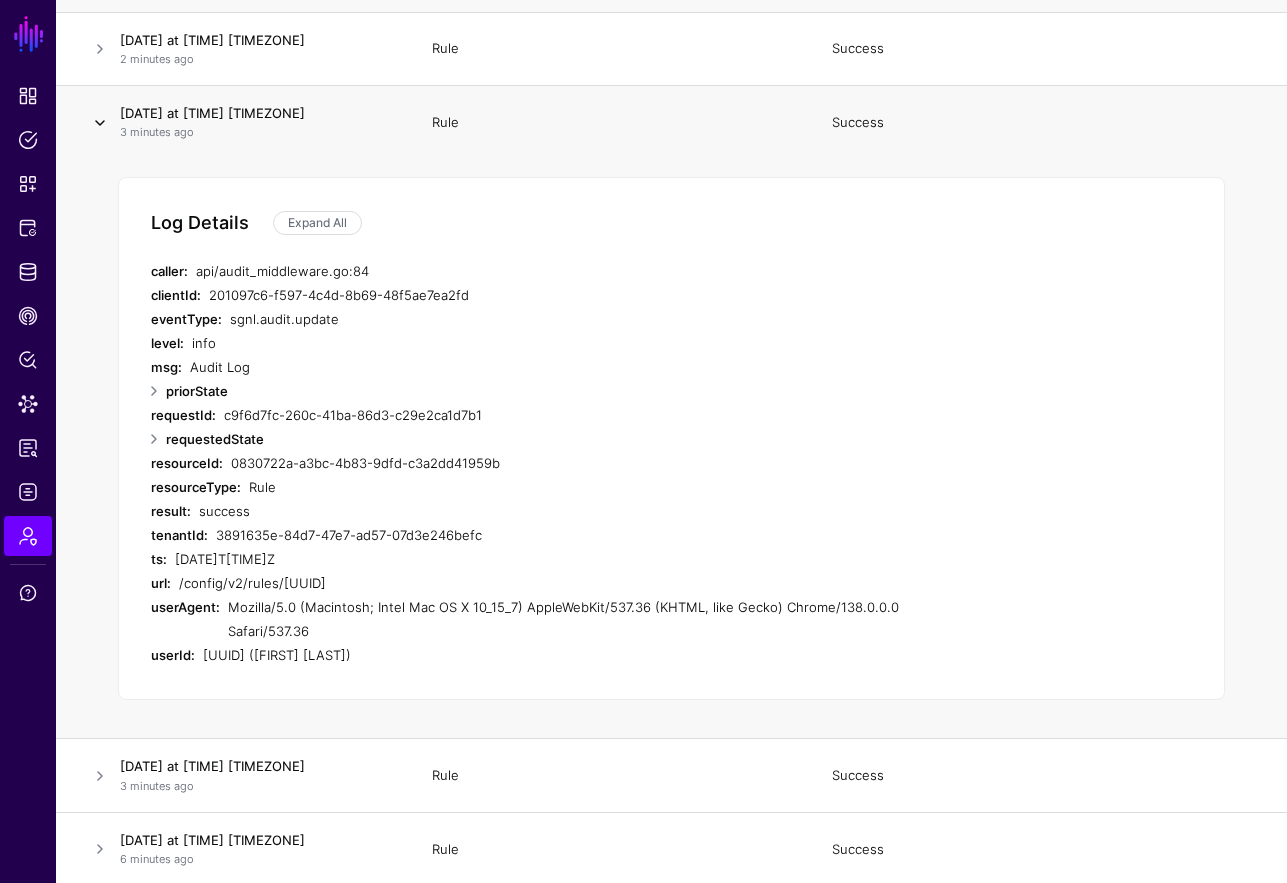 click at bounding box center (100, 123) 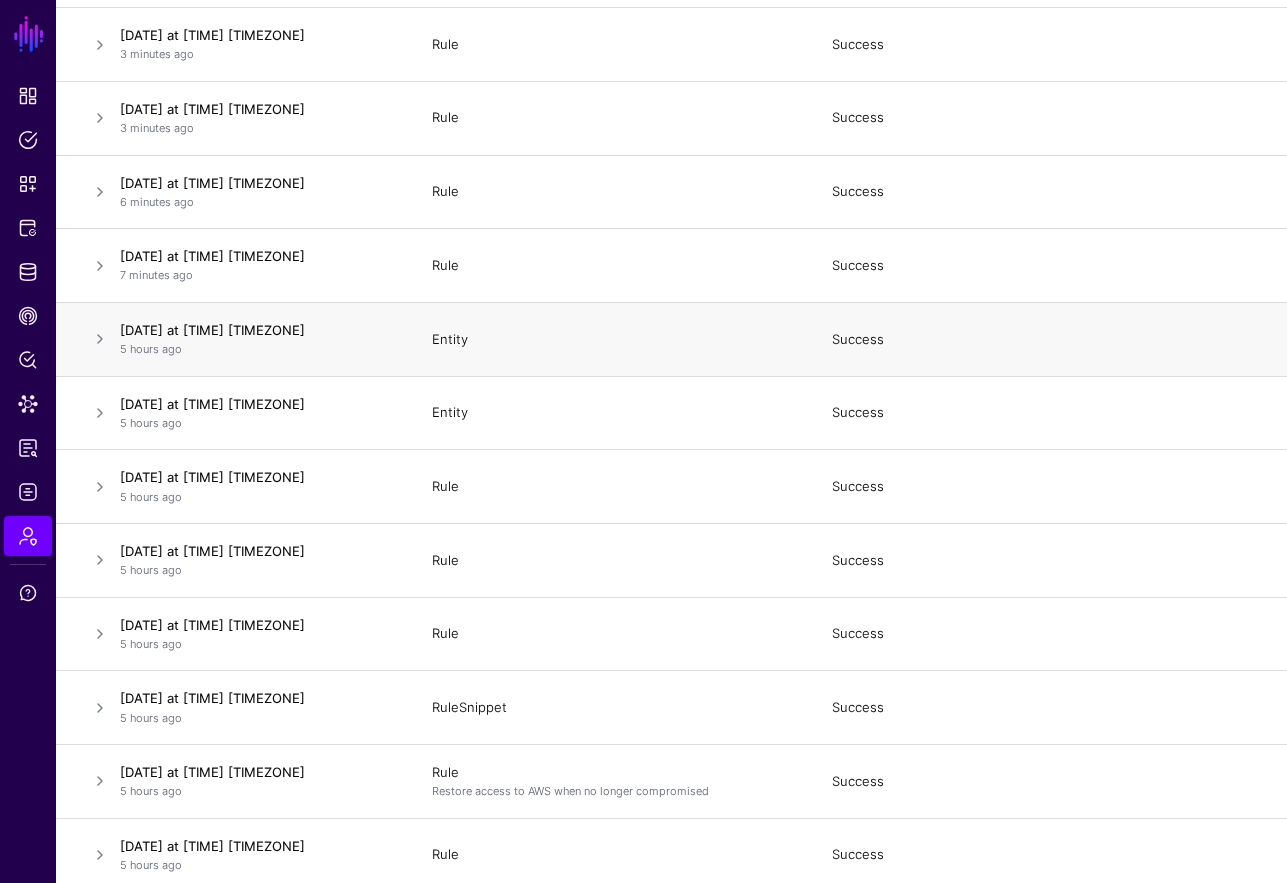 scroll, scrollTop: 573, scrollLeft: 0, axis: vertical 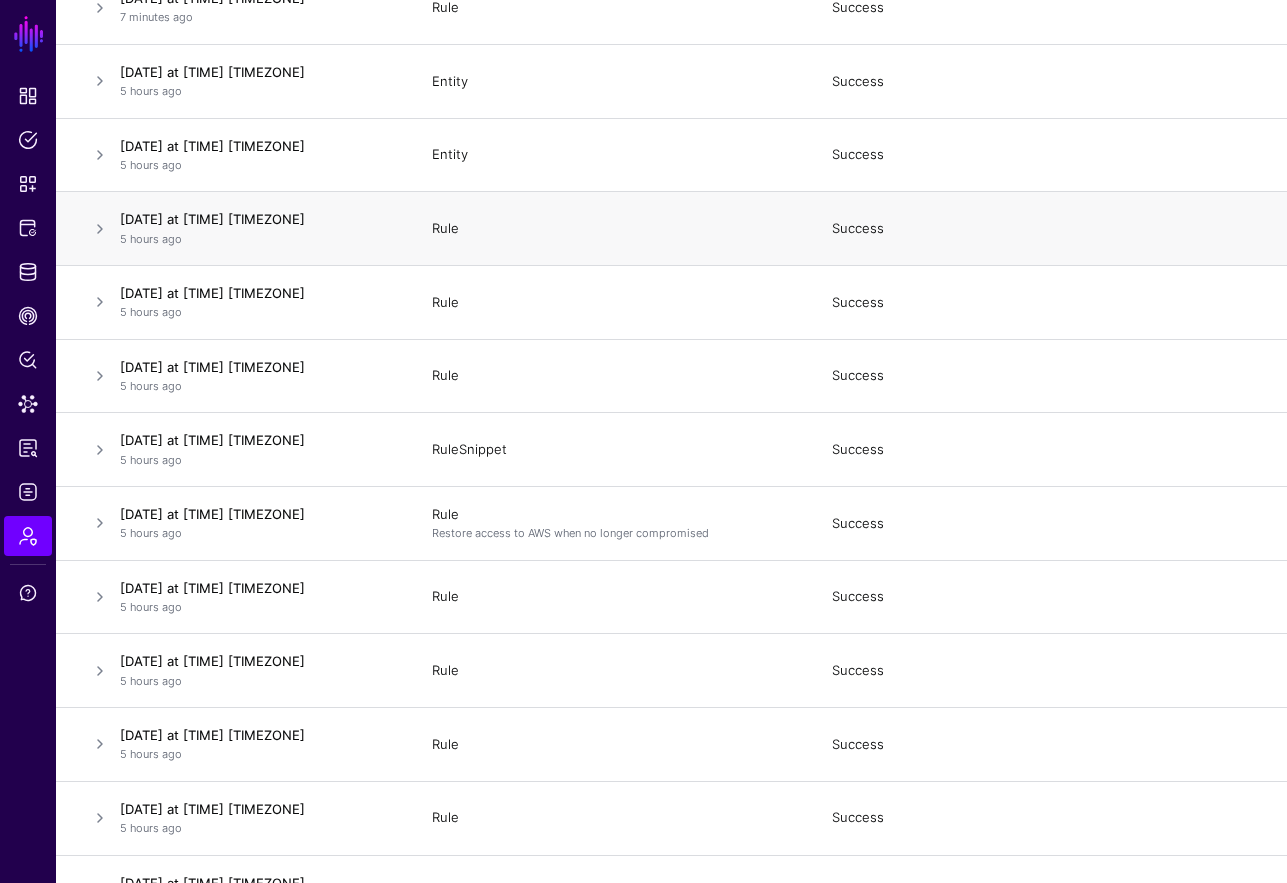 click at bounding box center [84, 229] 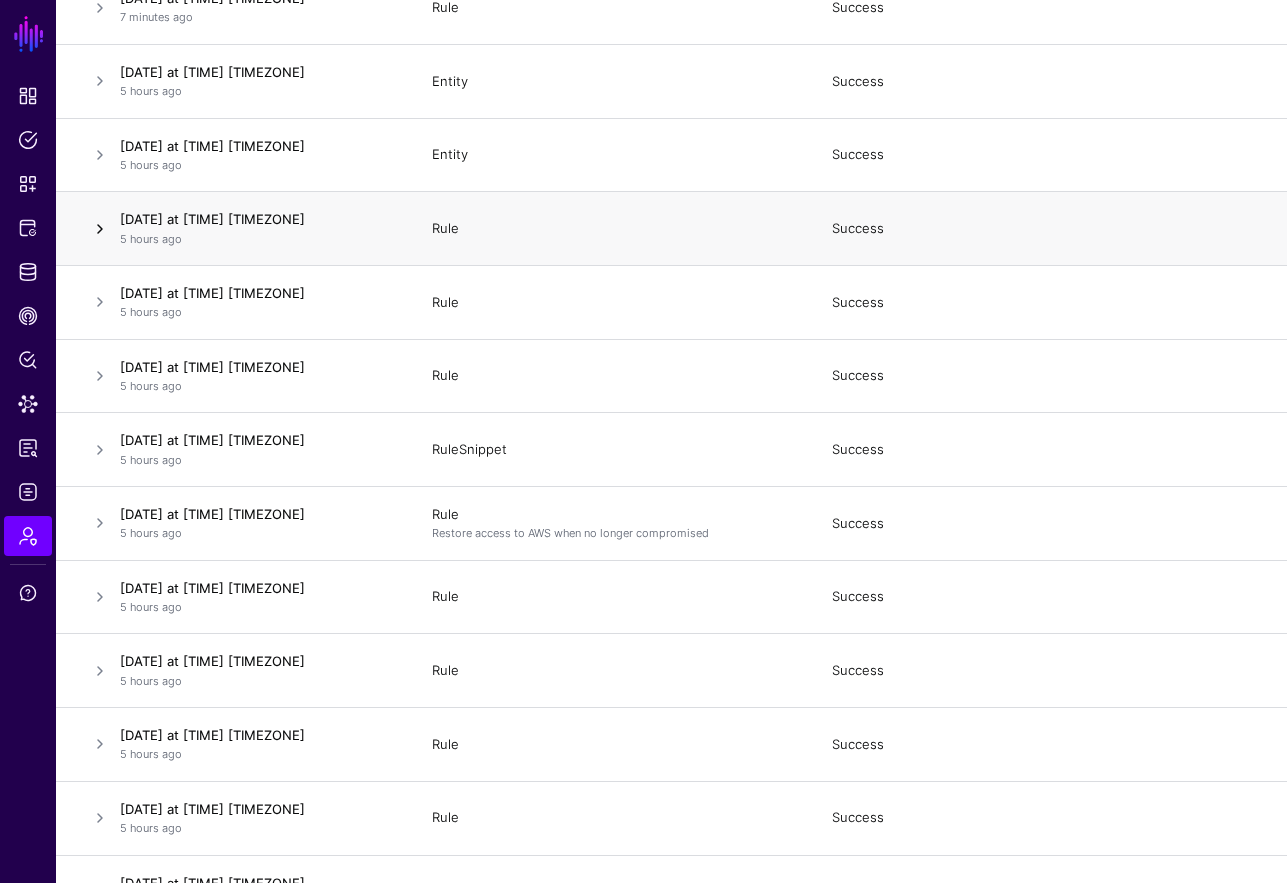 click at bounding box center (100, 229) 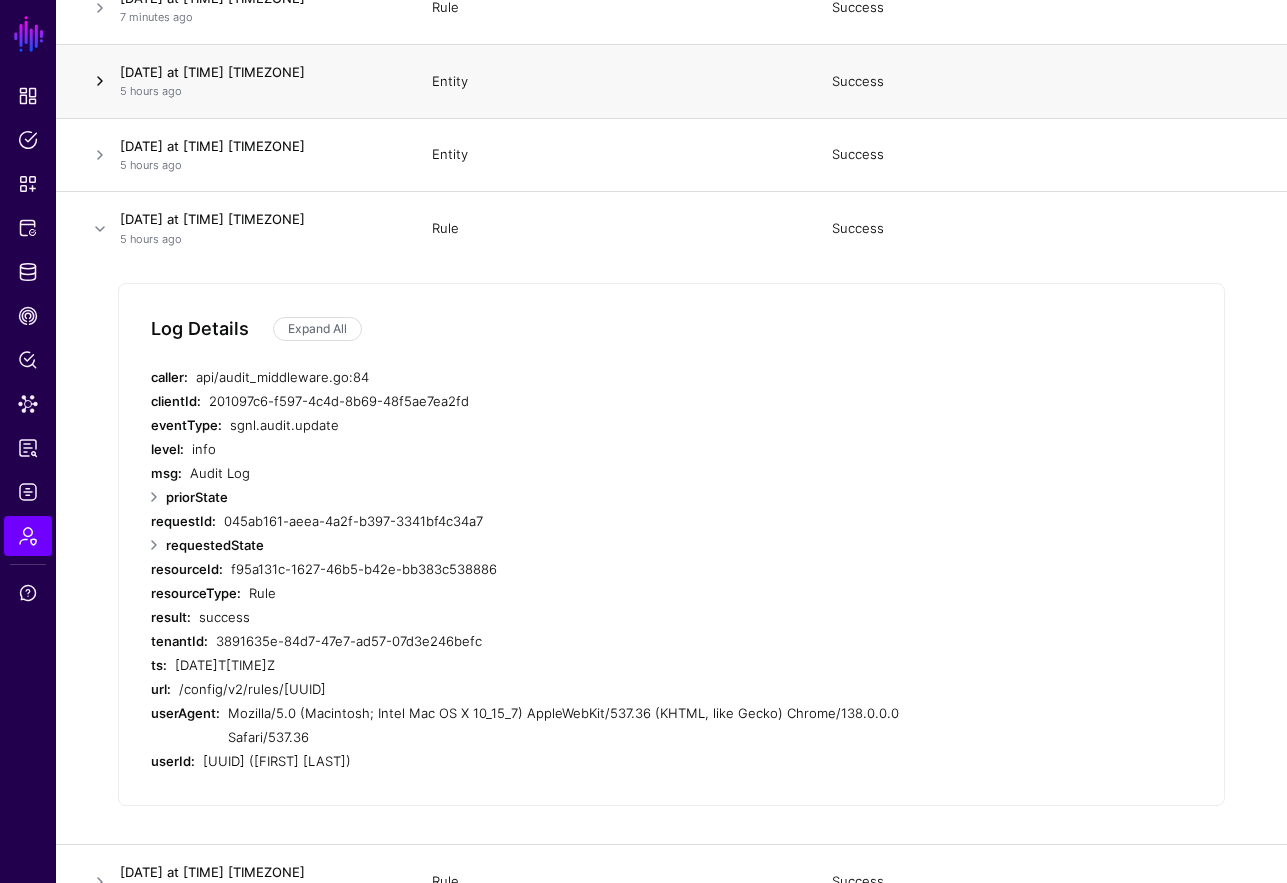 click at bounding box center (100, 81) 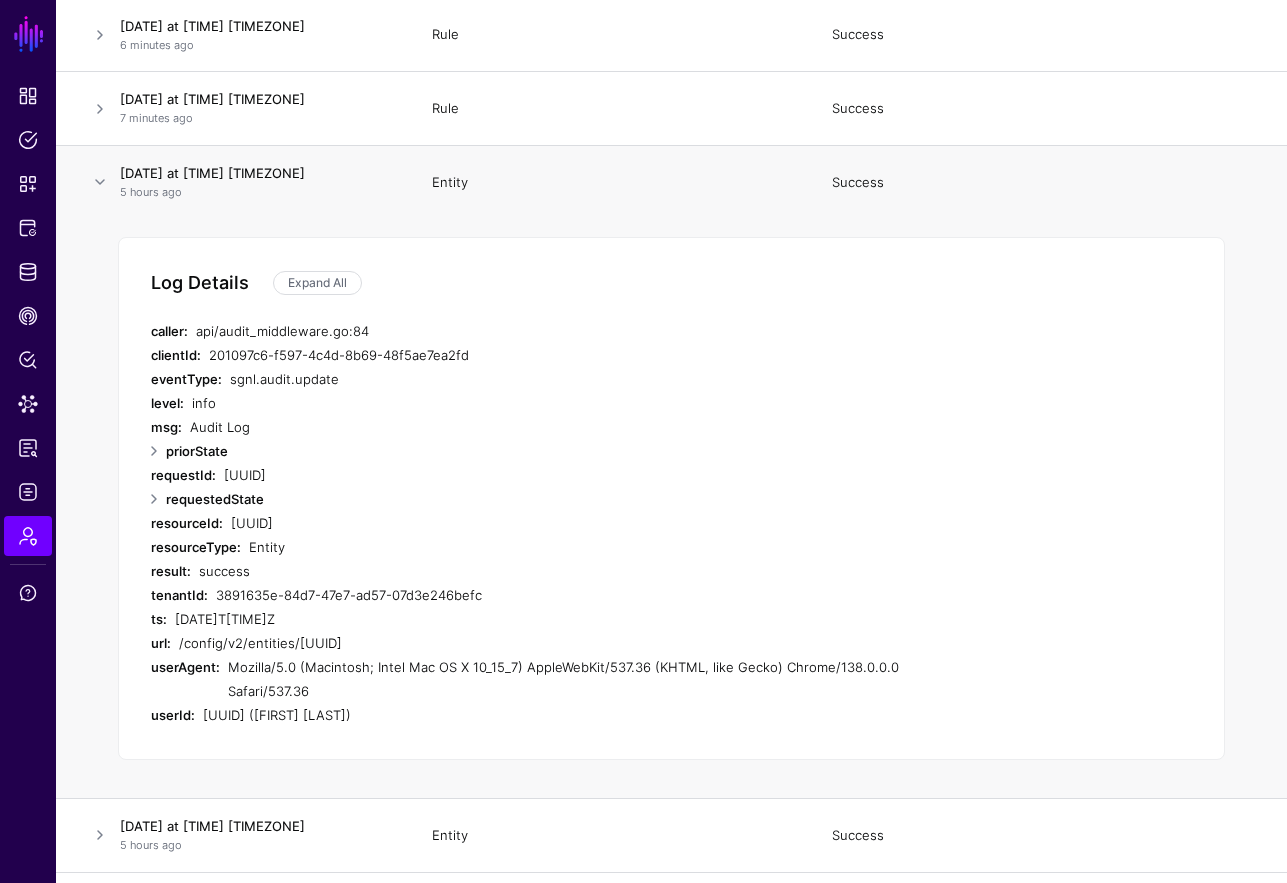 scroll, scrollTop: 387, scrollLeft: 0, axis: vertical 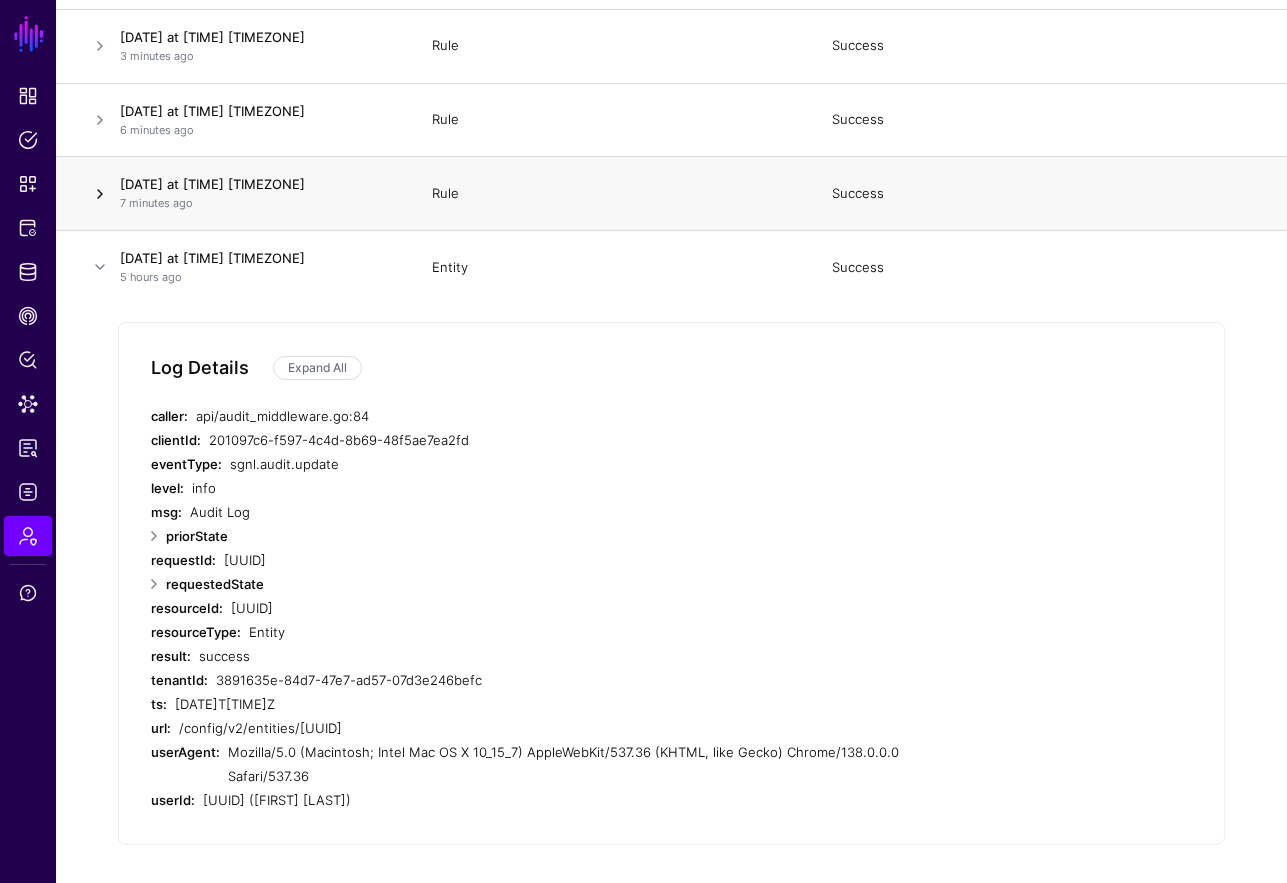 click at bounding box center [100, 194] 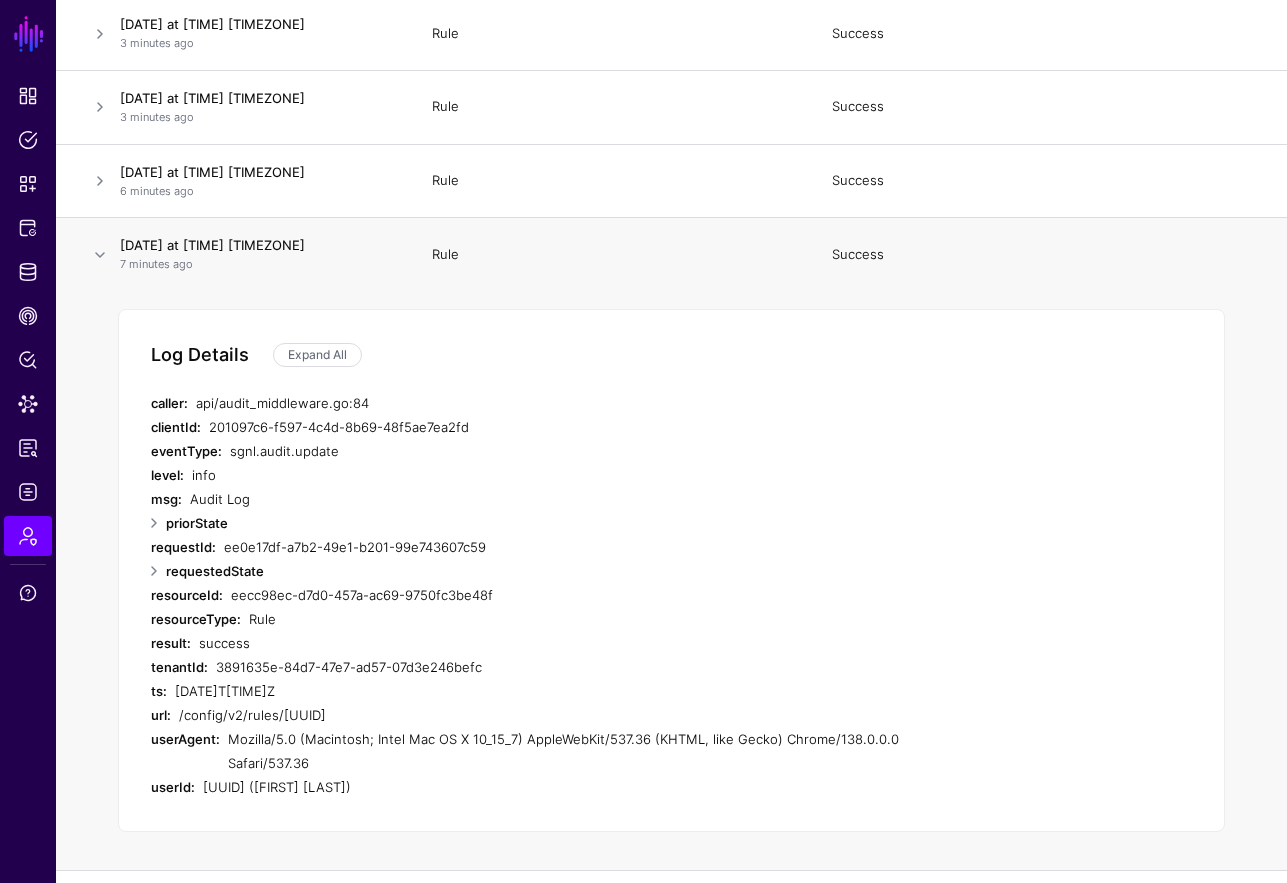 scroll, scrollTop: 20, scrollLeft: 0, axis: vertical 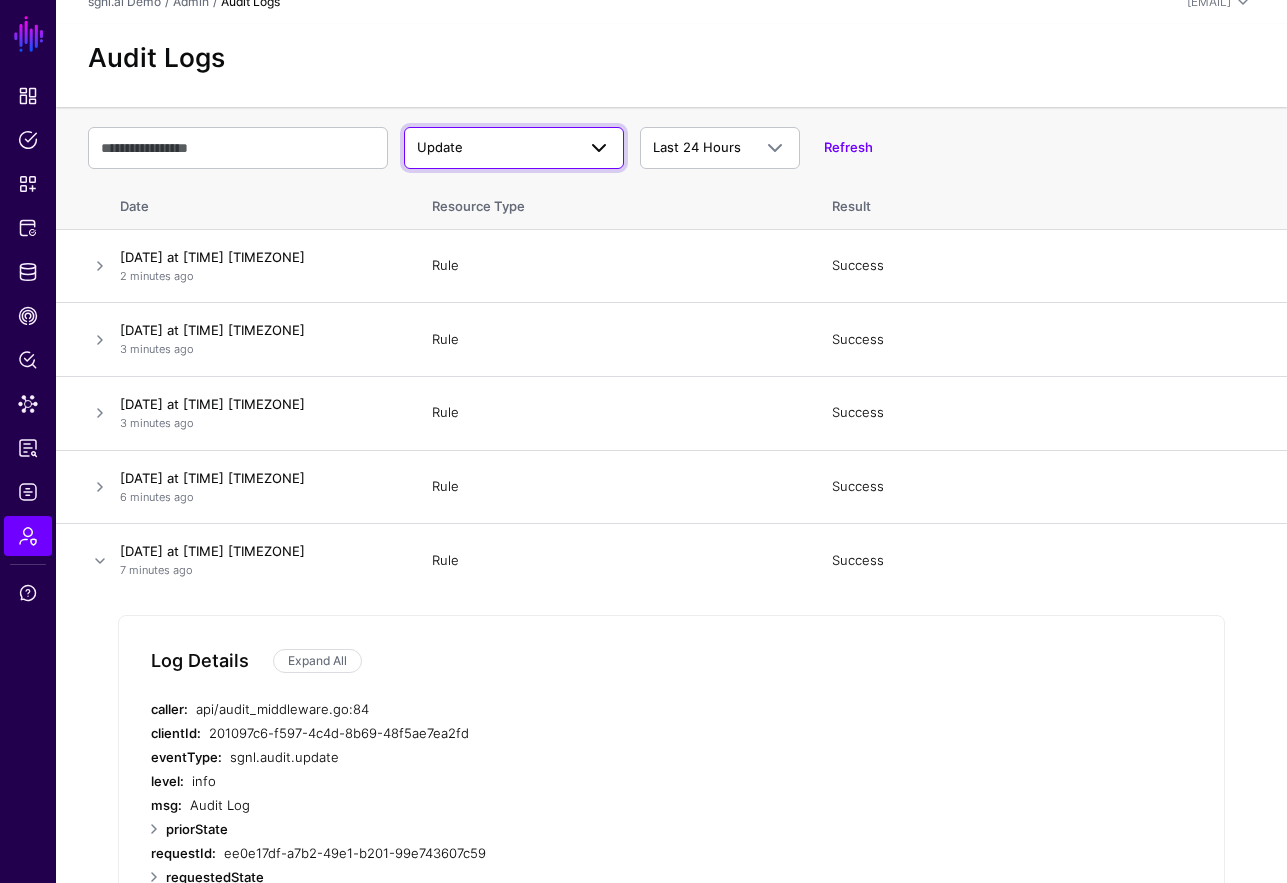 click on "Update" at bounding box center [496, 148] 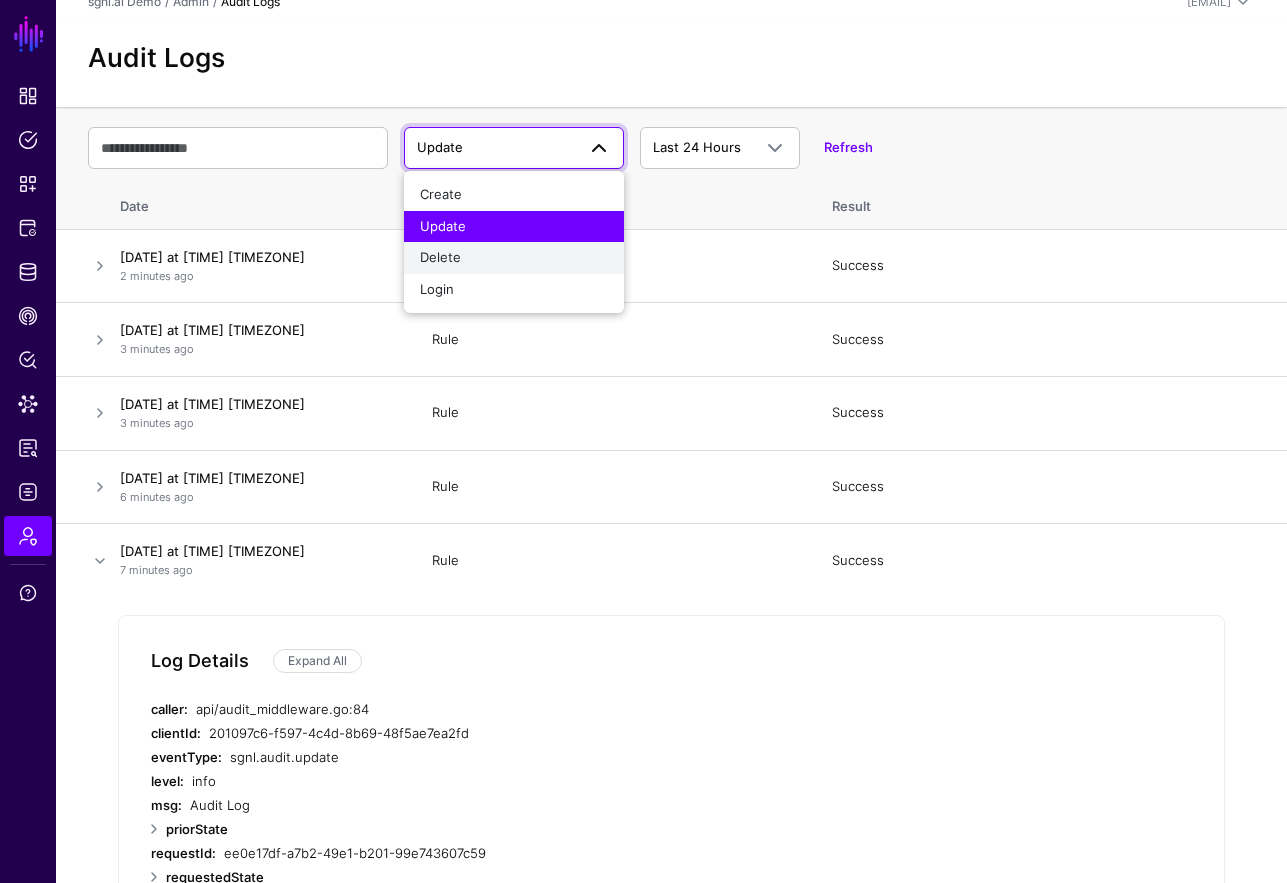 click on "Delete" at bounding box center [514, 258] 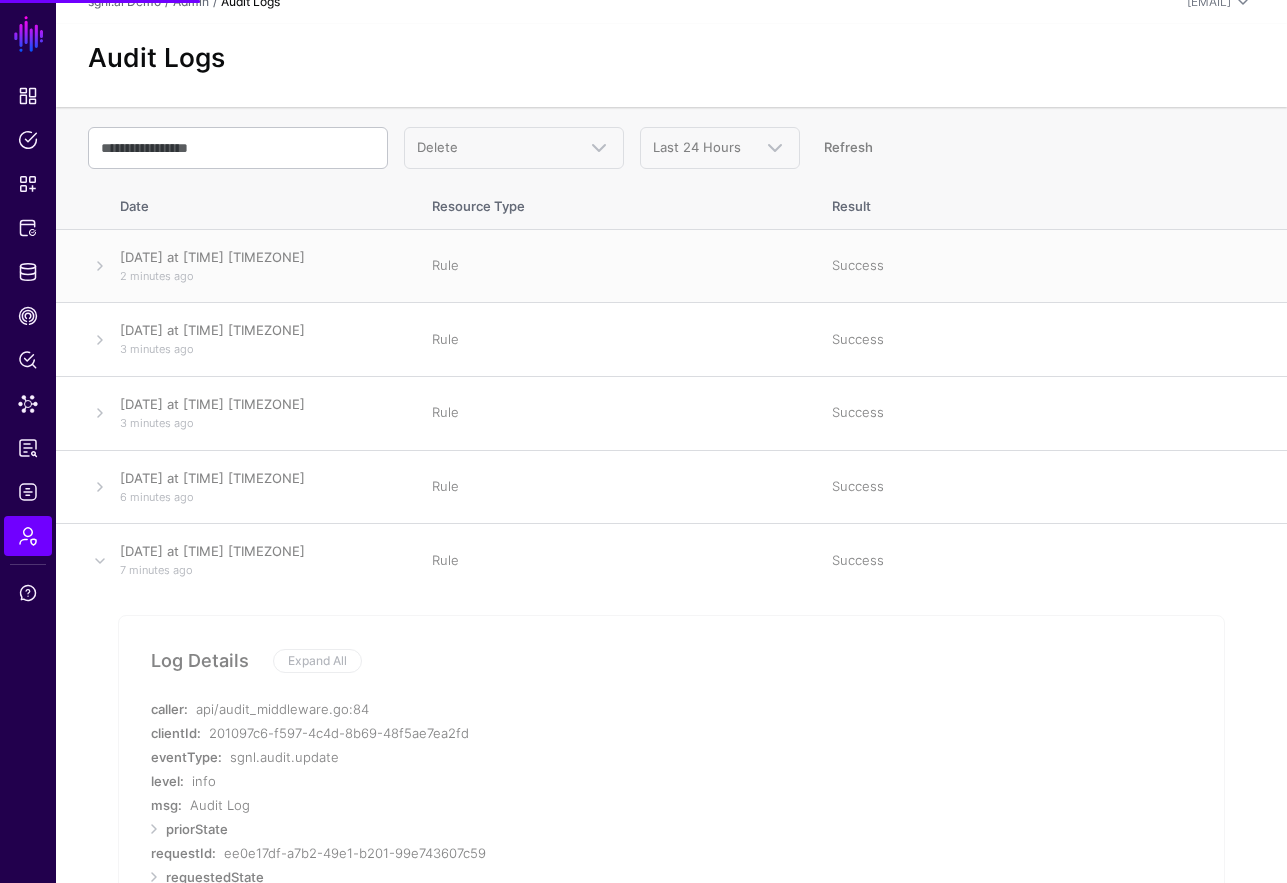 scroll, scrollTop: 0, scrollLeft: 0, axis: both 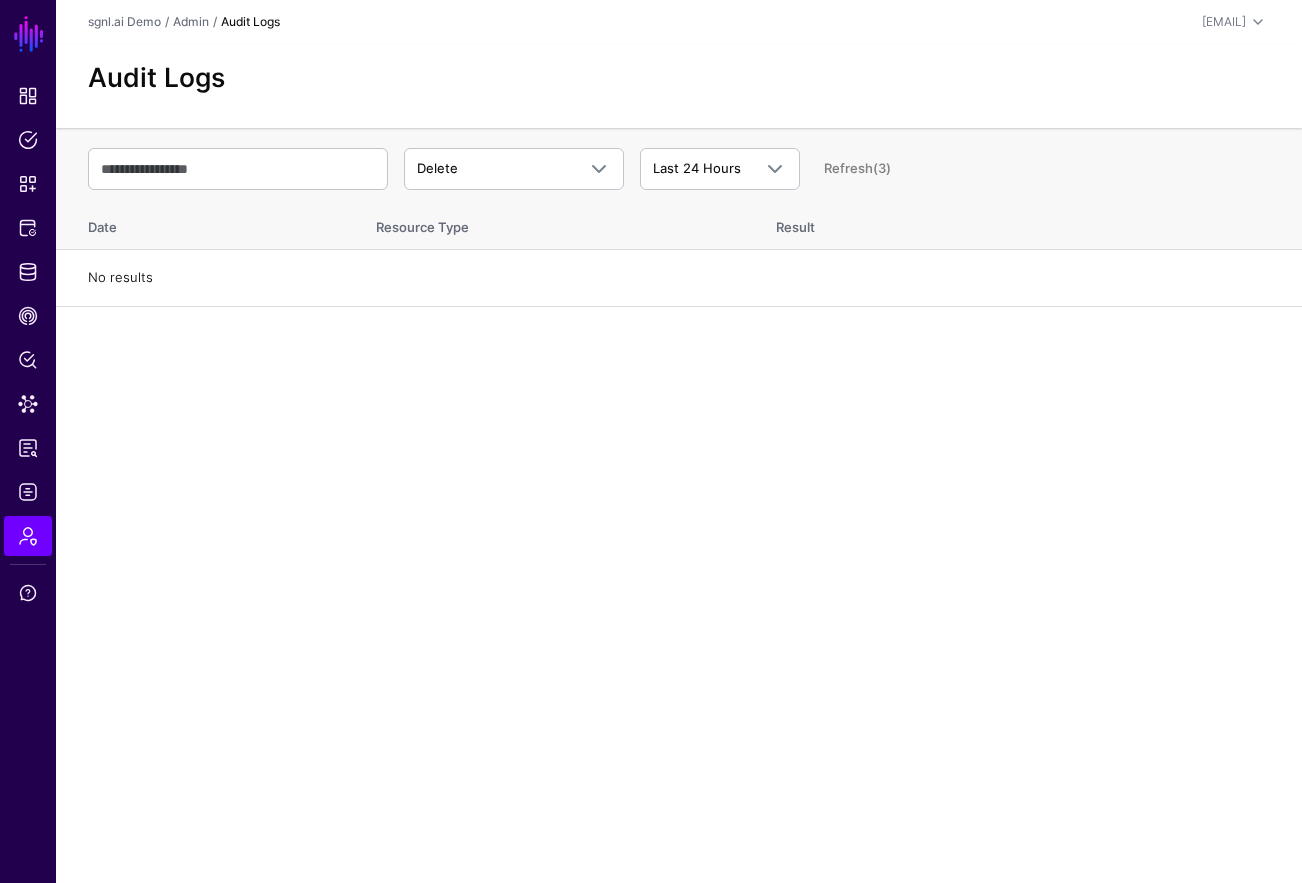 click on "Delete  Create   Update   Delete   Login  Last 24 Hours  Last 24 Hours   Last 7 Days   Last 30 Days   Last 90 Days   Custom Range   Refresh   (3)" at bounding box center (679, 169) 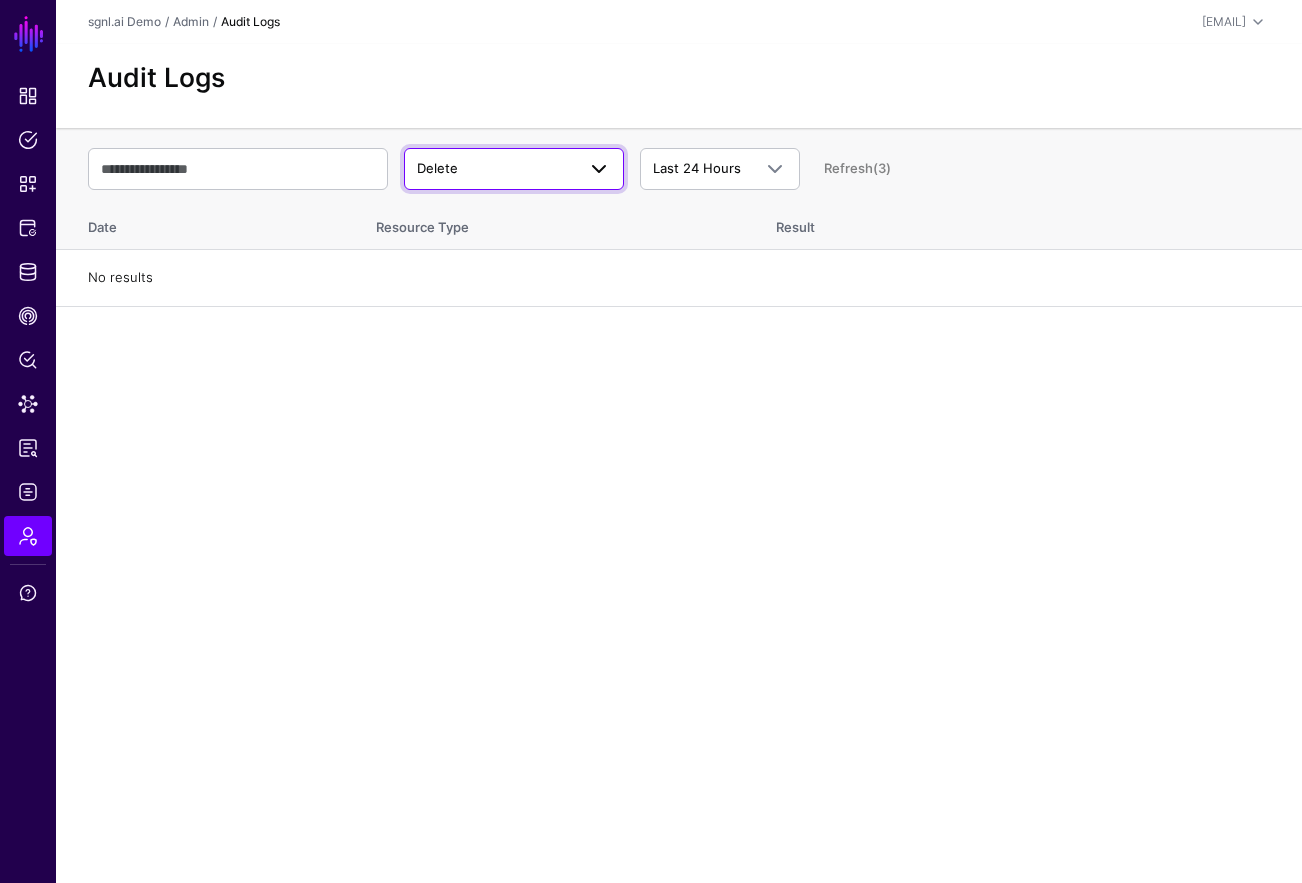 click on "Delete" at bounding box center [496, 169] 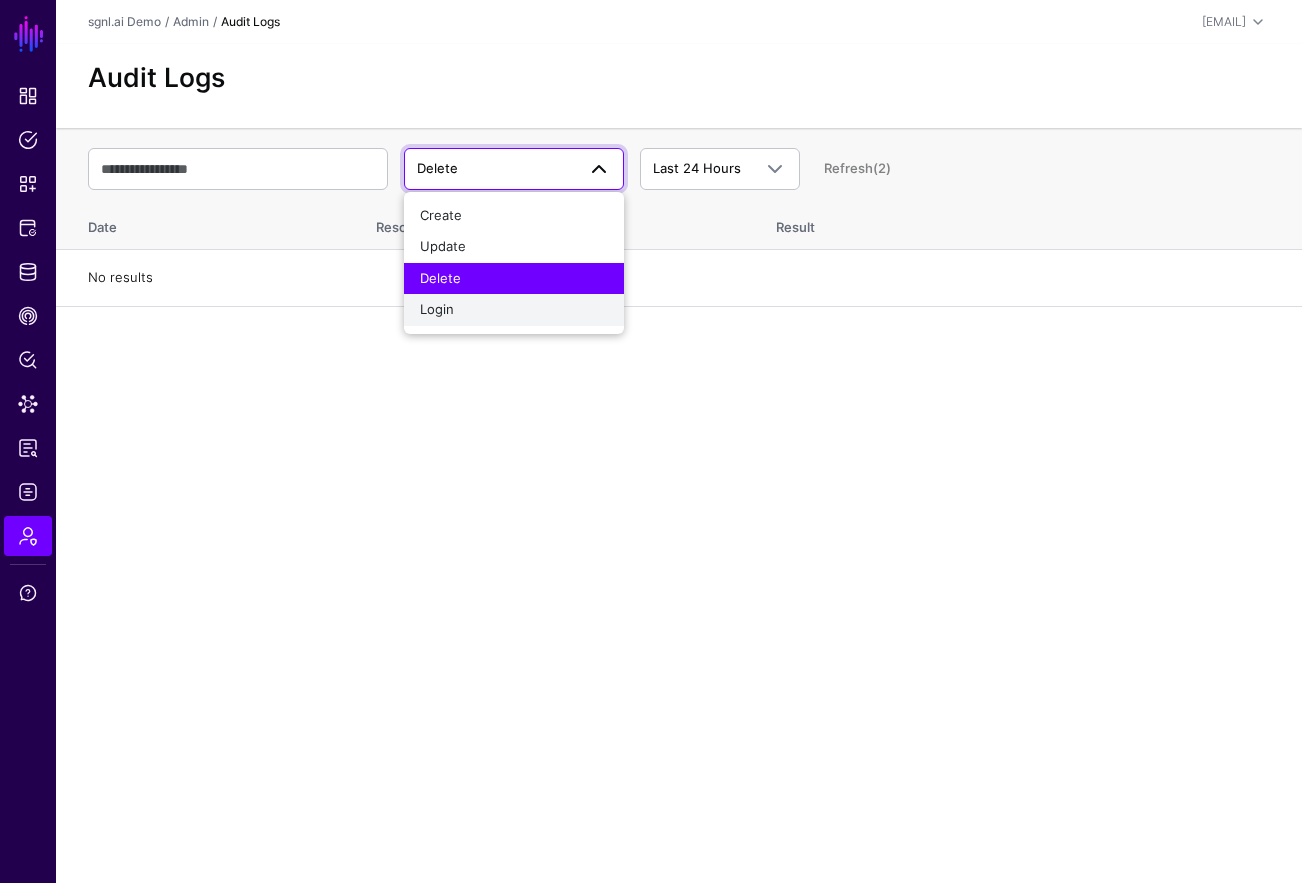 click on "Login" at bounding box center (437, 309) 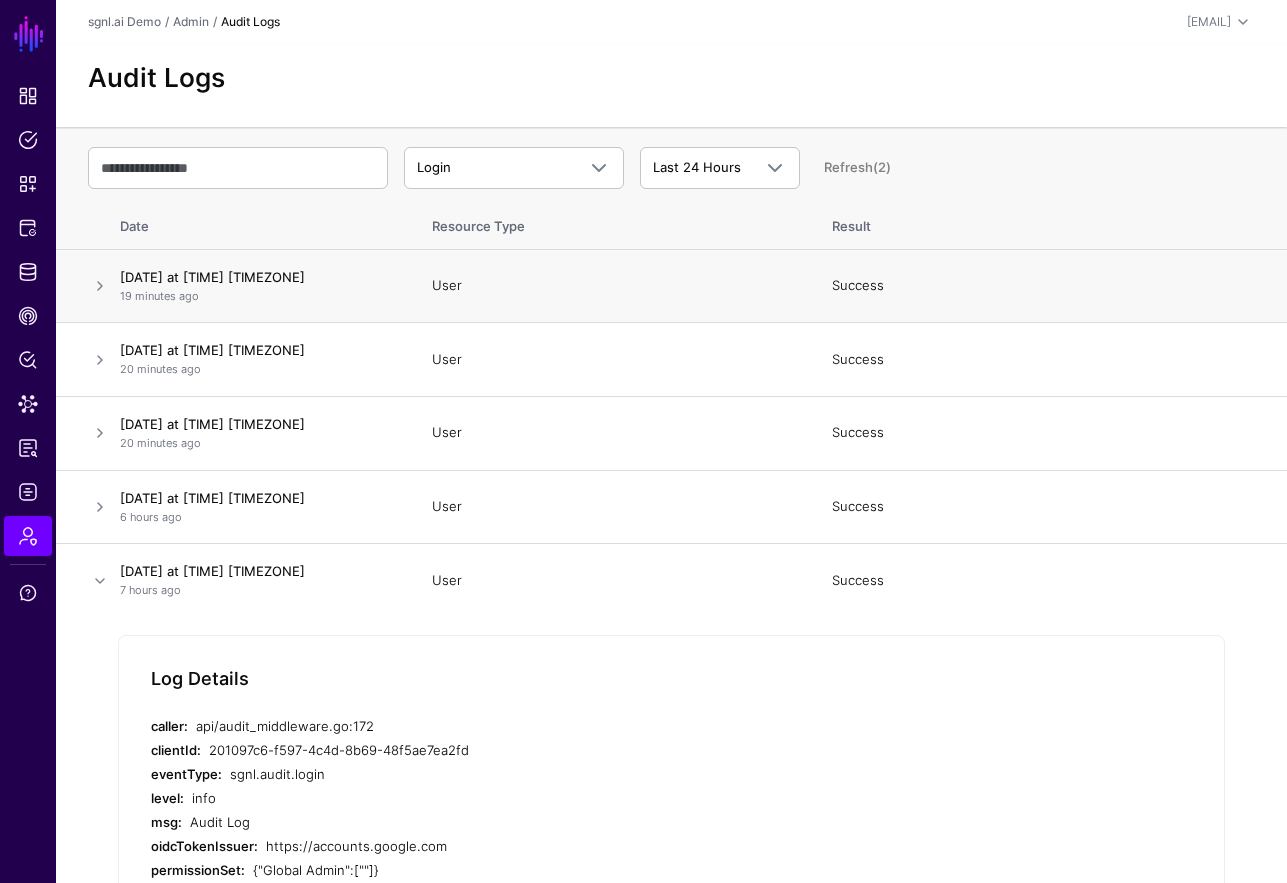 click at bounding box center [84, 286] 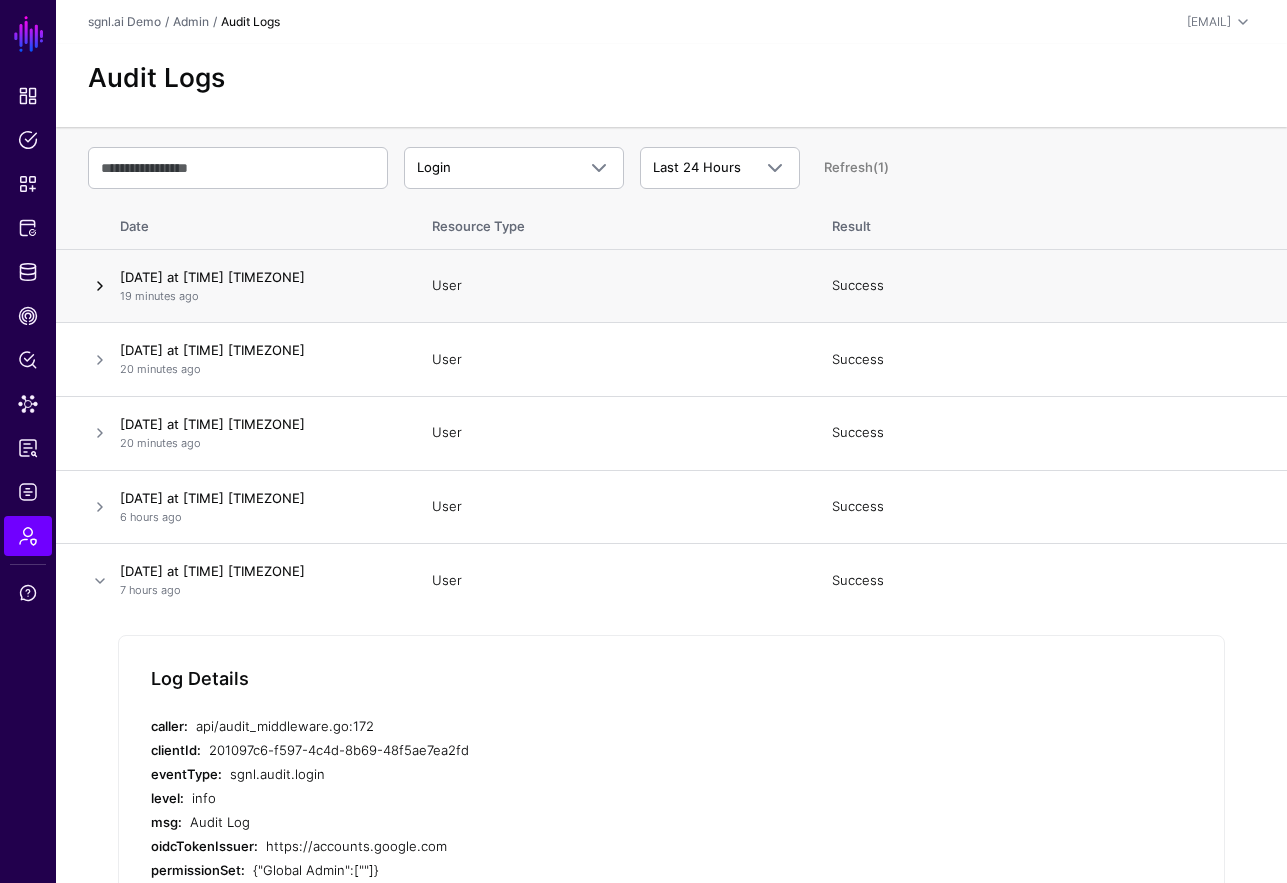 click at bounding box center [100, 286] 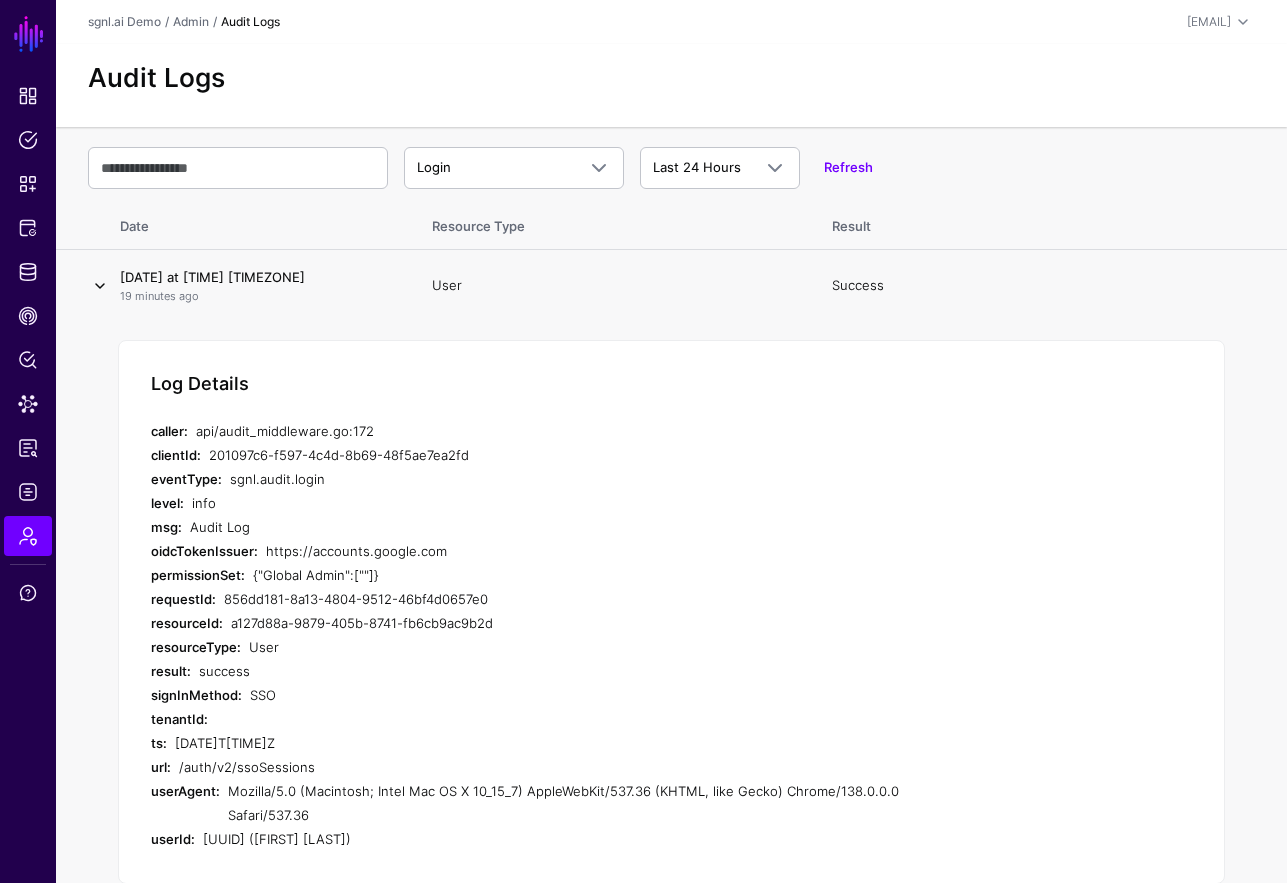 click at bounding box center (100, 286) 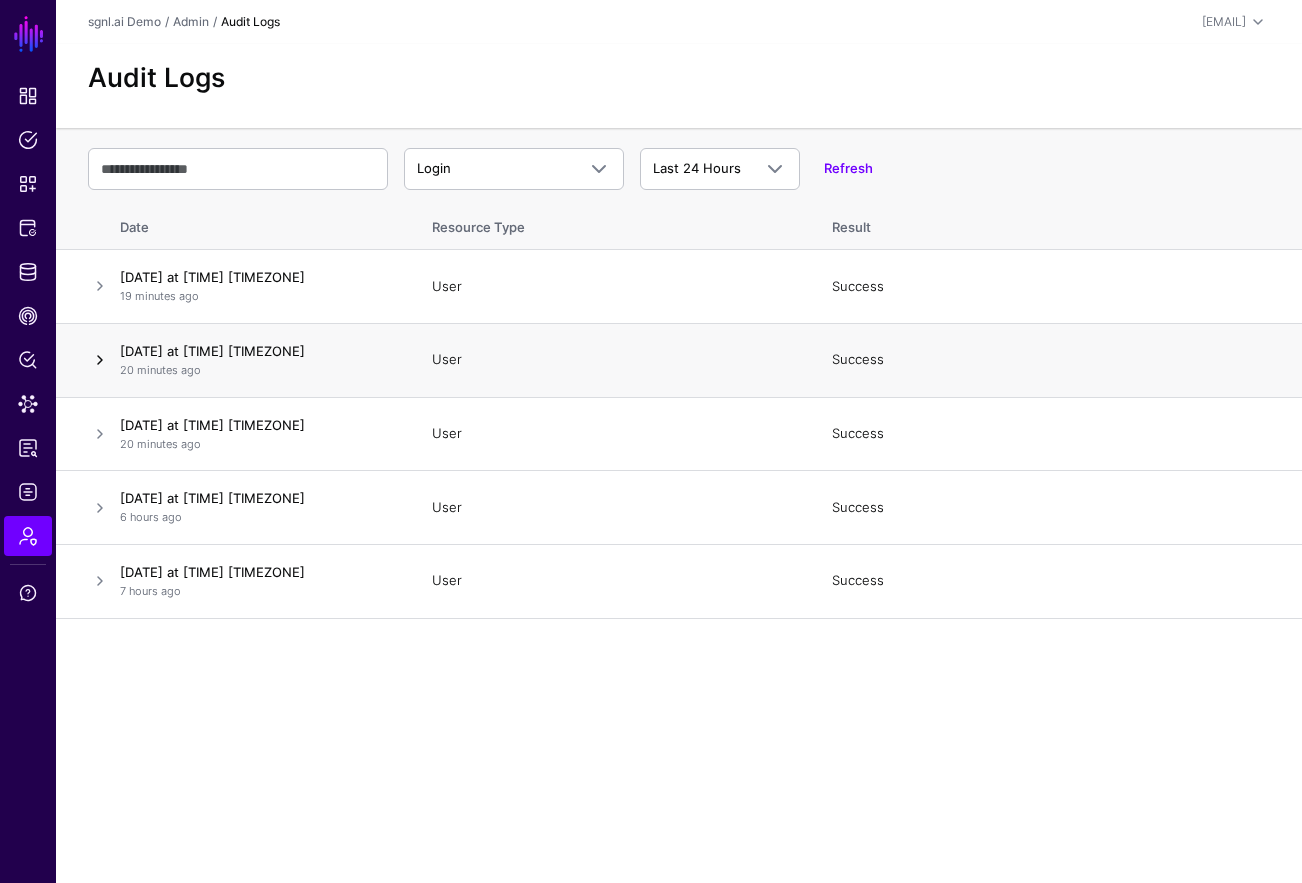 click at bounding box center (100, 360) 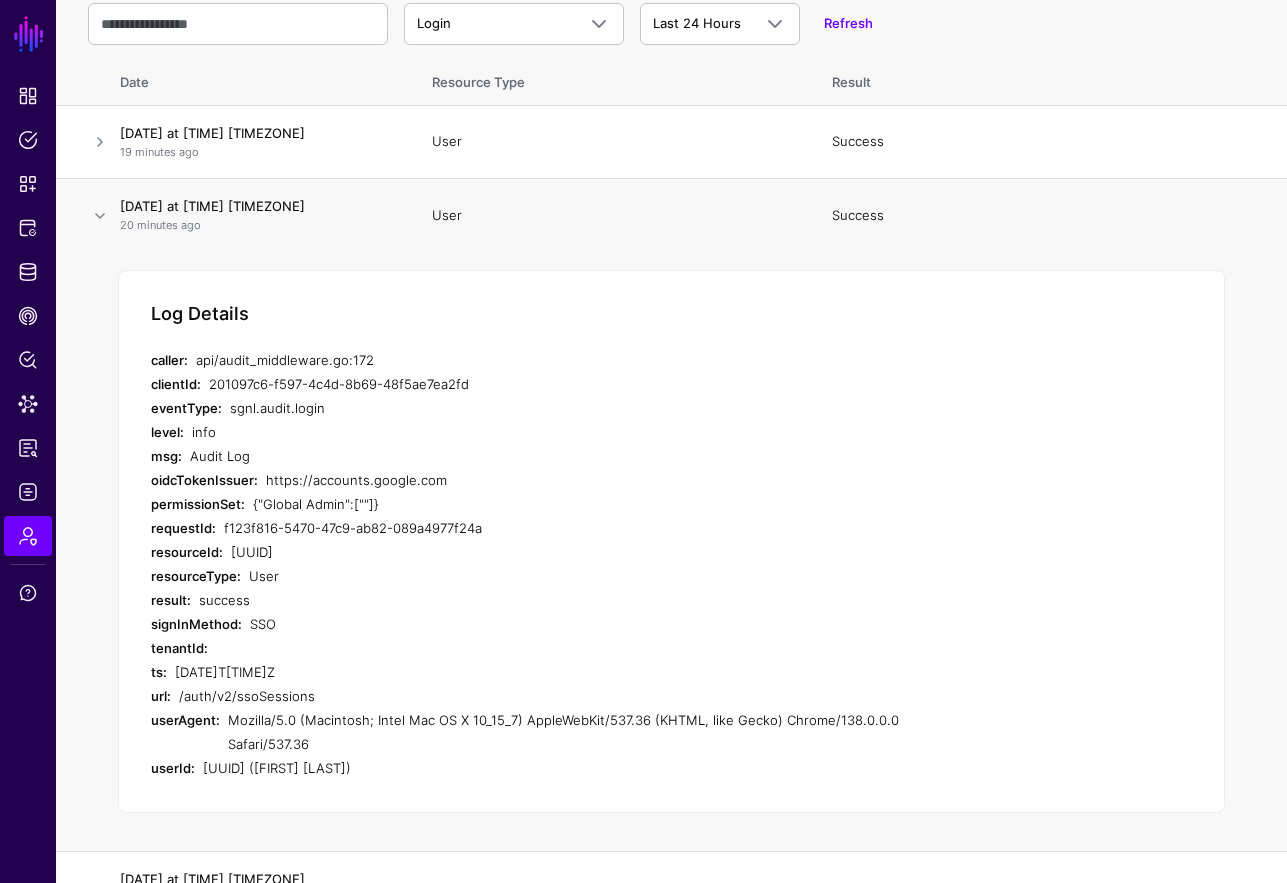 scroll, scrollTop: 182, scrollLeft: 0, axis: vertical 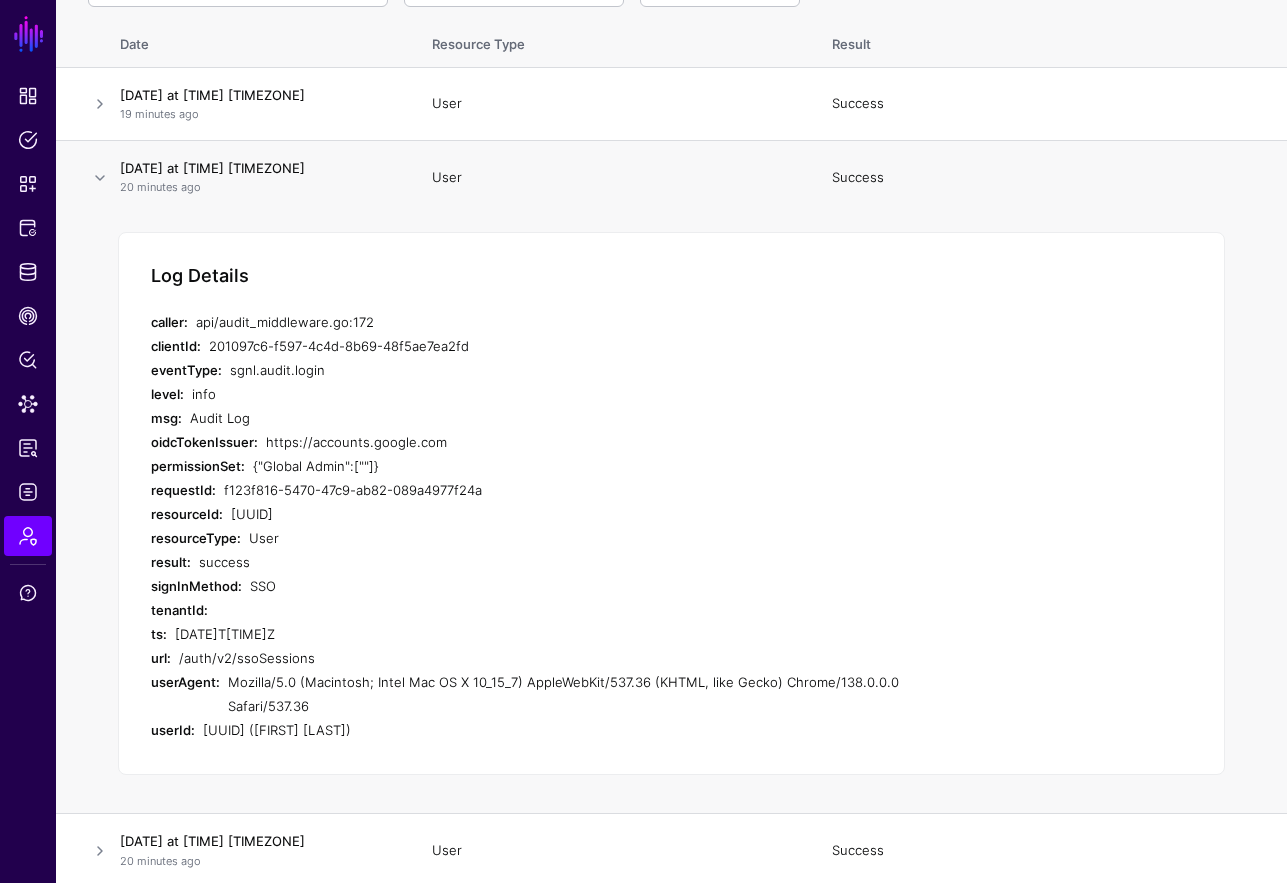 click at bounding box center (84, 177) 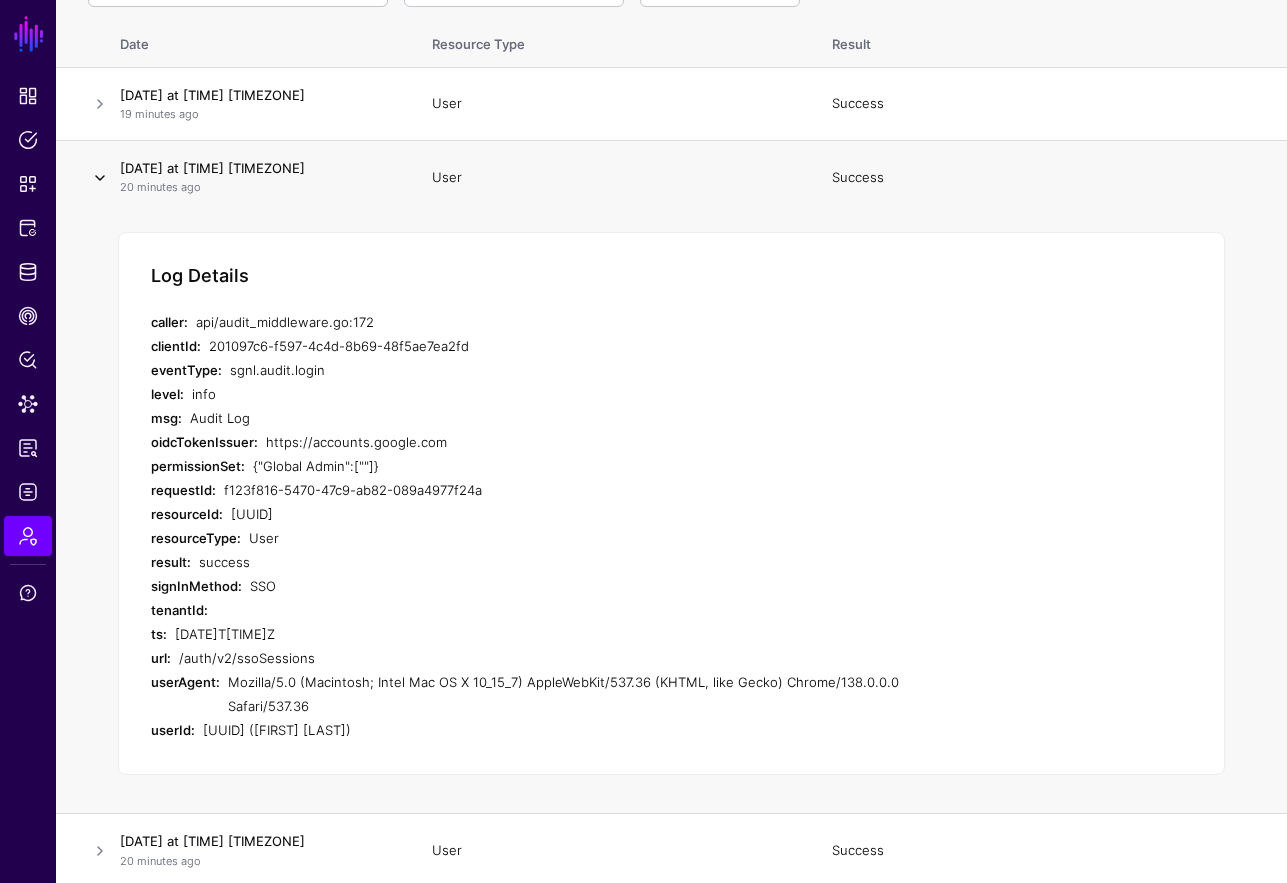 click at bounding box center (100, 178) 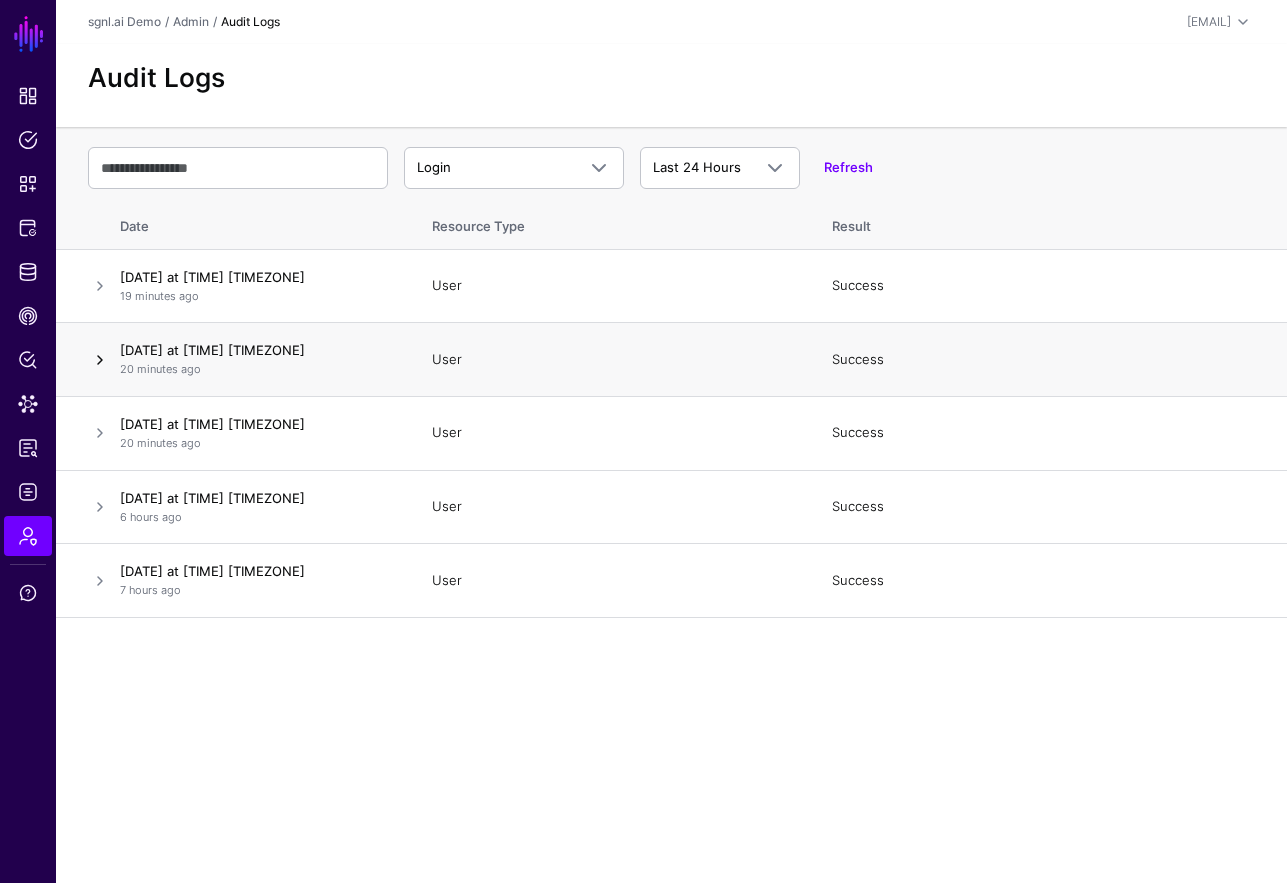 scroll, scrollTop: 0, scrollLeft: 0, axis: both 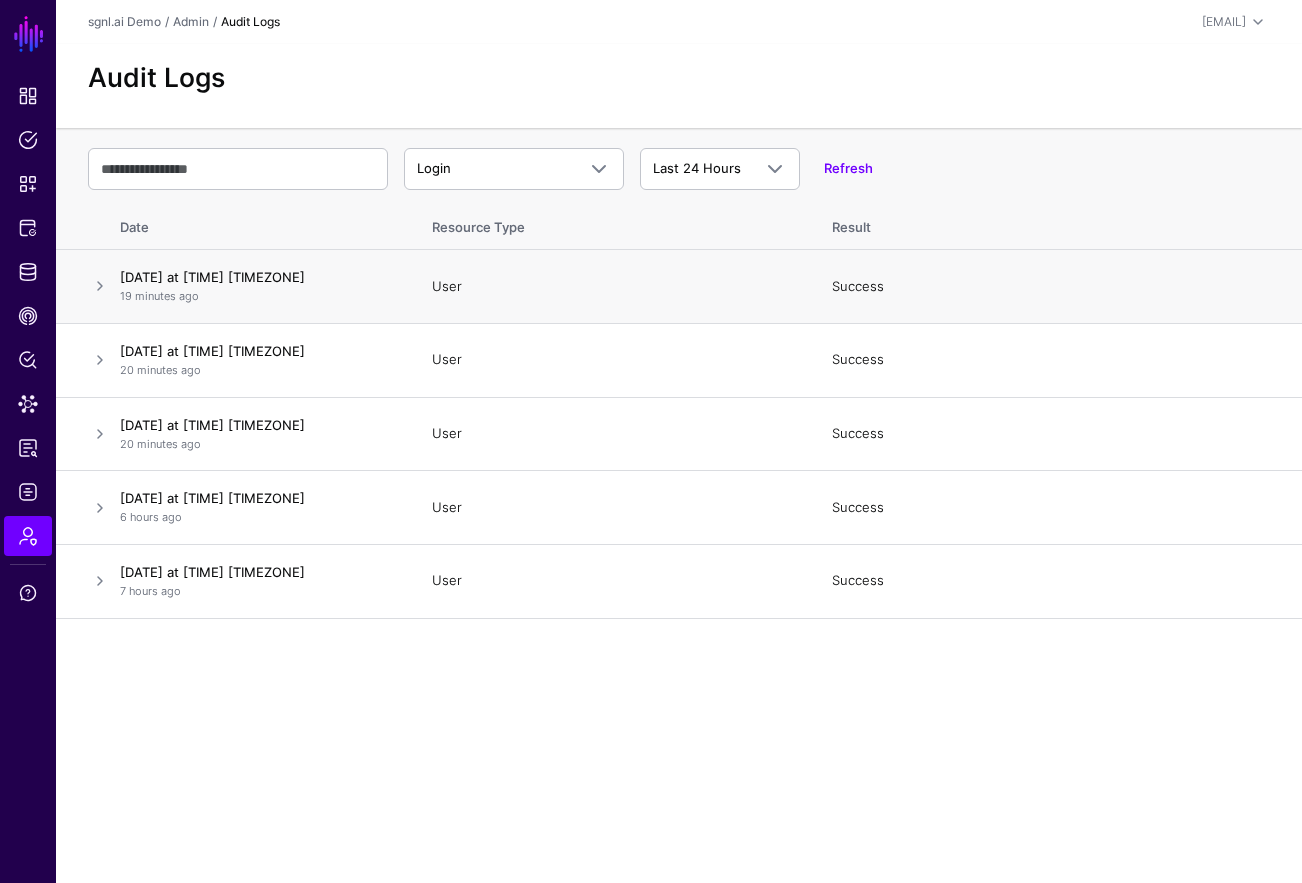 click at bounding box center (84, 287) 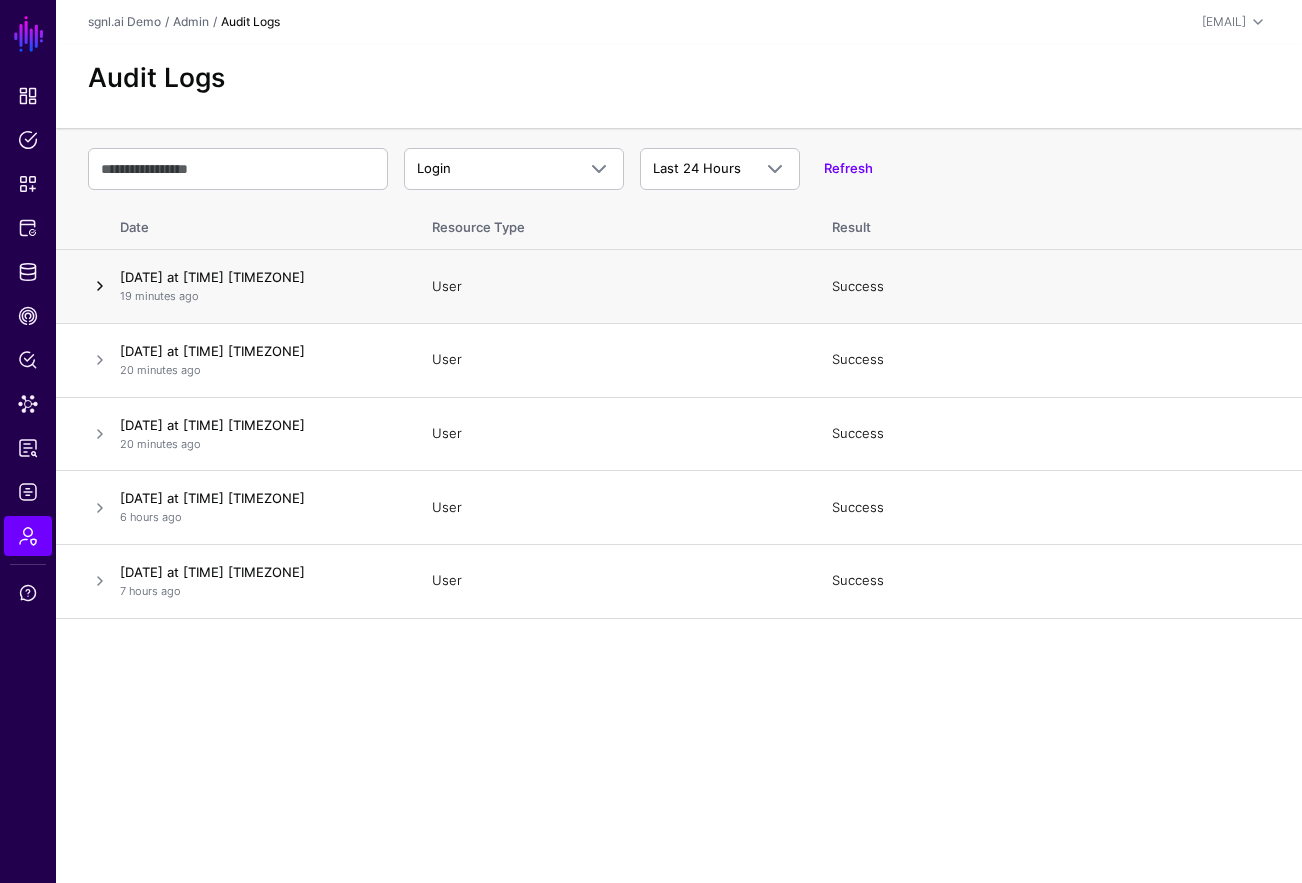 click at bounding box center (100, 286) 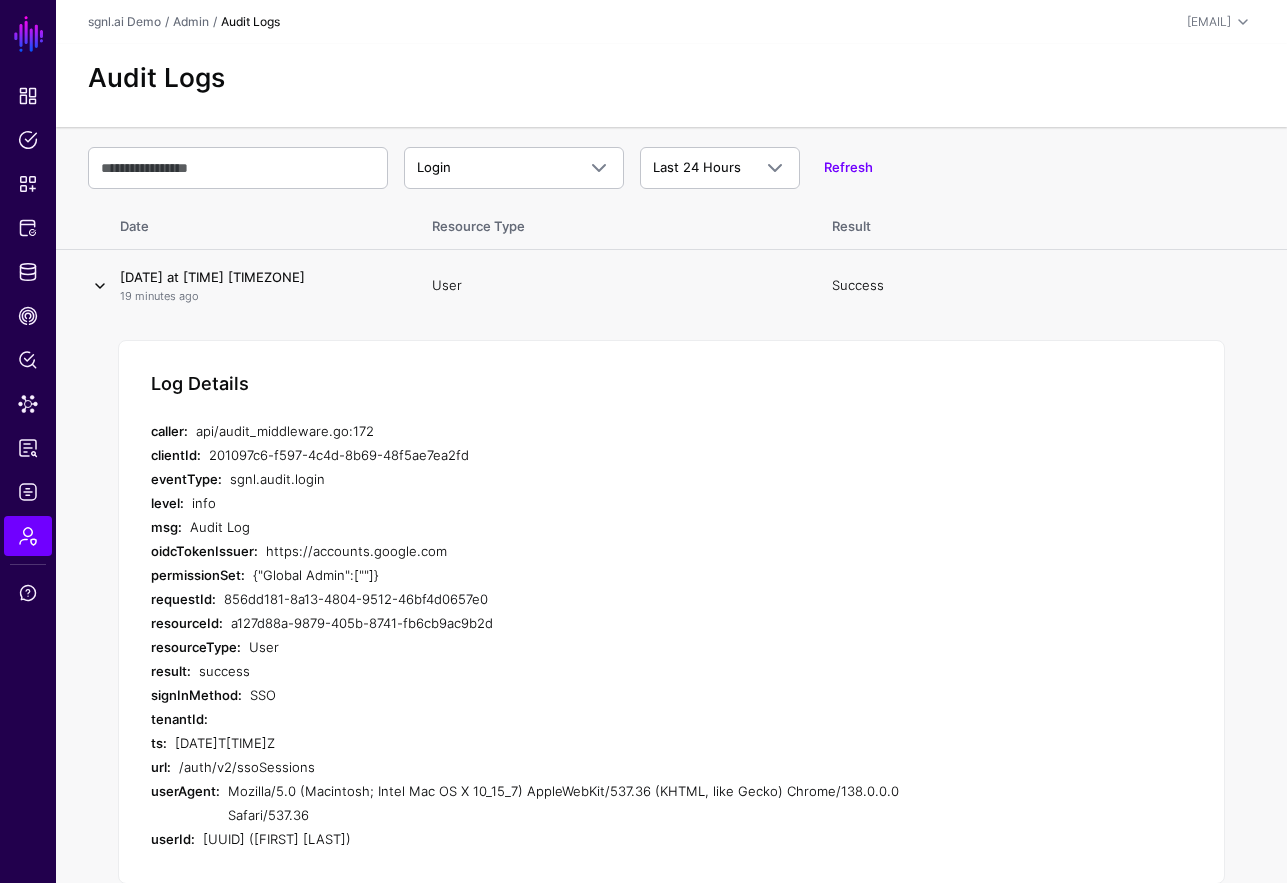 click at bounding box center [100, 286] 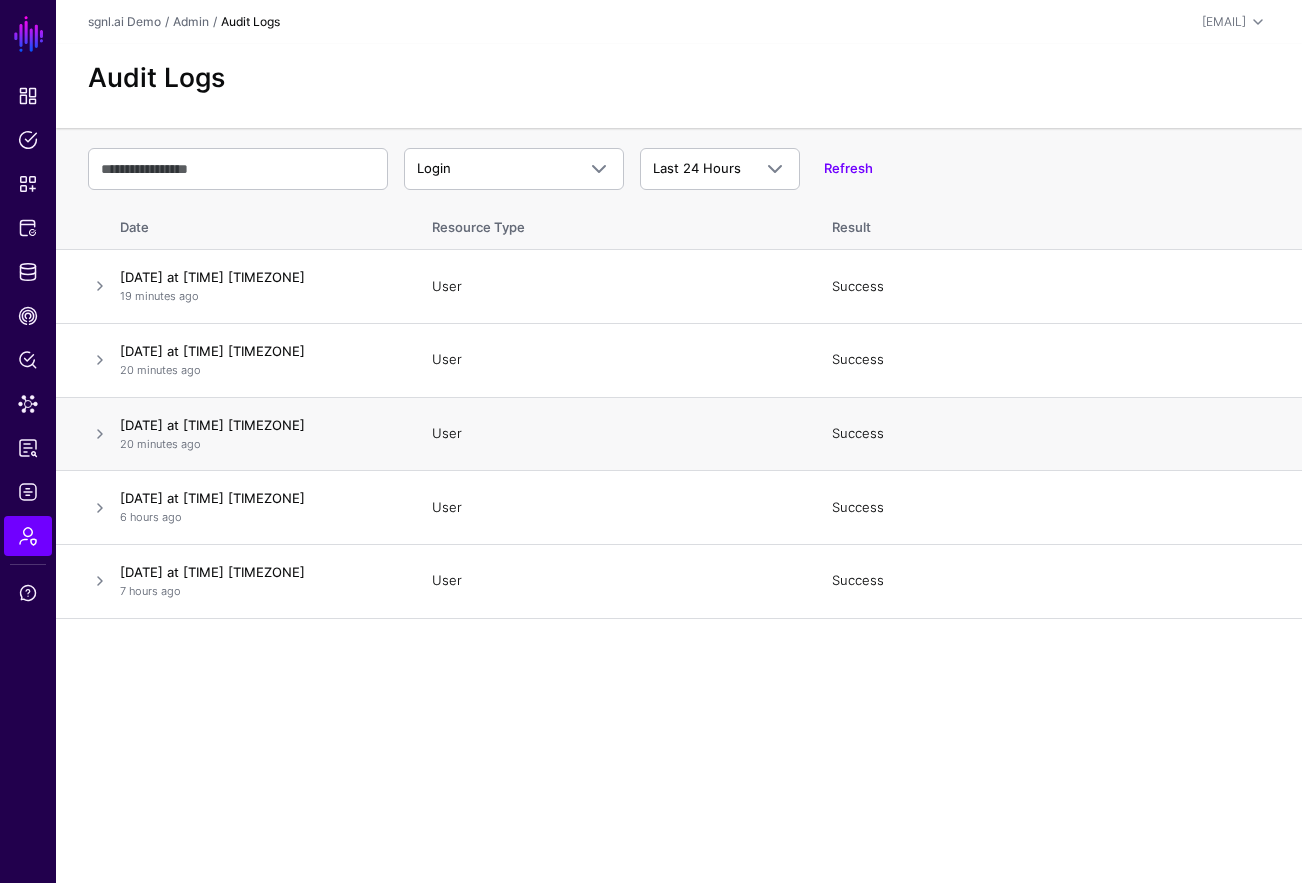 click at bounding box center [84, 434] 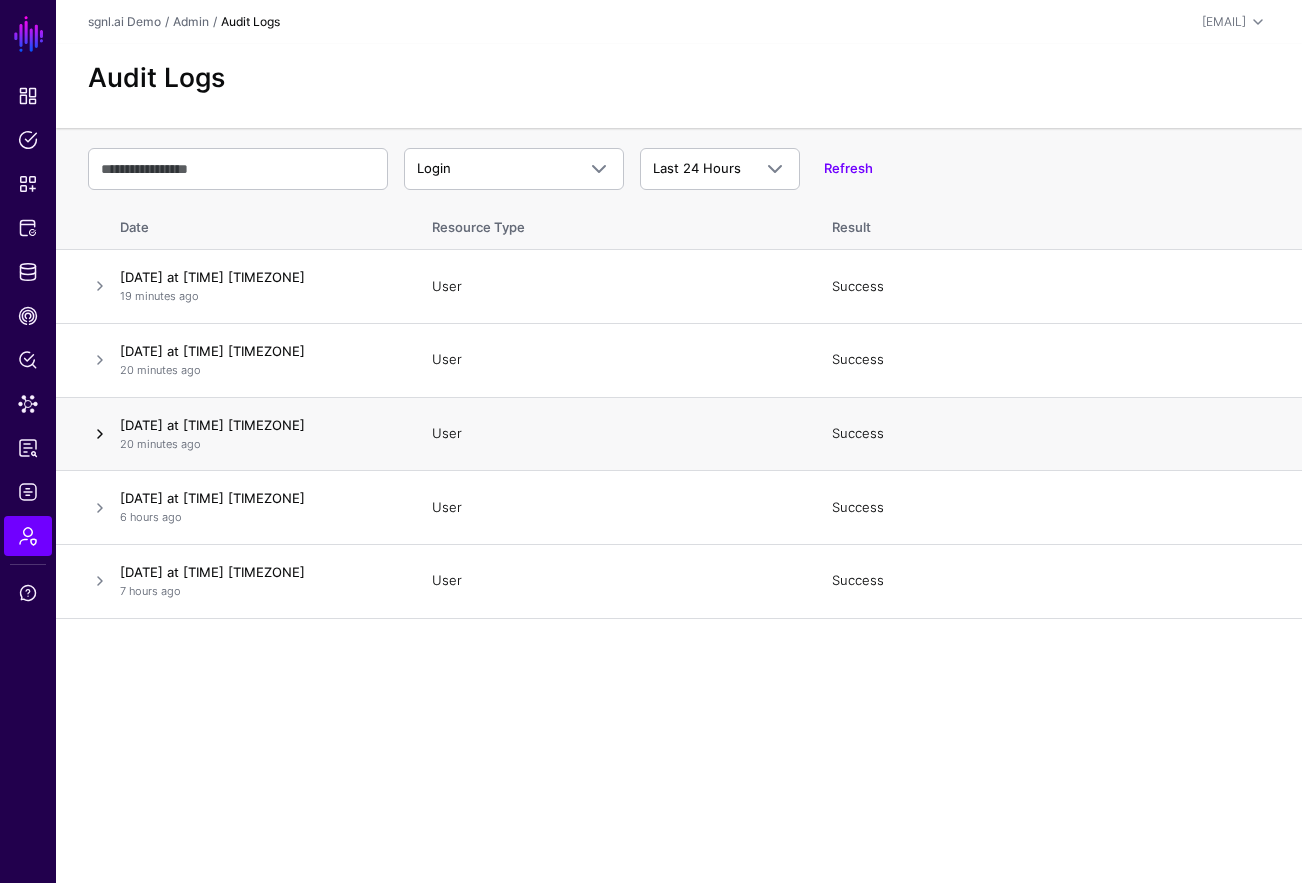 click at bounding box center [100, 434] 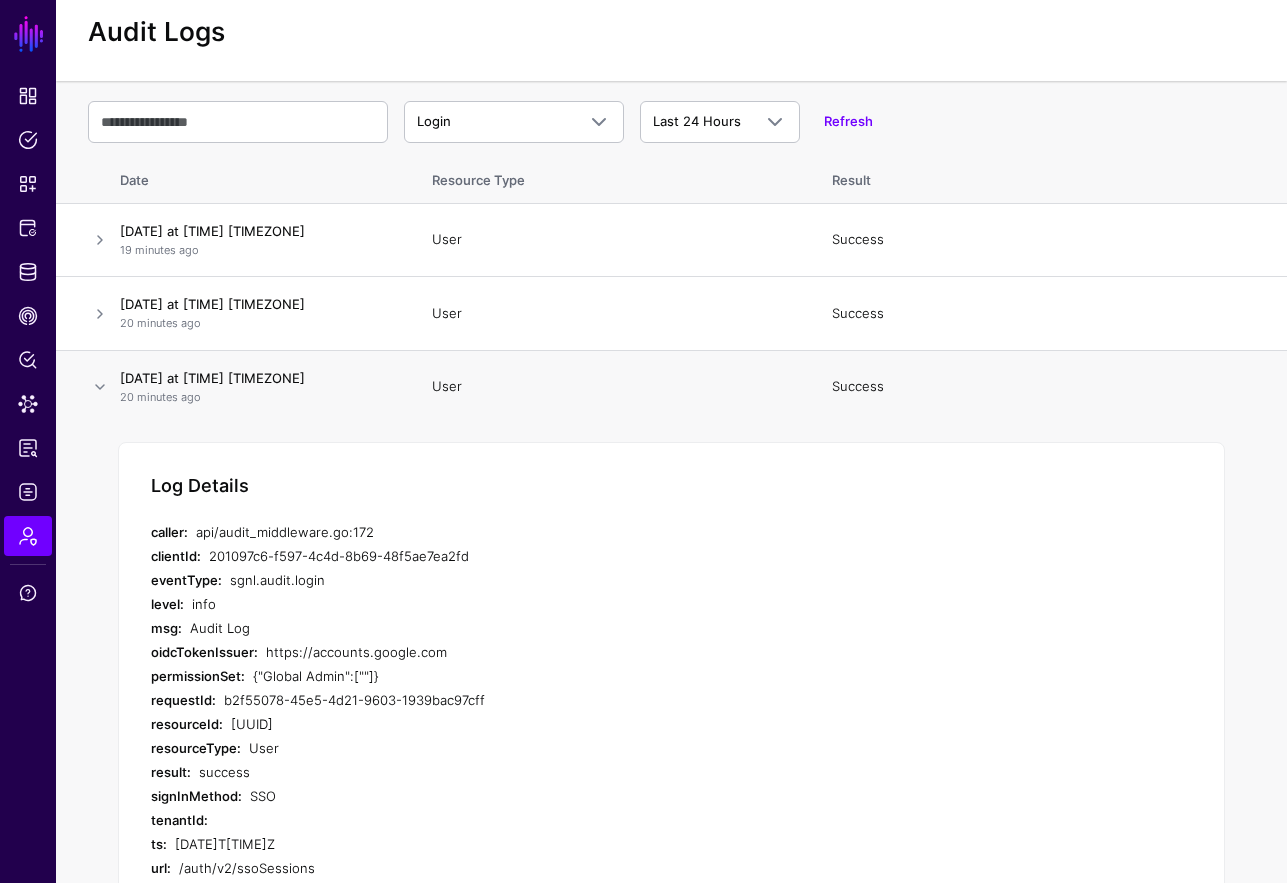 scroll, scrollTop: 235, scrollLeft: 0, axis: vertical 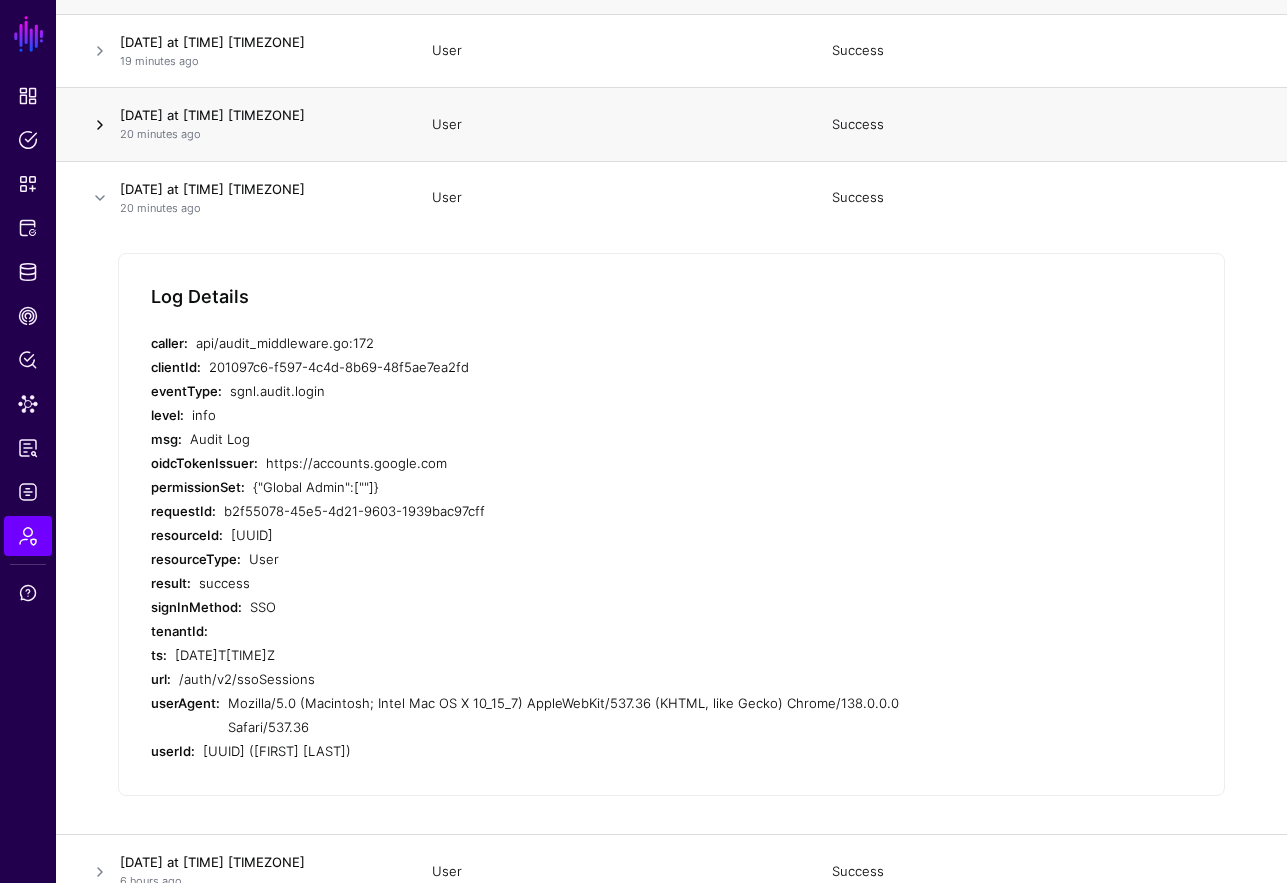 click at bounding box center (100, 125) 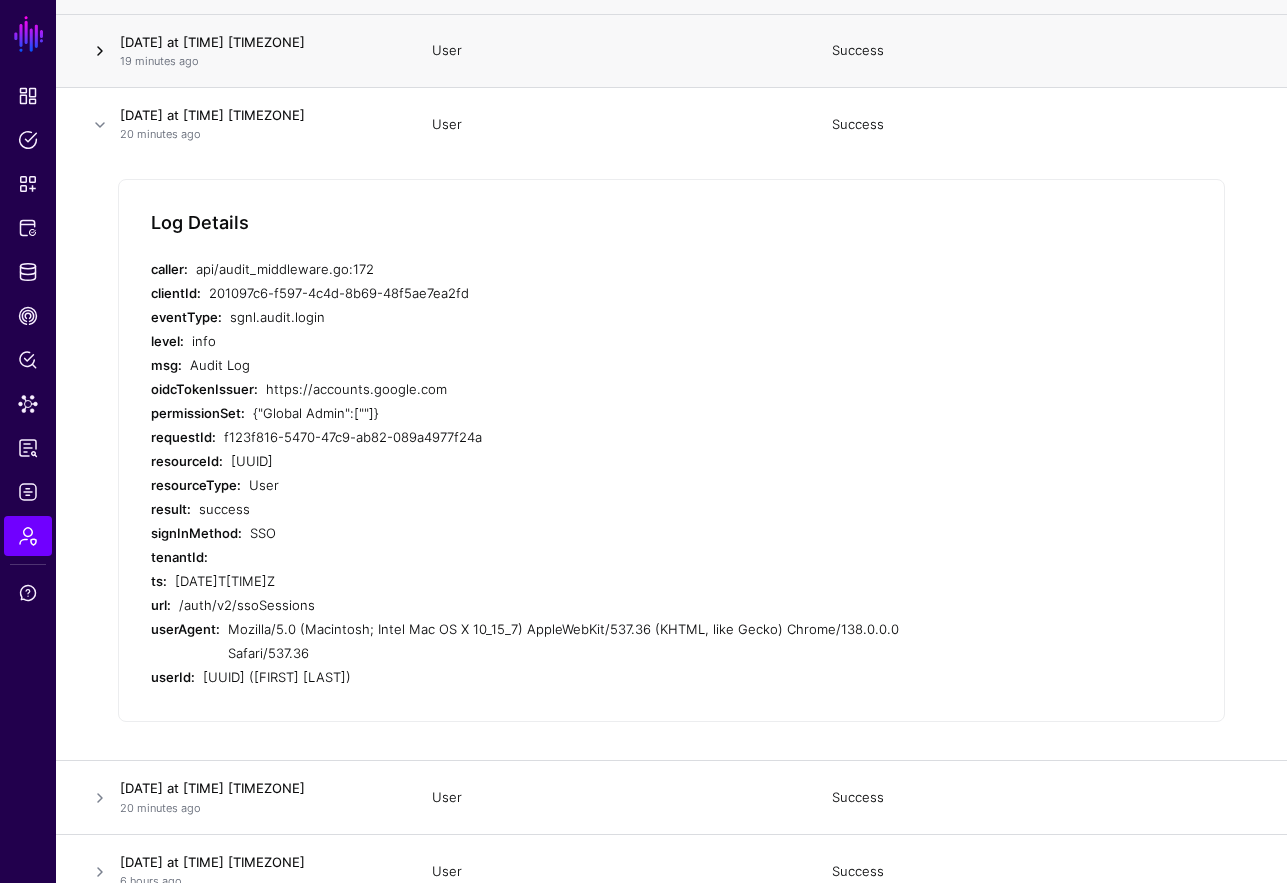 click at bounding box center (100, 51) 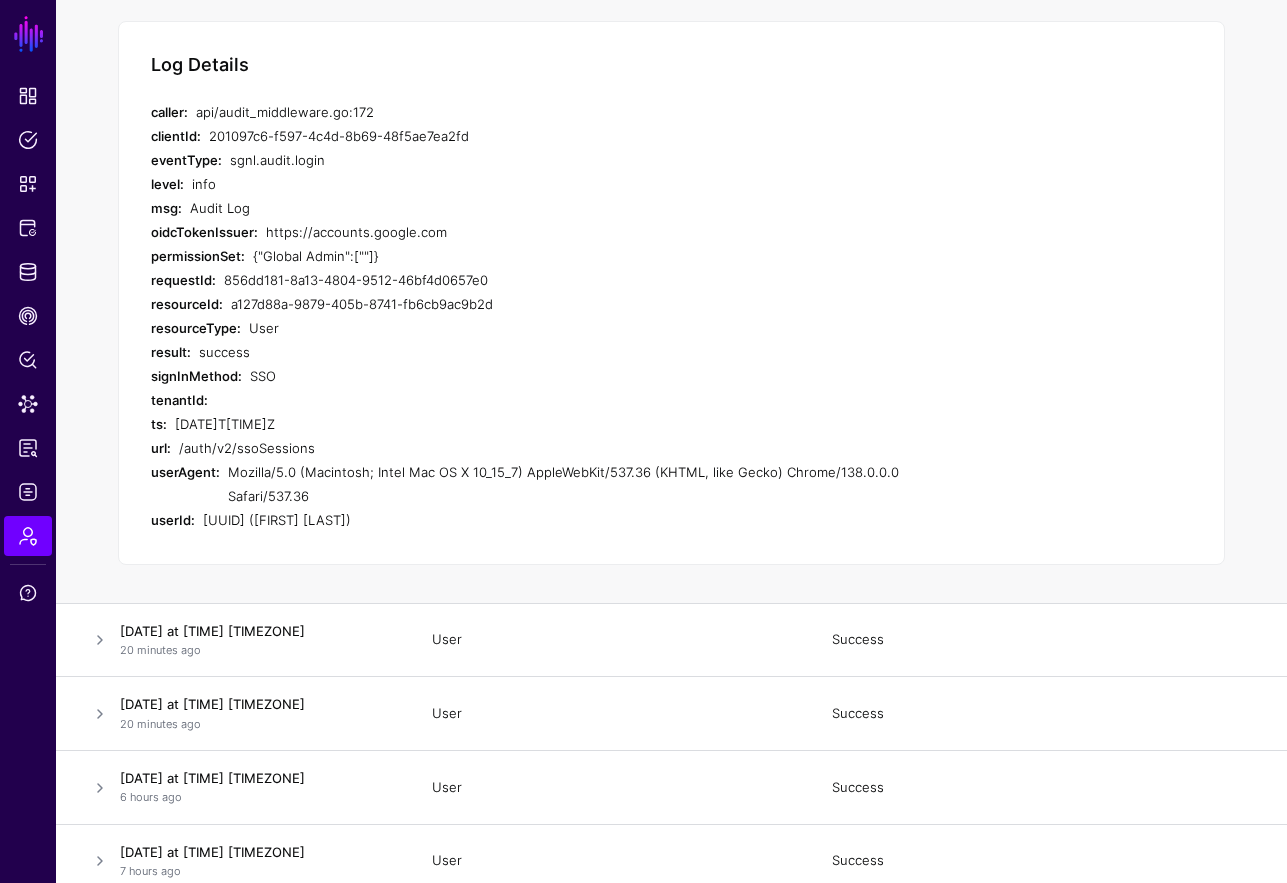 scroll, scrollTop: 335, scrollLeft: 0, axis: vertical 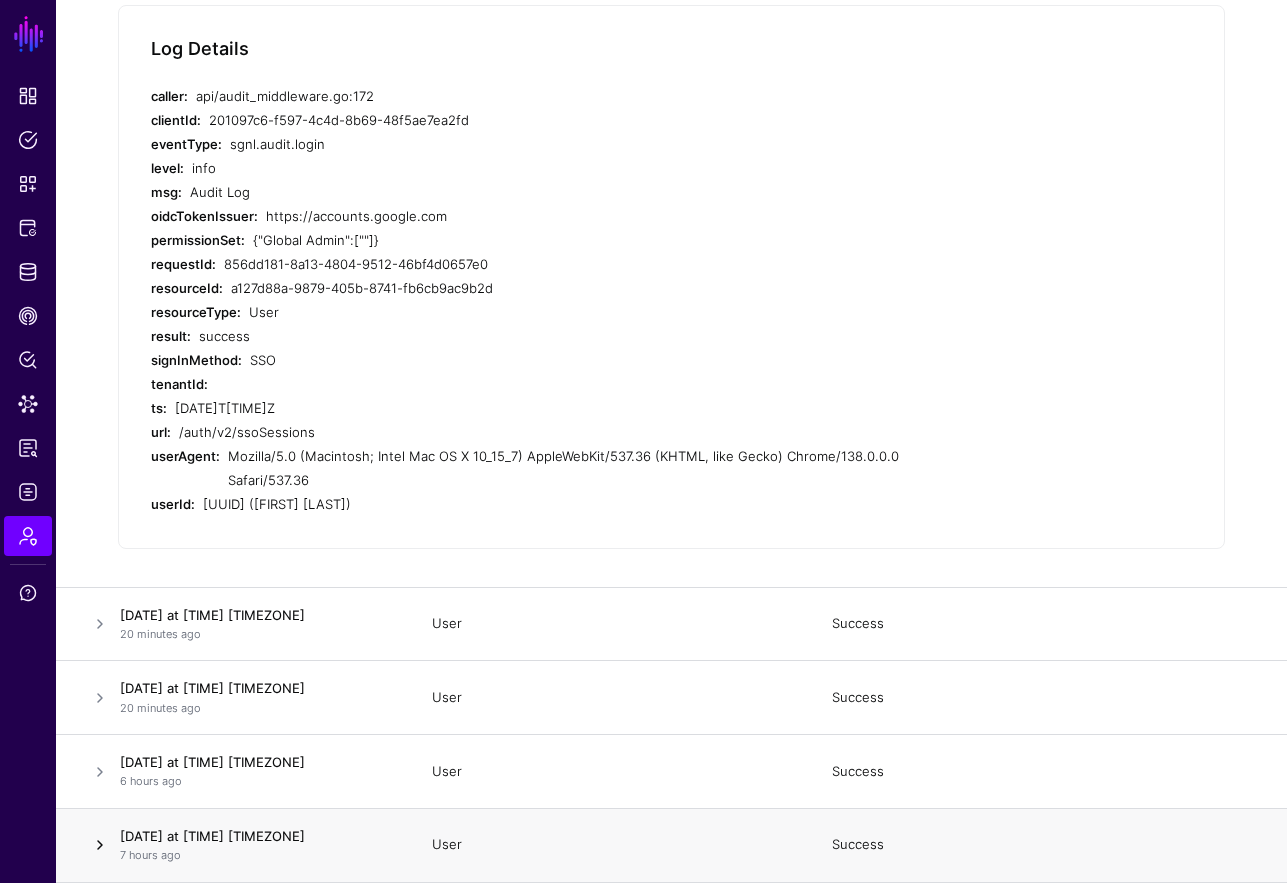 click at bounding box center (100, 845) 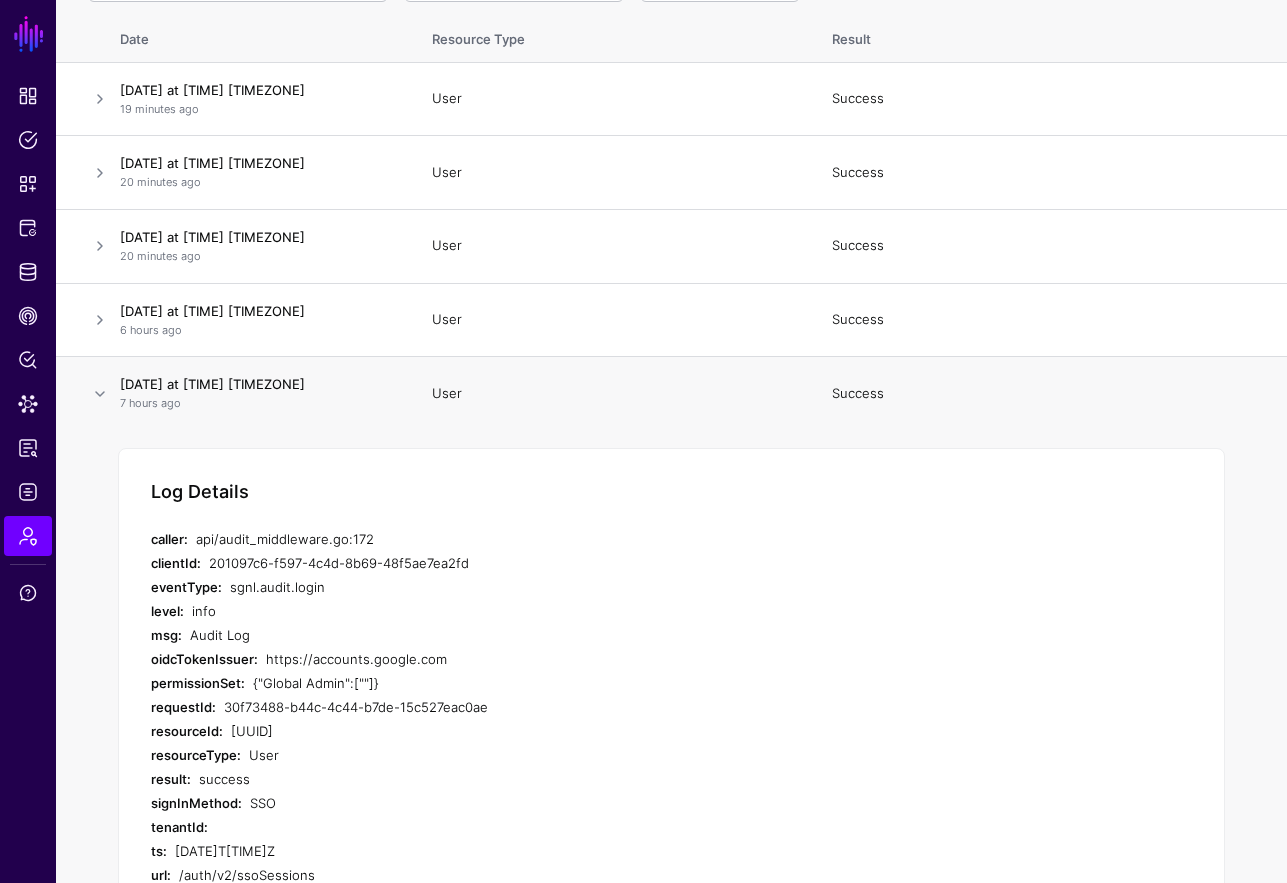 scroll, scrollTop: 0, scrollLeft: 0, axis: both 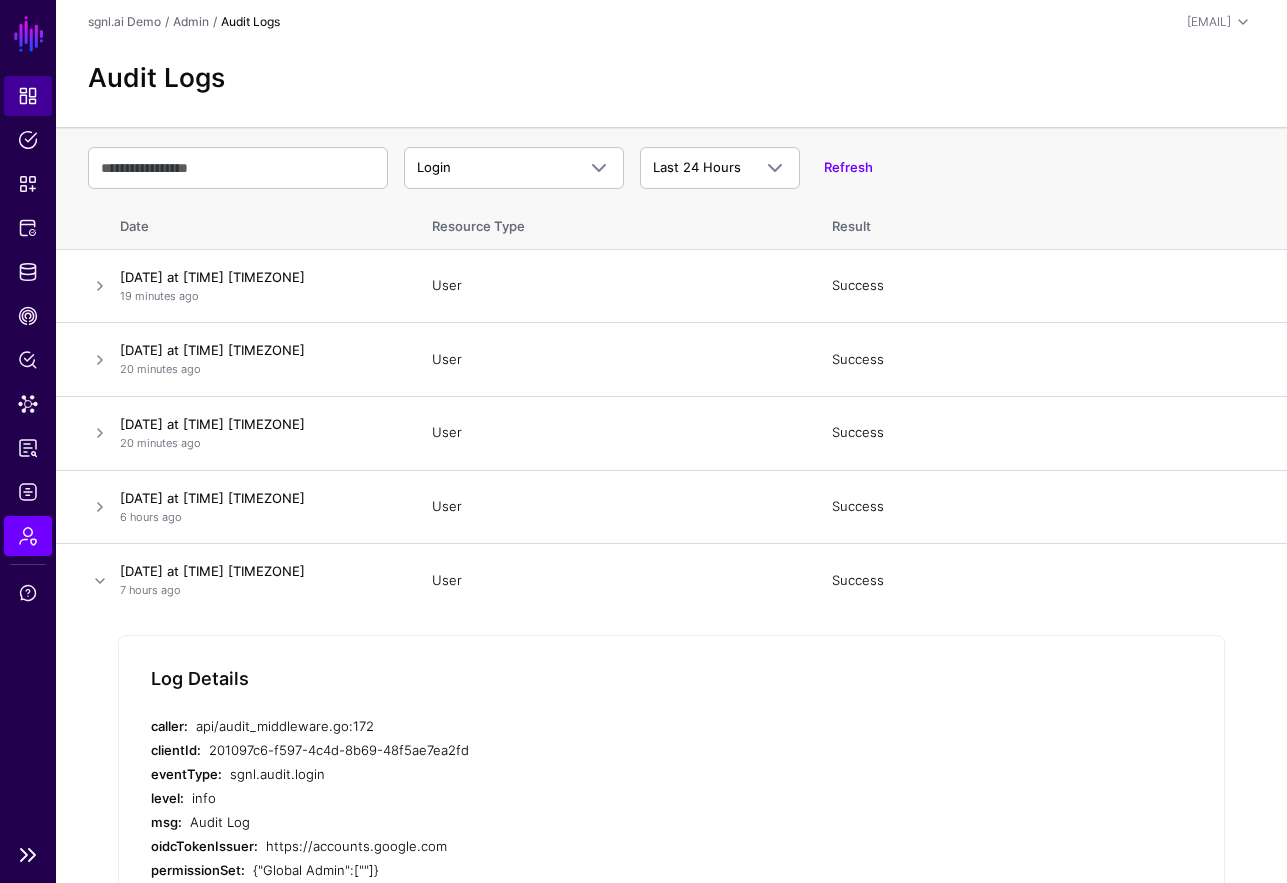 click on "Dashboard" 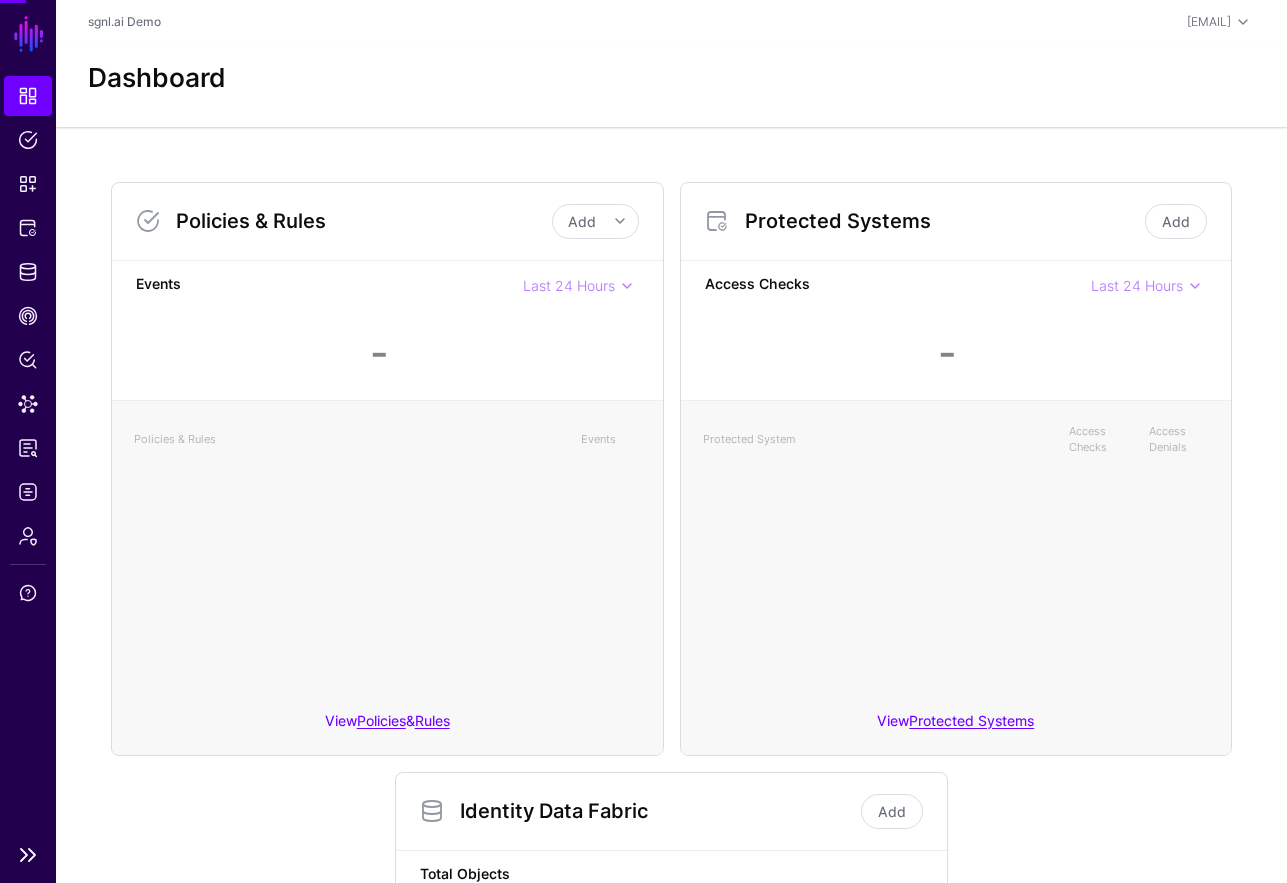 click on "Dashboard" 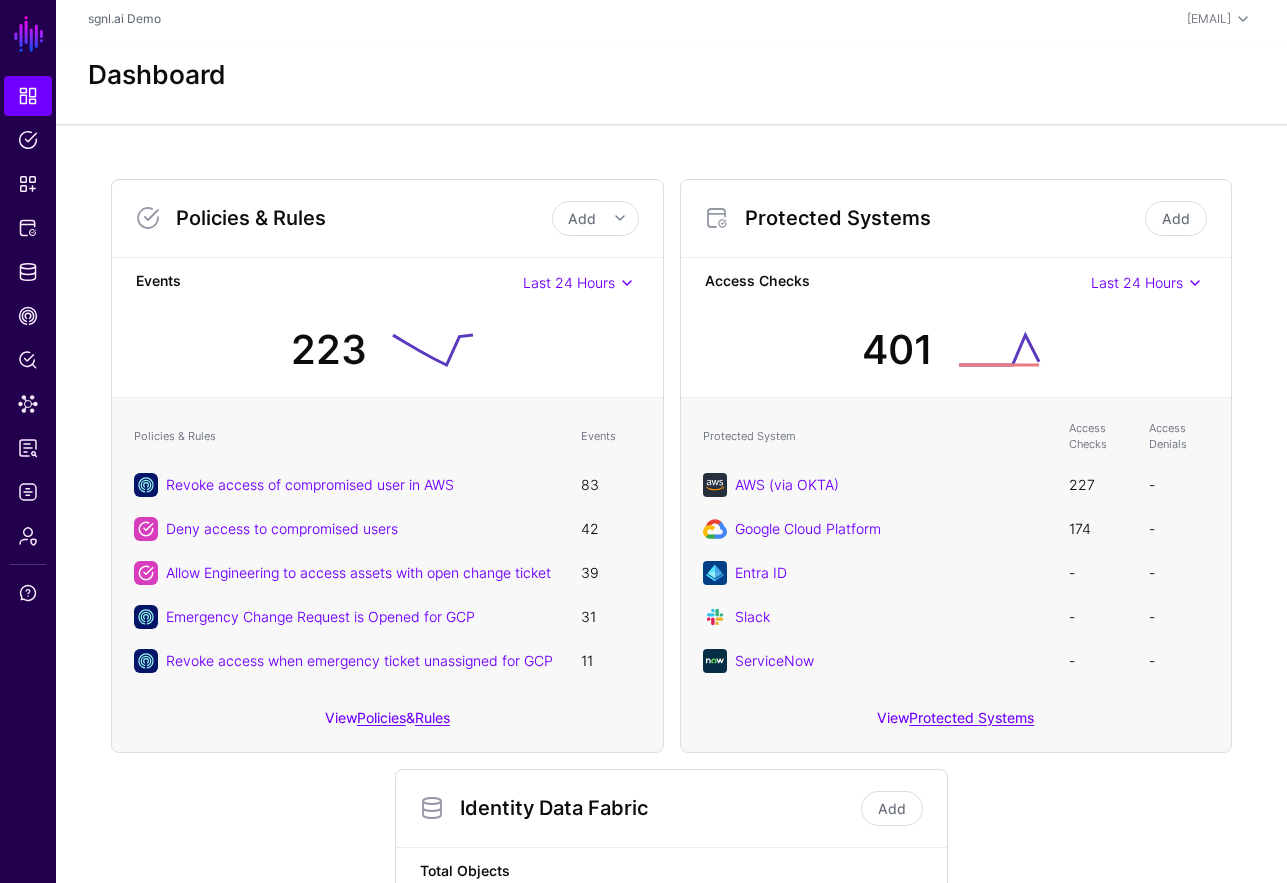 scroll, scrollTop: 4, scrollLeft: 0, axis: vertical 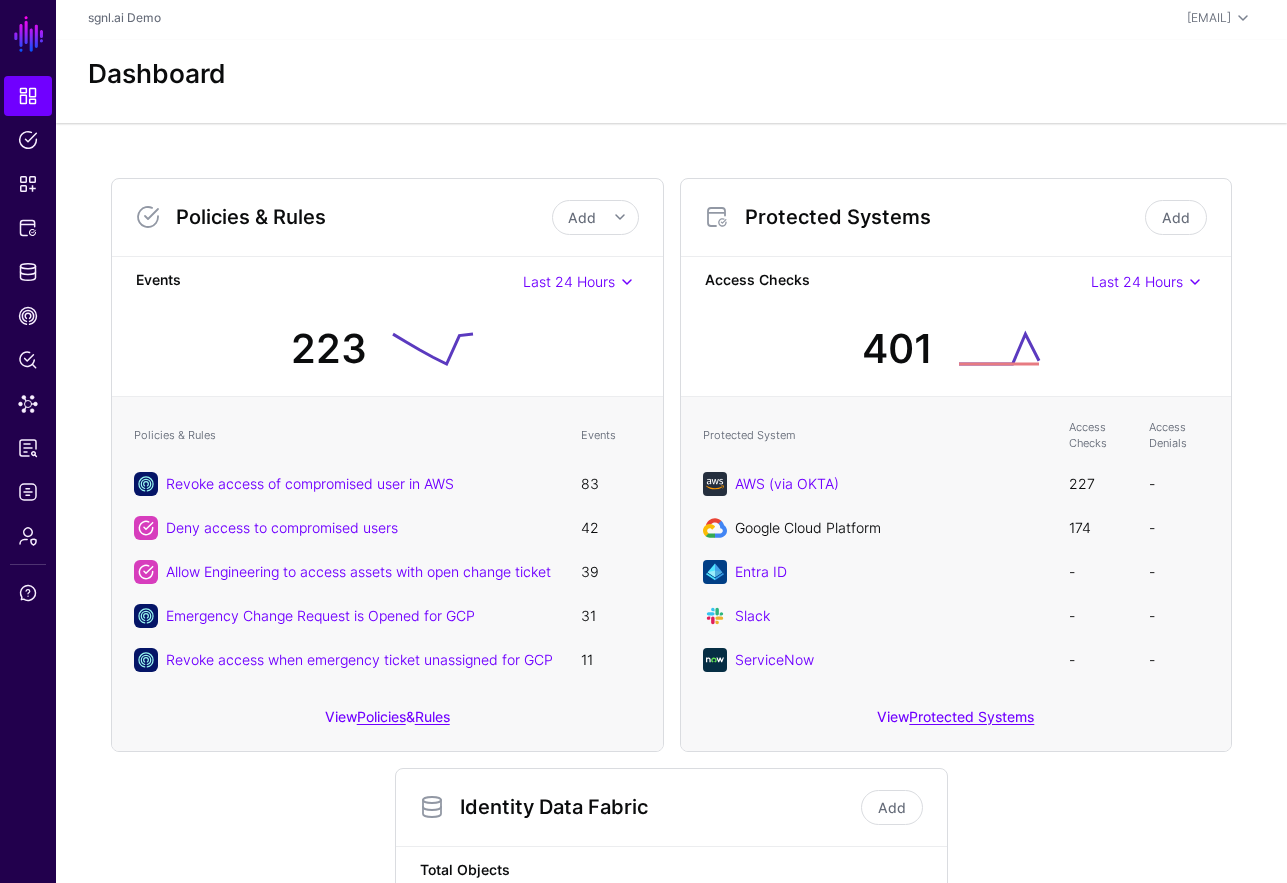 click on "Google Cloud Platform" 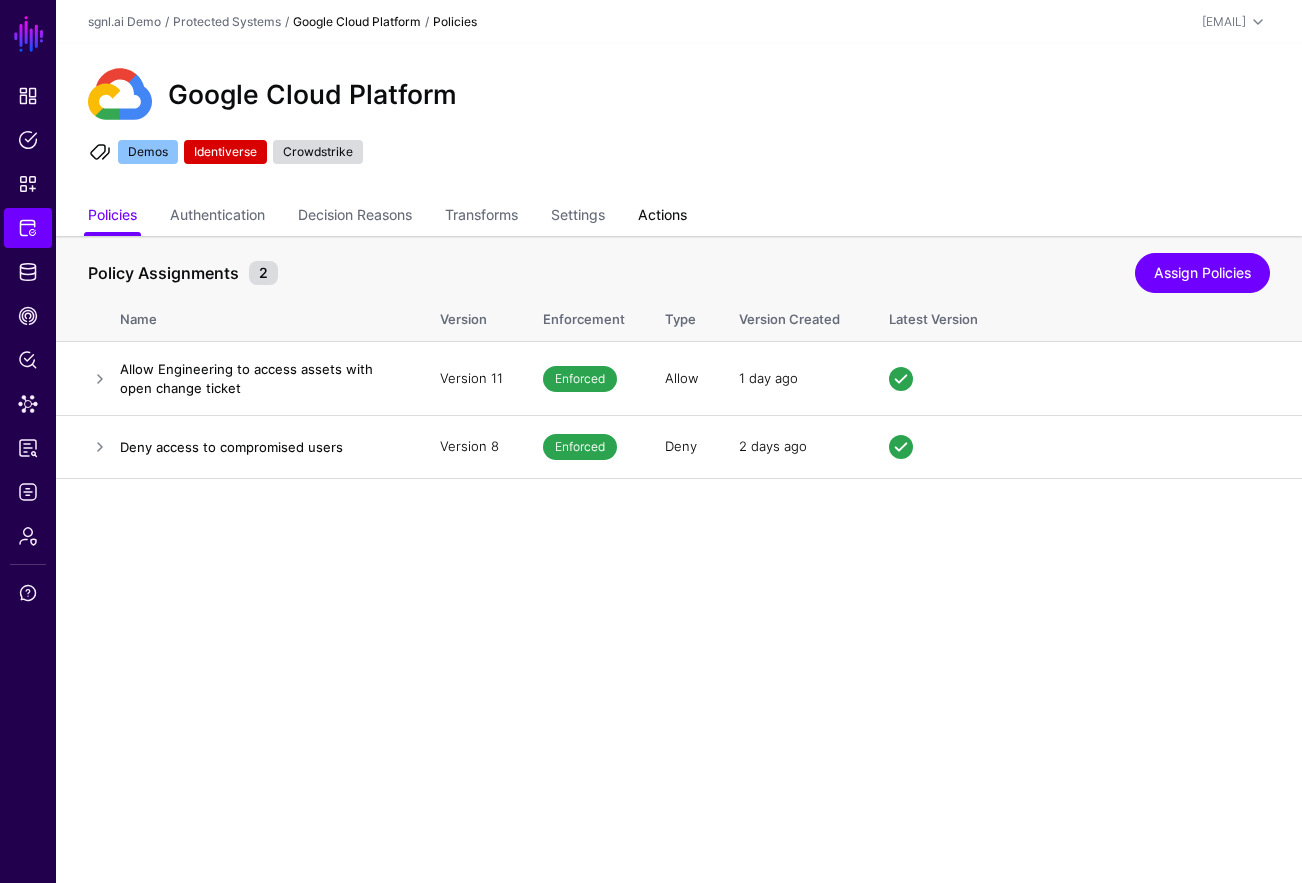 click on "Actions" 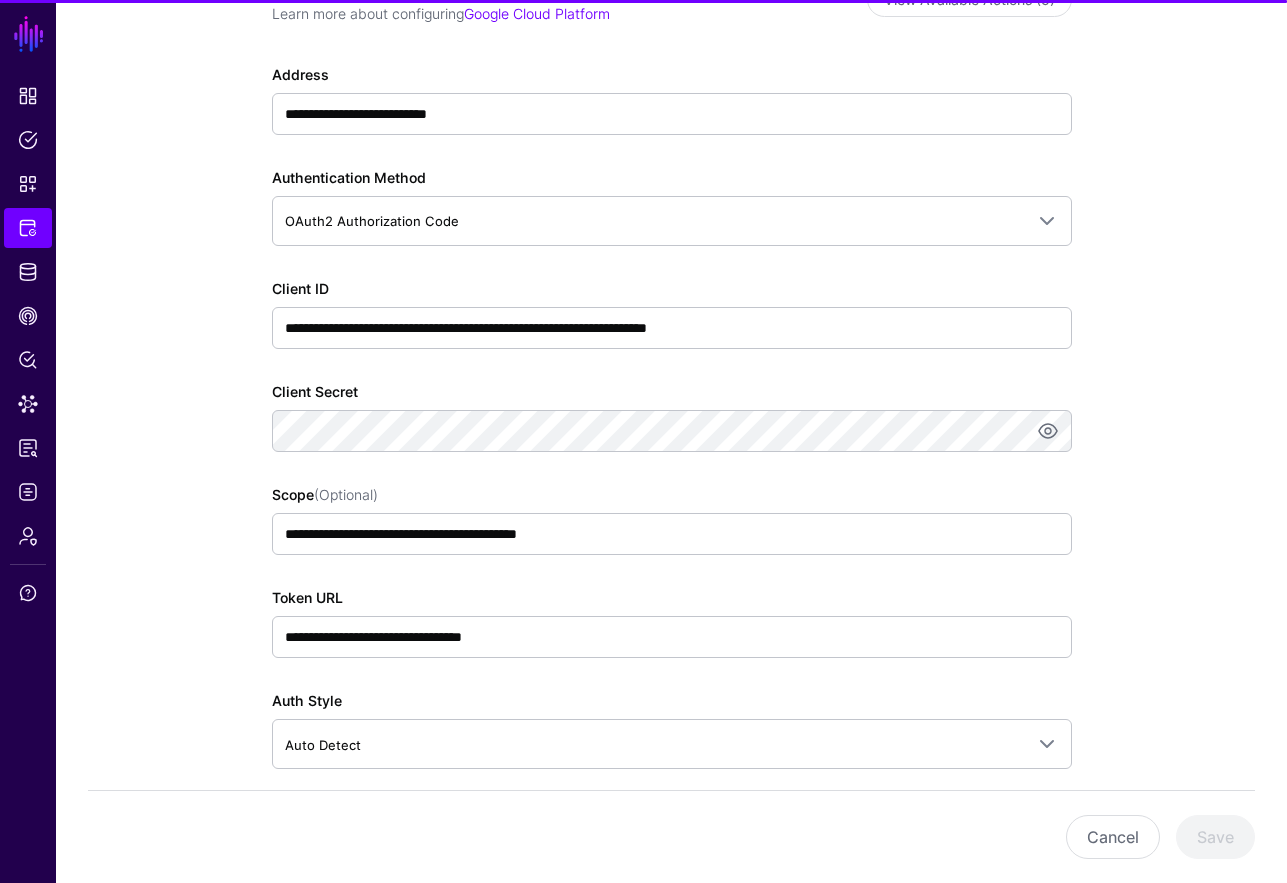 scroll, scrollTop: 323, scrollLeft: 0, axis: vertical 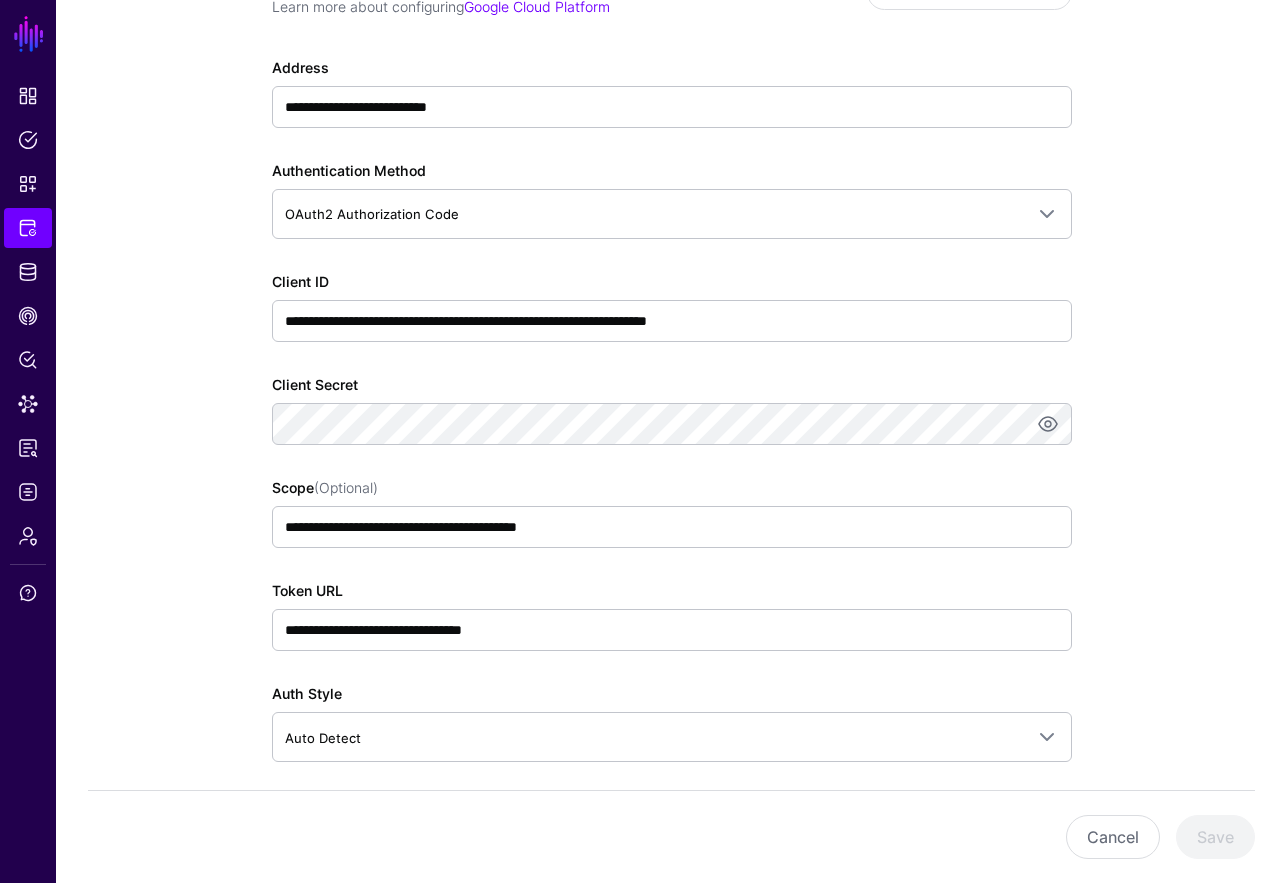 click on "**********" 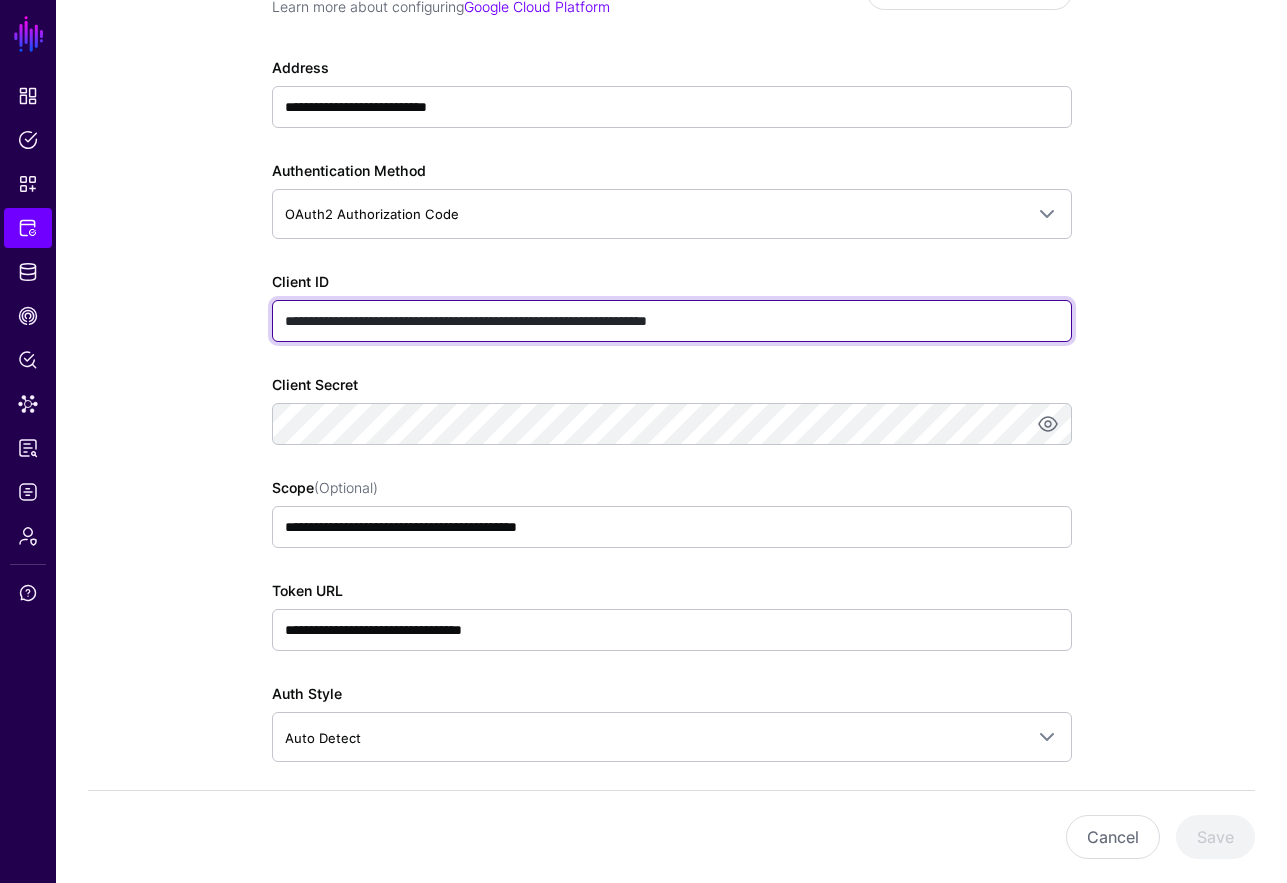 click on "**********" at bounding box center [672, 321] 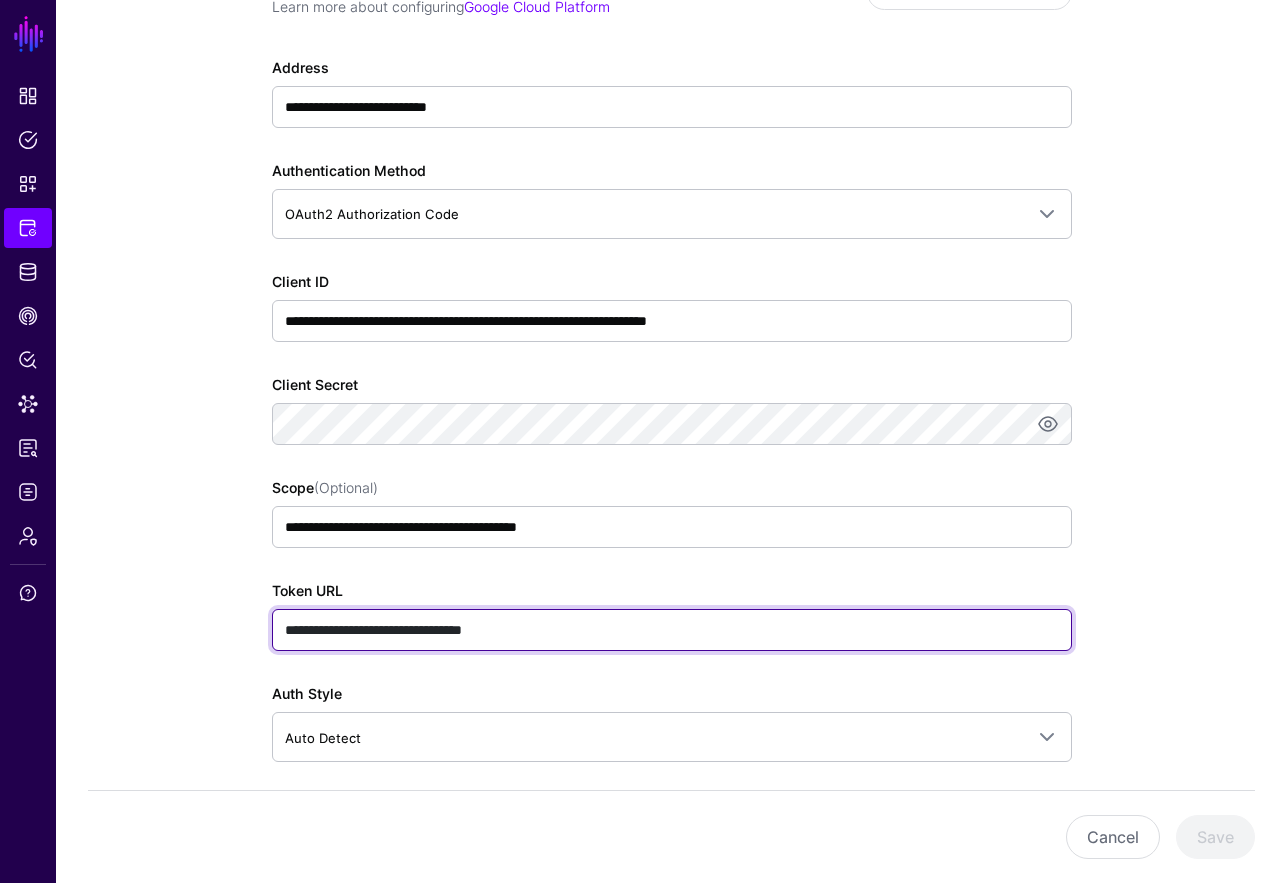 click on "**********" at bounding box center [672, 630] 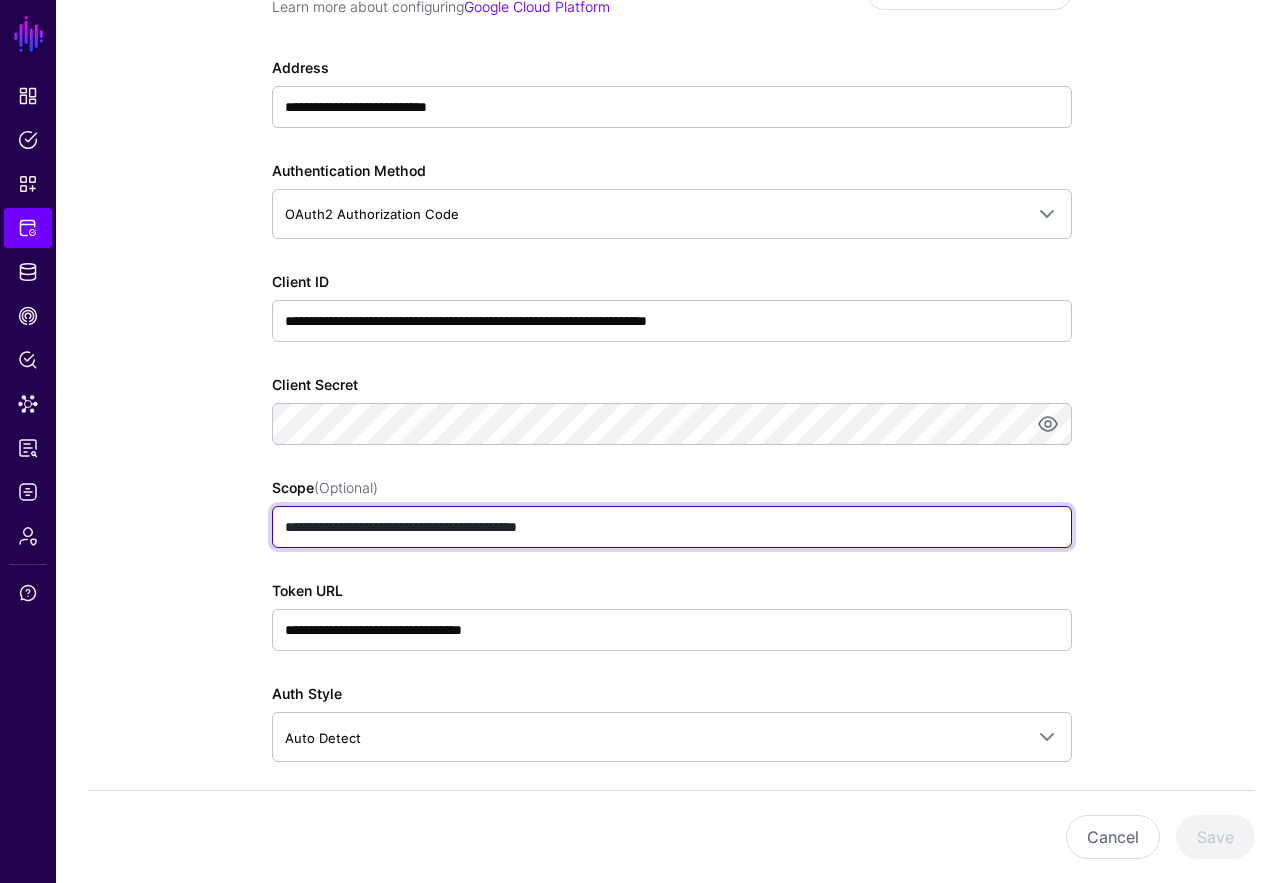 click on "**********" at bounding box center (672, 527) 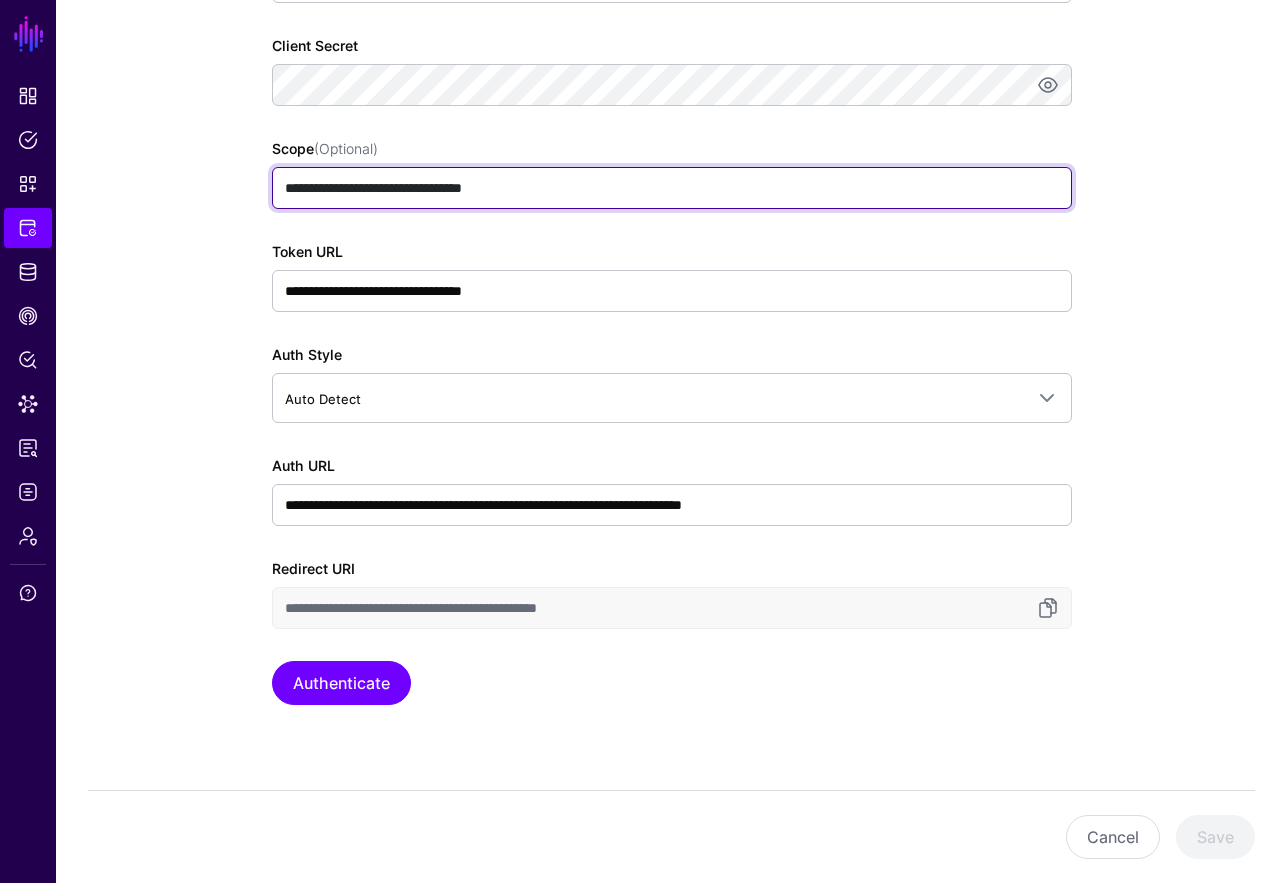 scroll, scrollTop: 670, scrollLeft: 0, axis: vertical 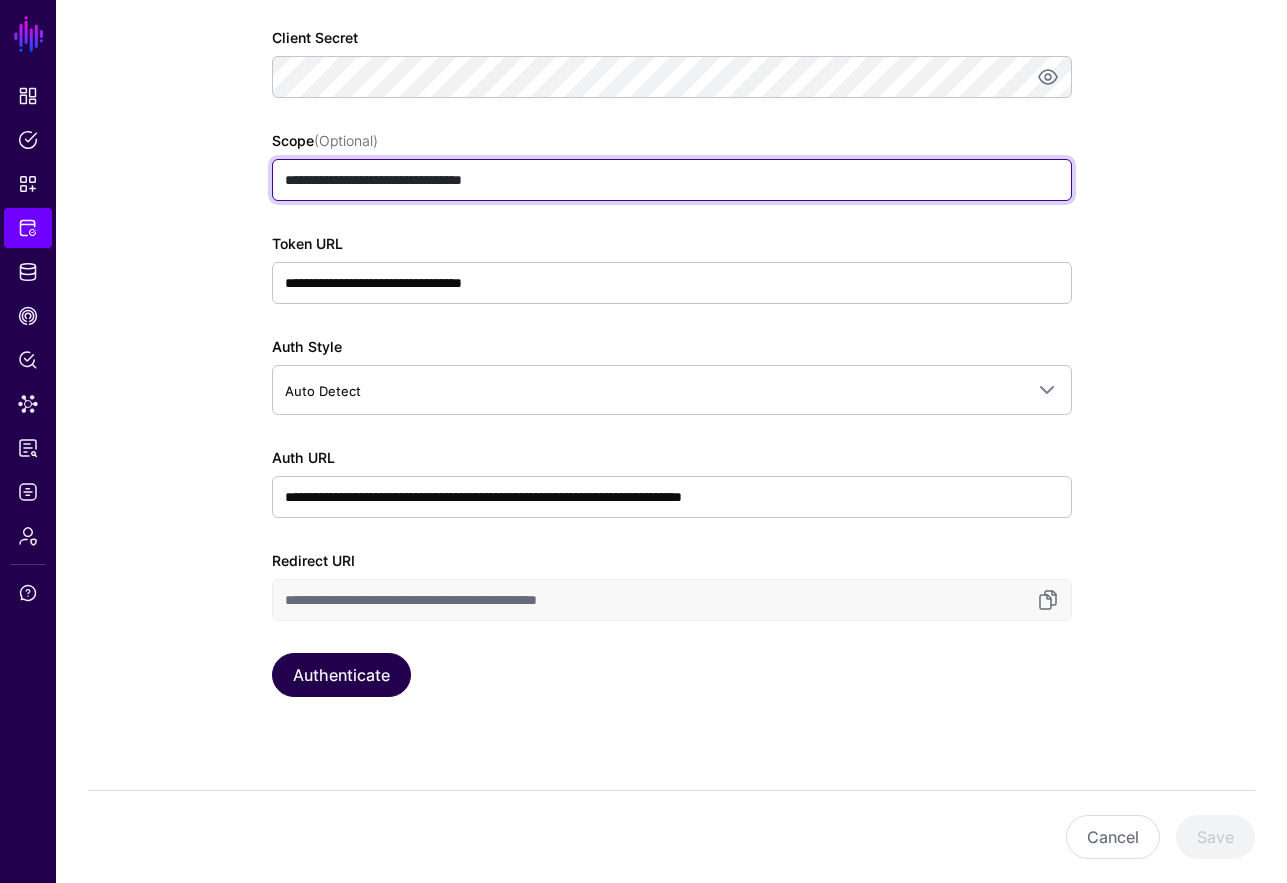 type on "**********" 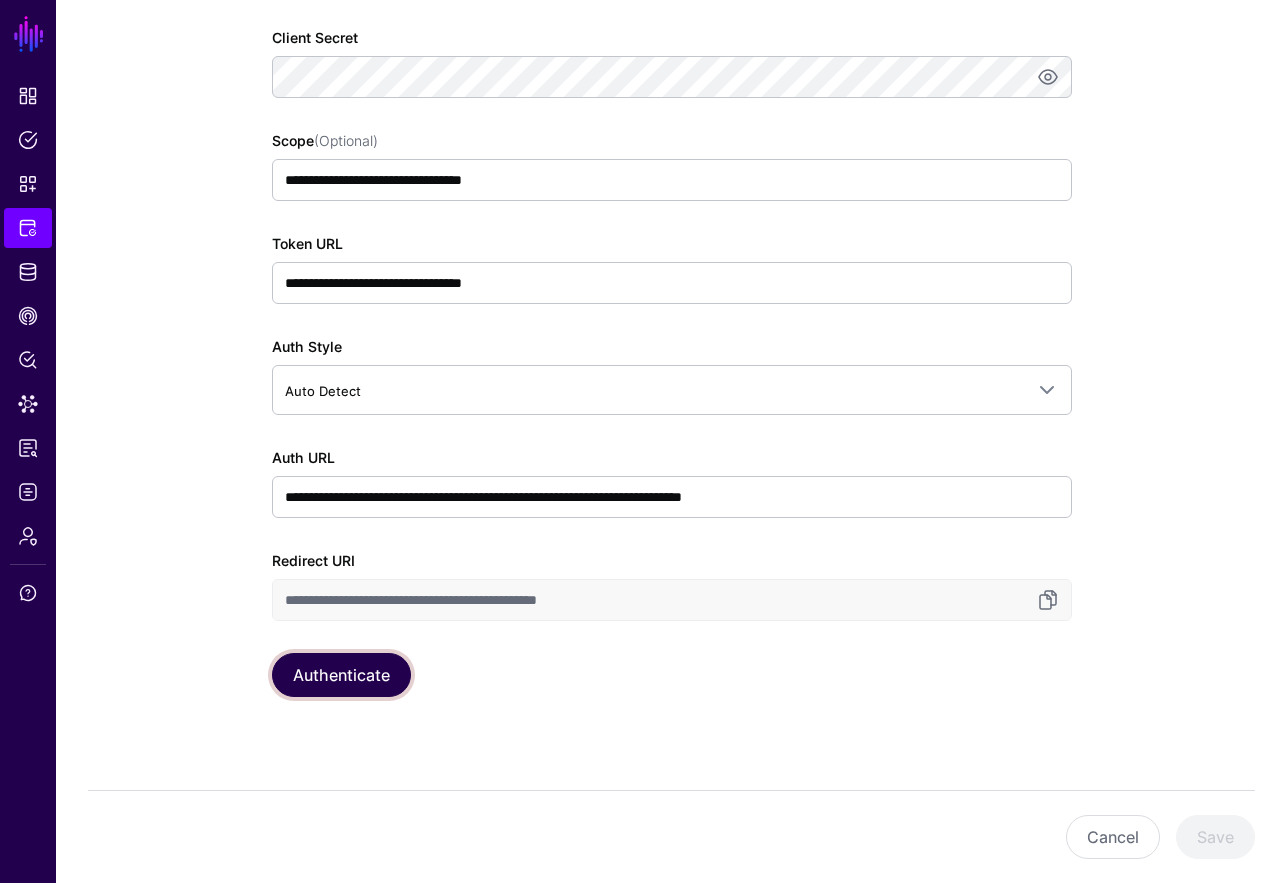 click on "Authenticate" 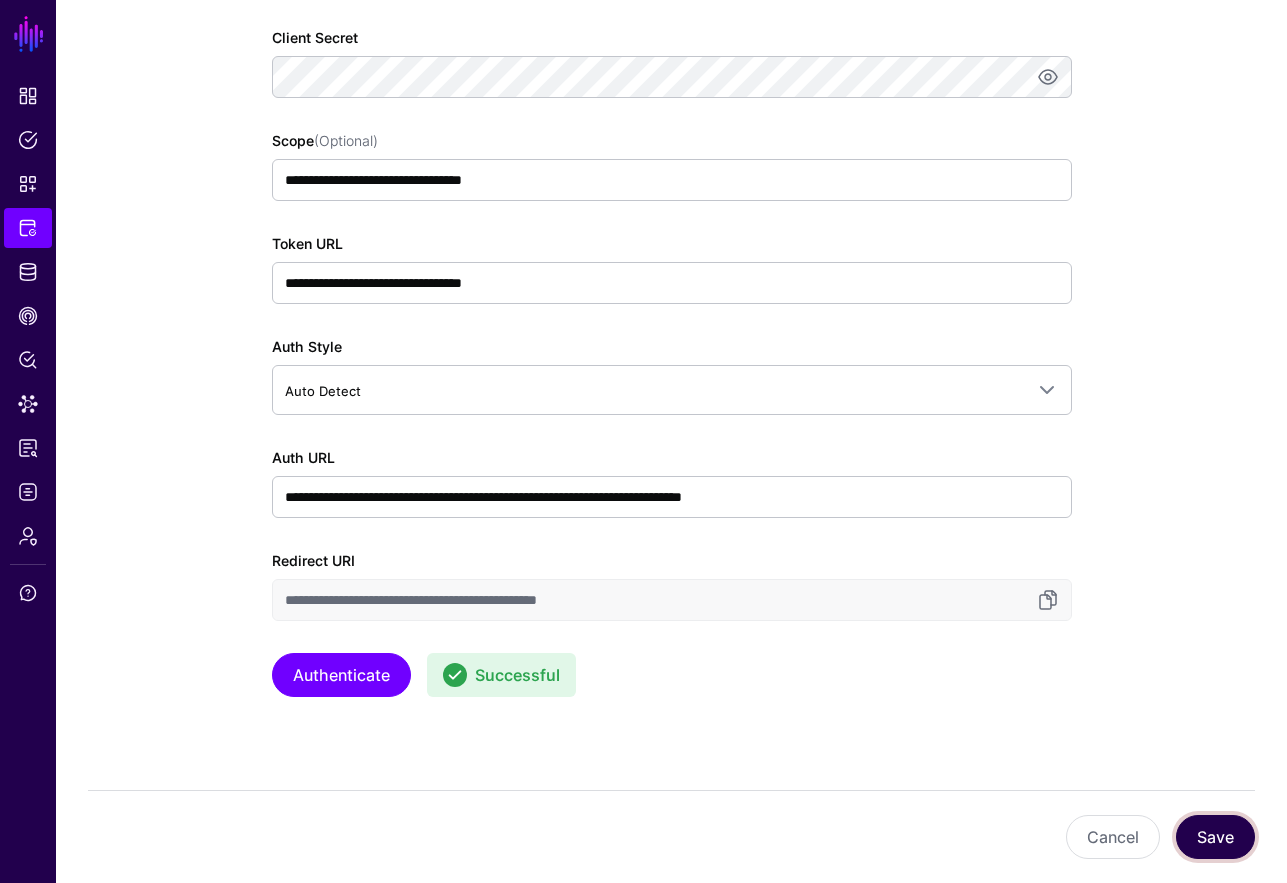 click on "Save" 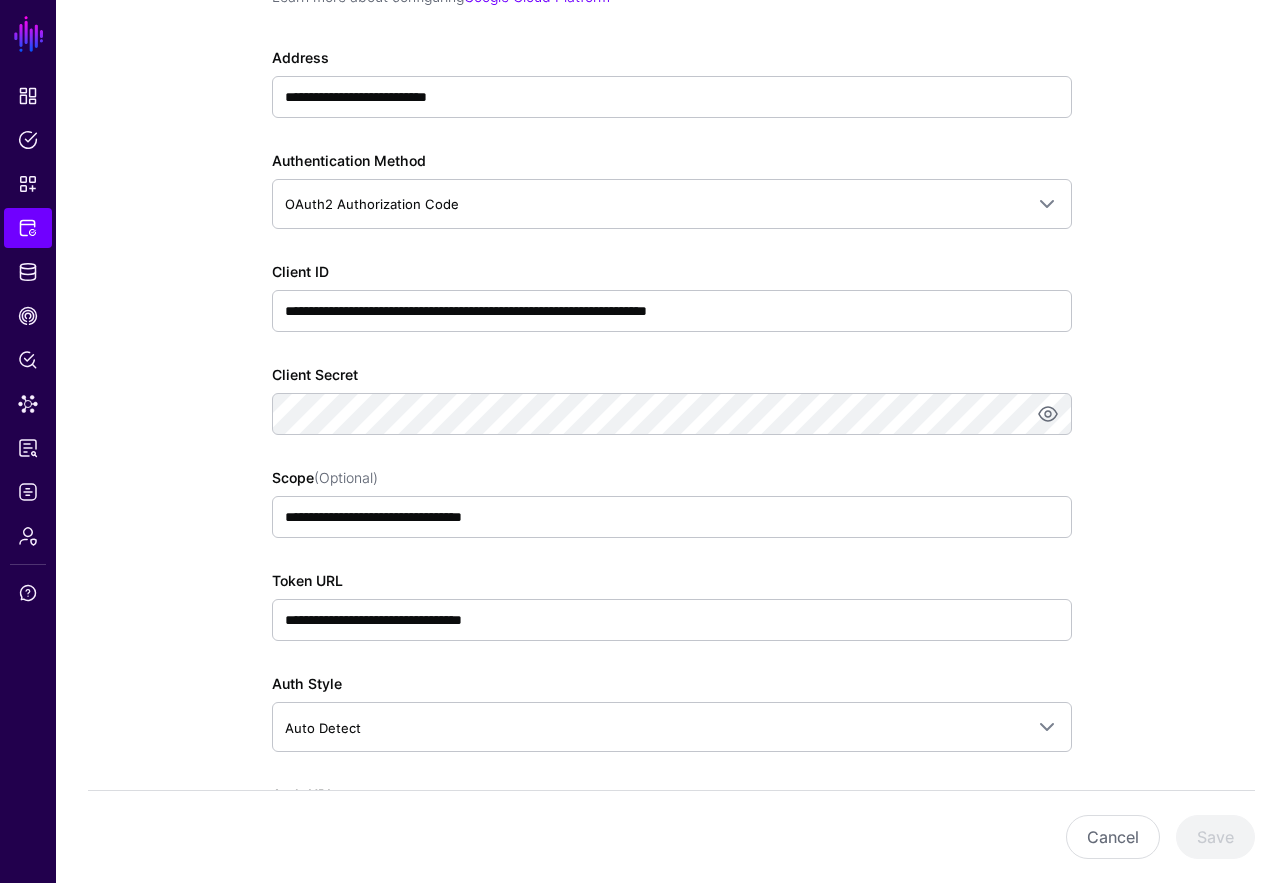 scroll, scrollTop: 329, scrollLeft: 0, axis: vertical 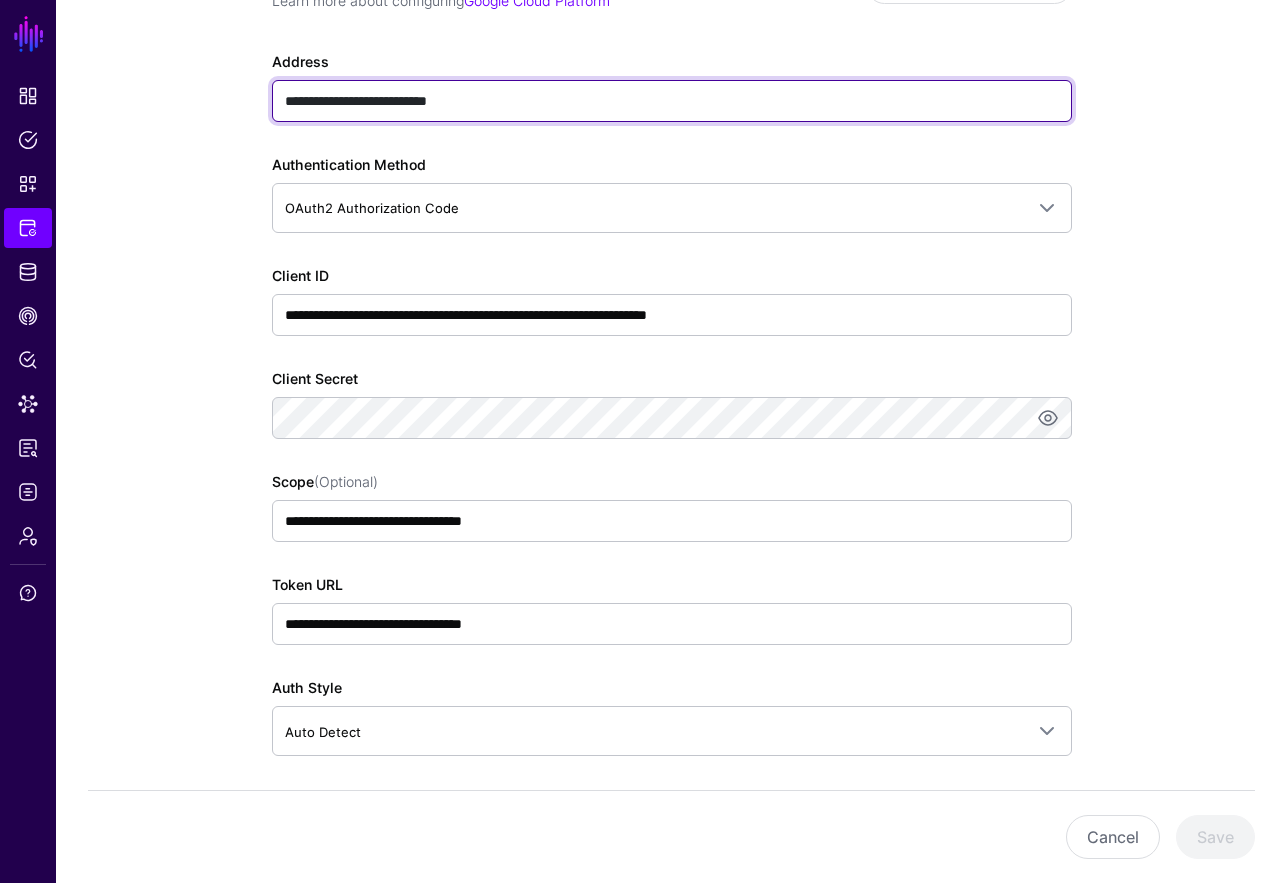 click on "**********" at bounding box center [672, 101] 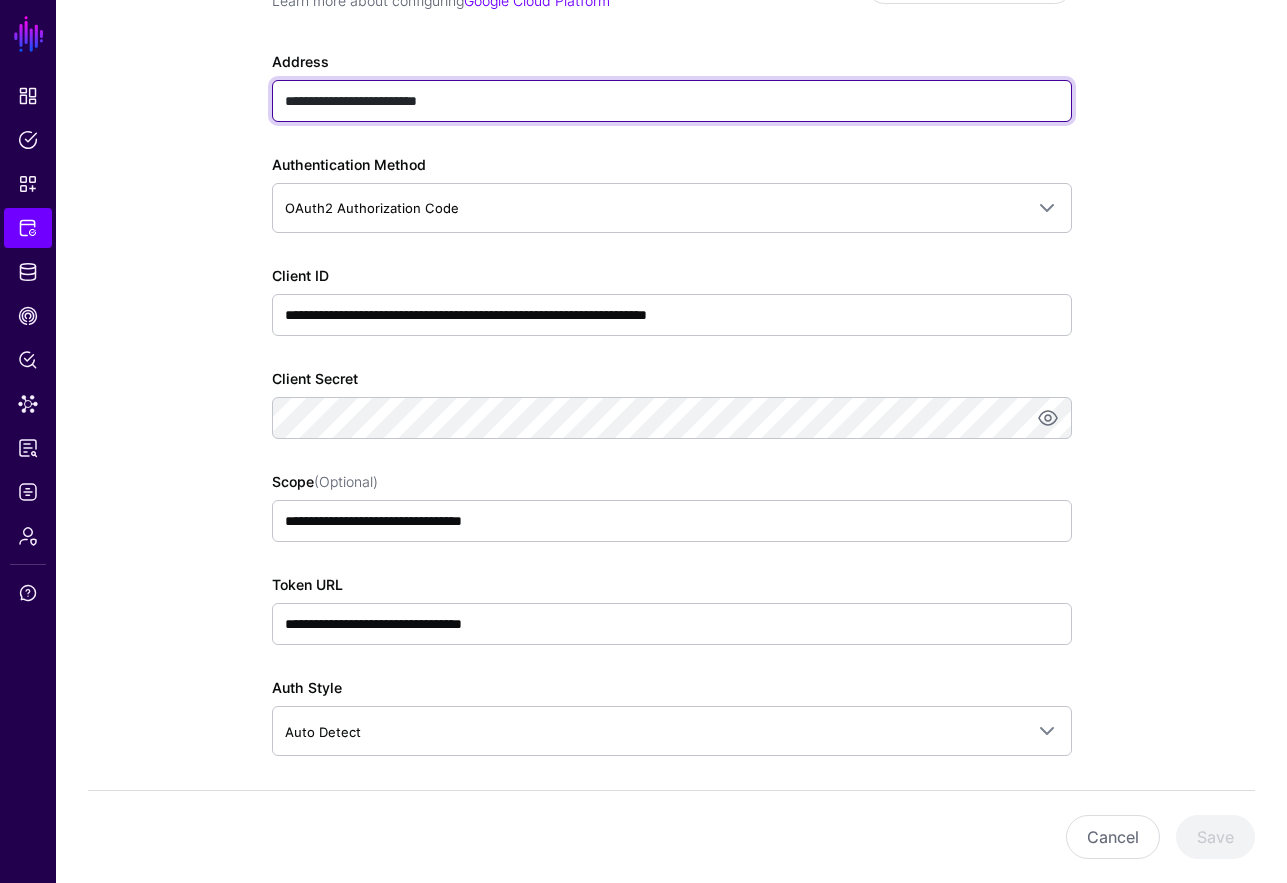 type on "**********" 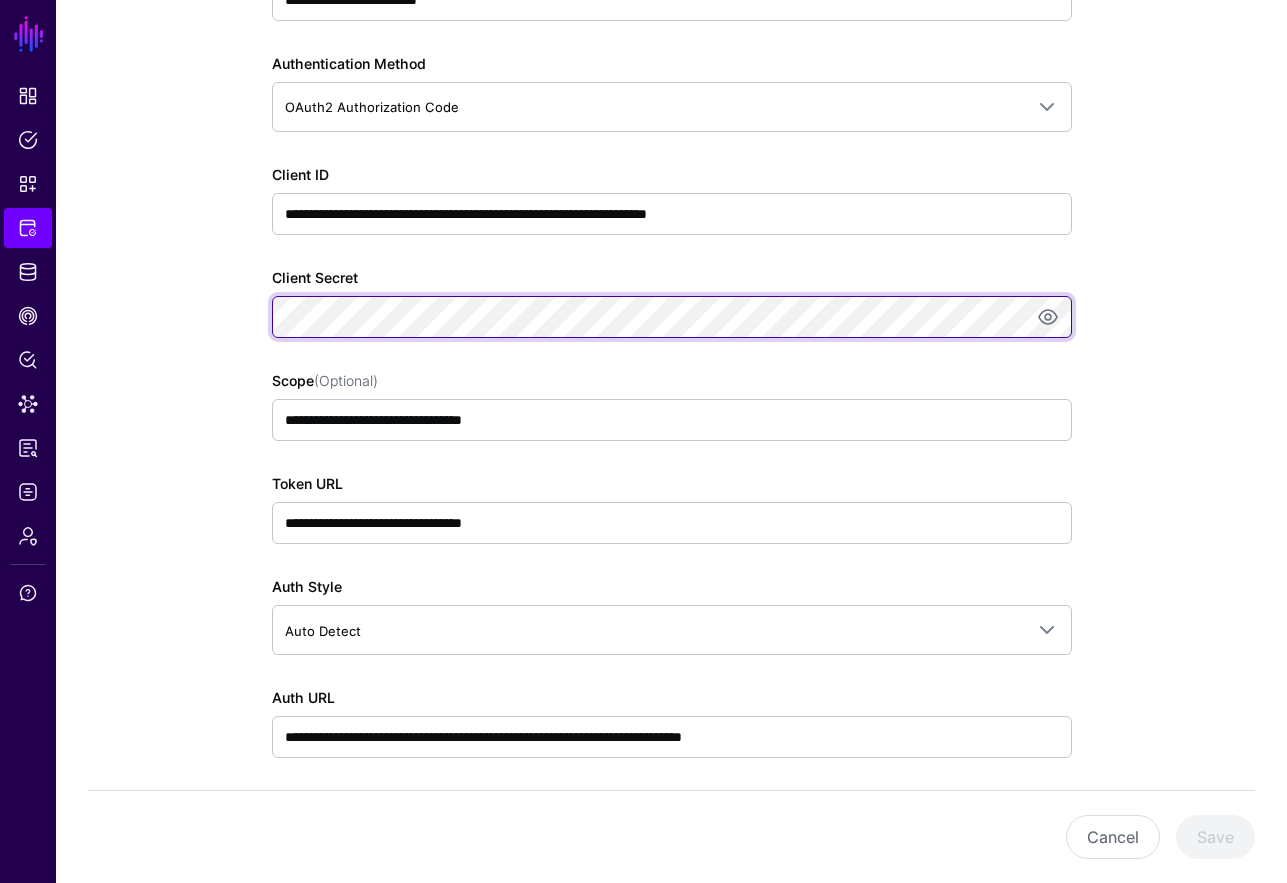 scroll, scrollTop: 597, scrollLeft: 0, axis: vertical 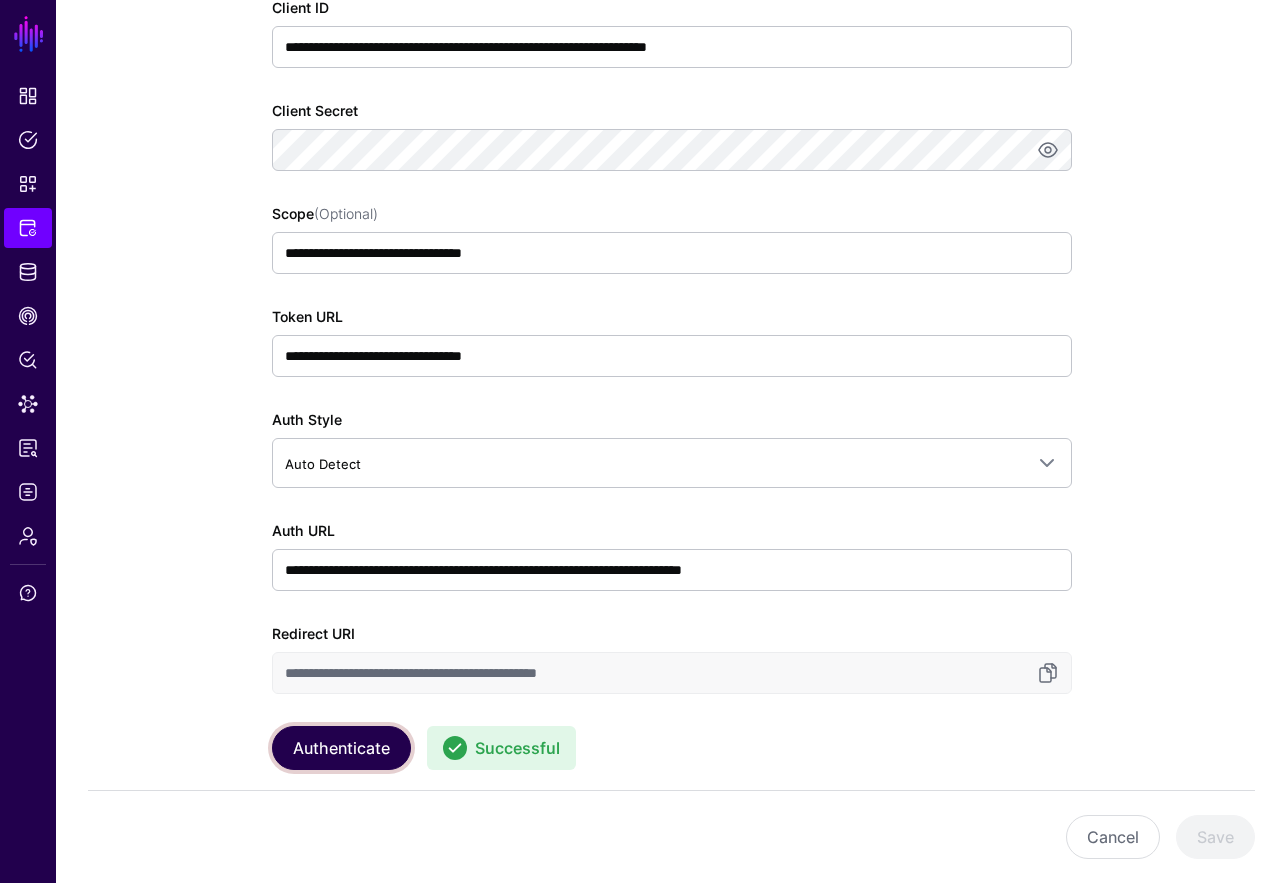 click on "Authenticate" 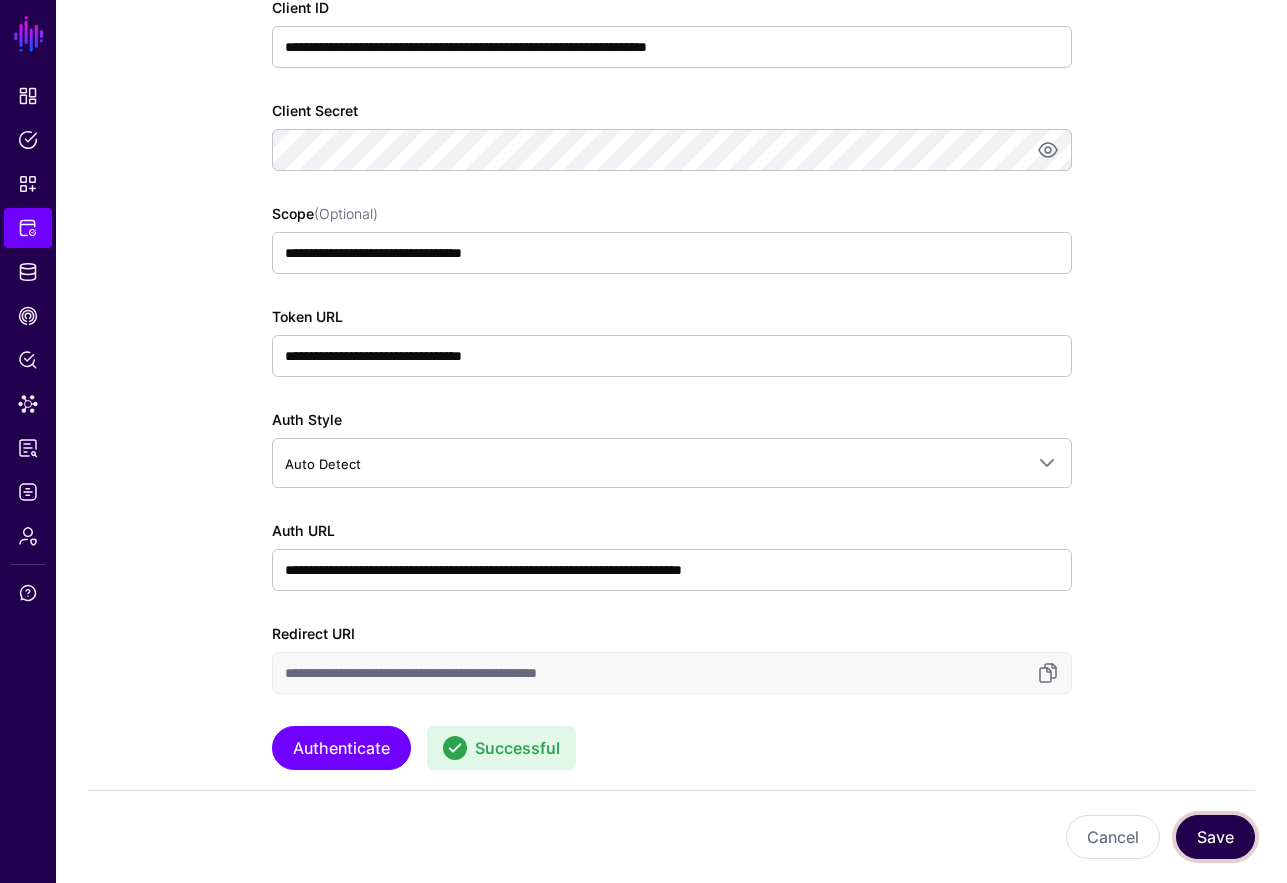 click on "Save" 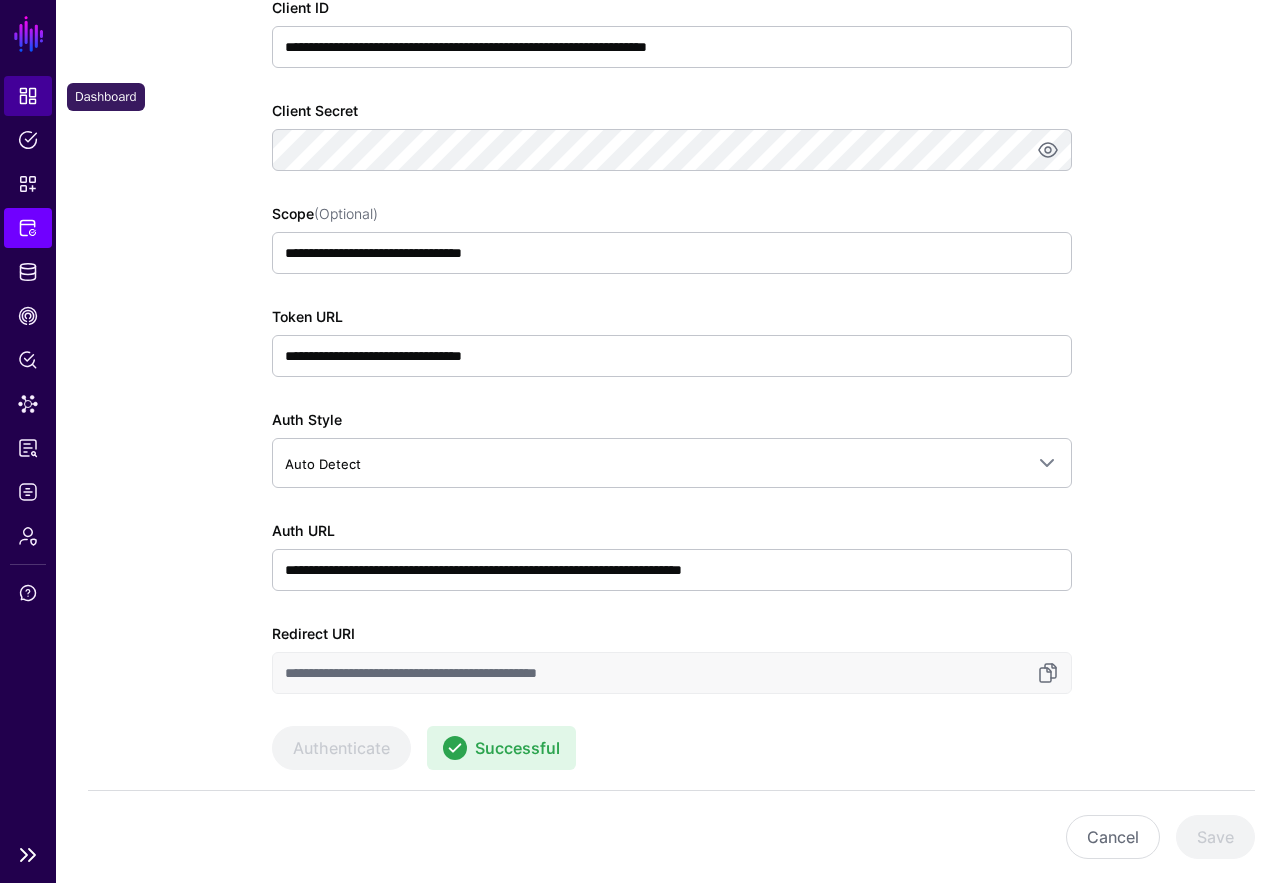 click on "Dashboard" 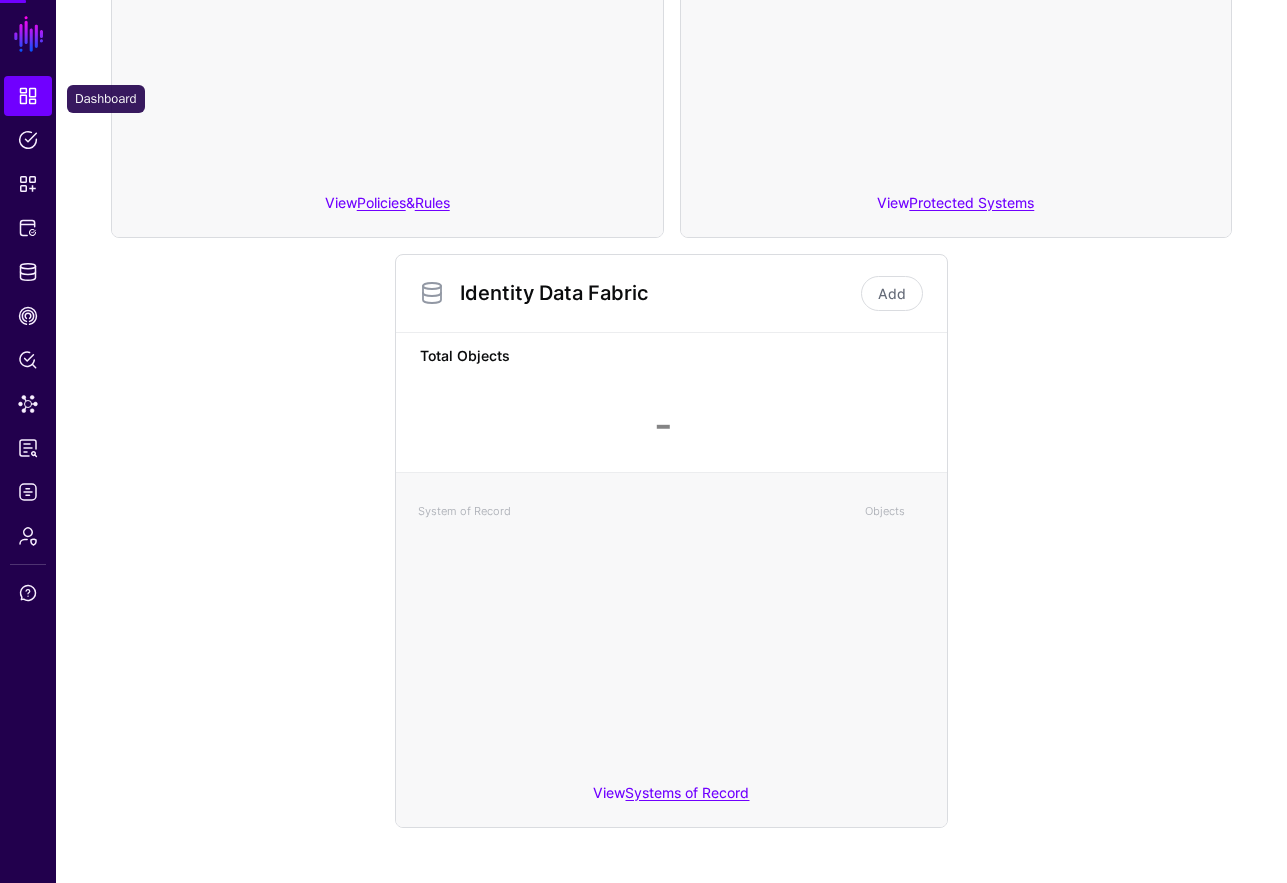 scroll, scrollTop: 520, scrollLeft: 0, axis: vertical 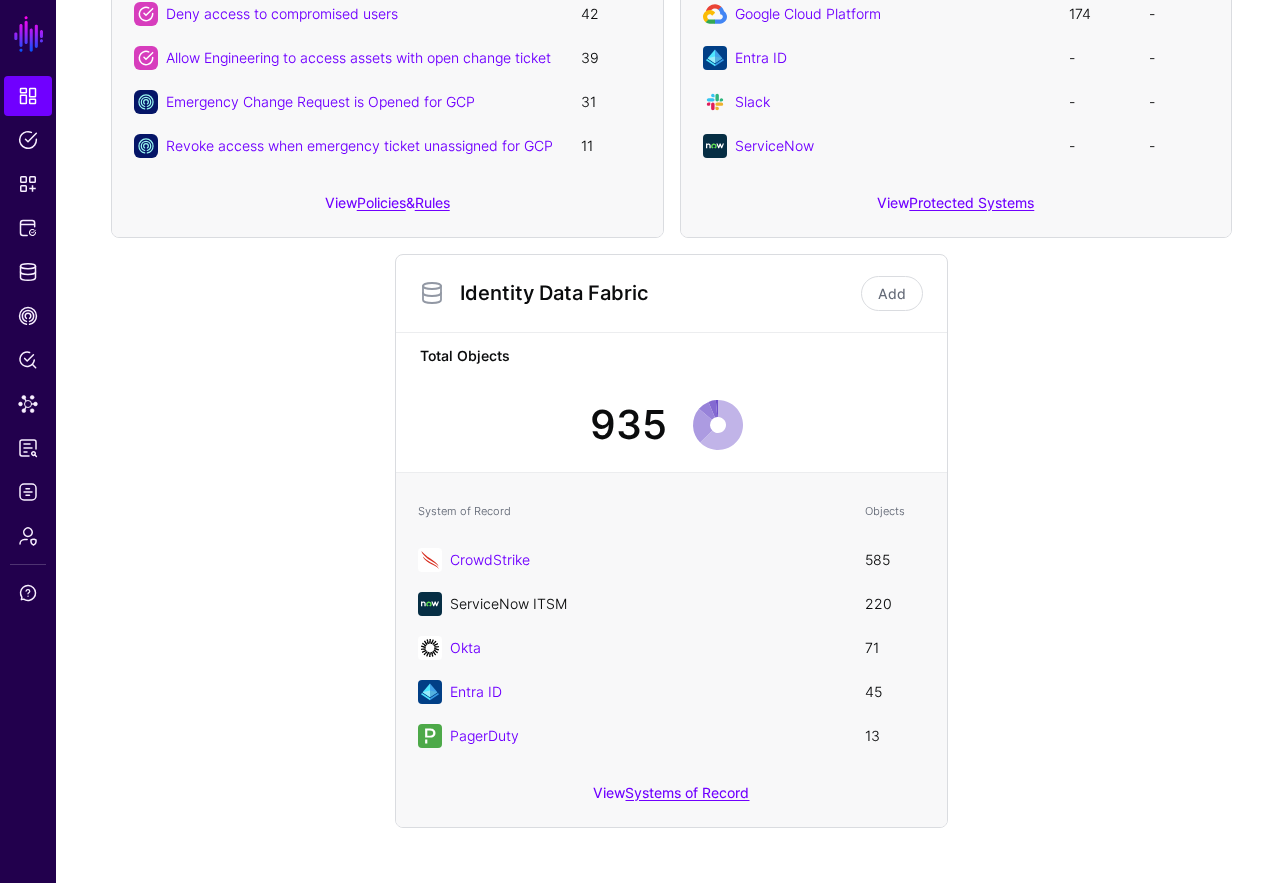 click on "ServiceNow ITSM" 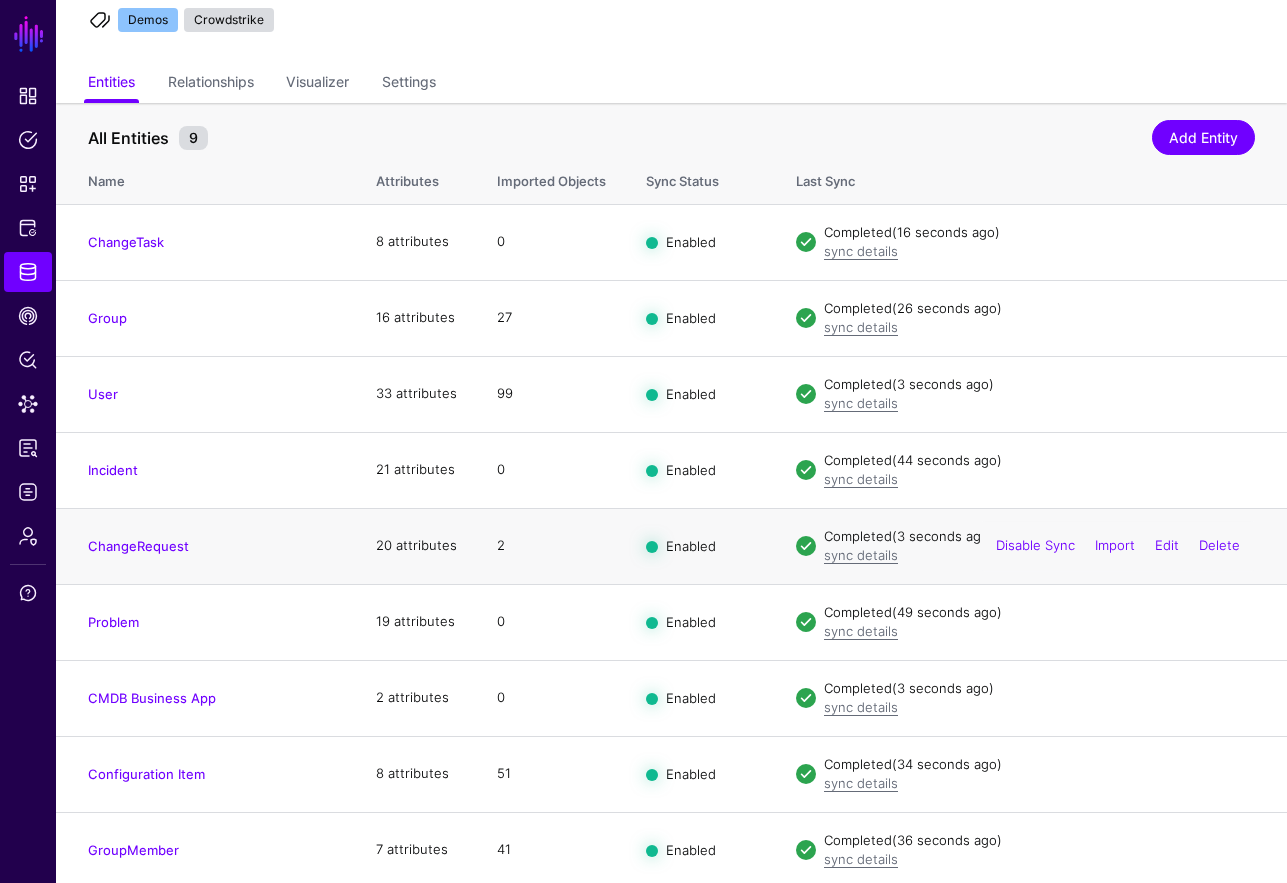 scroll, scrollTop: 138, scrollLeft: 0, axis: vertical 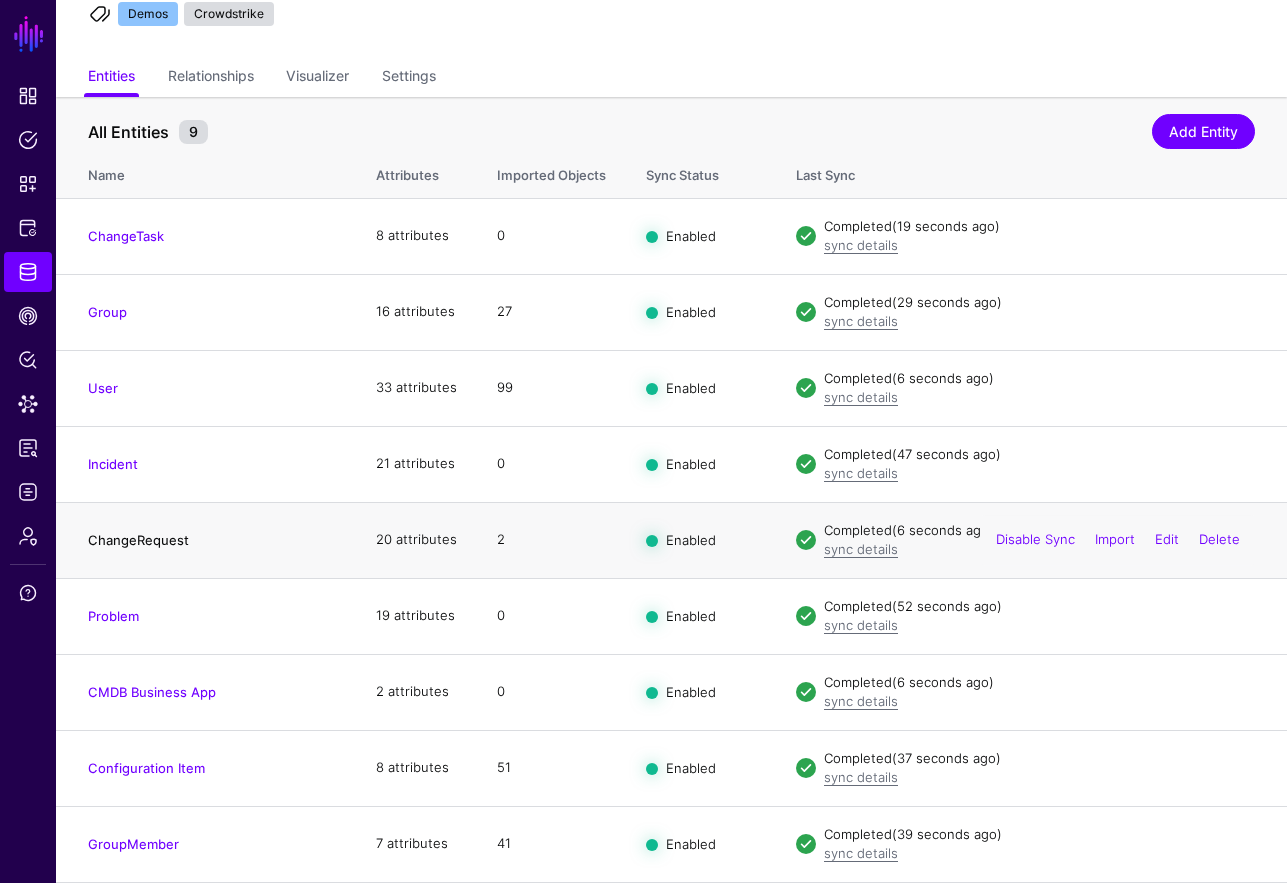 click on "ChangeRequest" 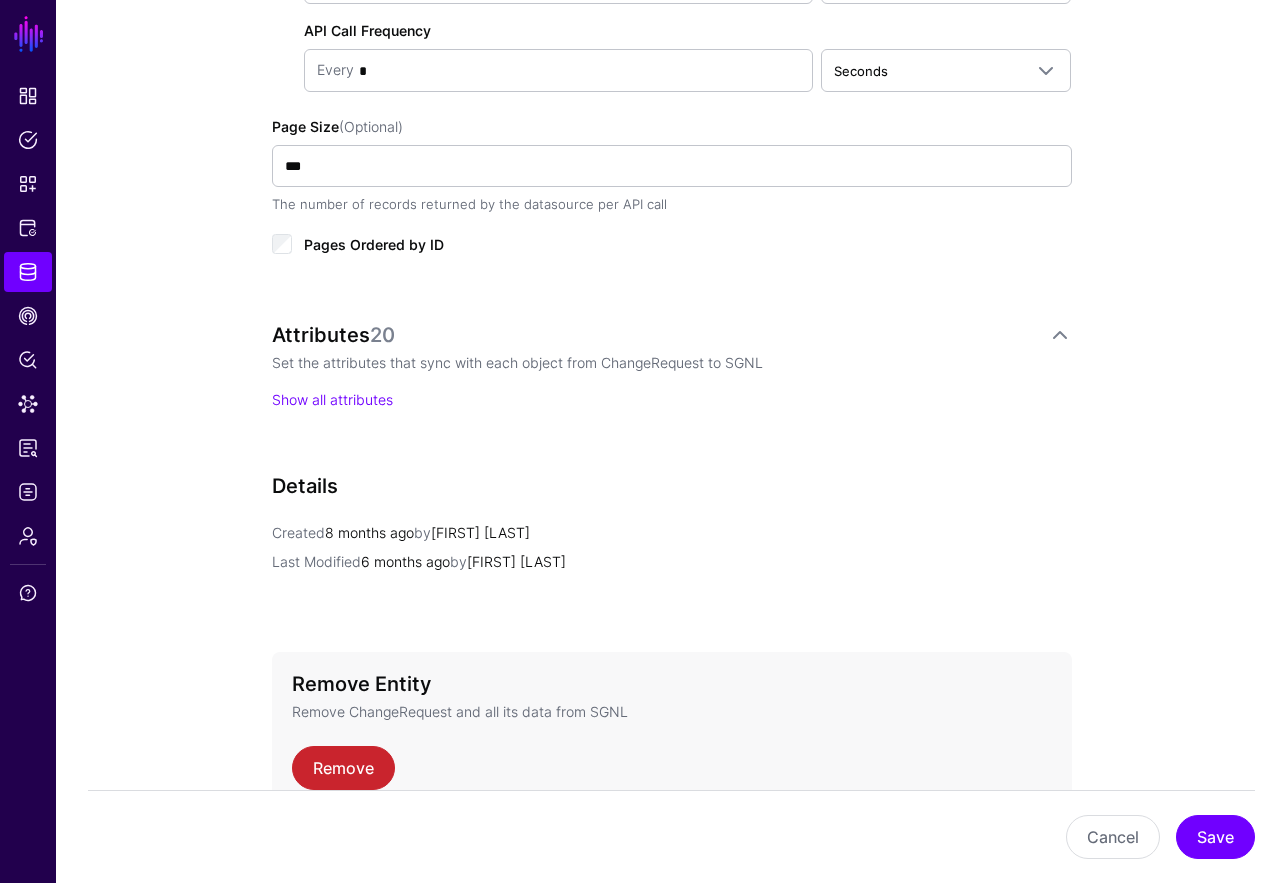 scroll, scrollTop: 1005, scrollLeft: 0, axis: vertical 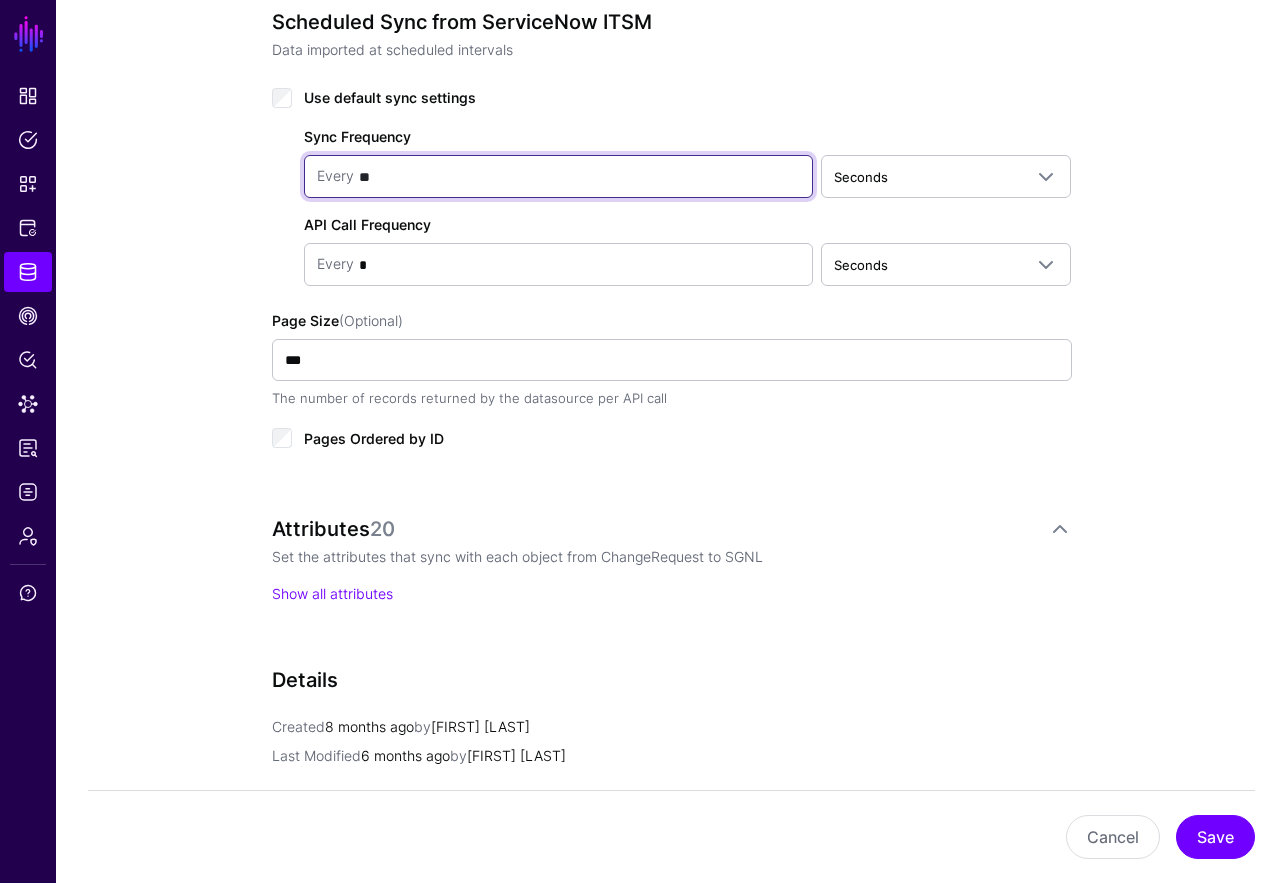 click on "**" at bounding box center (577, 177) 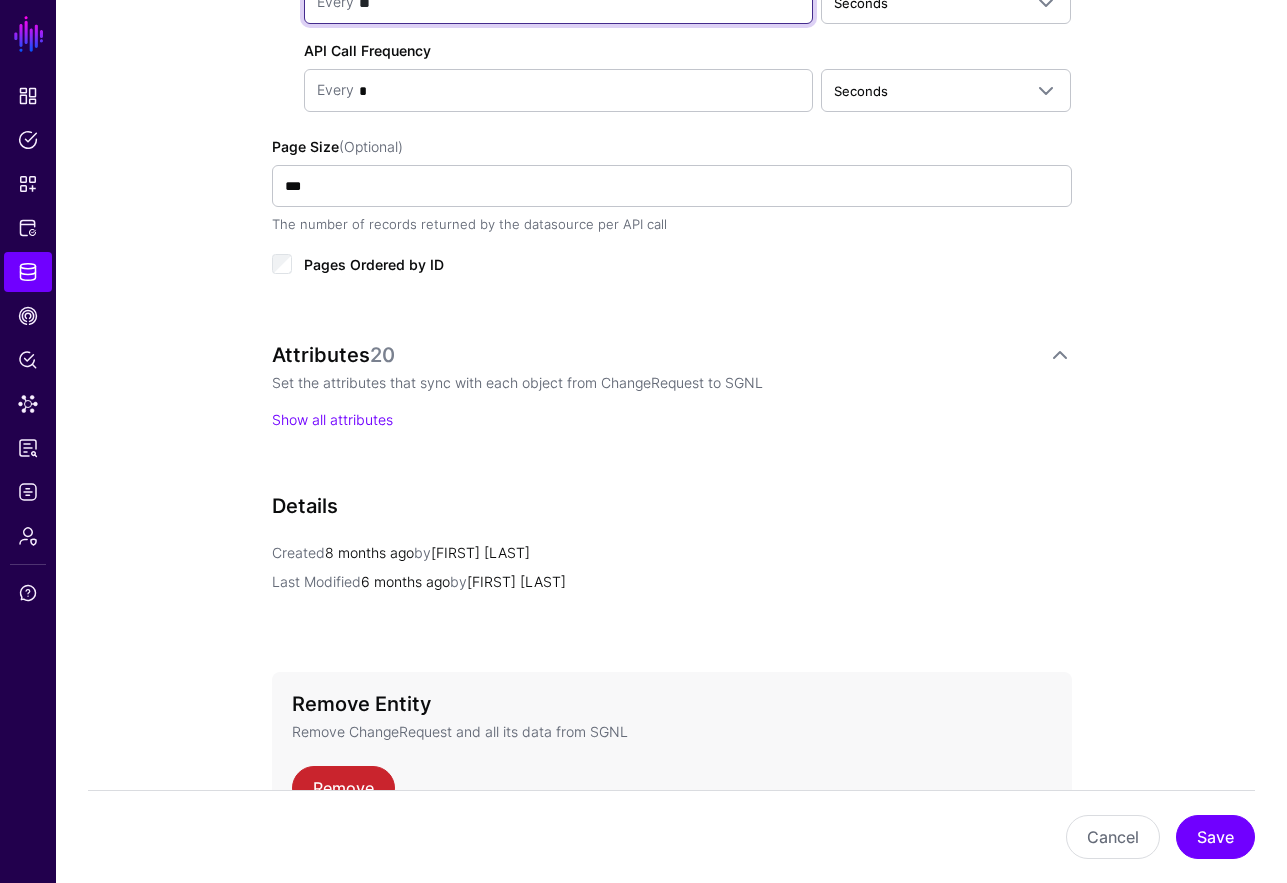 scroll, scrollTop: 1216, scrollLeft: 0, axis: vertical 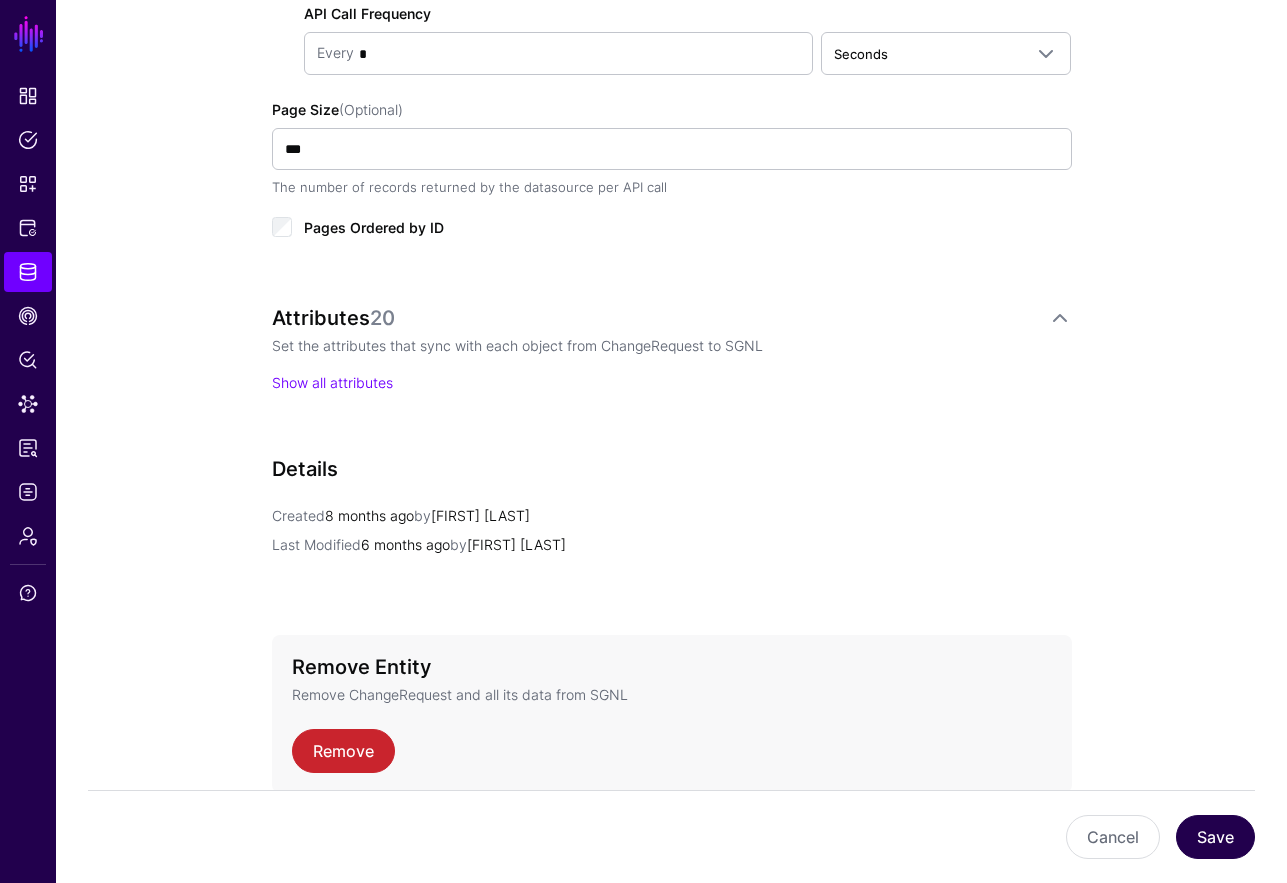 type on "**" 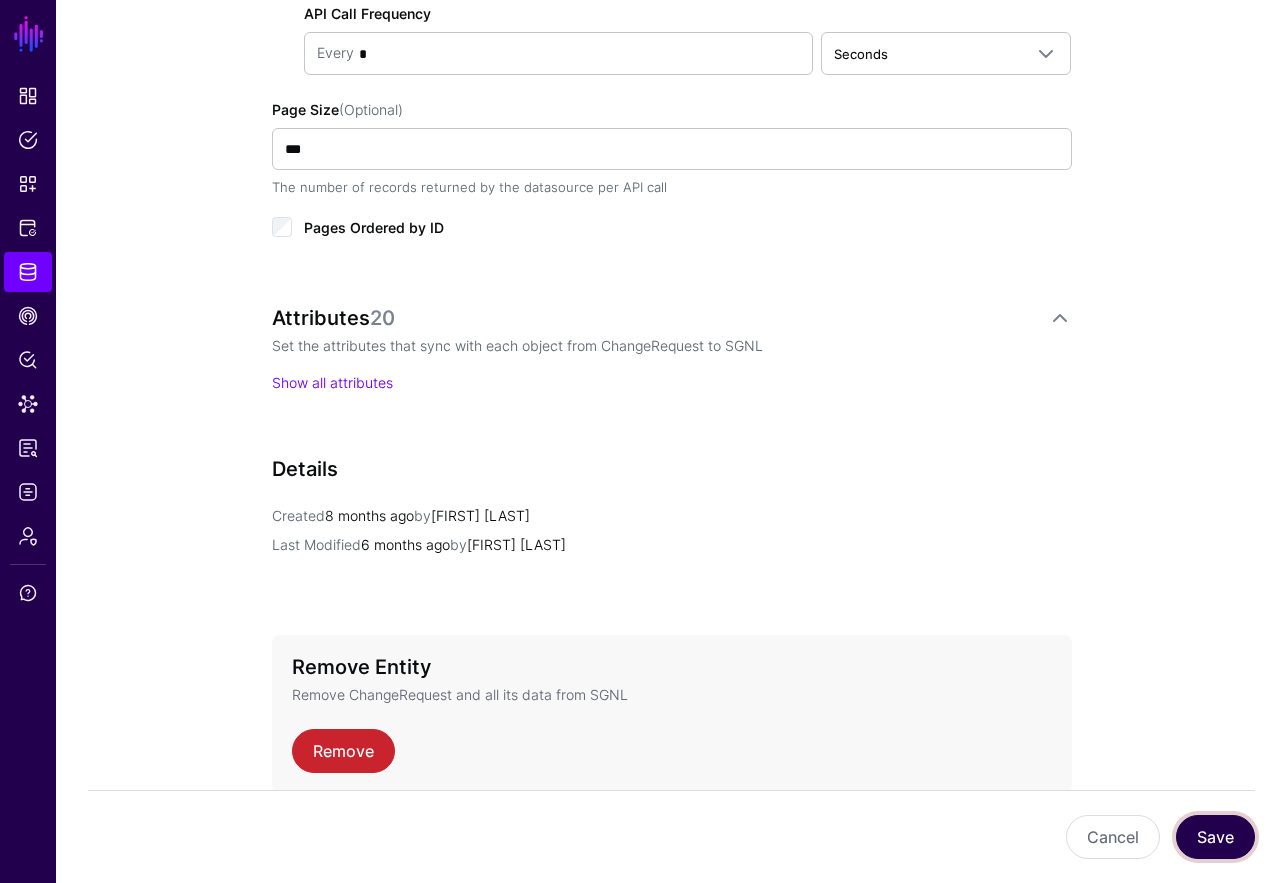 click on "Save" 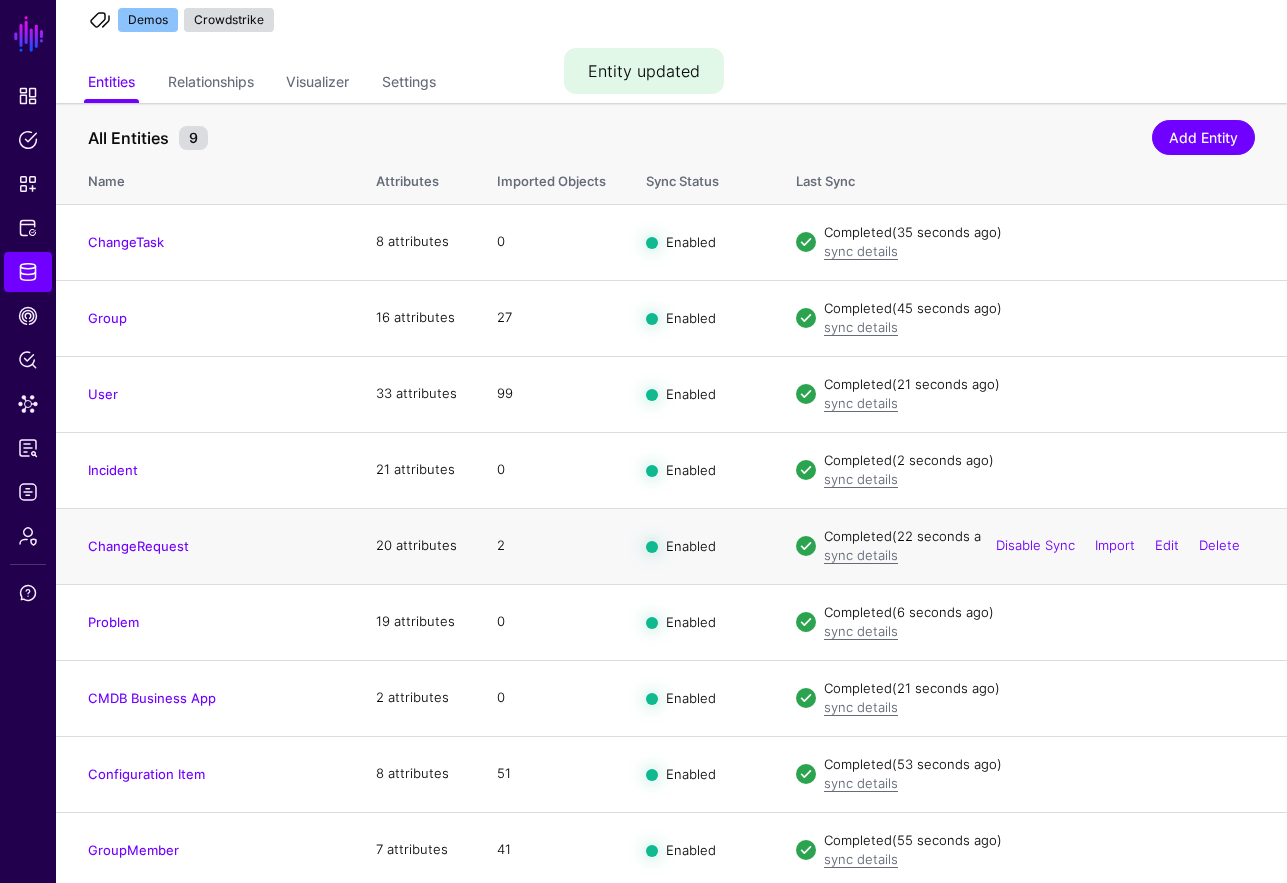 scroll, scrollTop: 138, scrollLeft: 0, axis: vertical 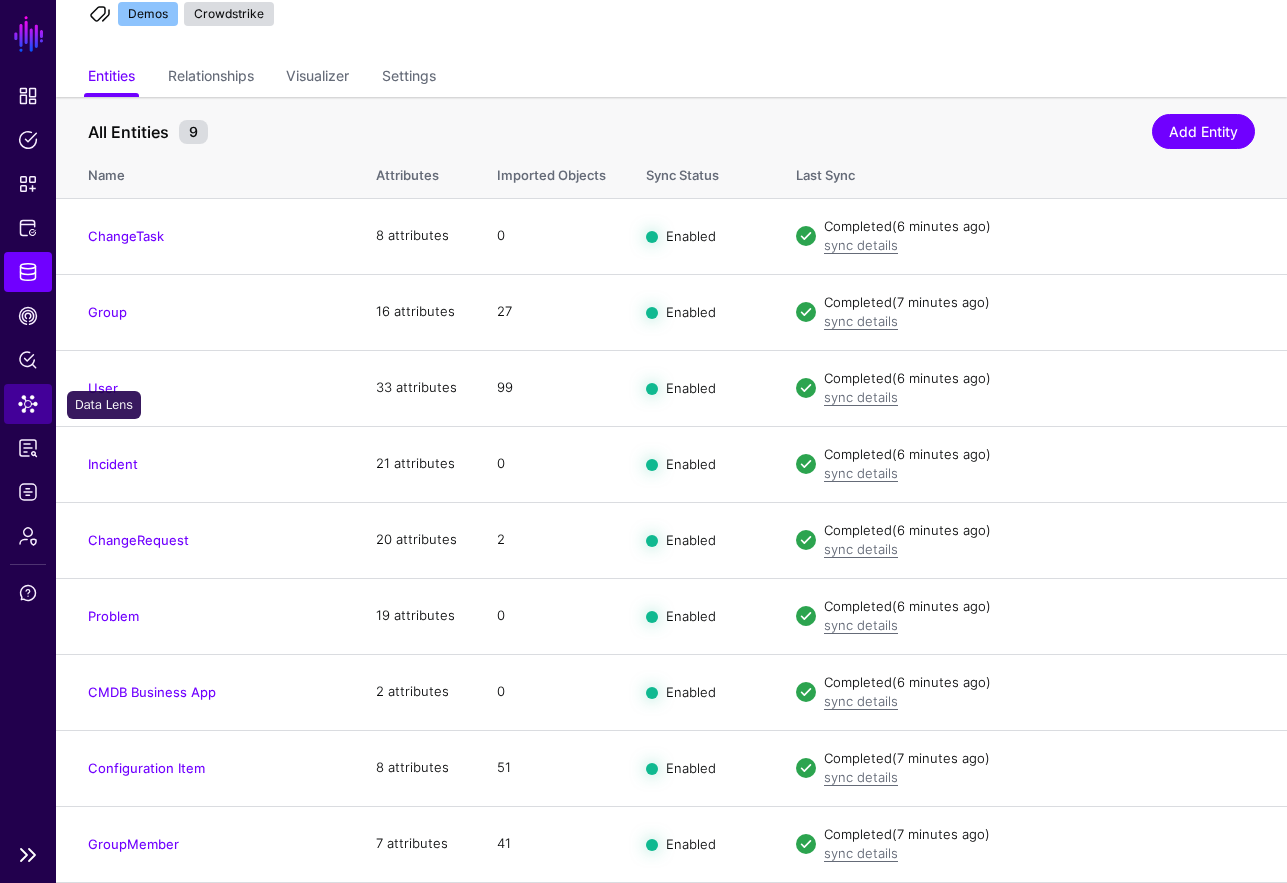 click on "Data Lens" 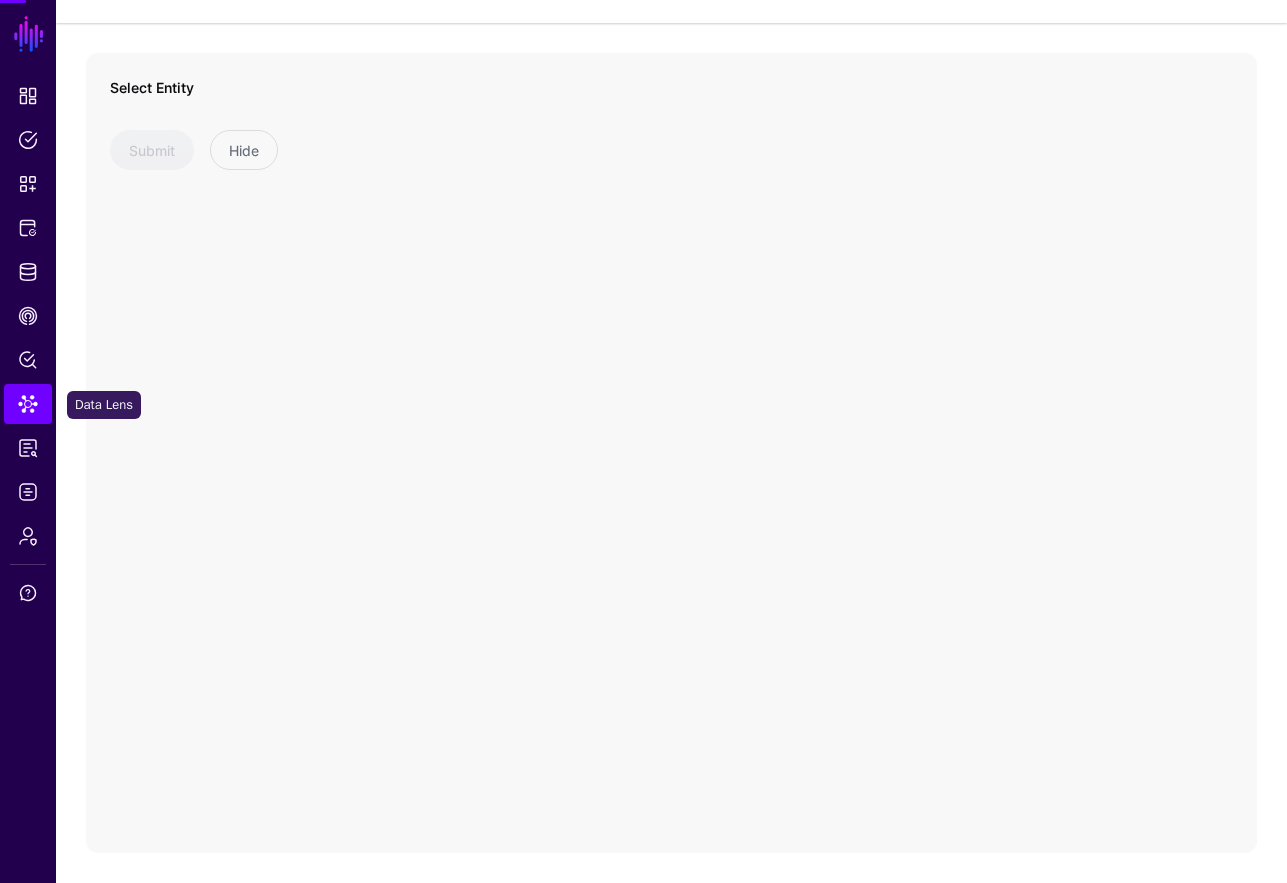 scroll, scrollTop: 104, scrollLeft: 0, axis: vertical 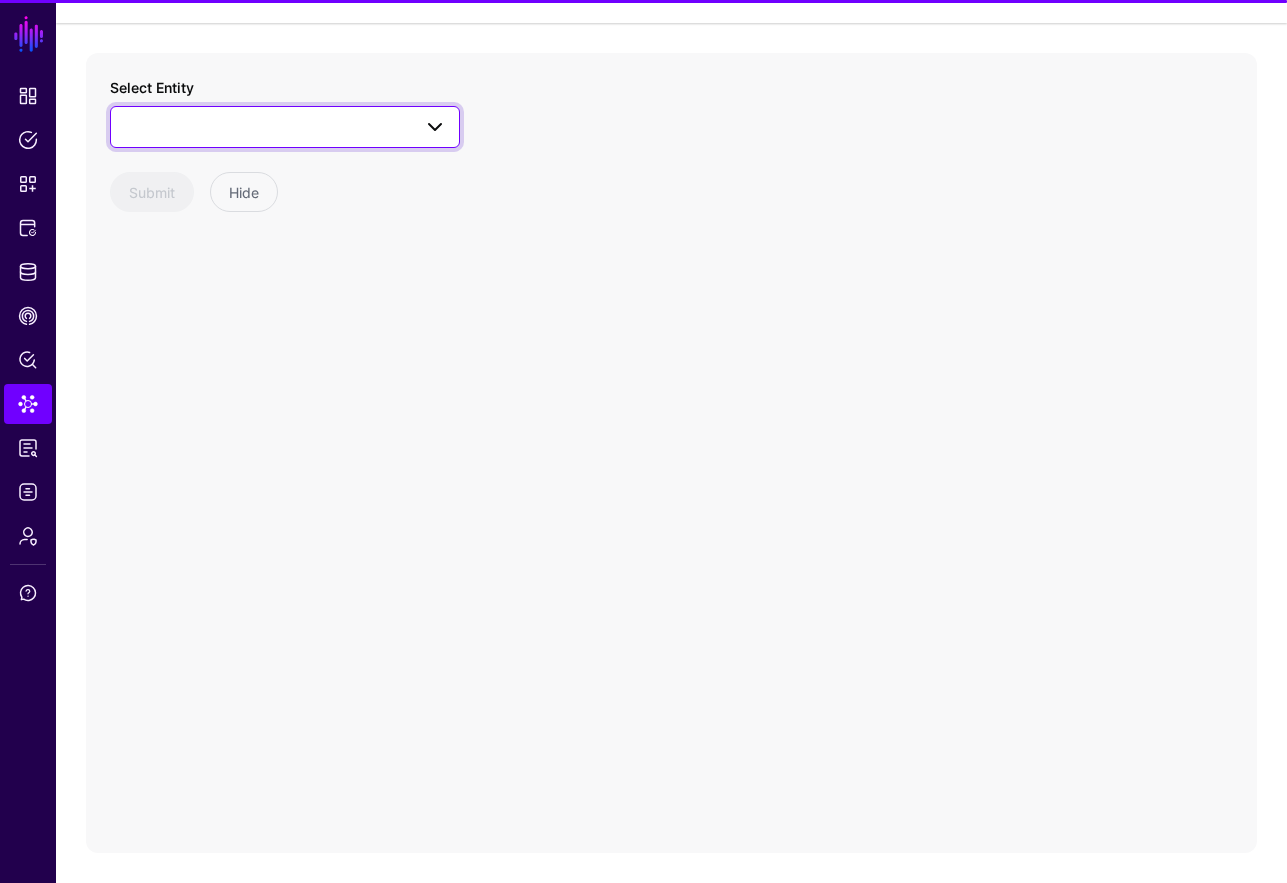 click at bounding box center (285, 127) 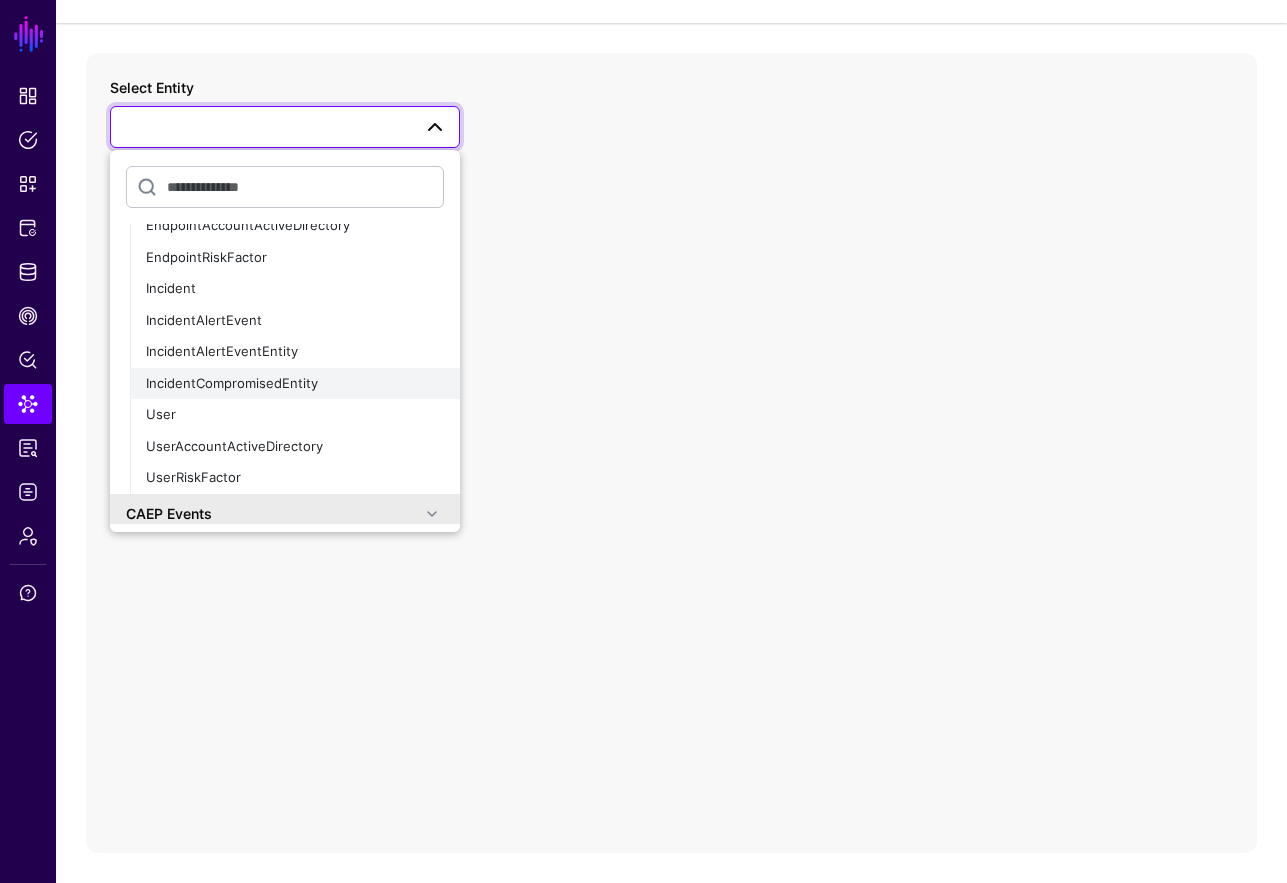 scroll, scrollTop: 580, scrollLeft: 0, axis: vertical 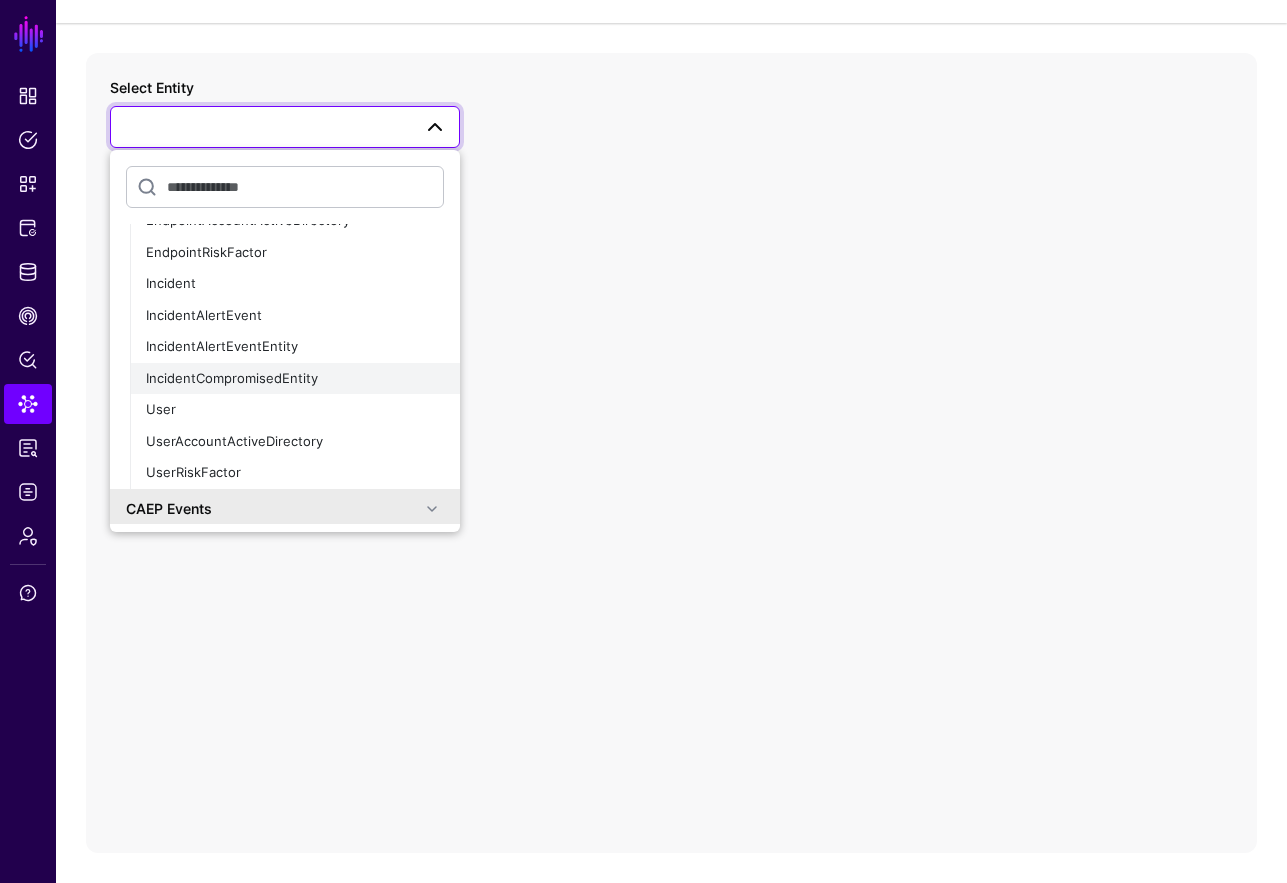 click on "IncidentCompromisedEntity" 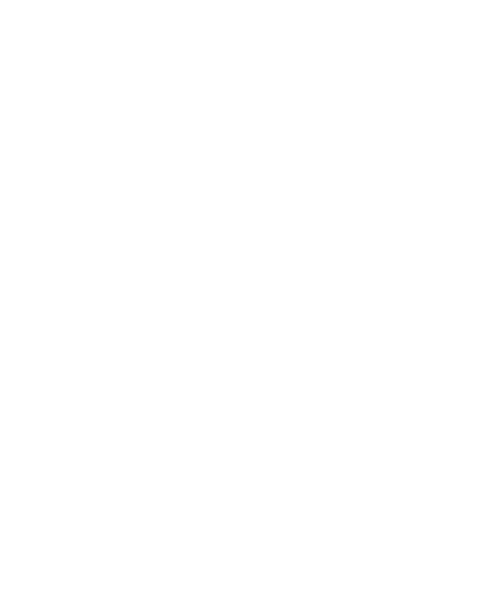 scroll, scrollTop: 0, scrollLeft: 0, axis: both 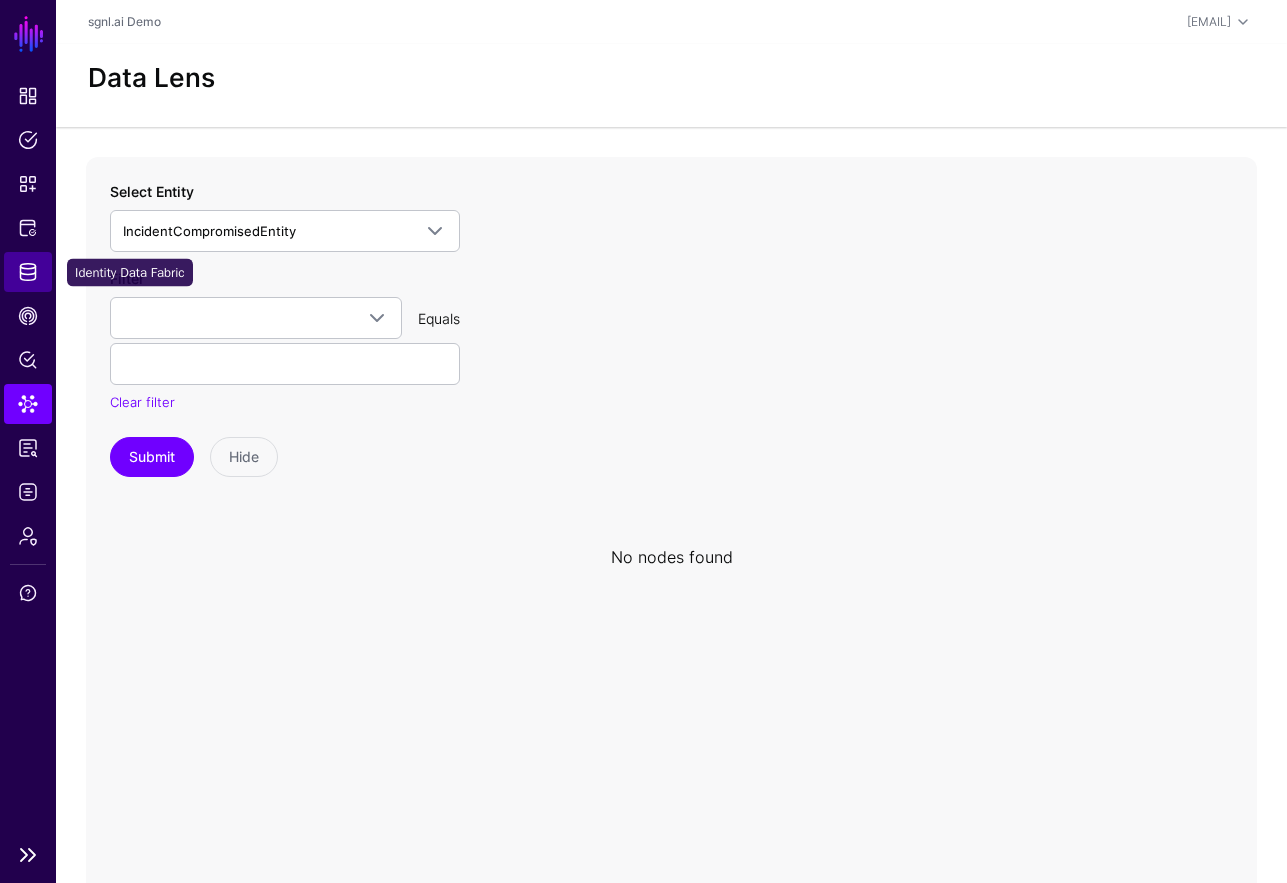 click on "Identity Data Fabric" 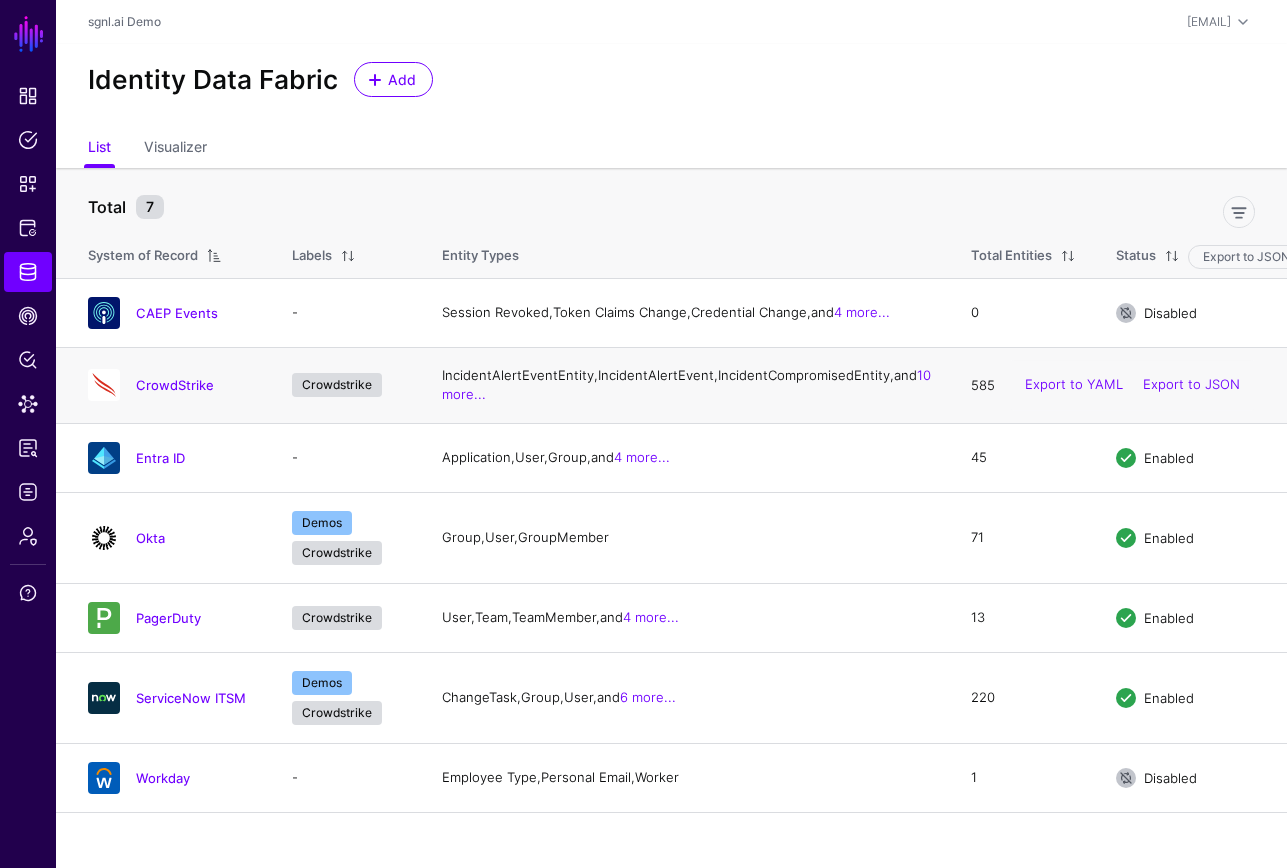 click on "CrowdStrike" 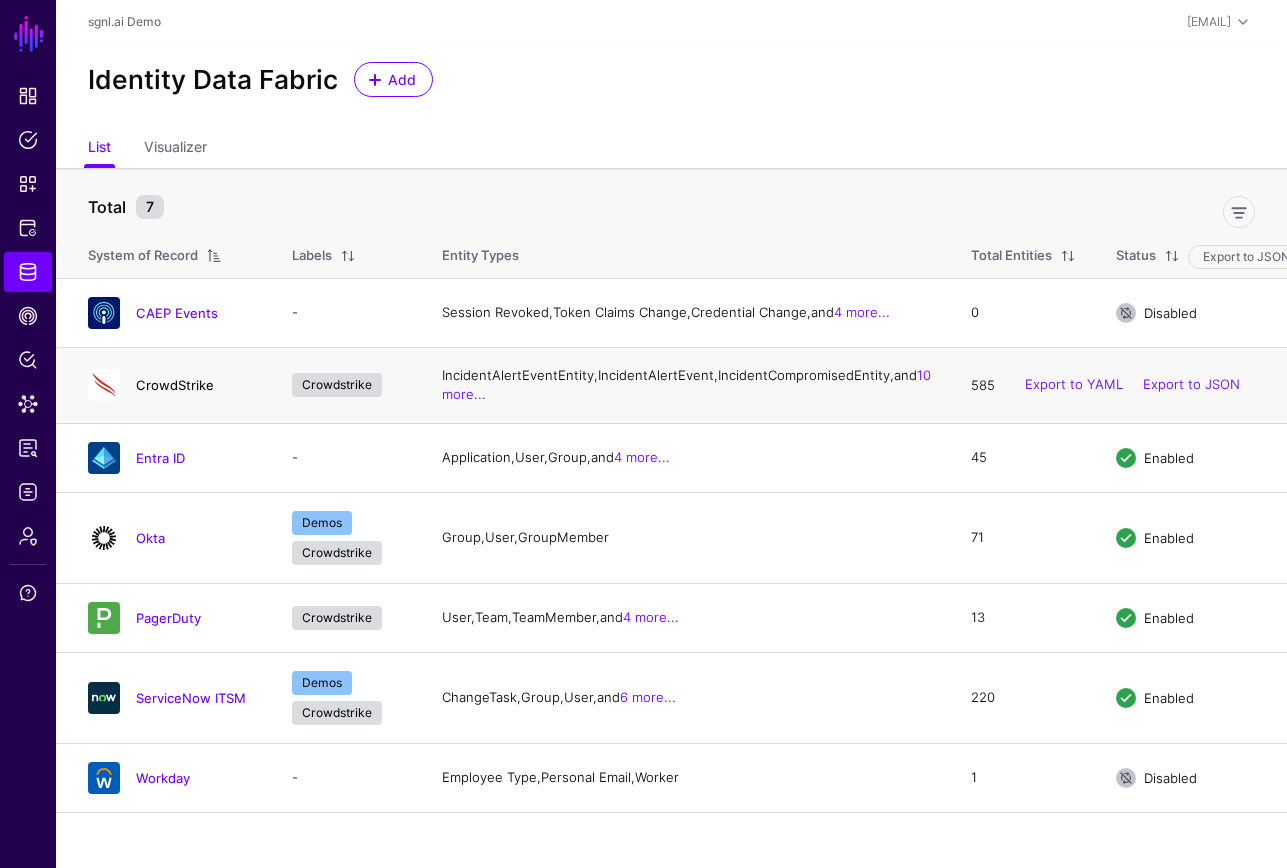 click on "CrowdStrike" 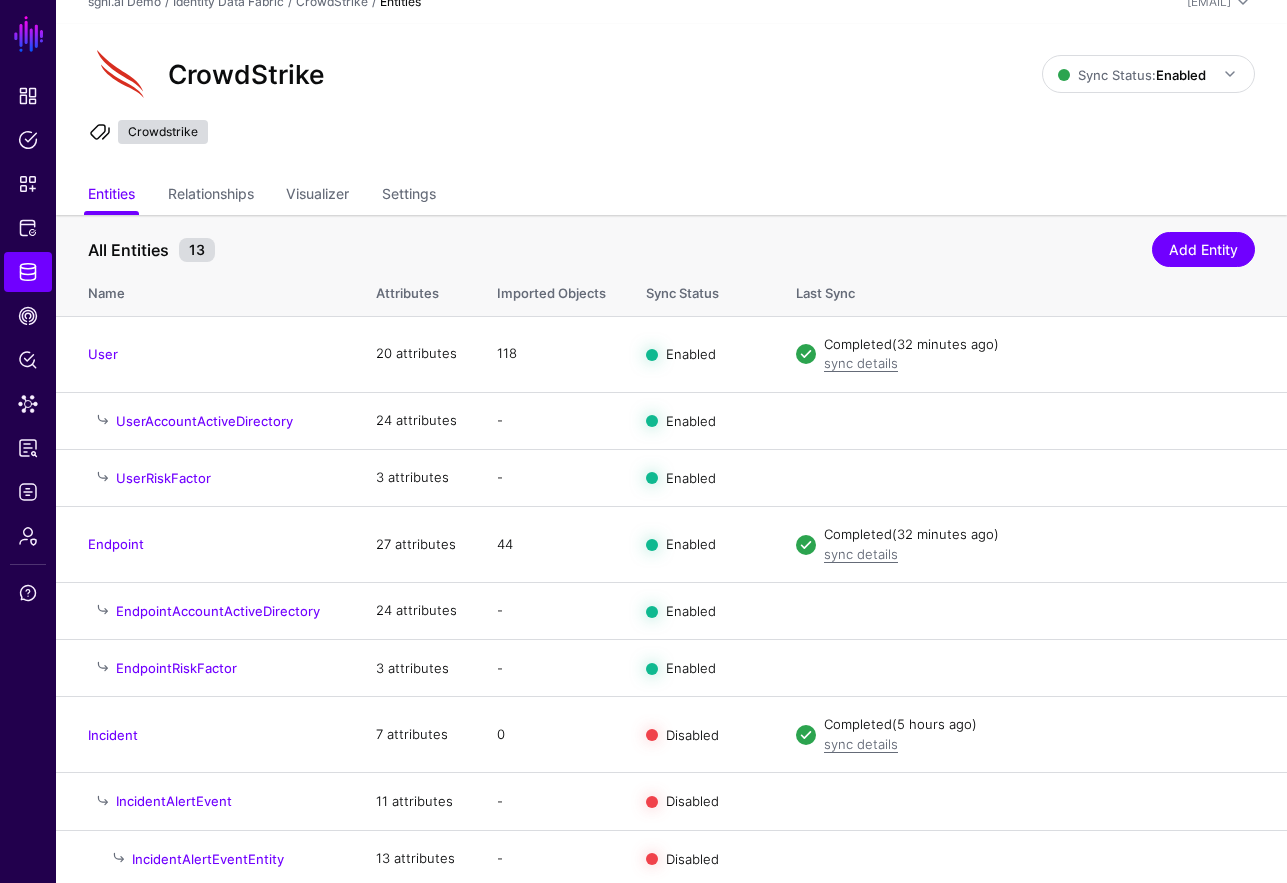 scroll, scrollTop: 19, scrollLeft: 0, axis: vertical 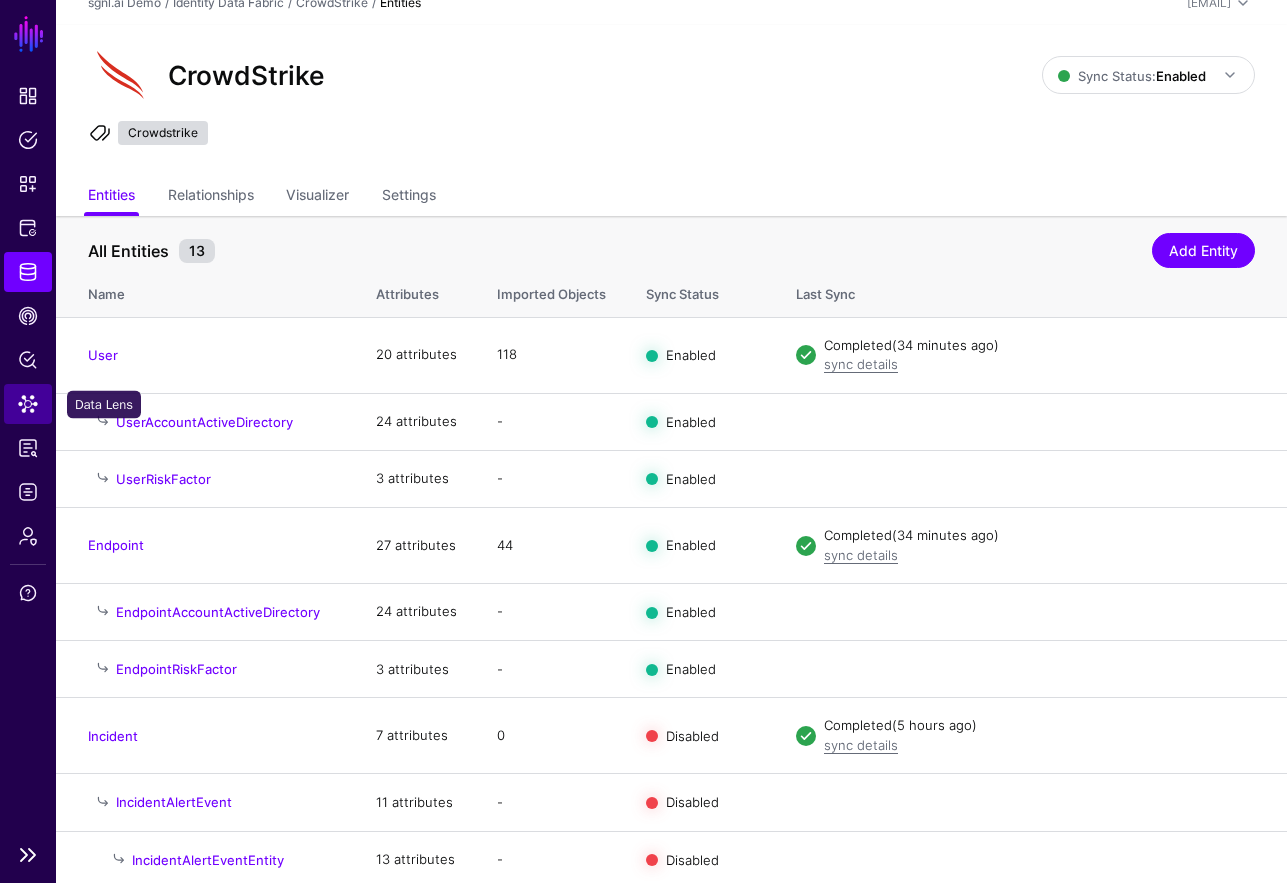 click on "Data Lens" 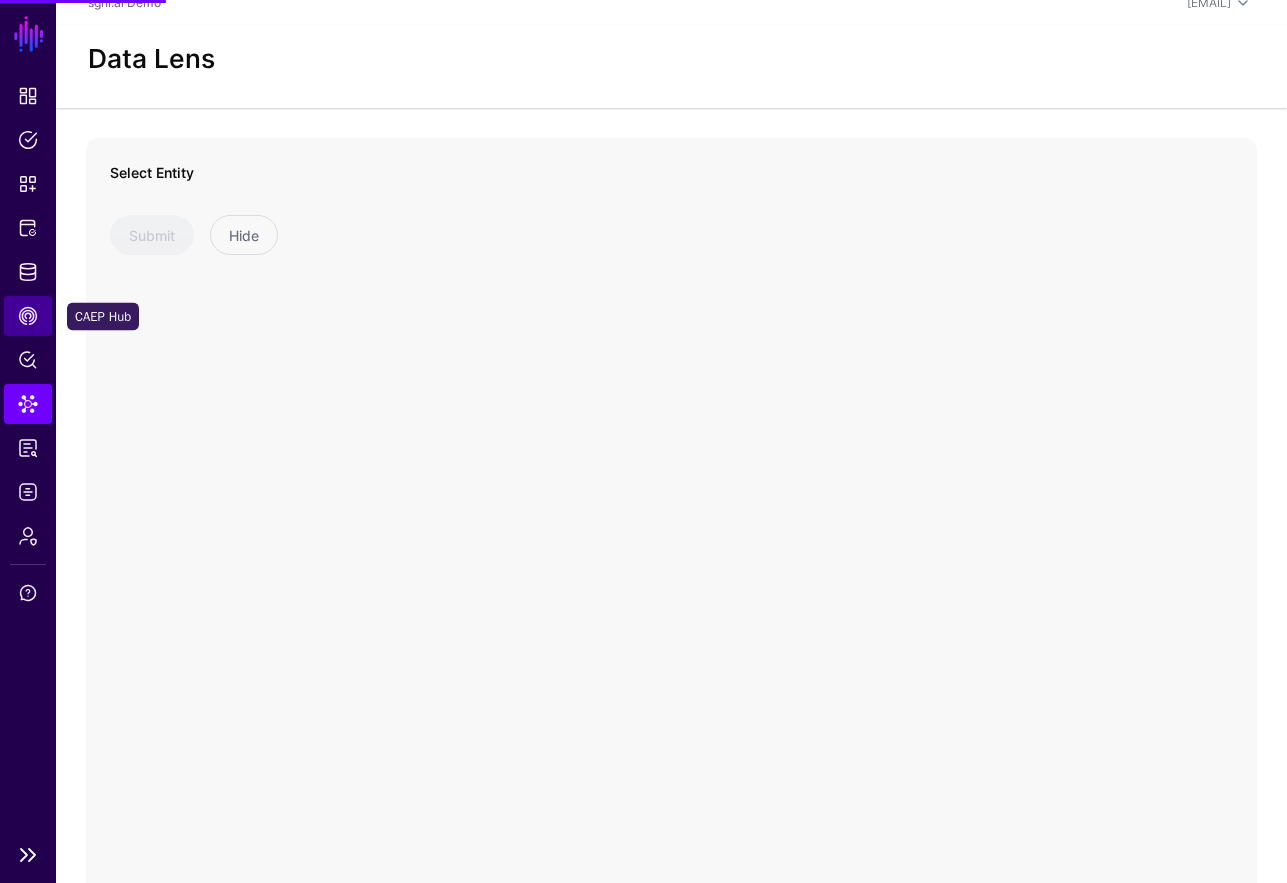 click on "CAEP Hub" 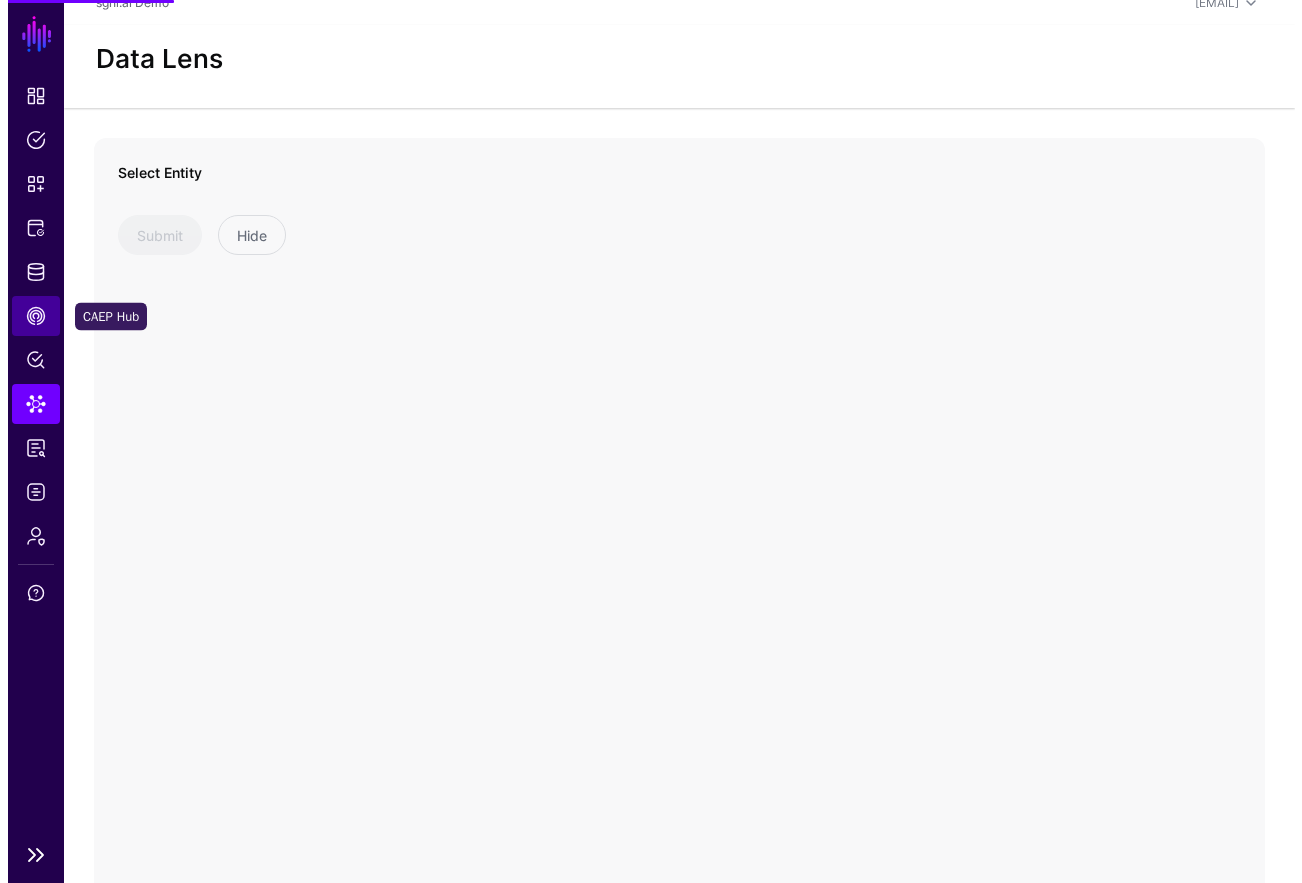 scroll, scrollTop: 0, scrollLeft: 0, axis: both 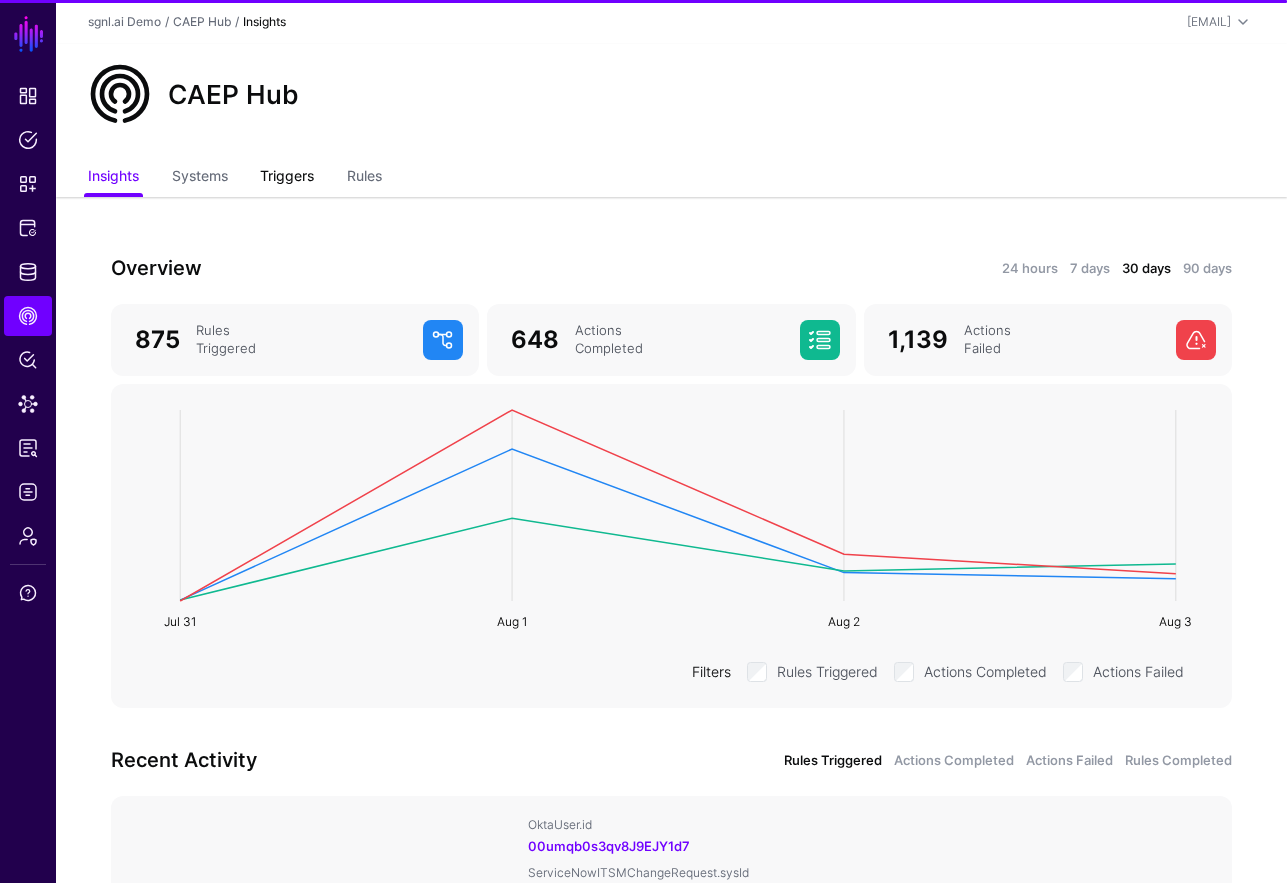 click on "Triggers" 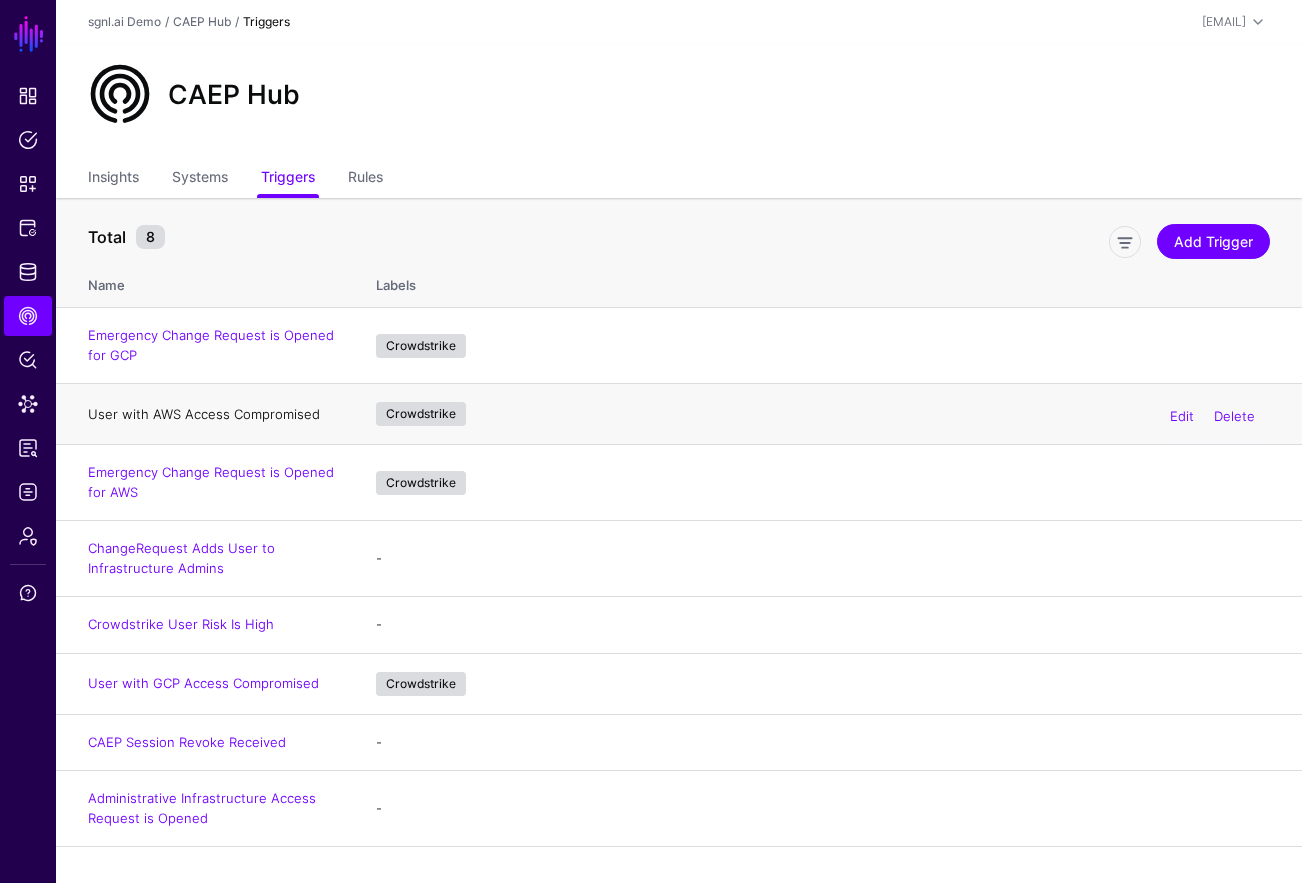 click on "User with AWS Access Compromised" 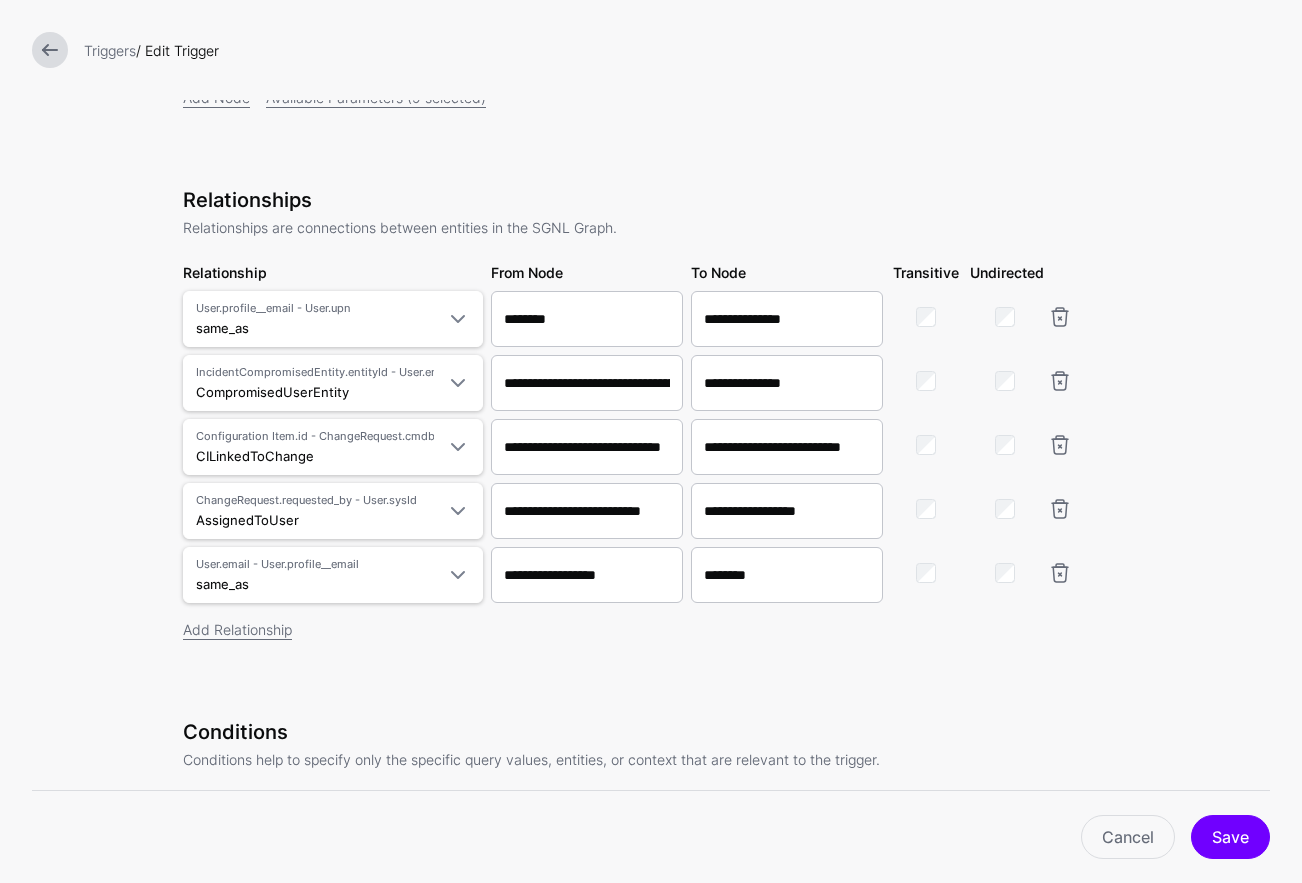 scroll, scrollTop: 633, scrollLeft: 0, axis: vertical 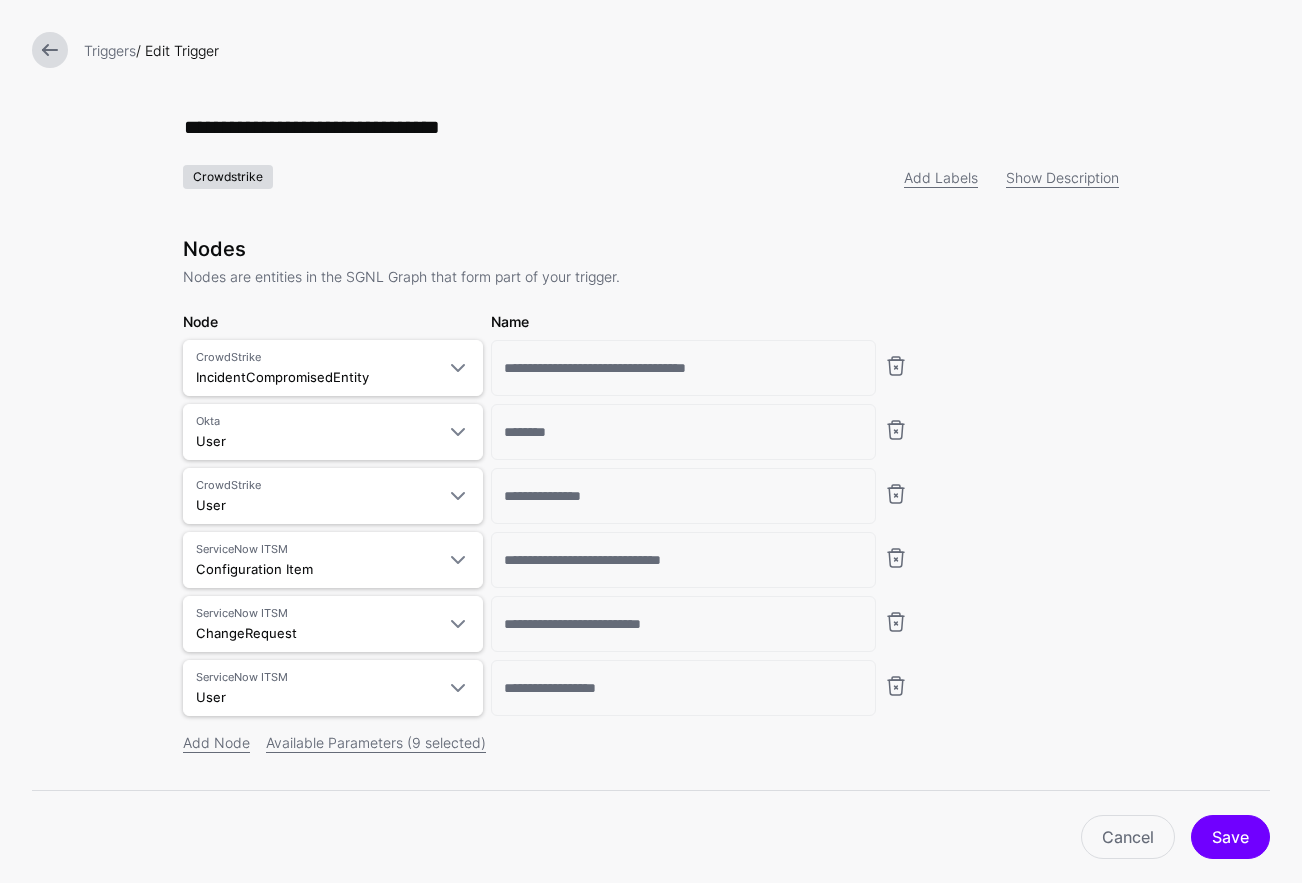 click at bounding box center [50, 50] 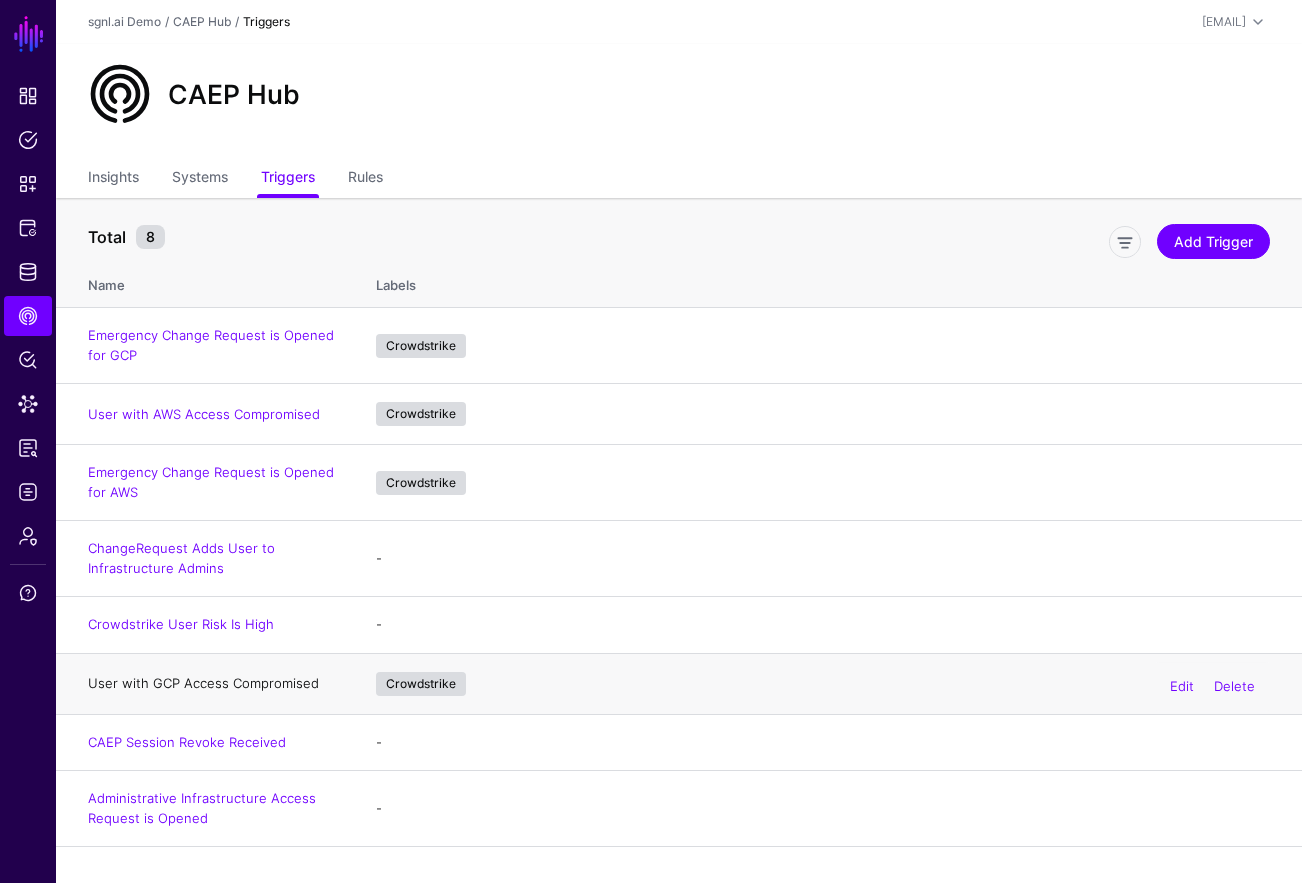 click on "User with GCP Access Compromised" 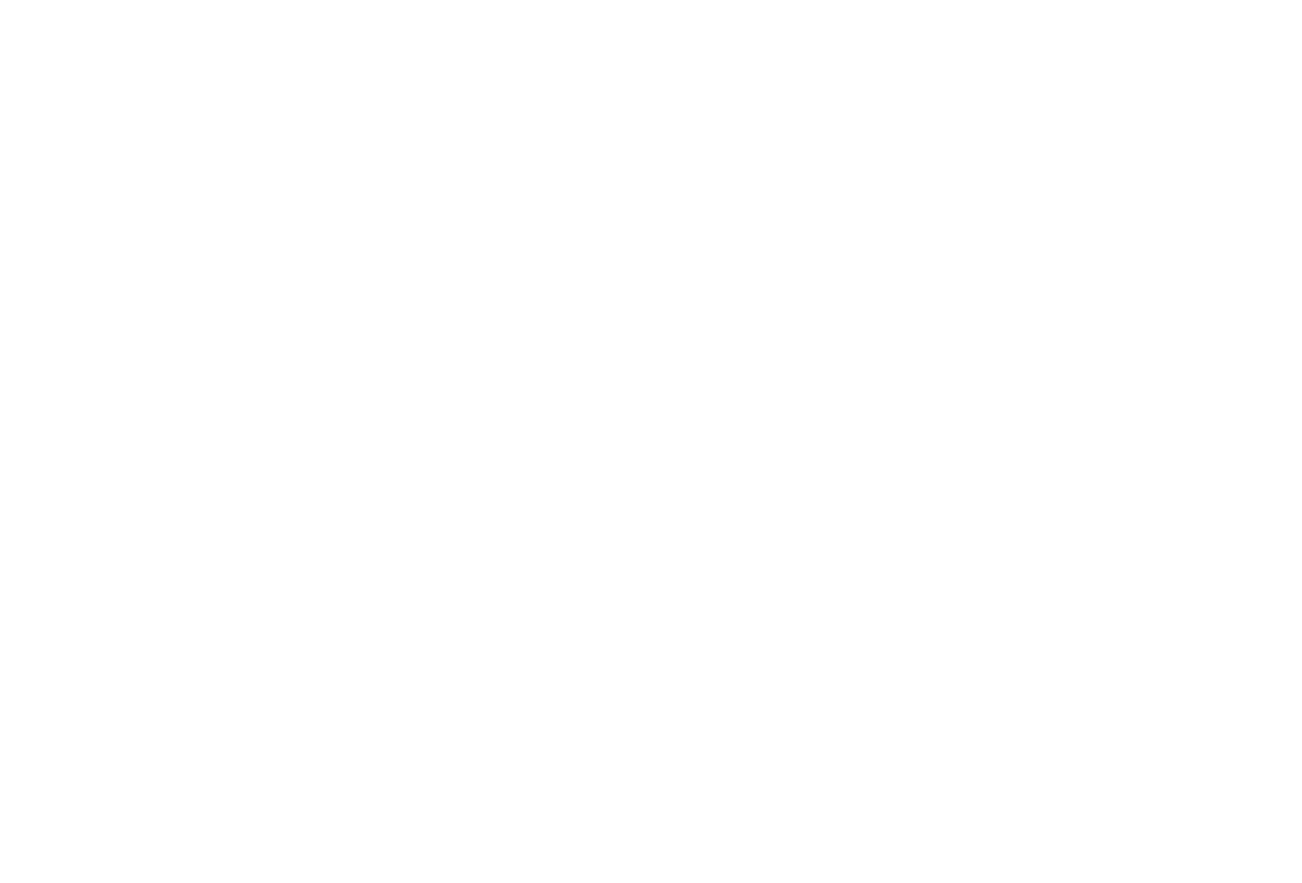 scroll, scrollTop: 0, scrollLeft: 0, axis: both 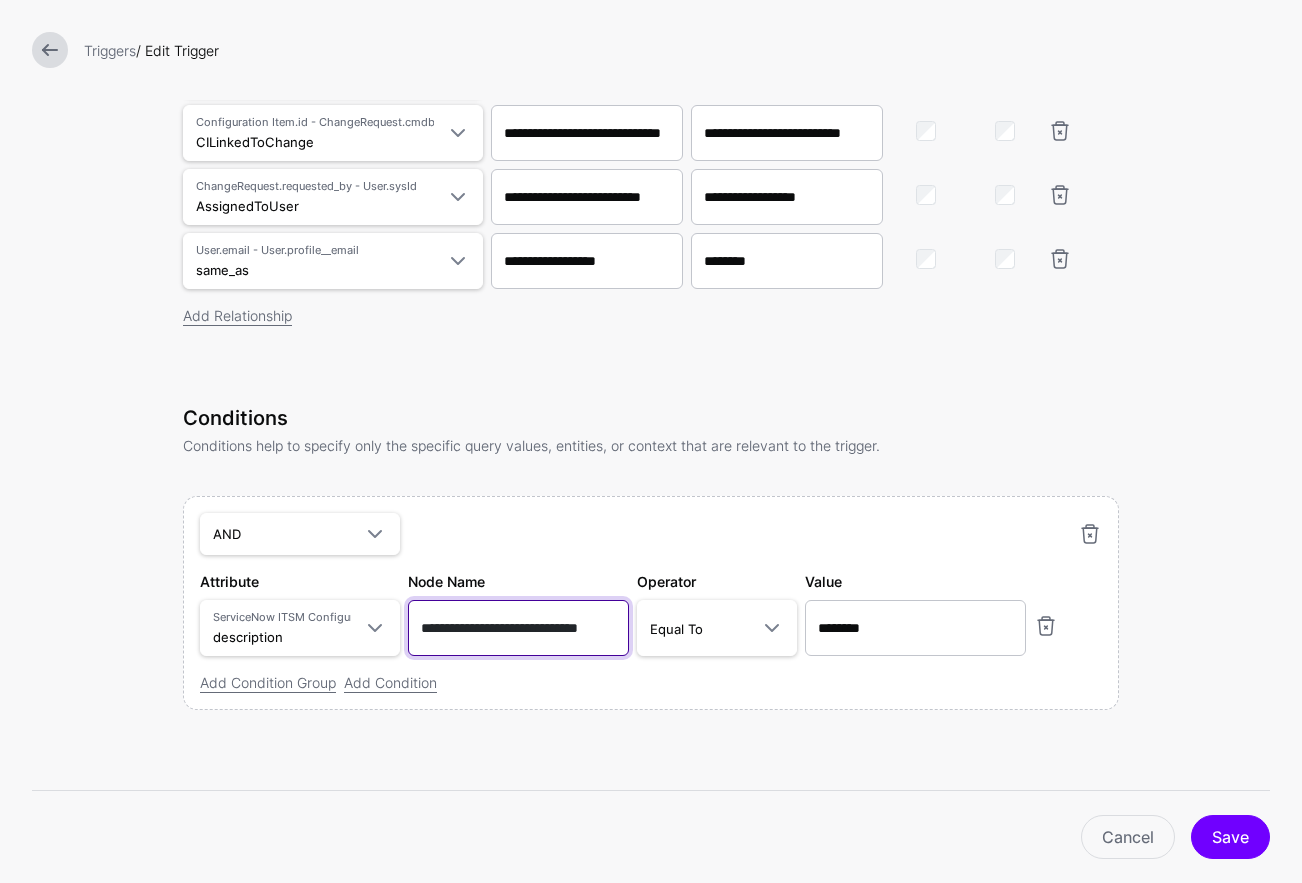 click on "**********" at bounding box center (518, 628) 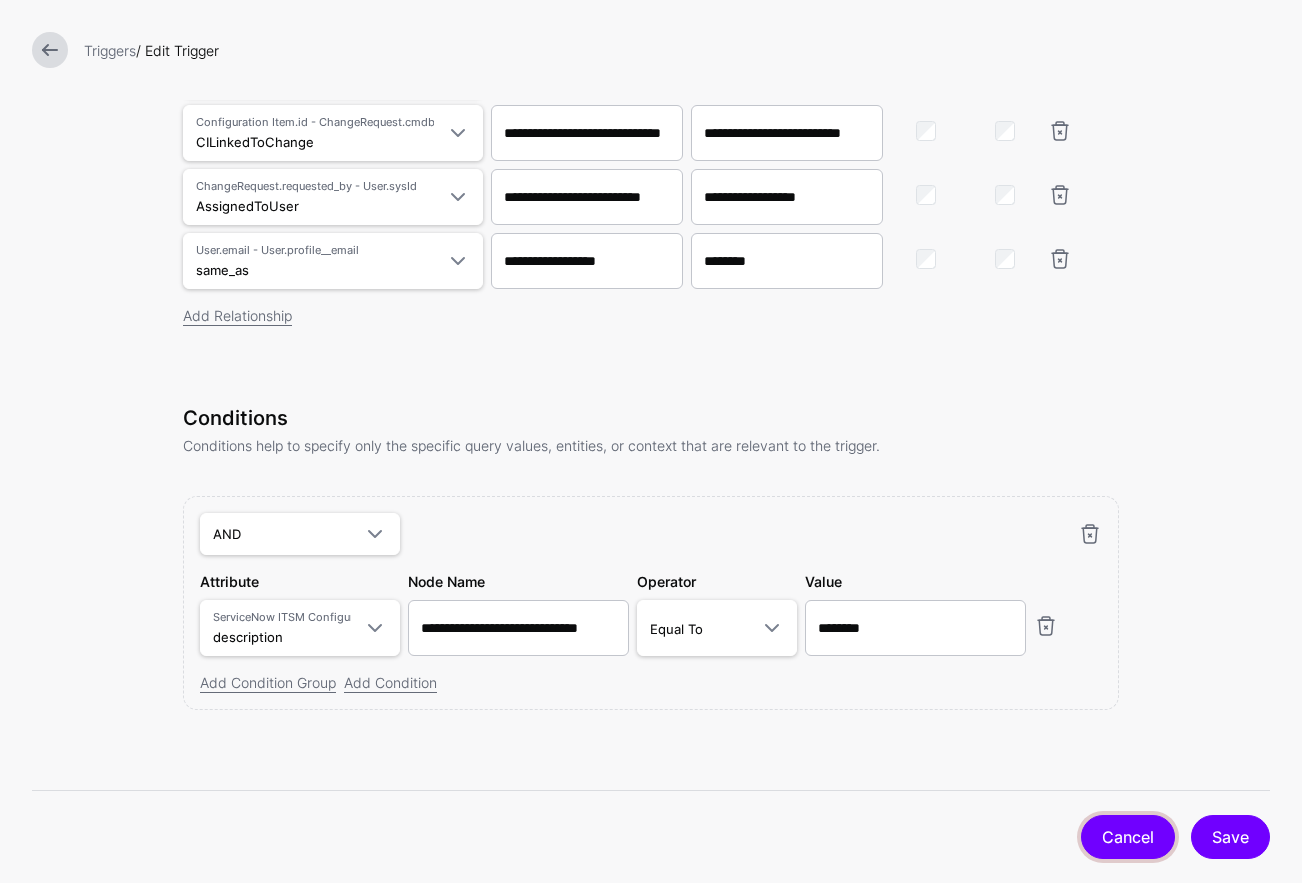 click on "Cancel" at bounding box center [1128, 837] 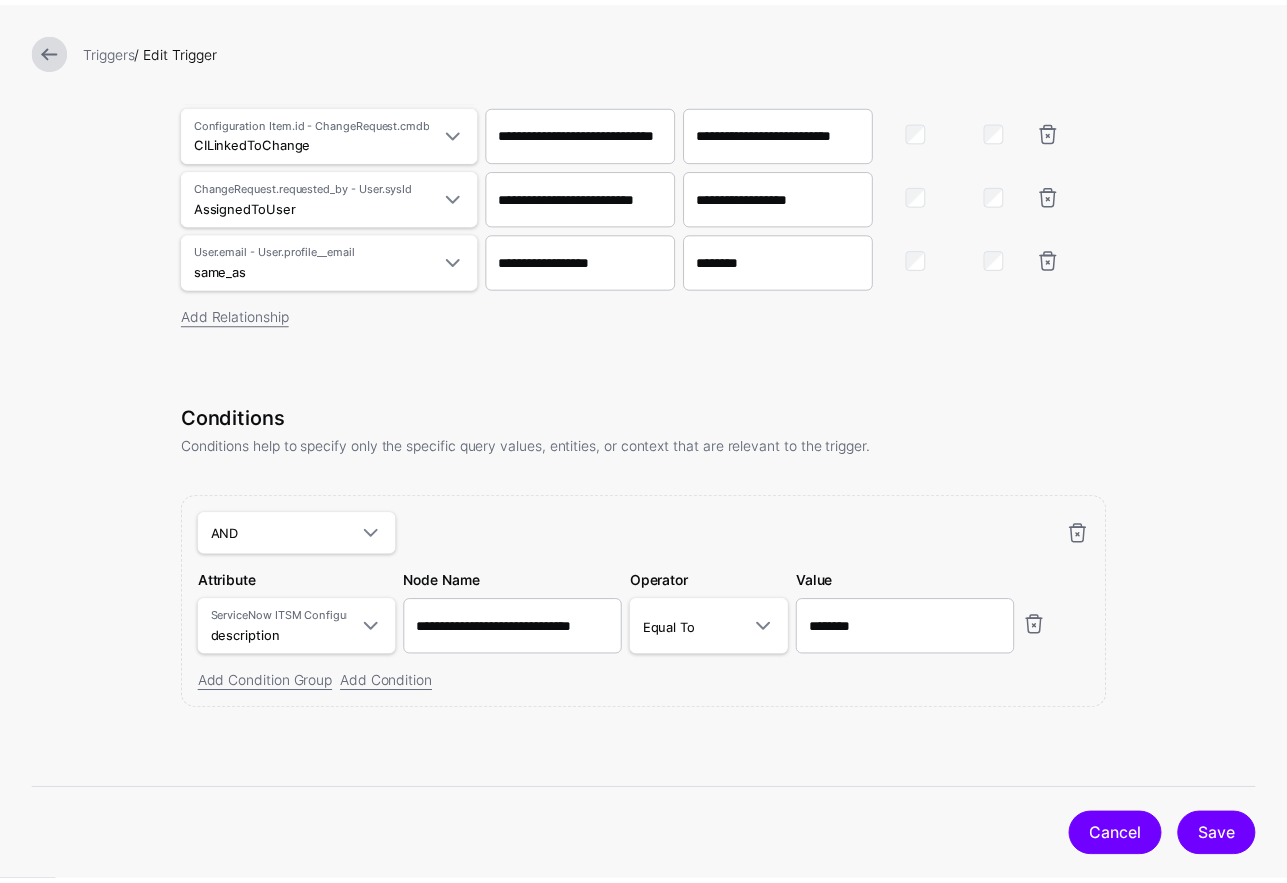 scroll, scrollTop: 0, scrollLeft: 0, axis: both 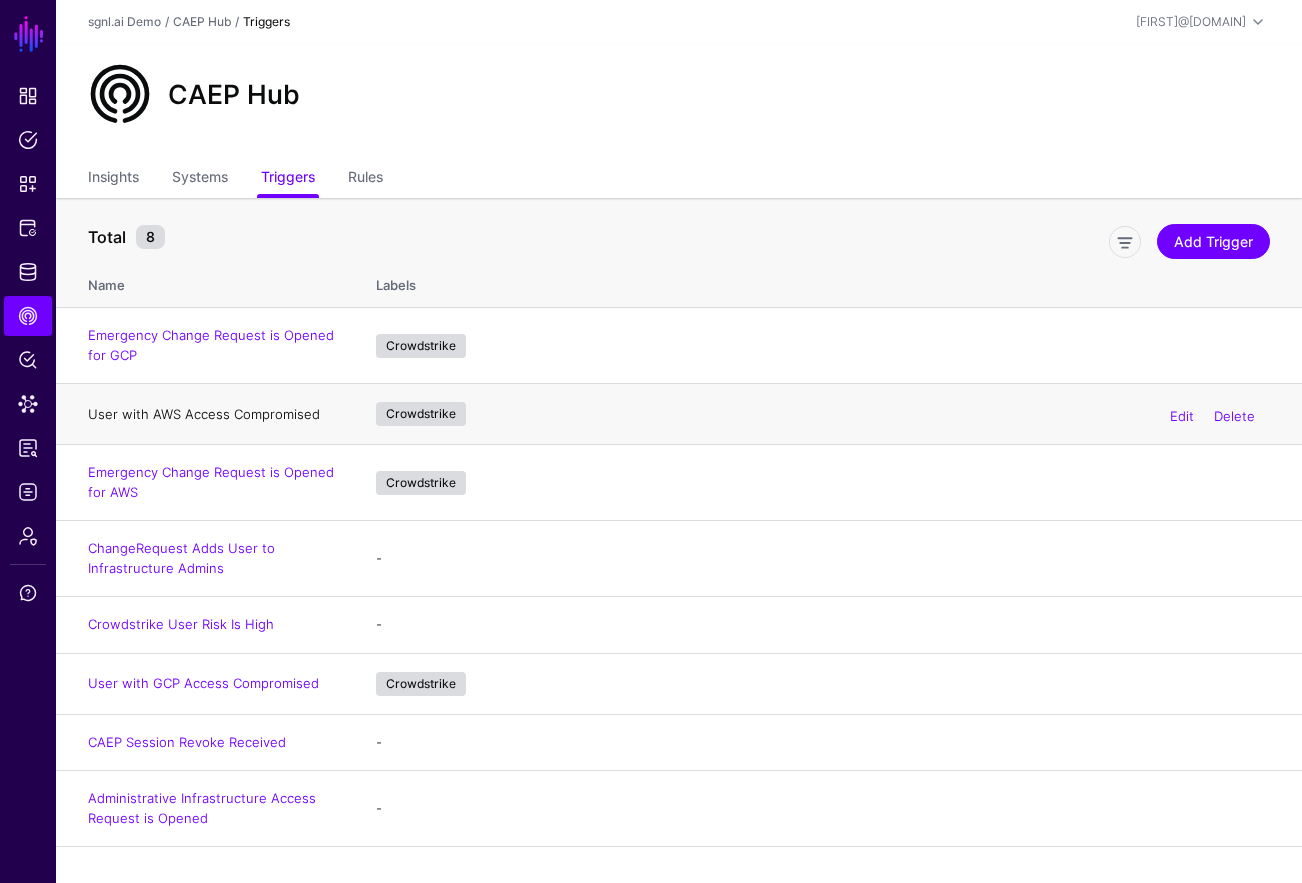 click on "User with AWS Access Compromised" 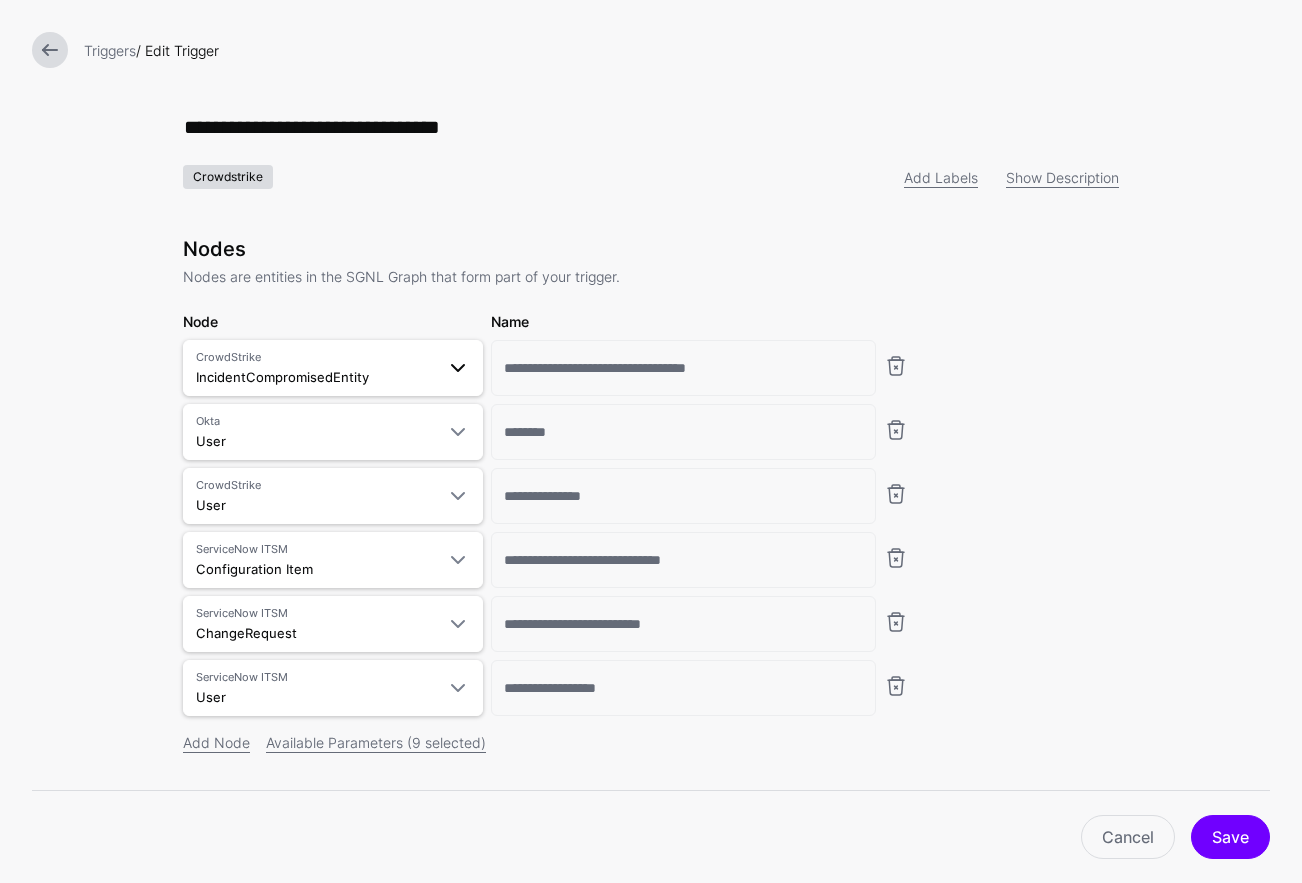 drag, startPoint x: 789, startPoint y: 378, endPoint x: 459, endPoint y: 365, distance: 330.25595 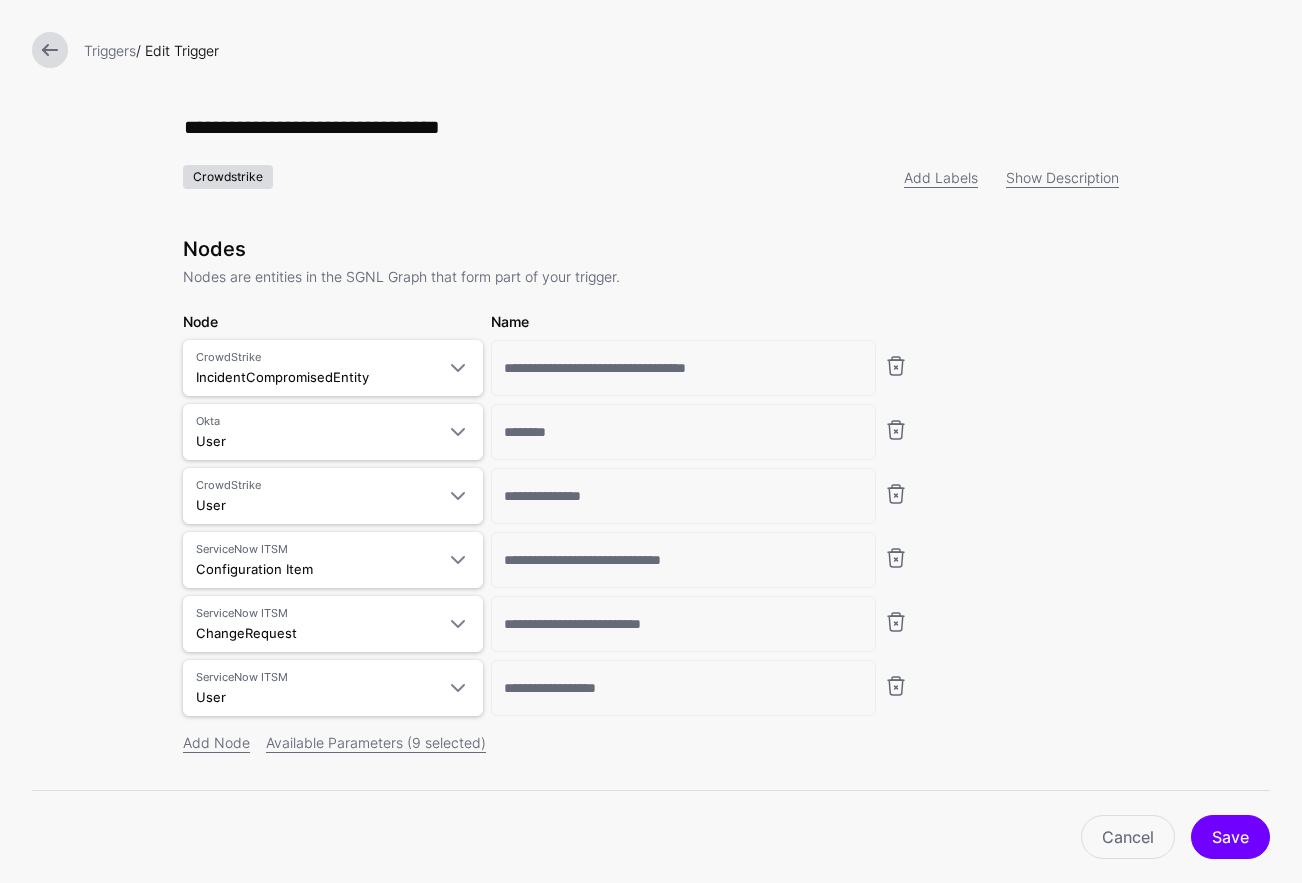 click at bounding box center (50, 50) 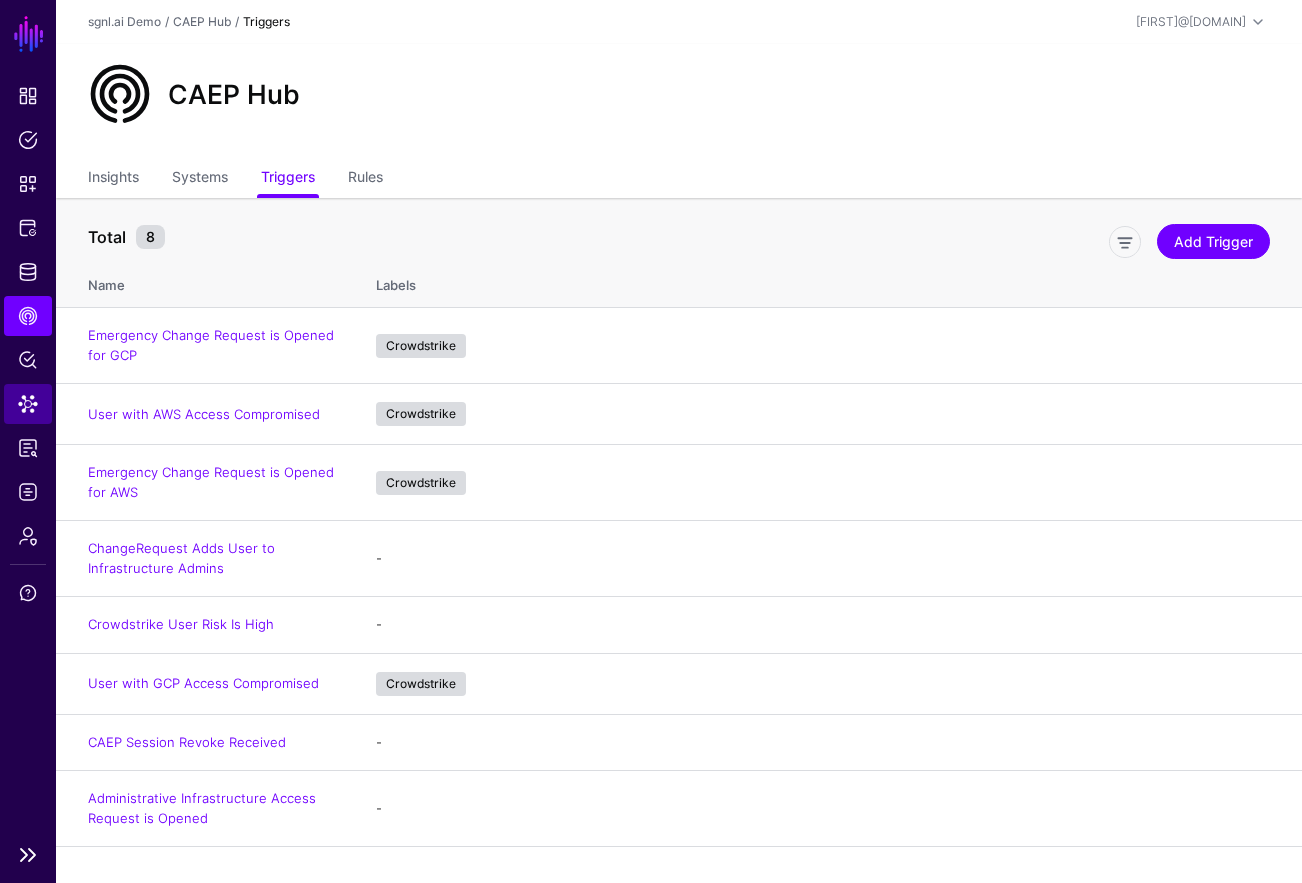 click on "Data Lens" 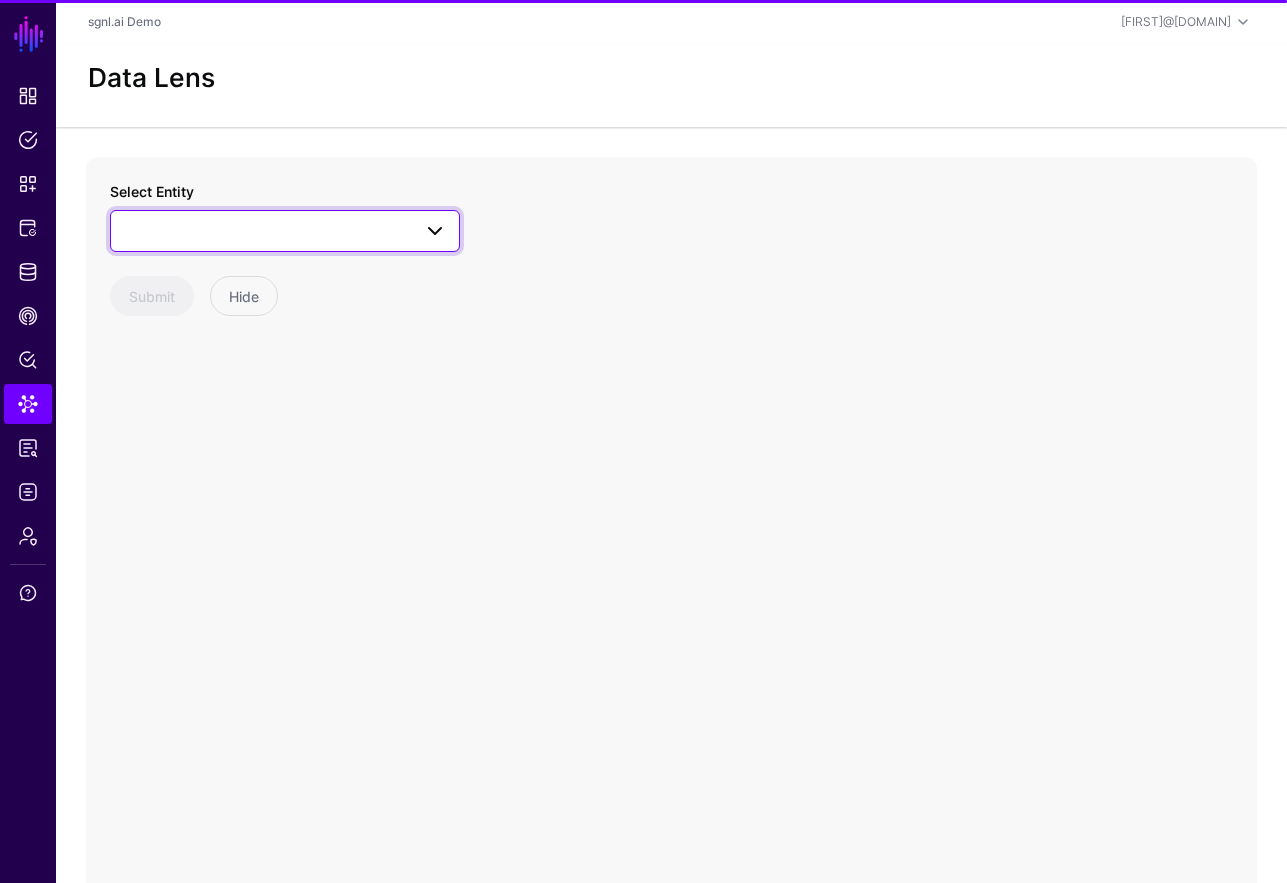 click at bounding box center [285, 231] 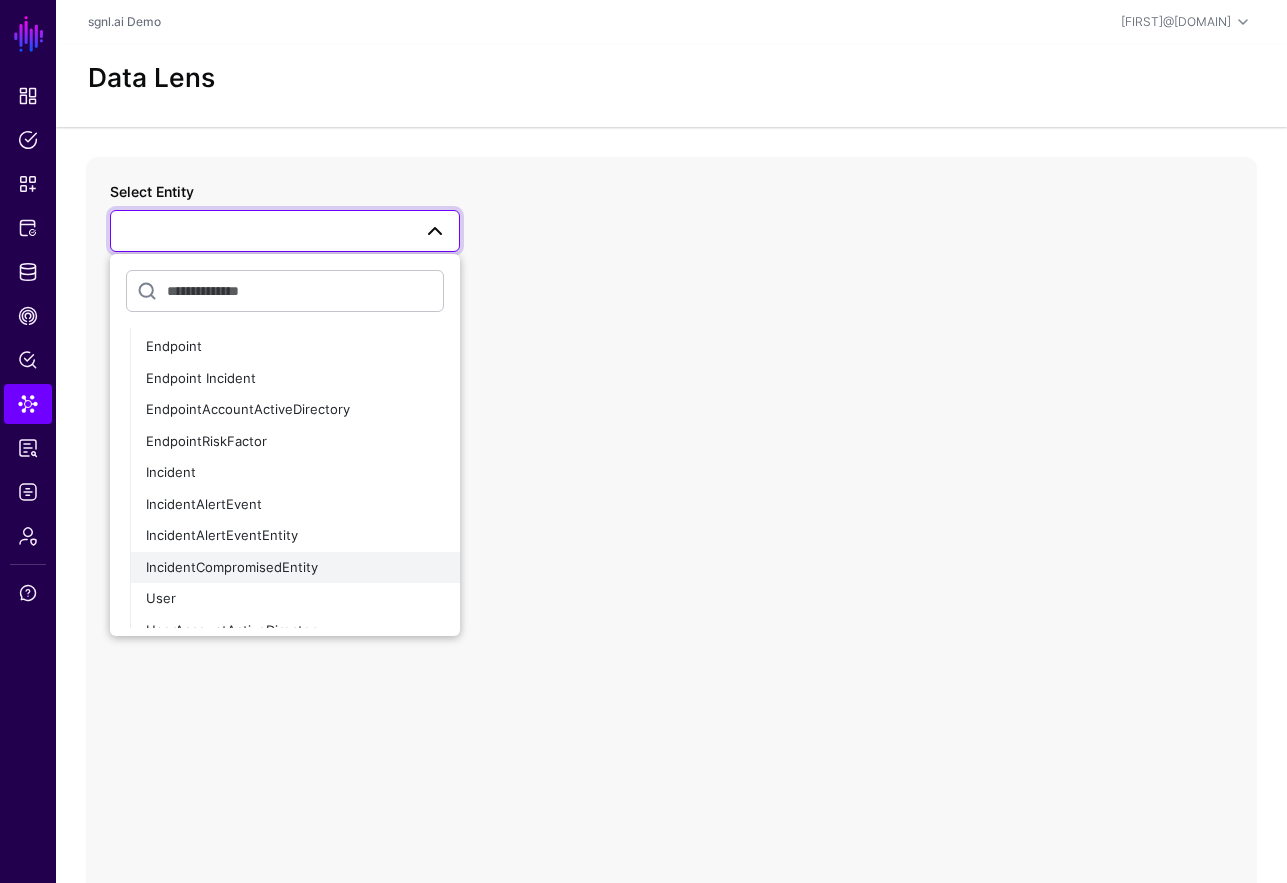 scroll, scrollTop: 518, scrollLeft: 0, axis: vertical 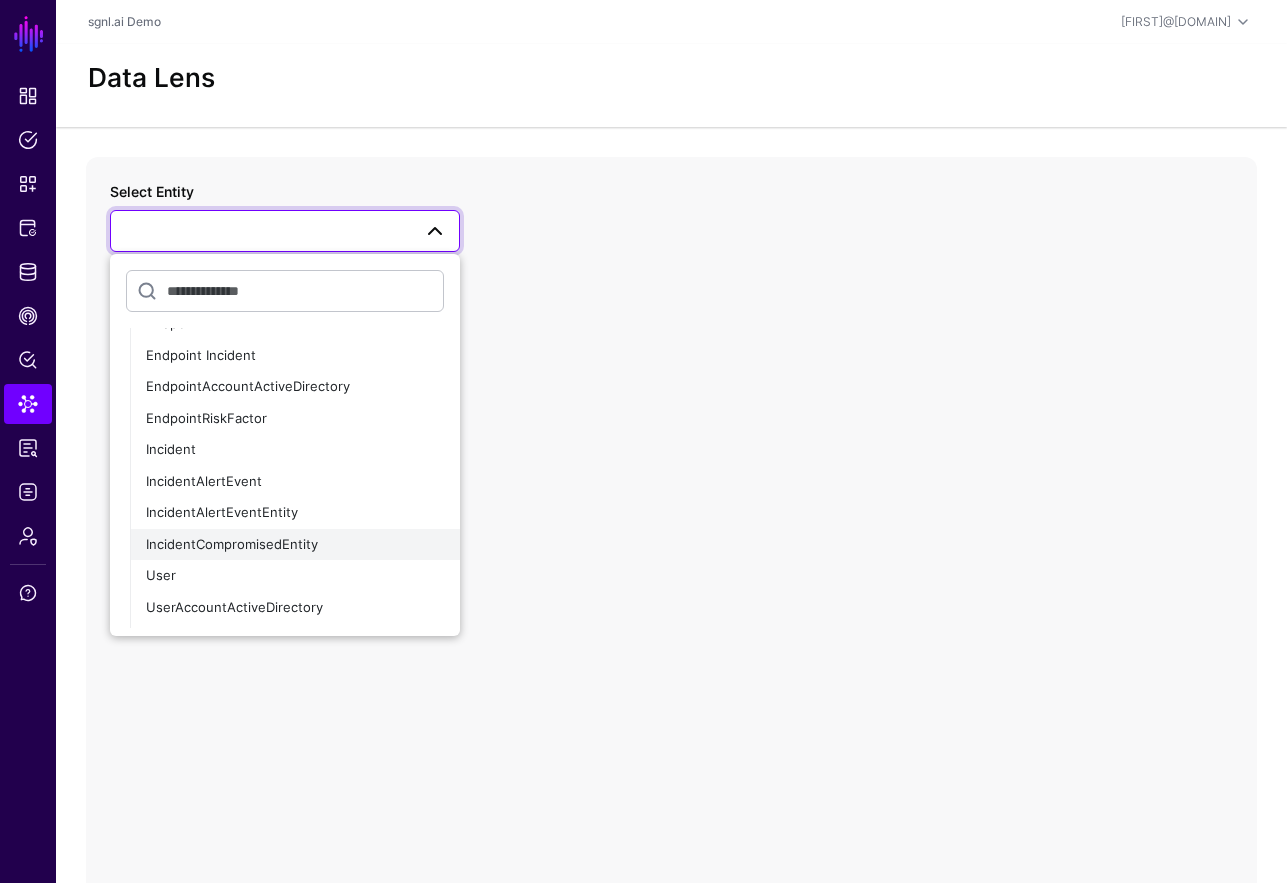 click on "IncidentCompromisedEntity" 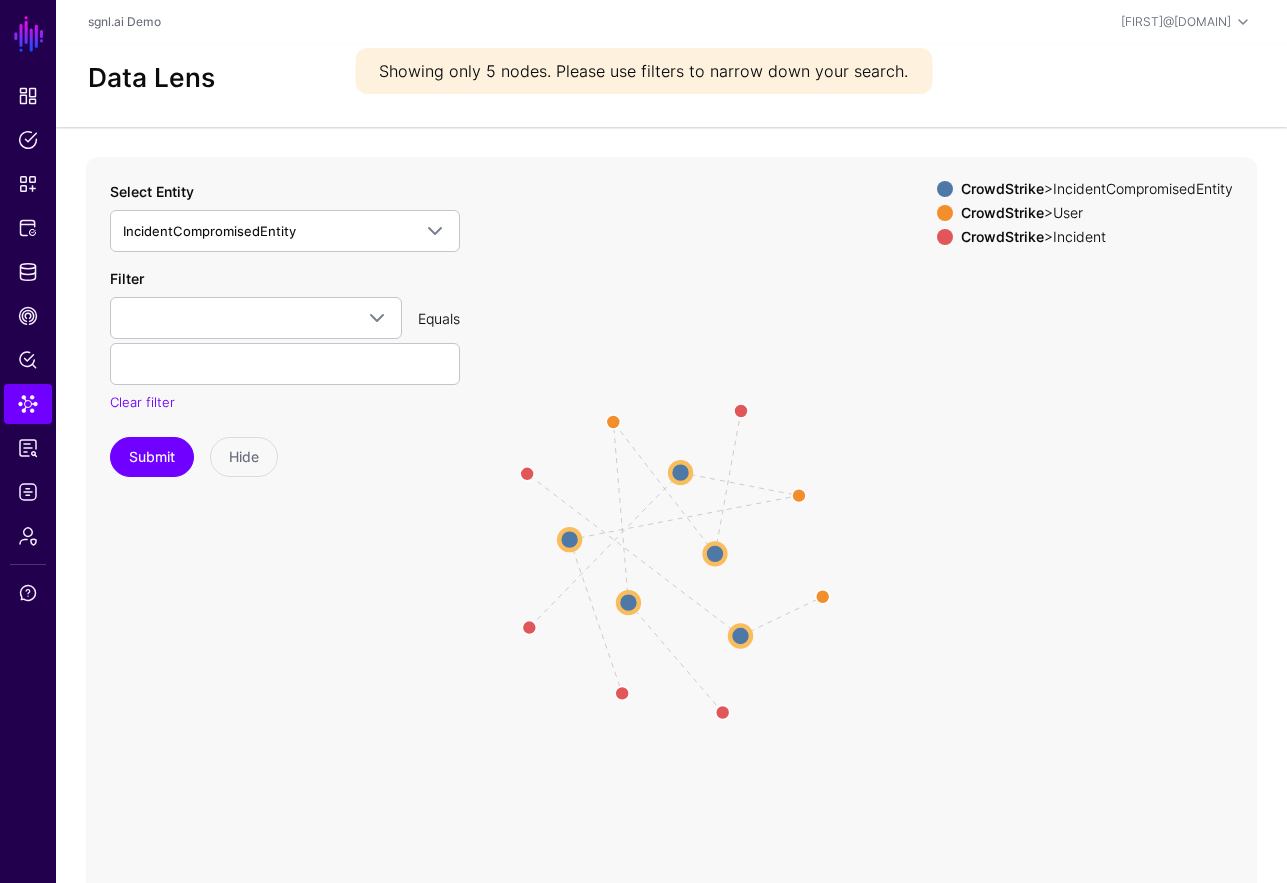 click 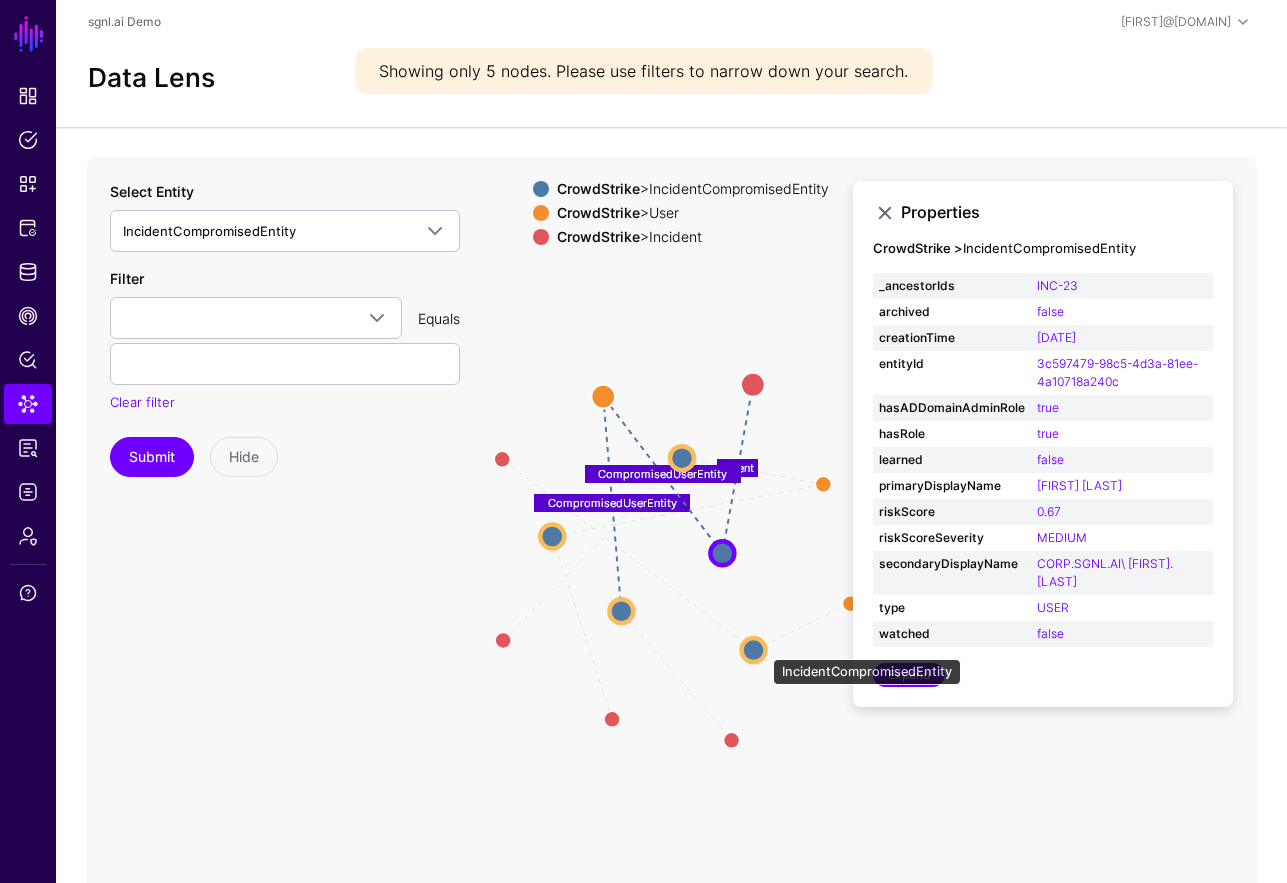 click 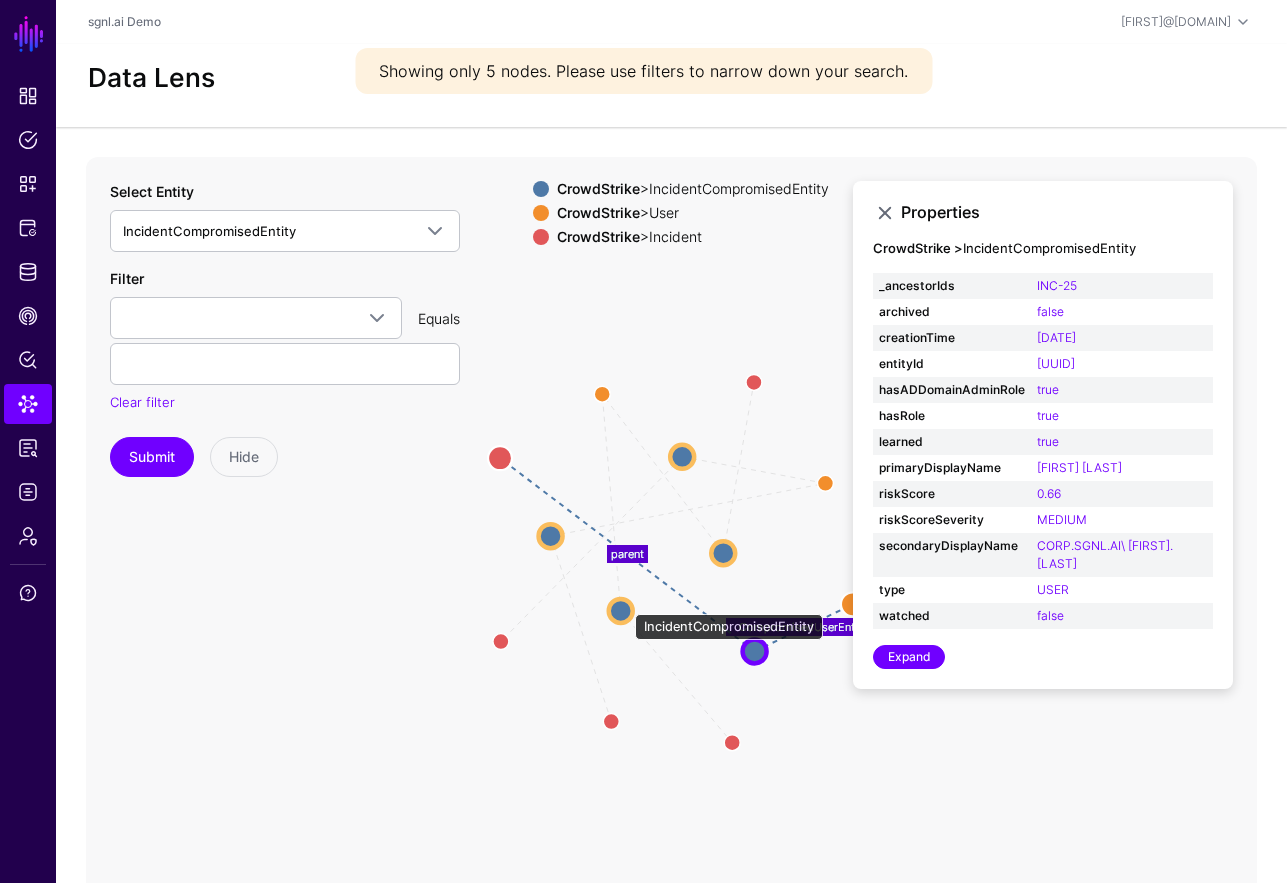 click 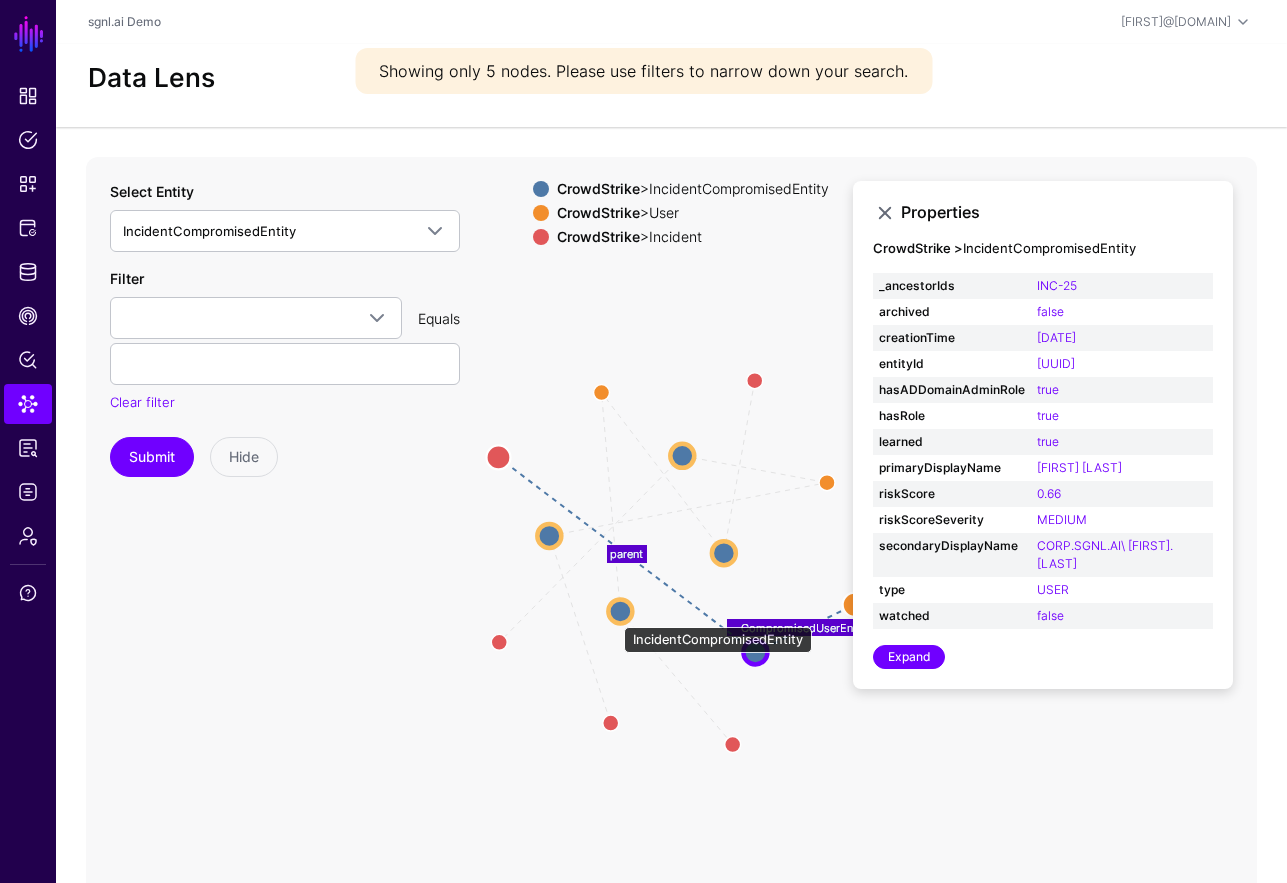 click 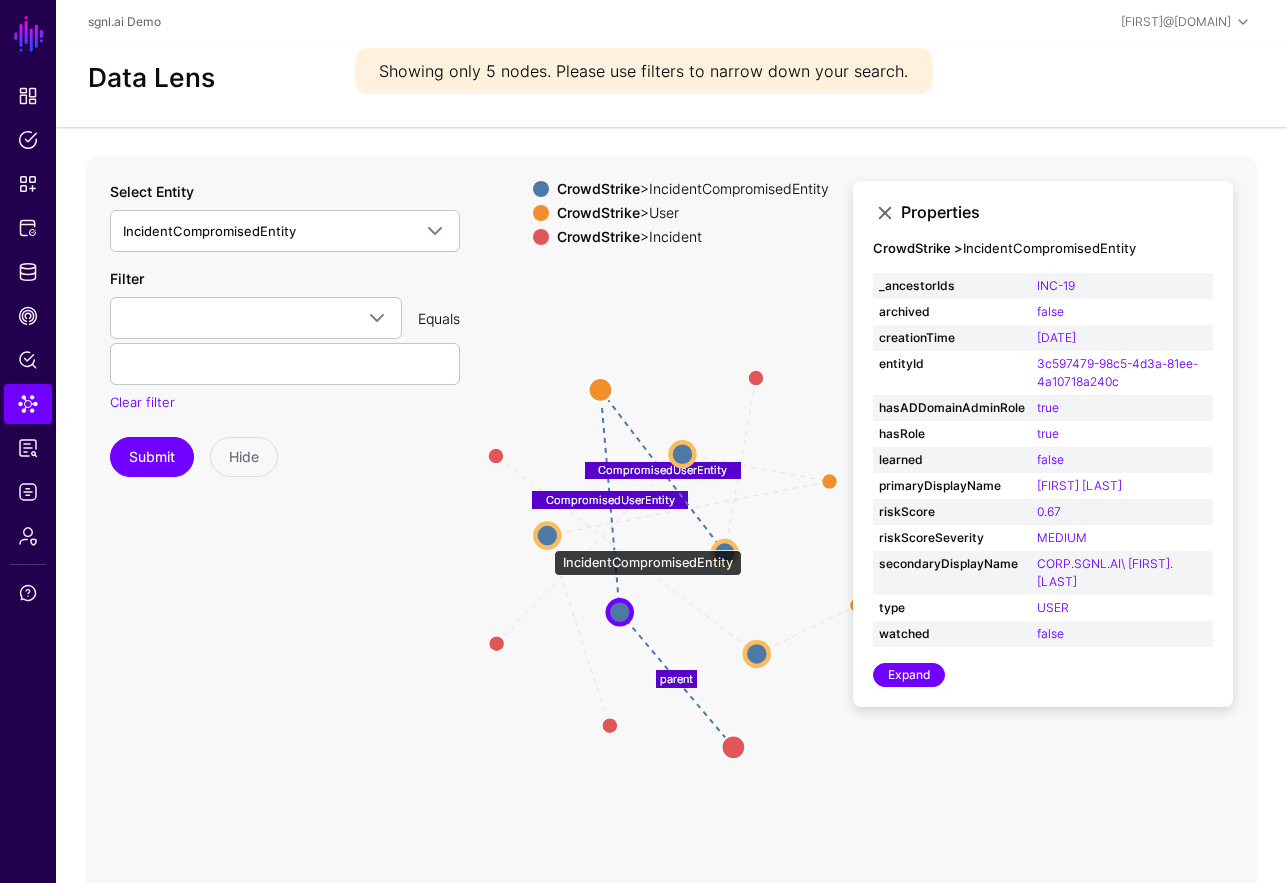 click 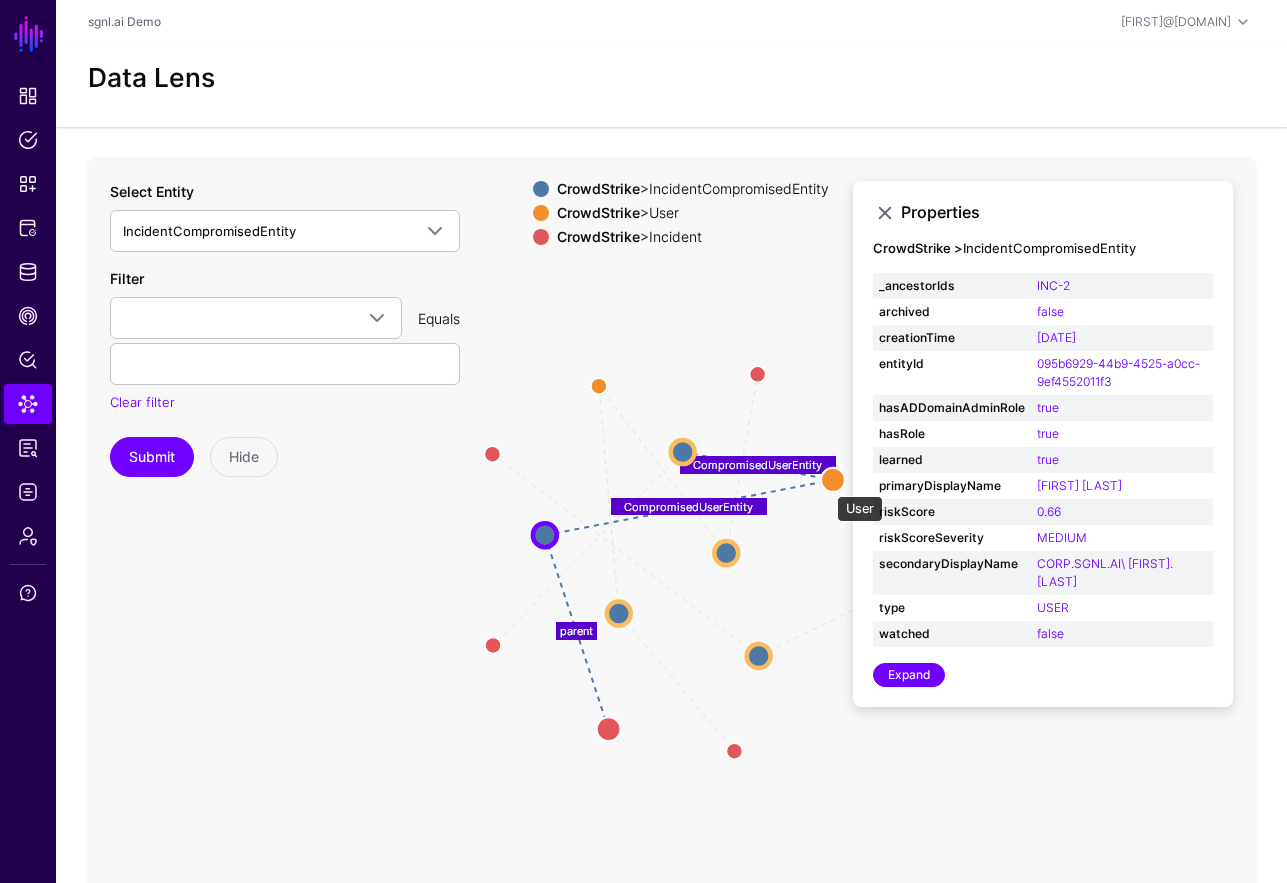 click 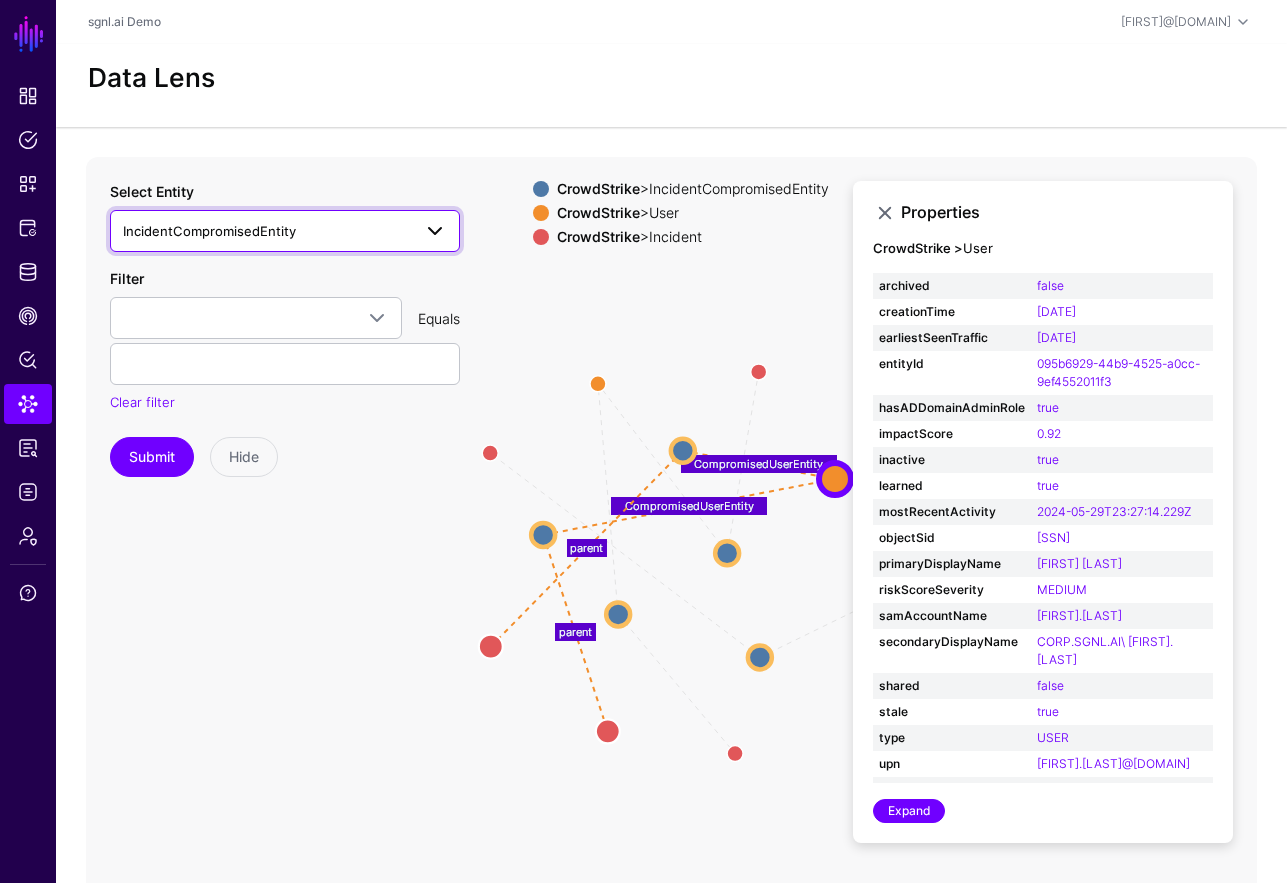 click on "IncidentCompromisedEntity" at bounding box center [285, 231] 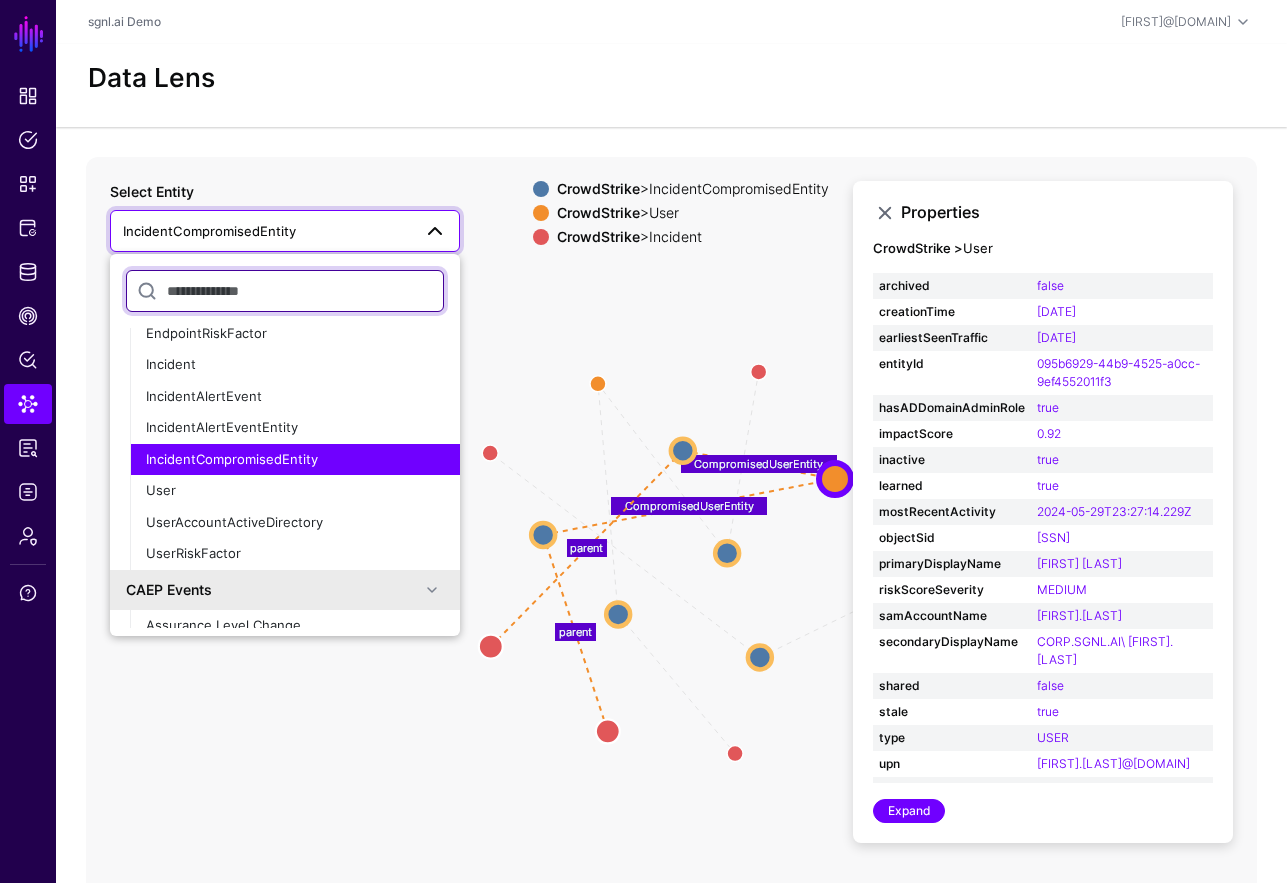 scroll, scrollTop: 642, scrollLeft: 0, axis: vertical 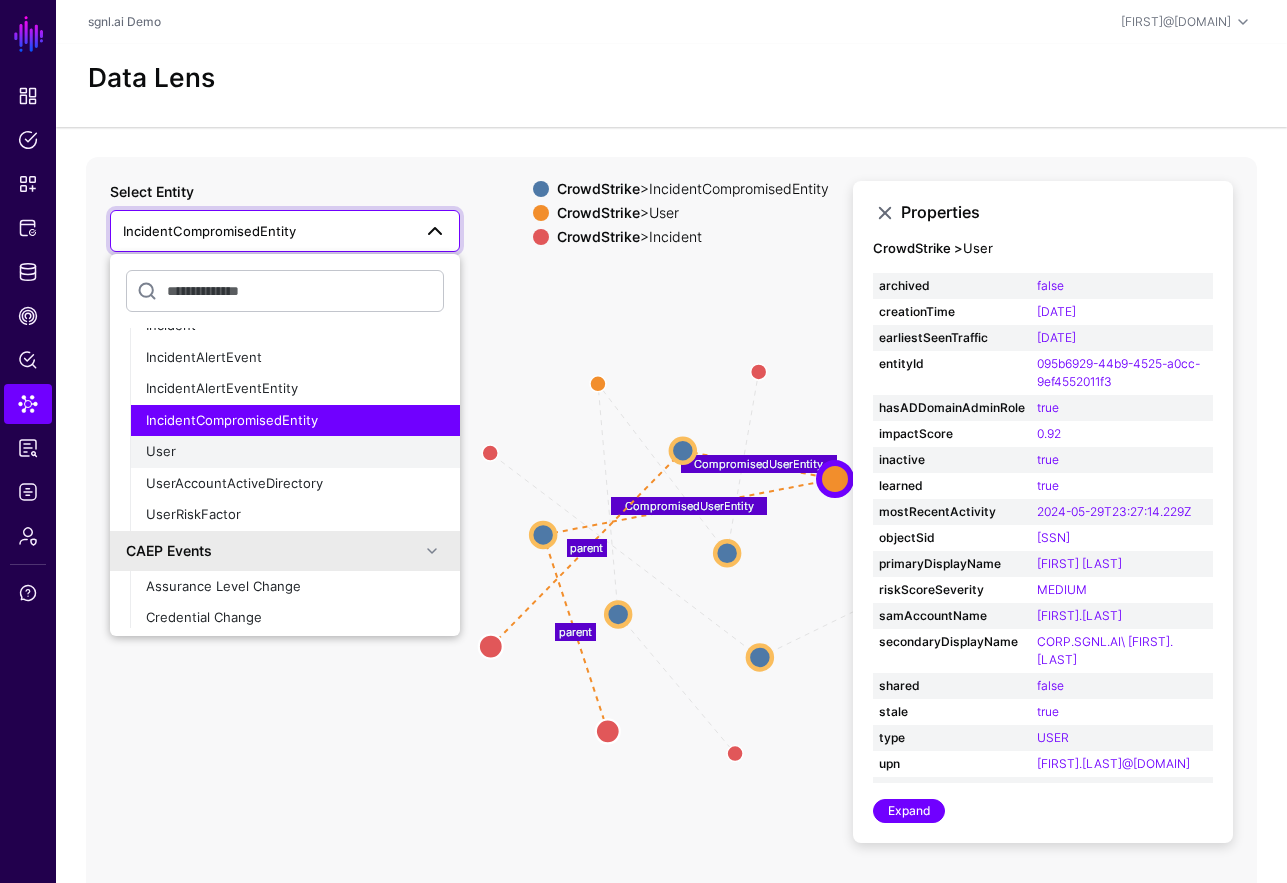click on "User" 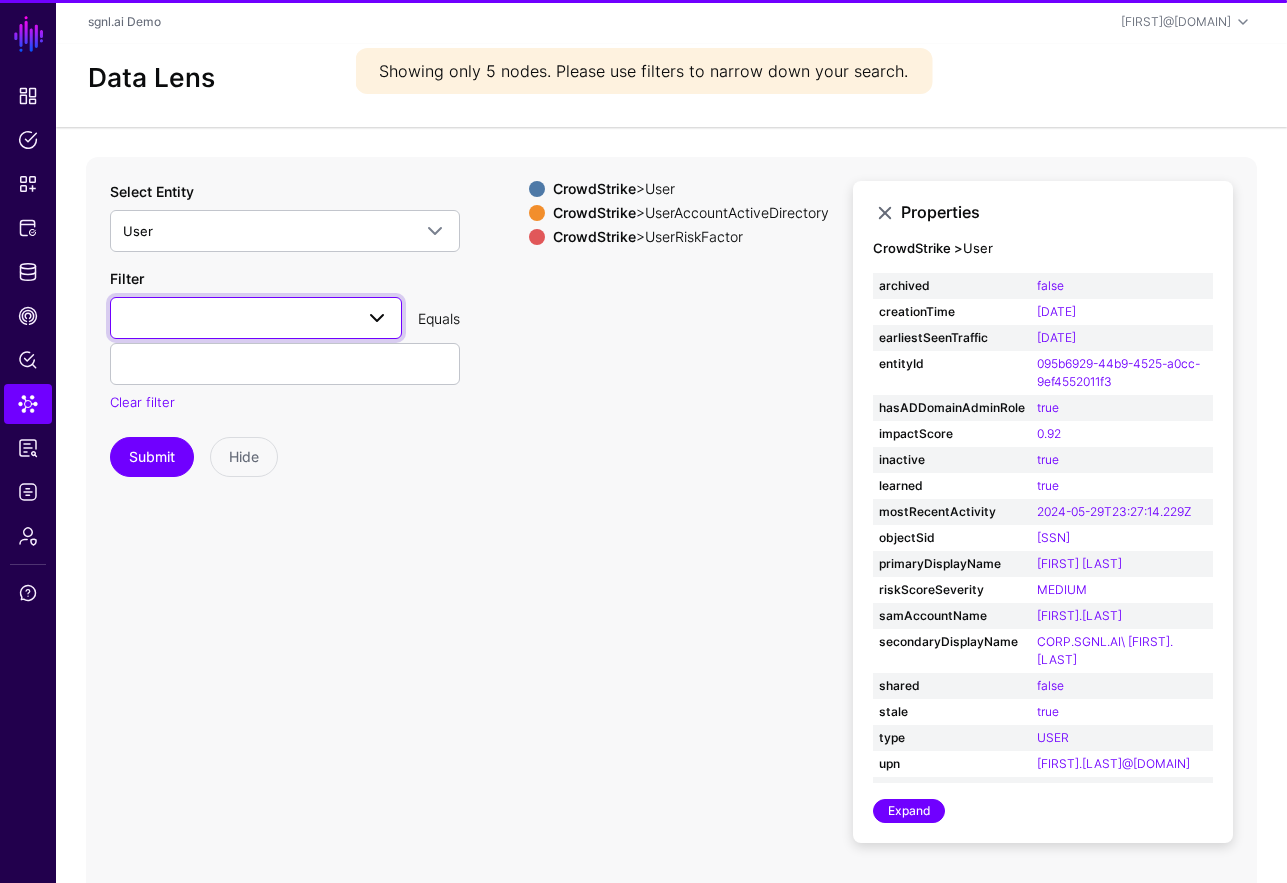 click at bounding box center (256, 318) 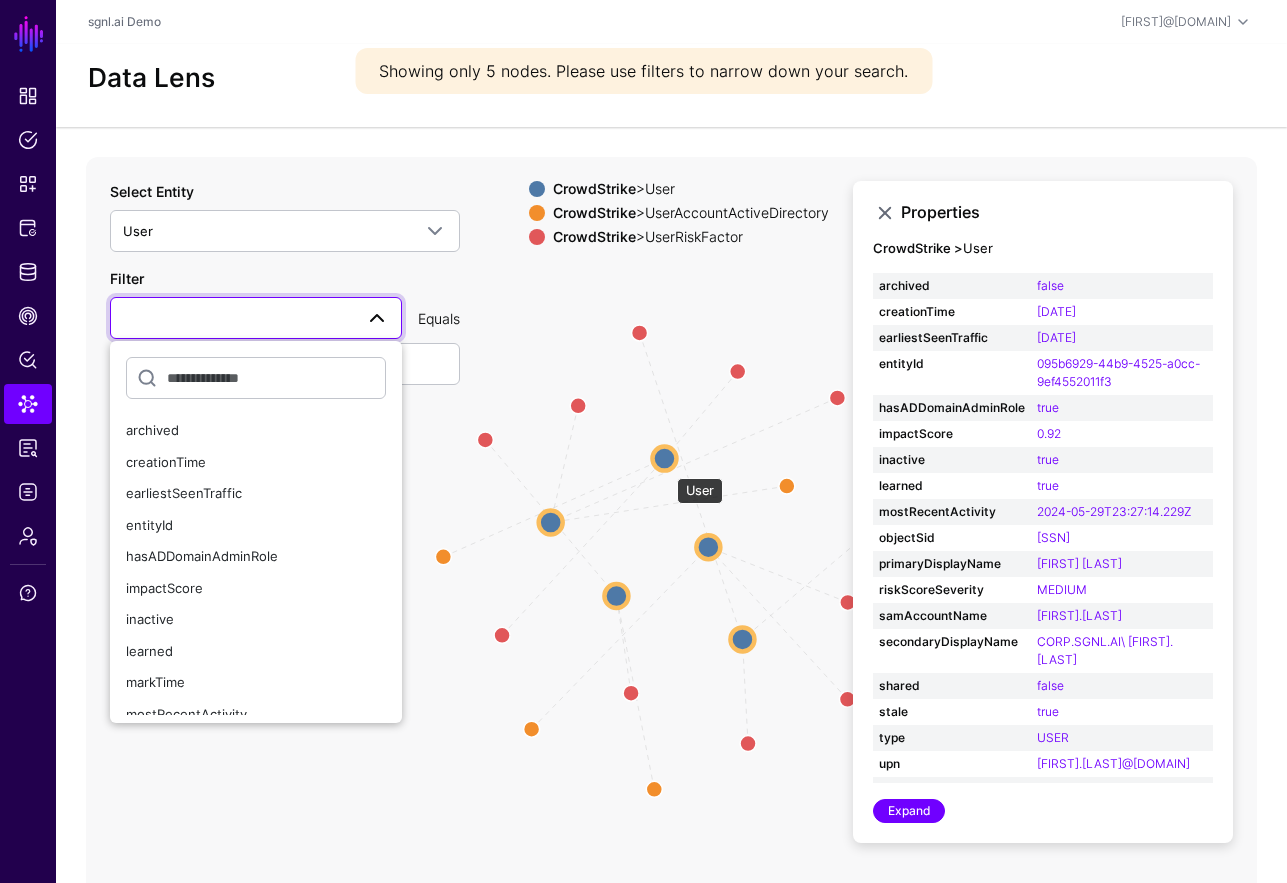 click 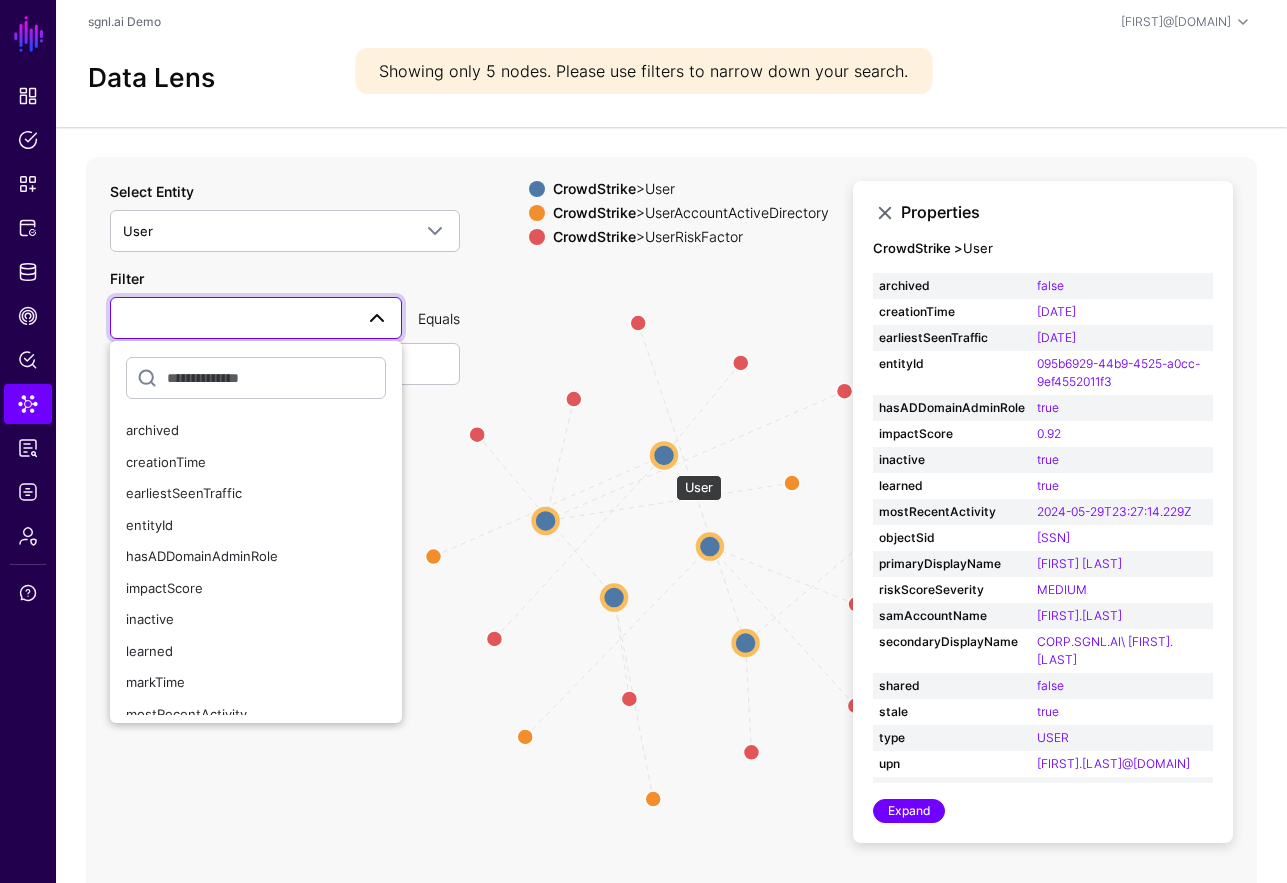 click 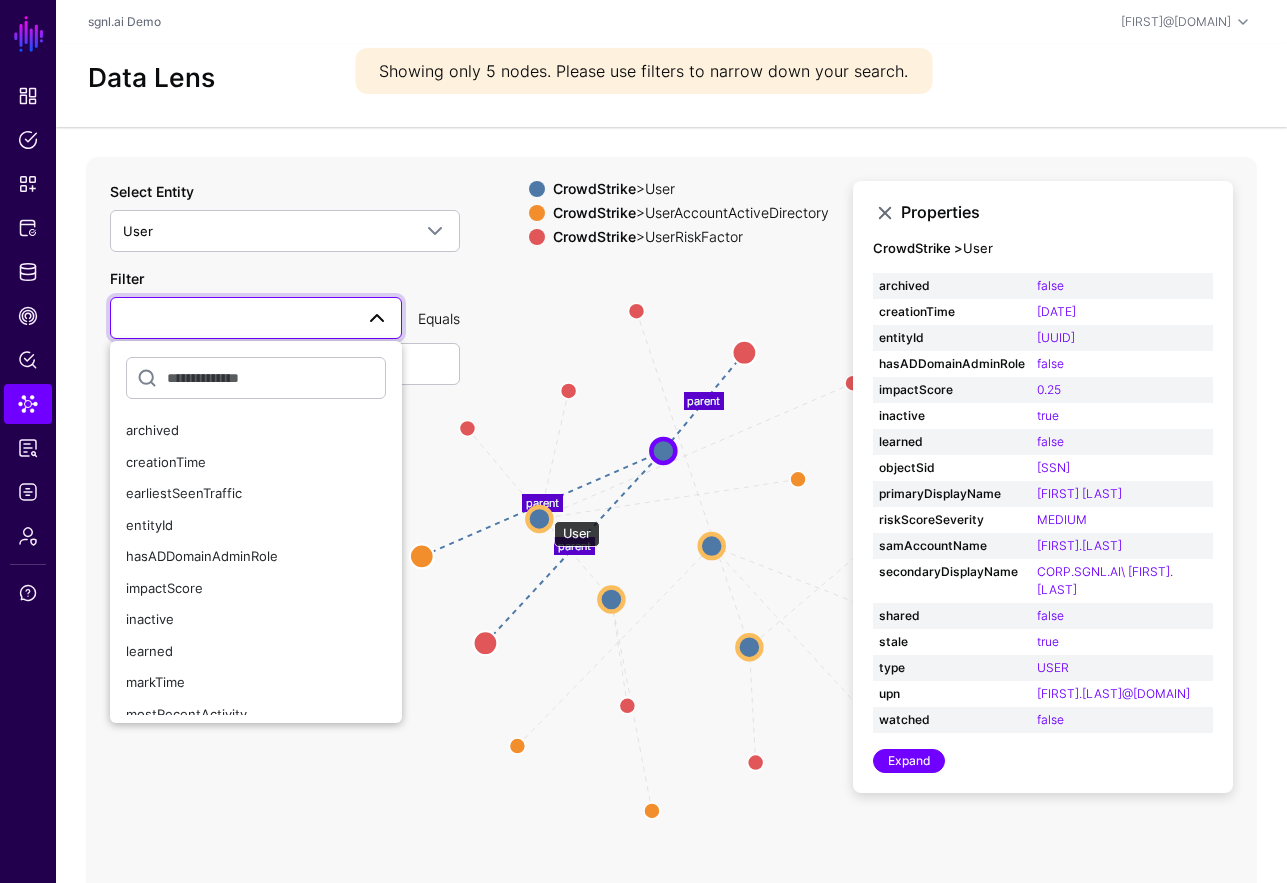 click 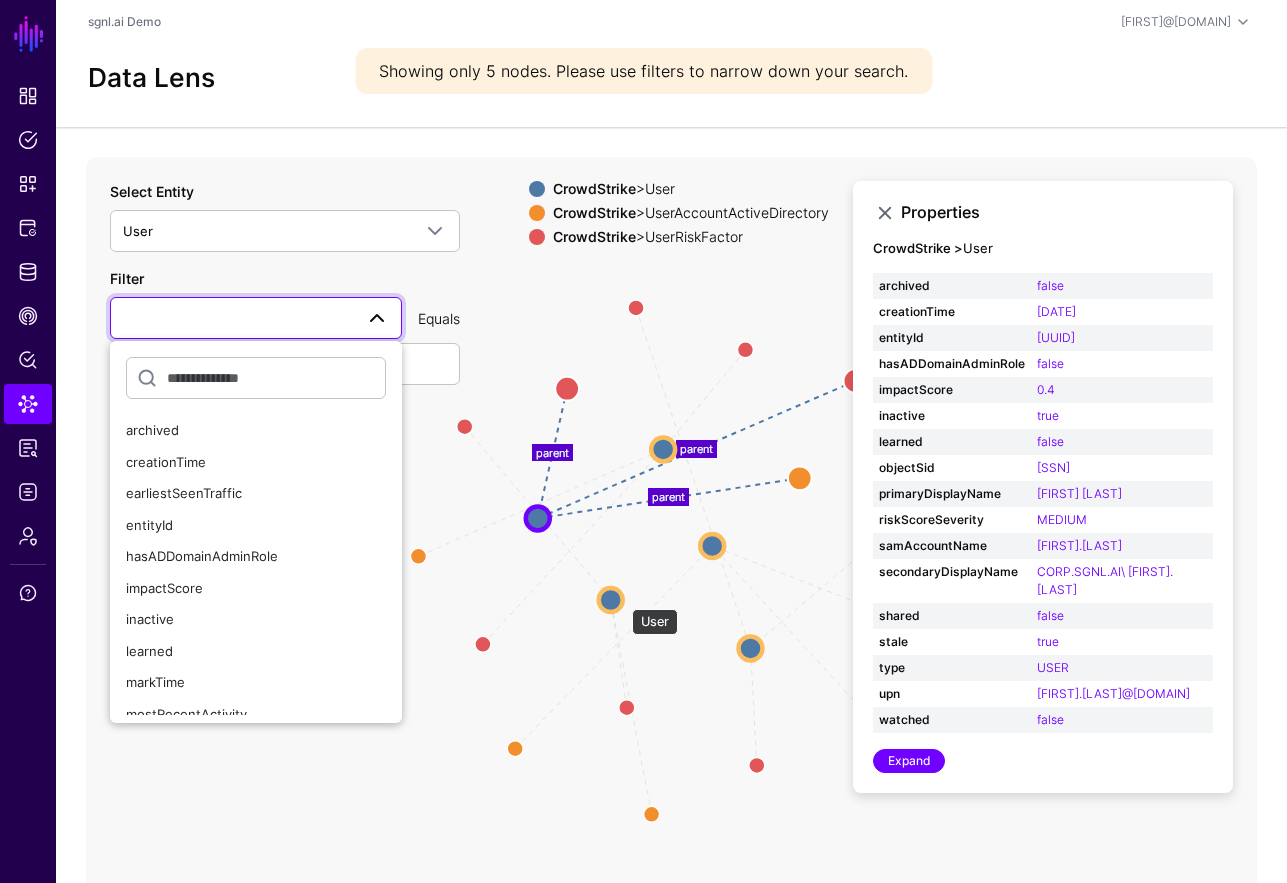 click 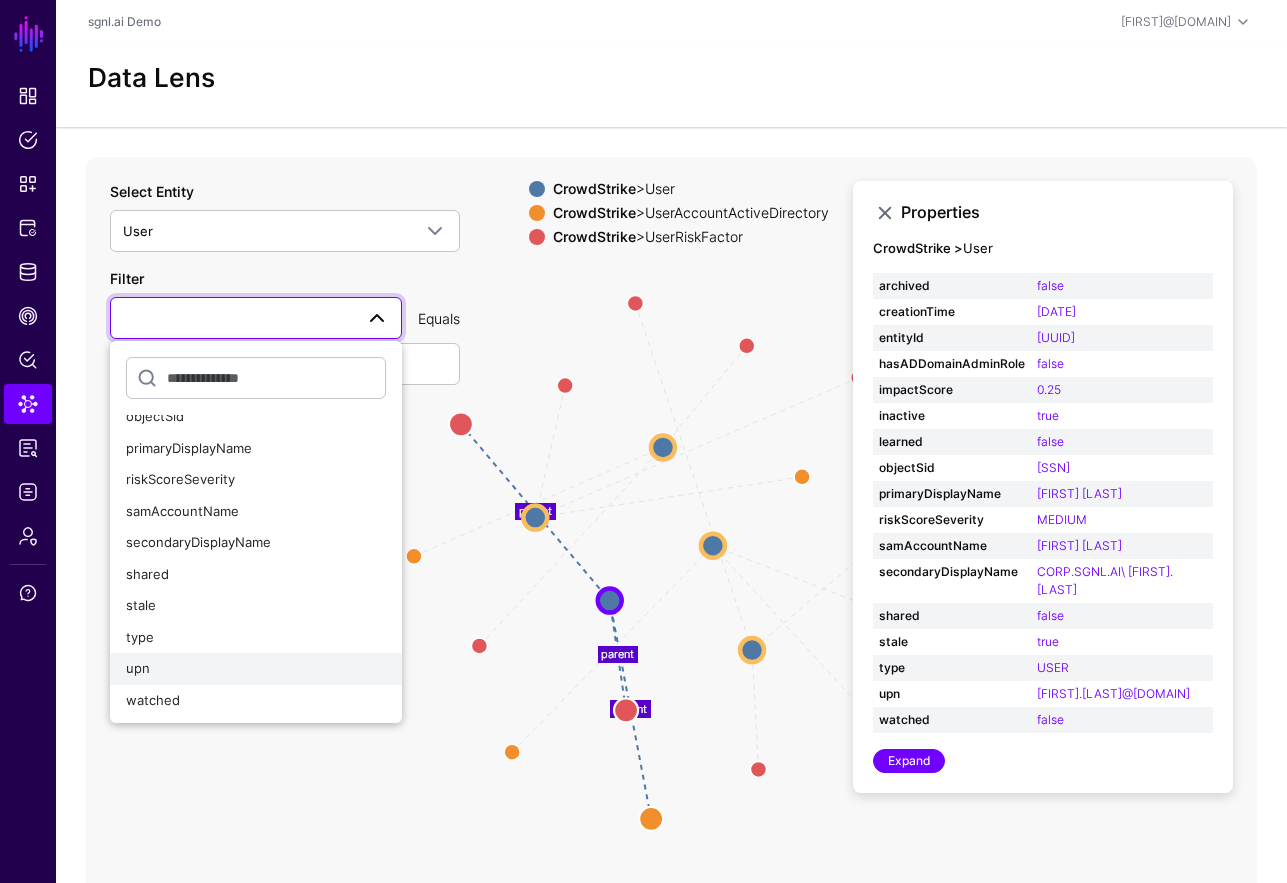 scroll, scrollTop: 330, scrollLeft: 0, axis: vertical 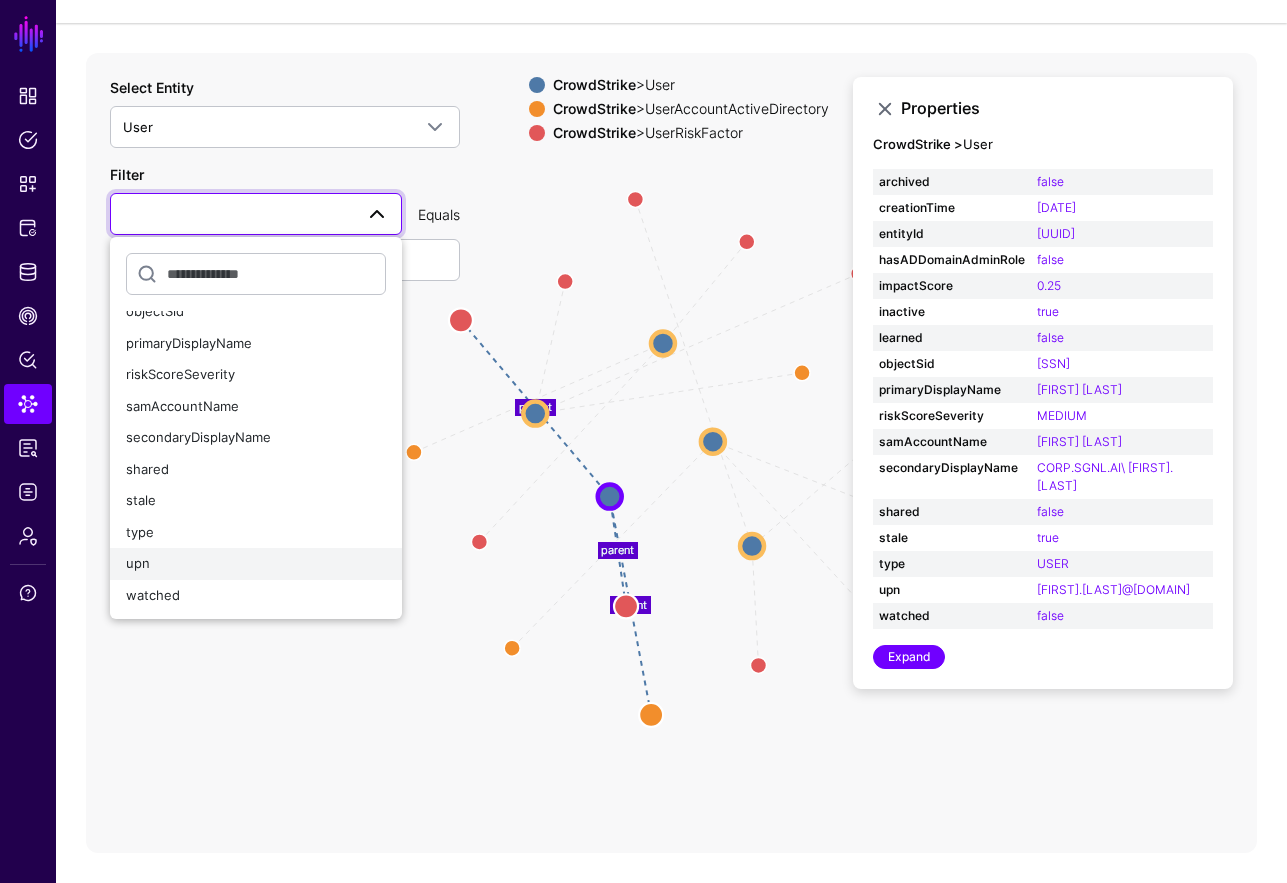 click on "upn" 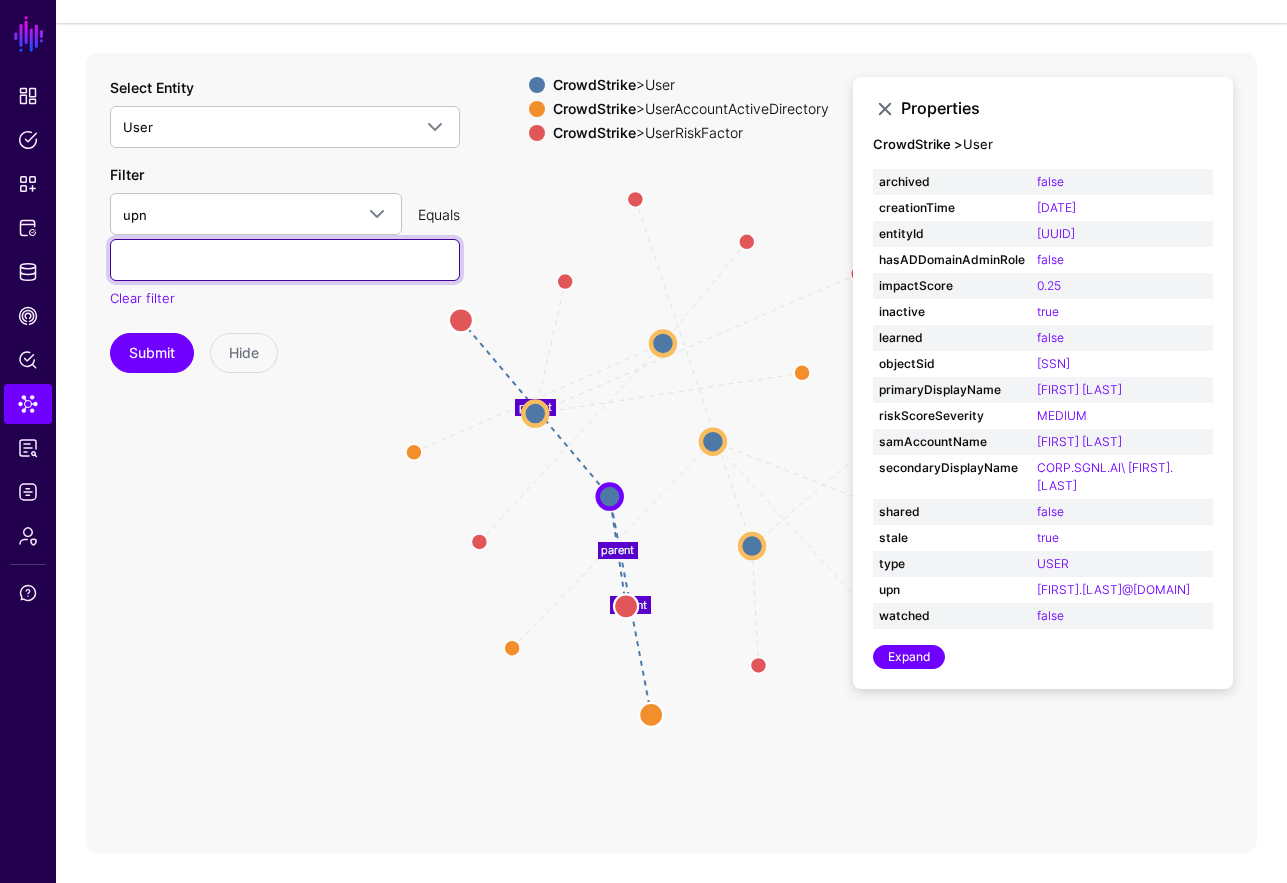 click at bounding box center [285, 260] 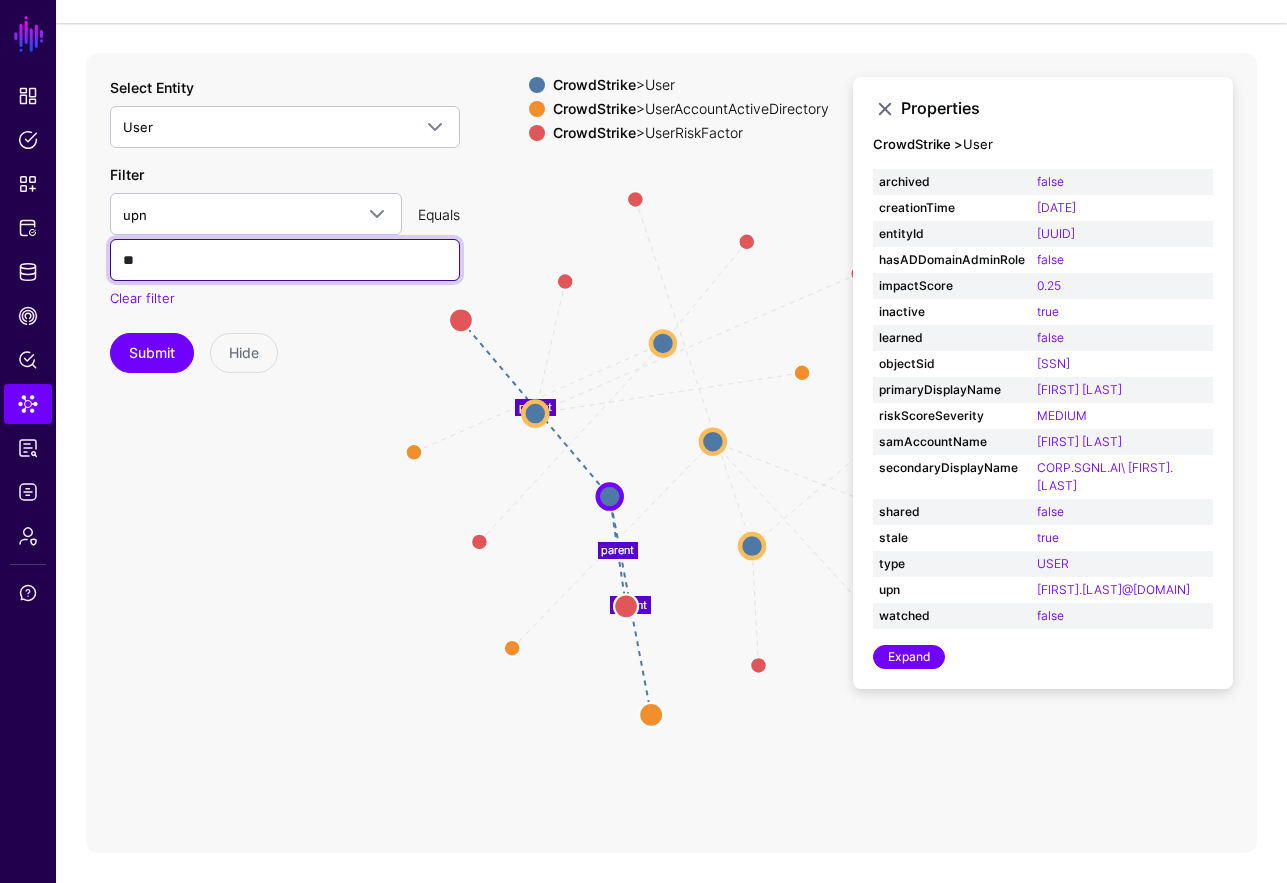 type on "**********" 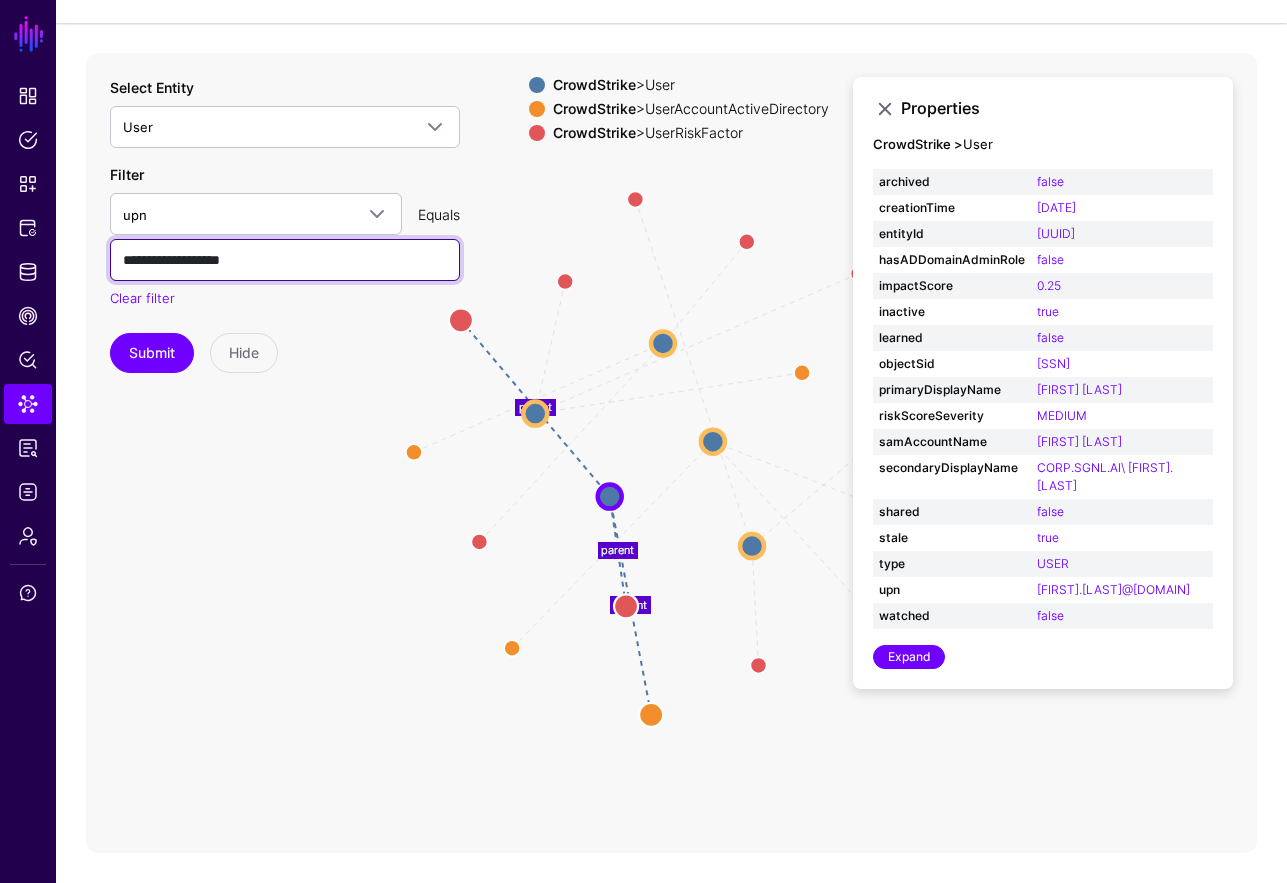 click on "Submit" 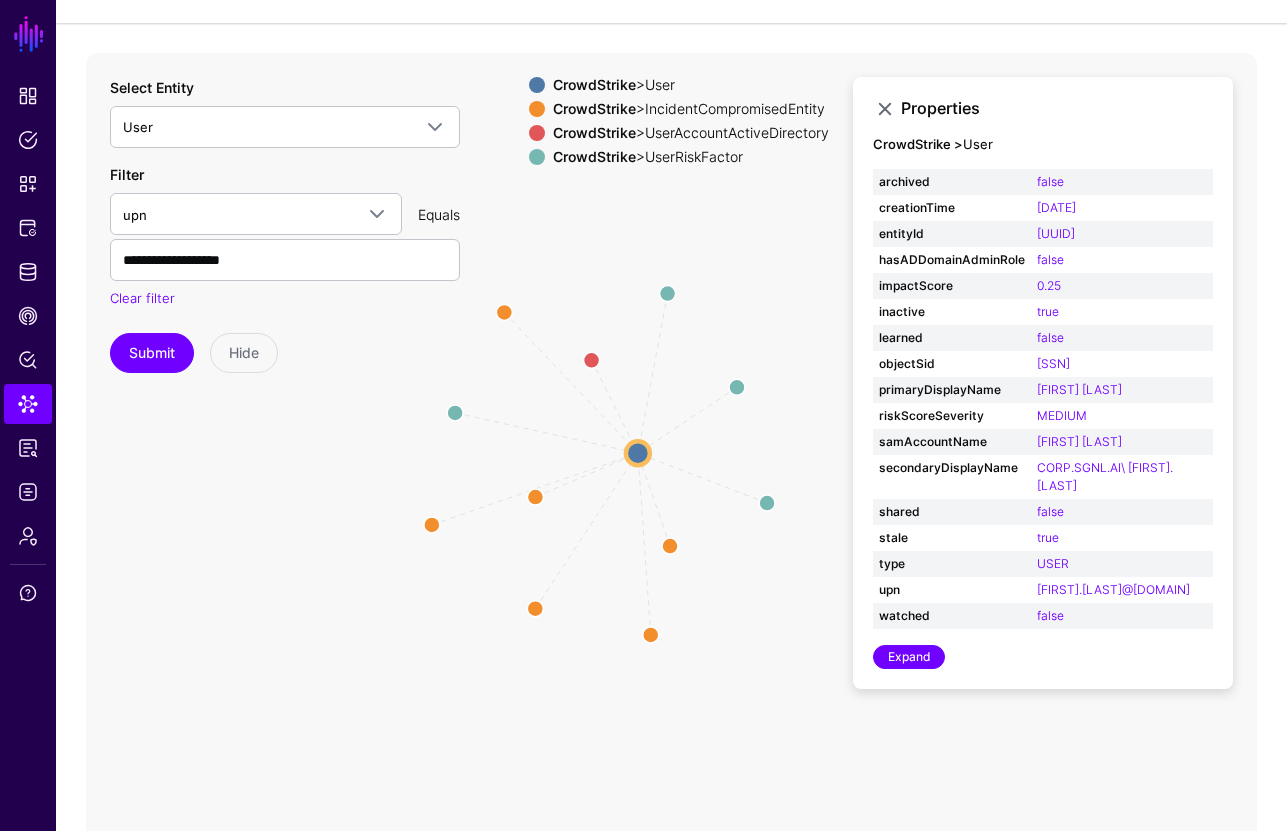 drag, startPoint x: 664, startPoint y: 608, endPoint x: 581, endPoint y: 627, distance: 85.146935 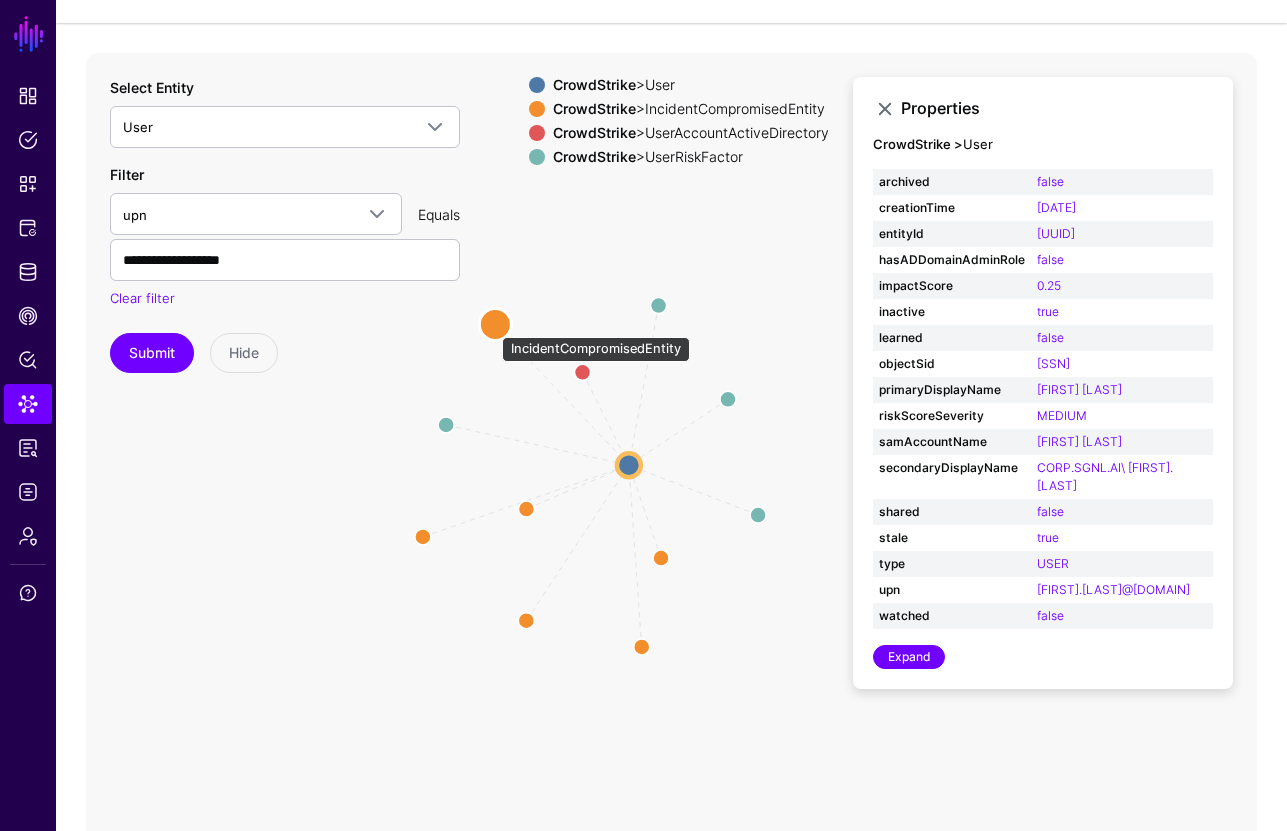 click 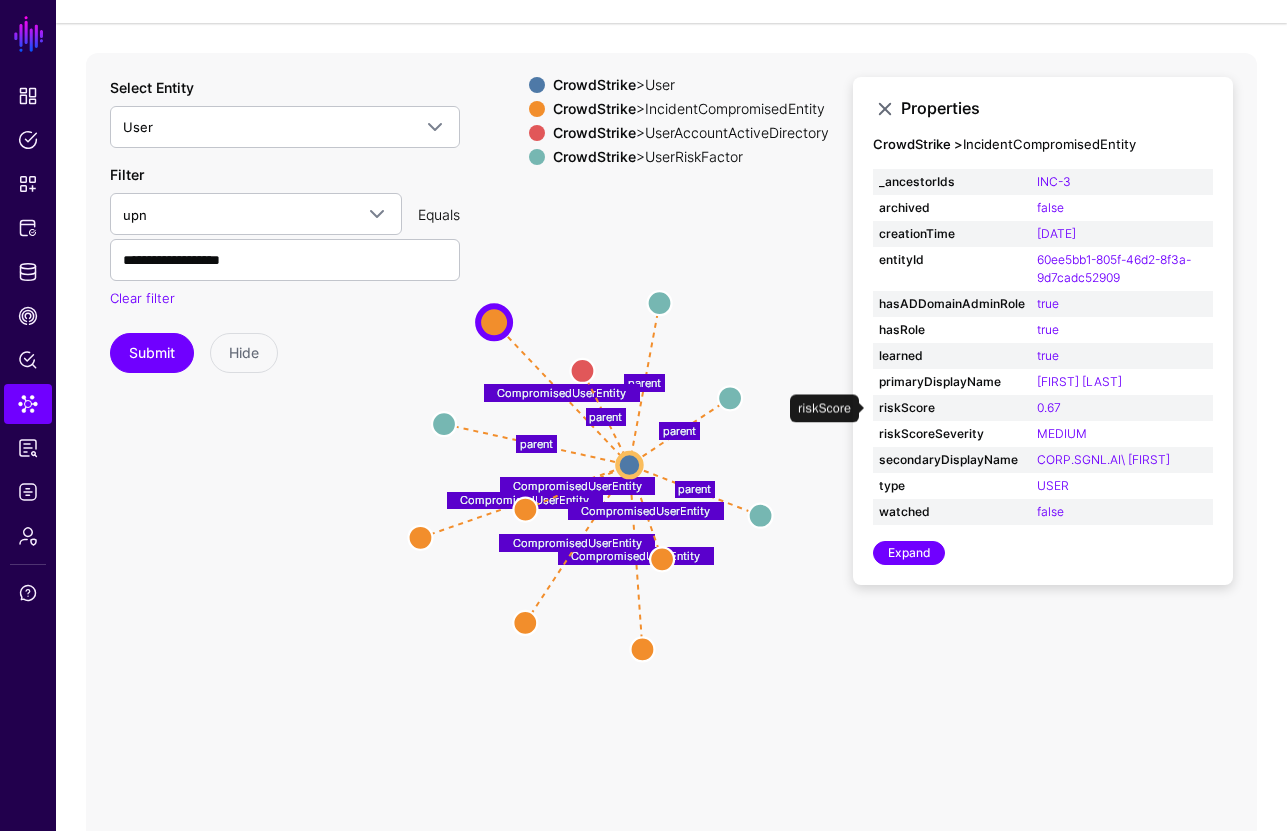 drag, startPoint x: 1114, startPoint y: 394, endPoint x: 1072, endPoint y: 414, distance: 46.518814 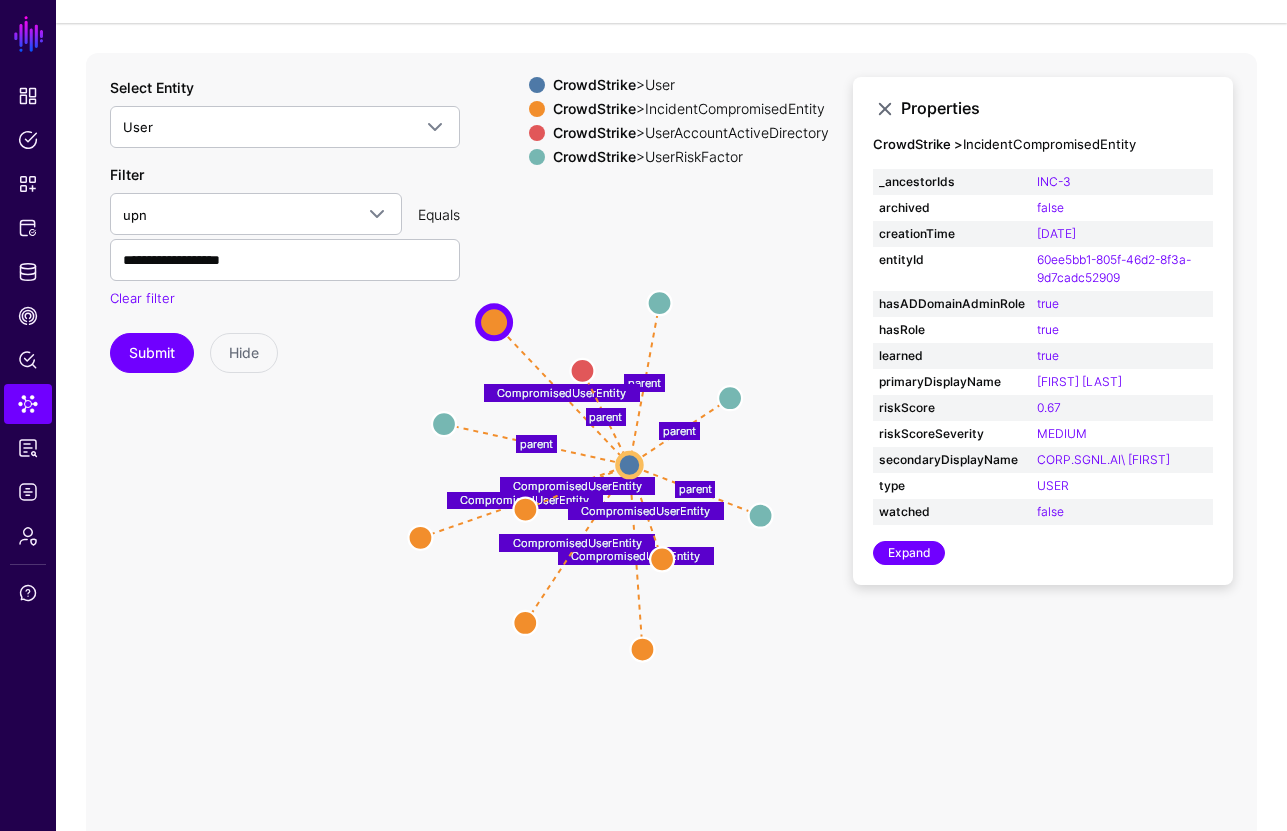 click on "CompromisedUserEntity parent CompromisedUserEntity parent CompromisedUserEntity CompromisedUserEntity parent parent CompromisedUserEntity parent CompromisedUserEntity IncidentCompromisedEntity IncidentCompromisedEntity UserRiskFactor UserRiskFactor IncidentCompromisedEntity IncidentCompromisedEntity UserRiskFactor UserRiskFactor IncidentCompromisedEntity IncidentCompromisedEntity IncidentCompromisedEntity IncidentCompromisedEntity UserRiskFactor UserRiskFactor UserRiskFactor UserRiskFactor IncidentCompromisedEntity IncidentCompromisedEntity UserAccountActiveDirectory UserAccountActiveDirectory IncidentCompromisedEntity IncidentCompromisedEntity User User" 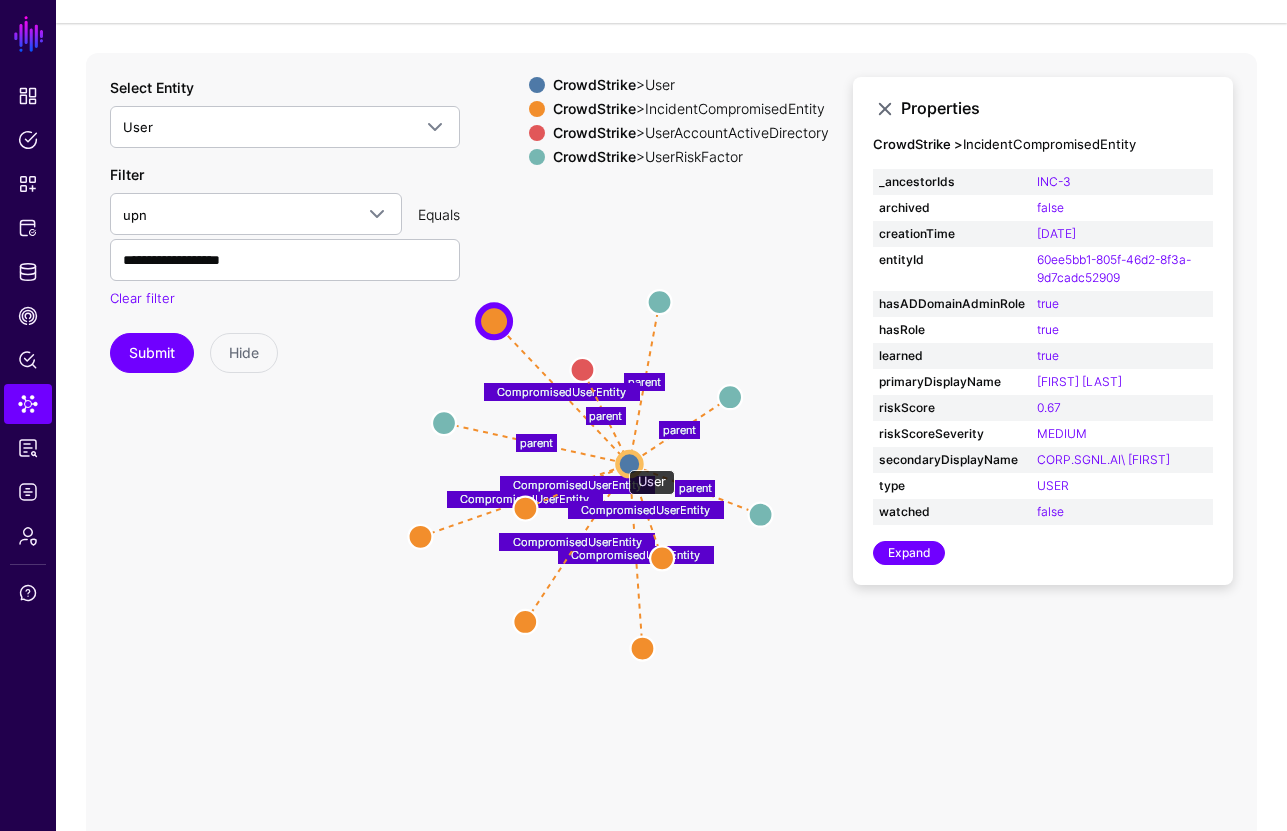 click 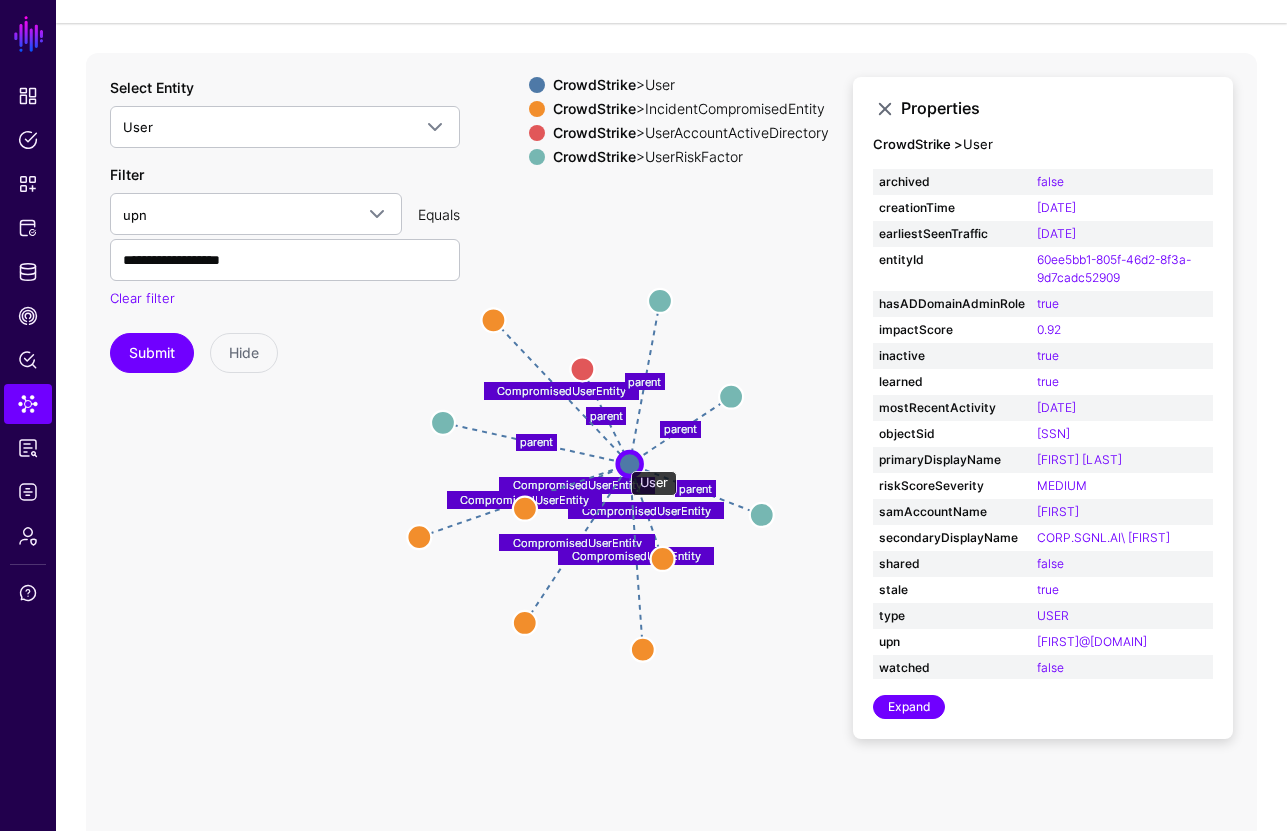 click 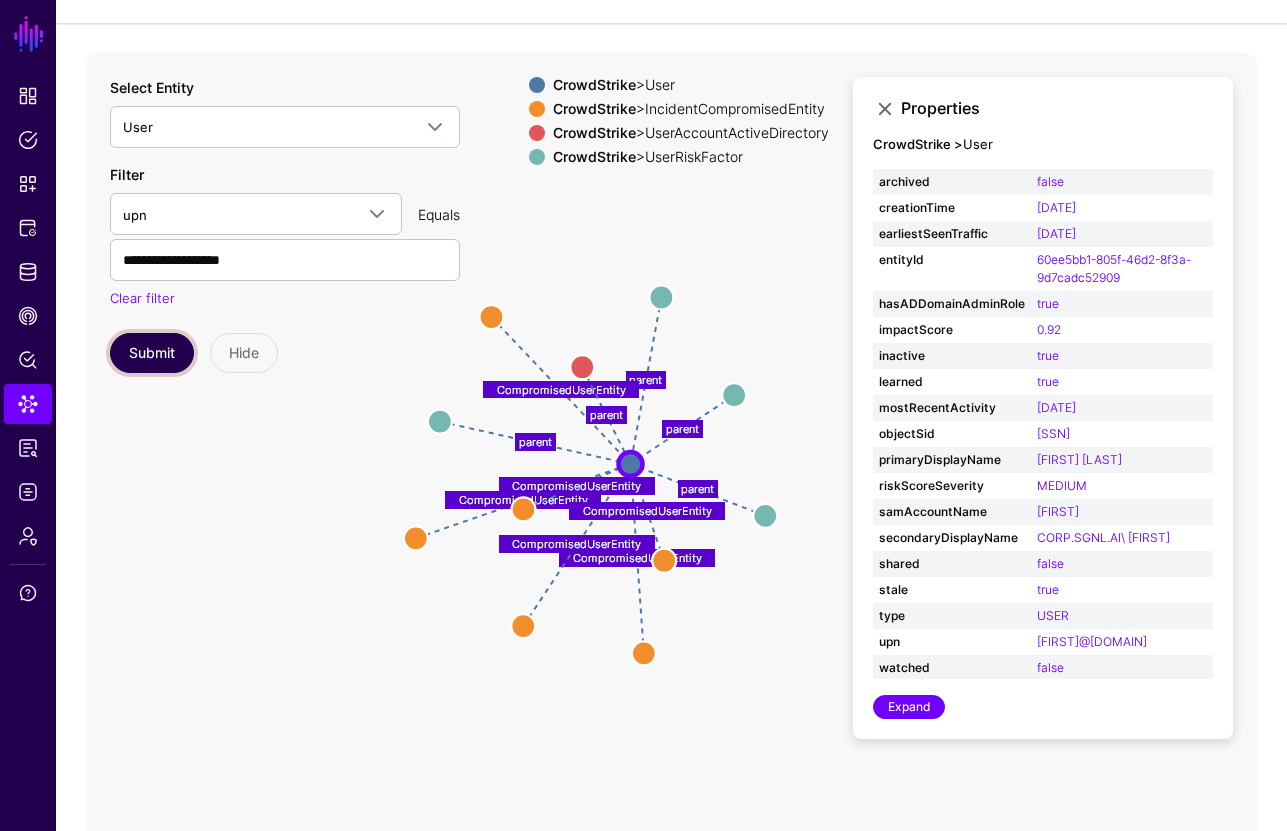 click on "Submit" 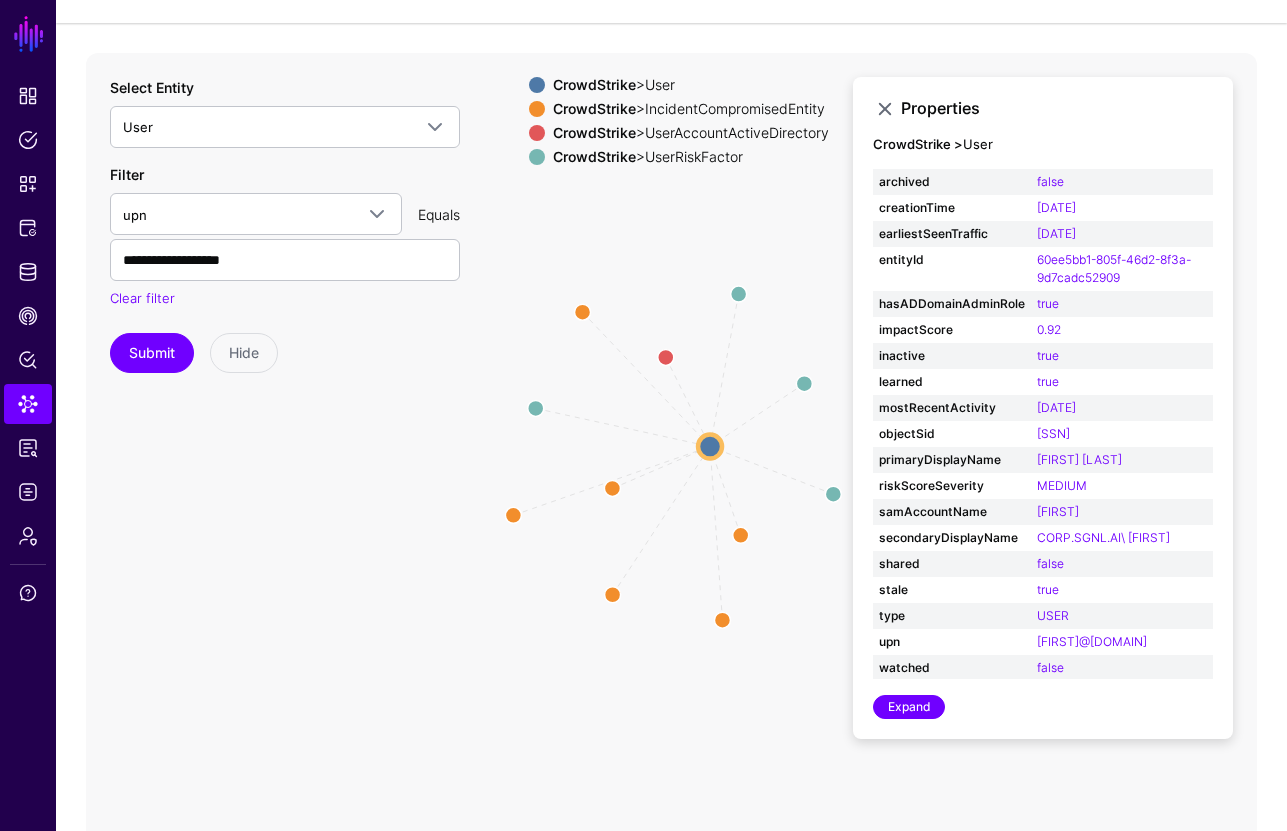 click 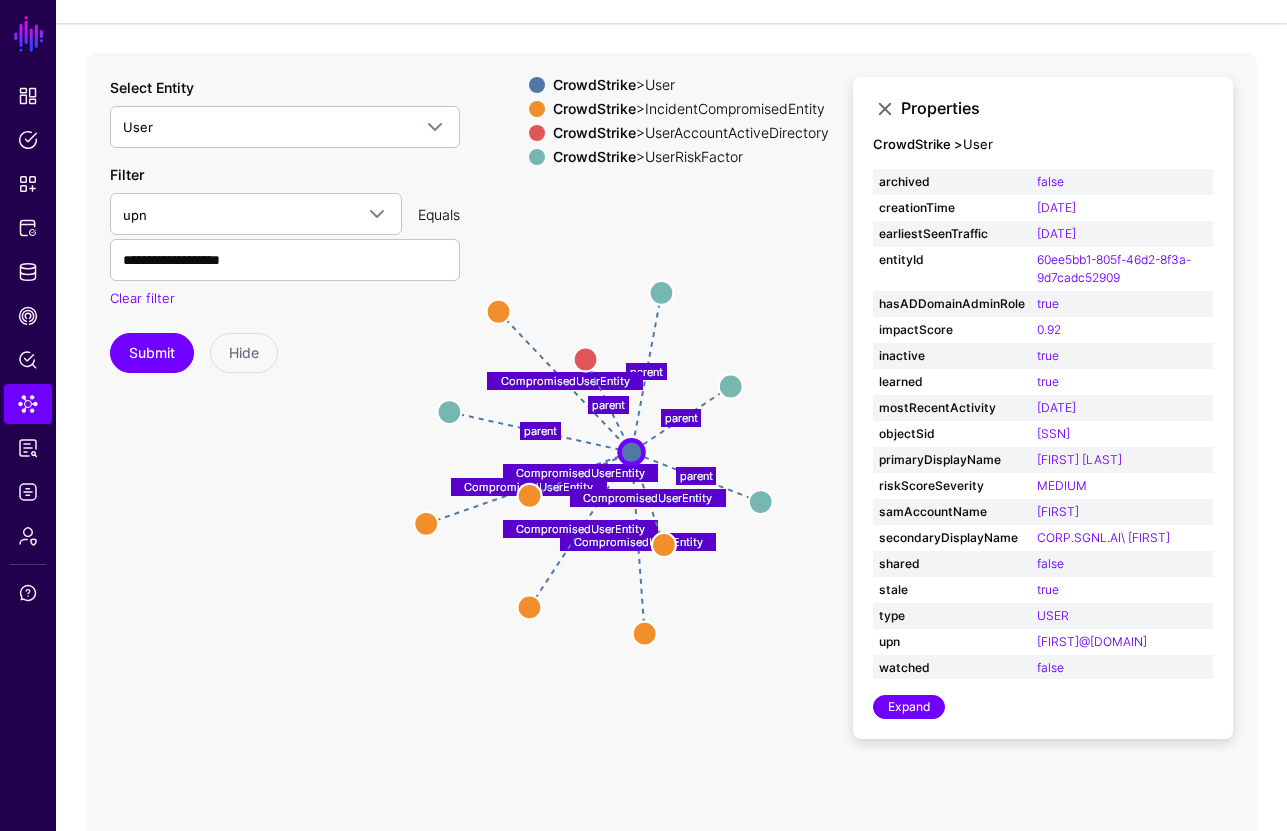 drag, startPoint x: 742, startPoint y: 684, endPoint x: 662, endPoint y: 691, distance: 80.305664 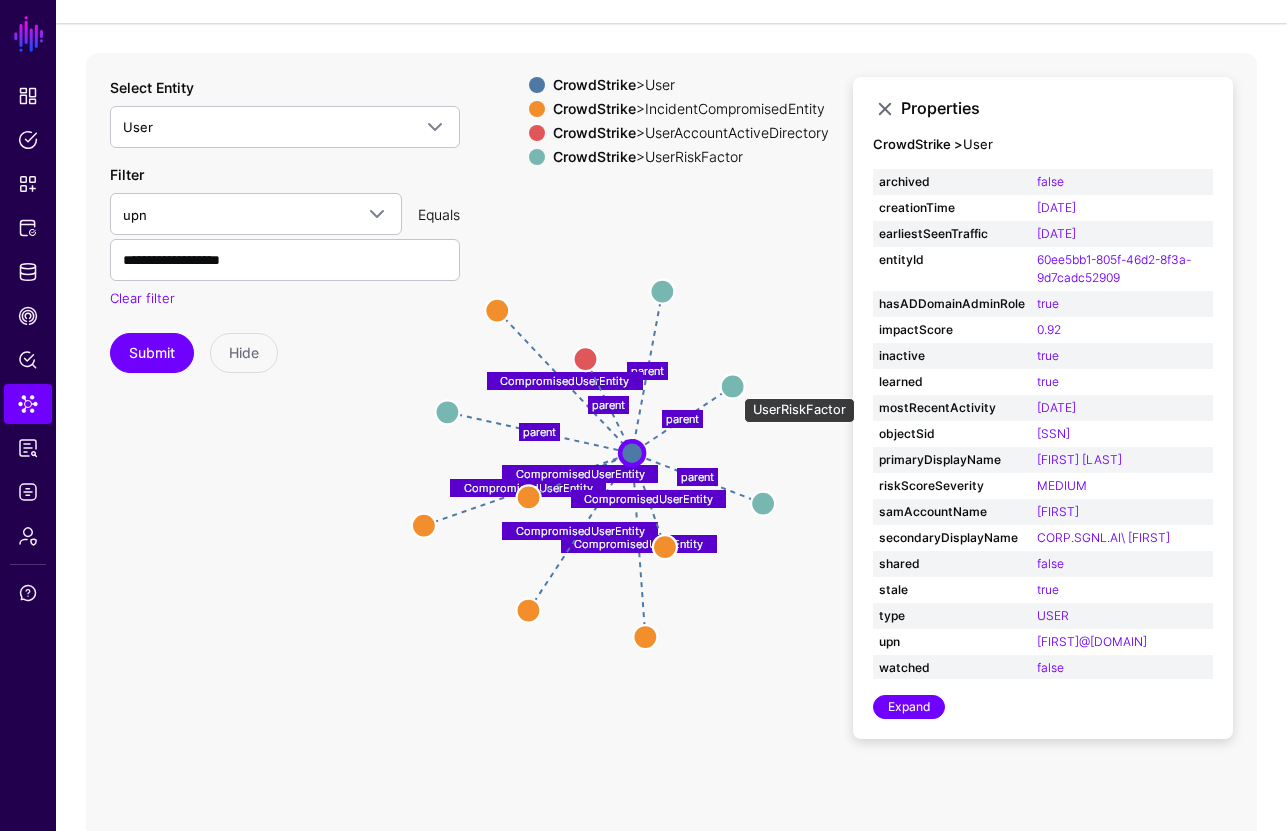 click 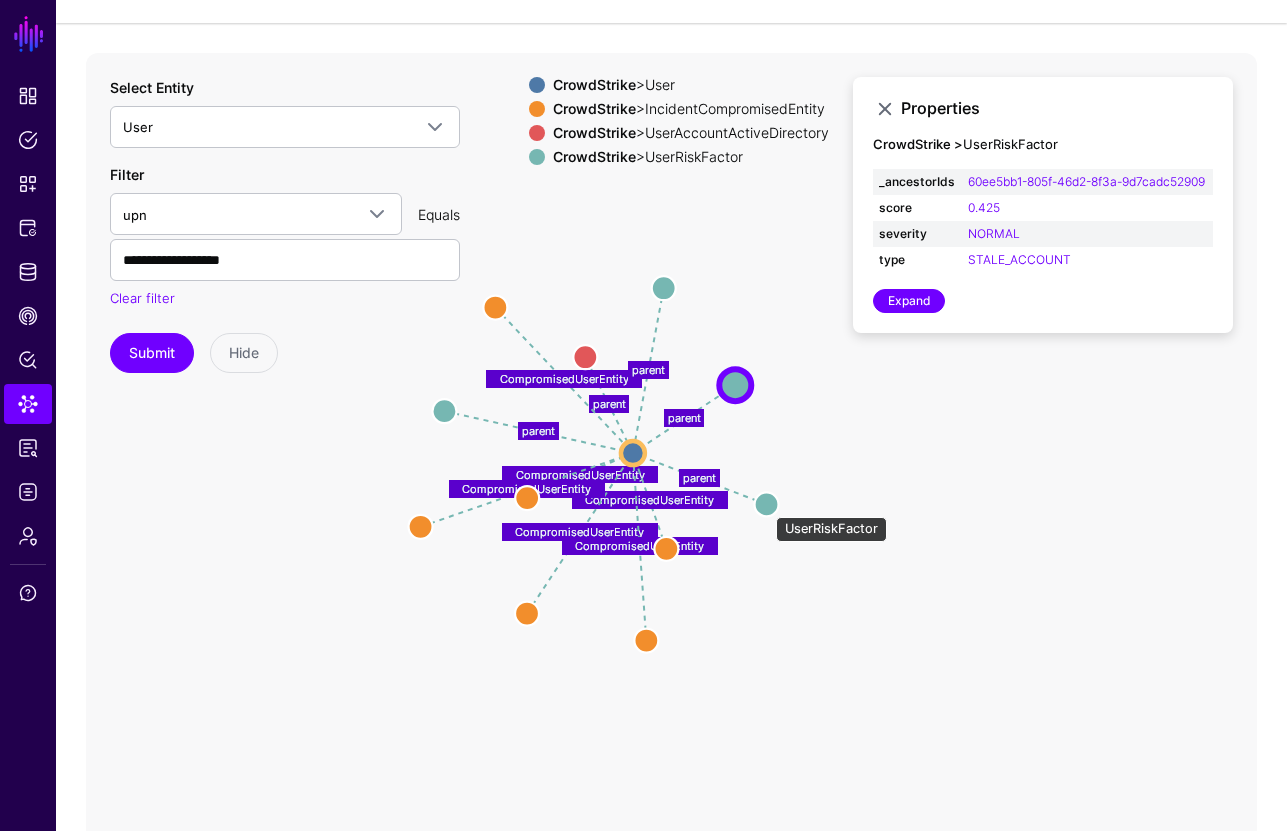 click 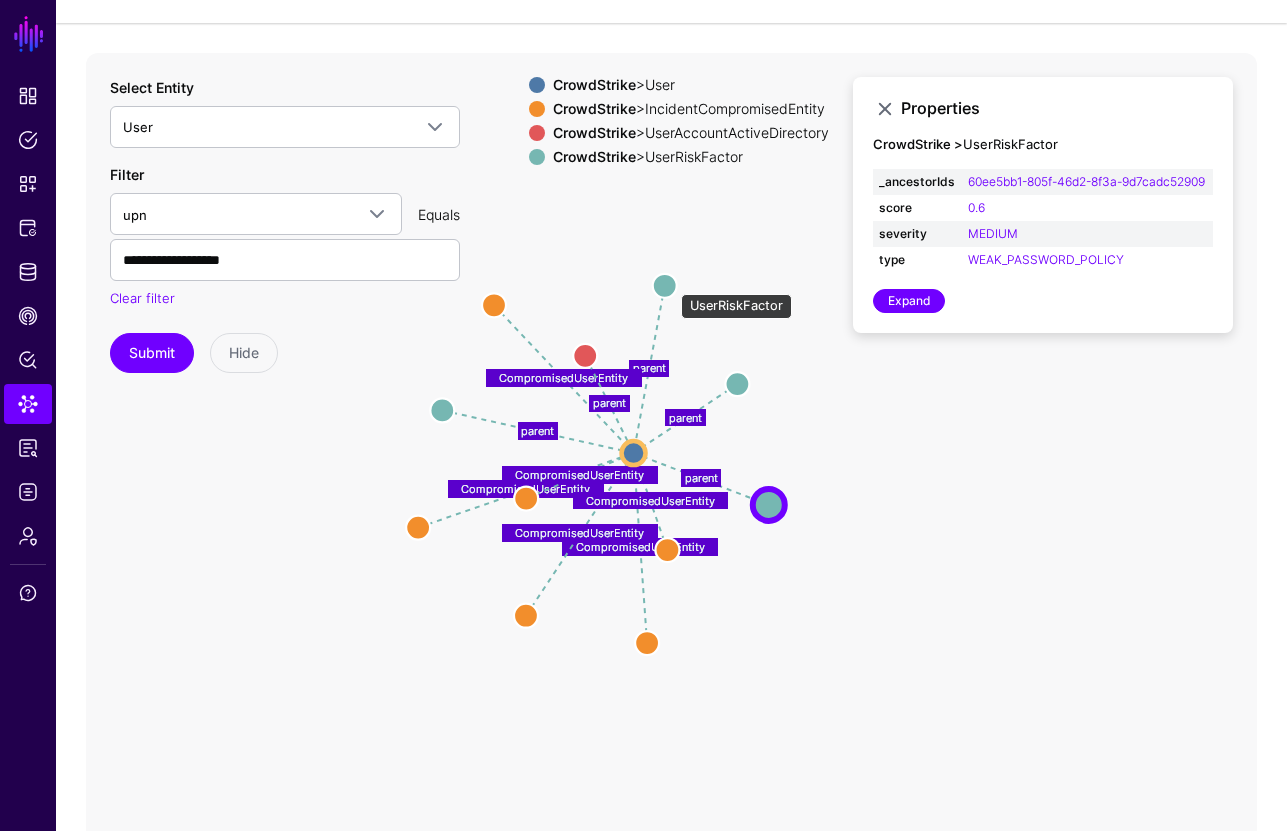 click 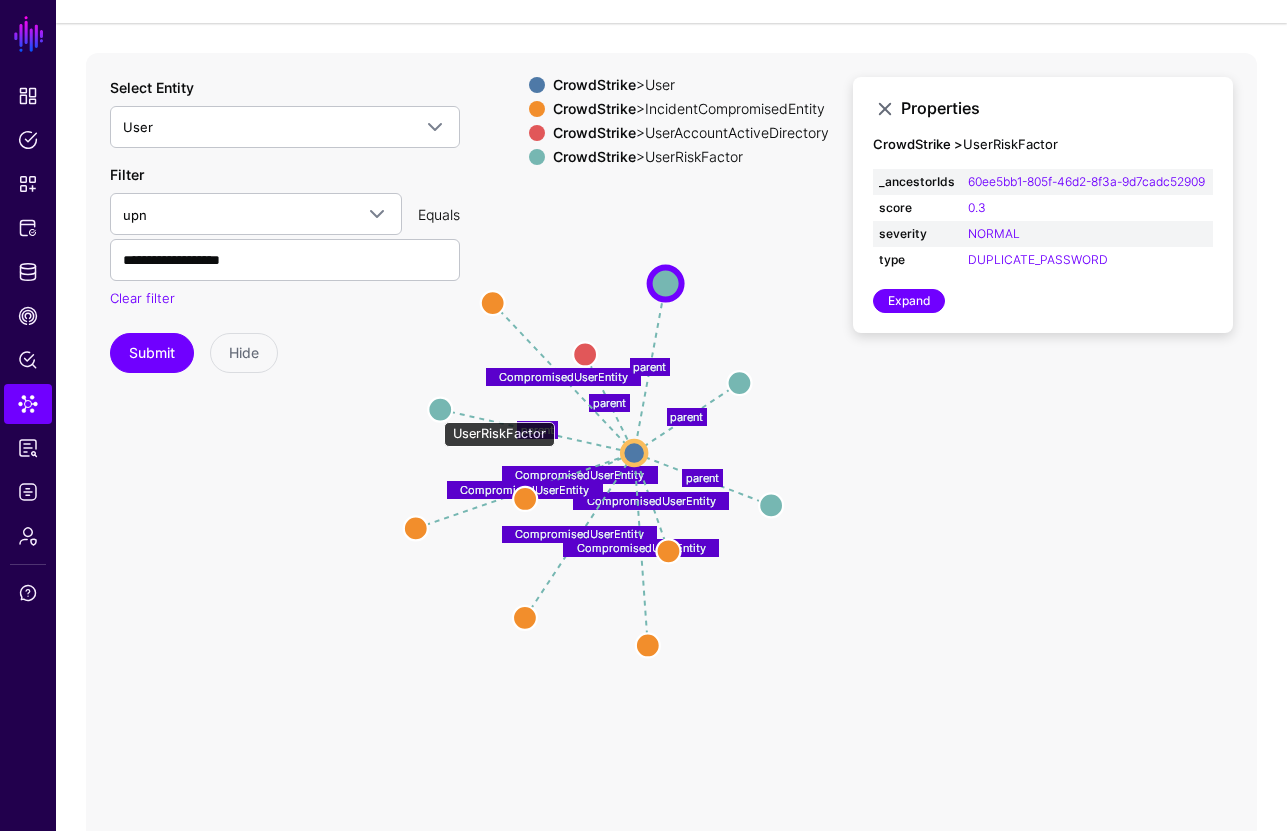 click 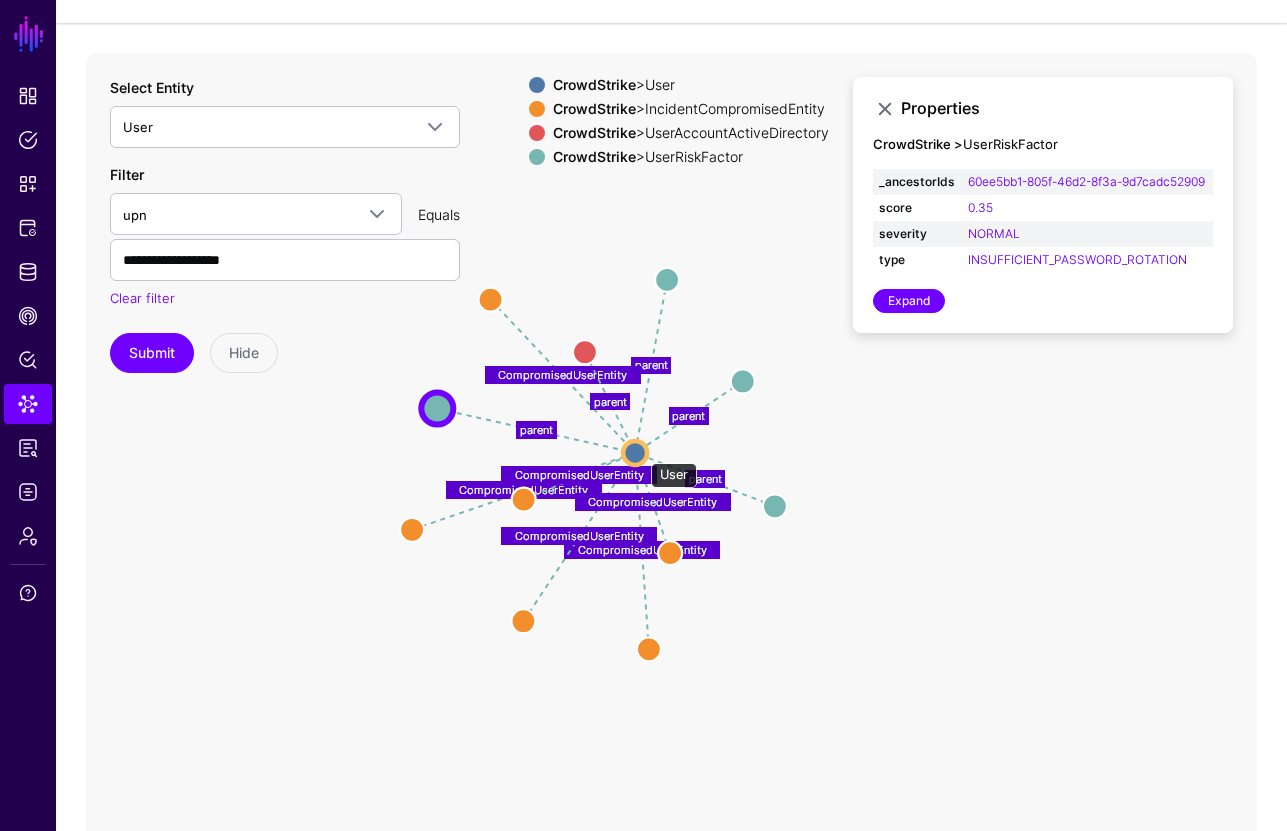 click 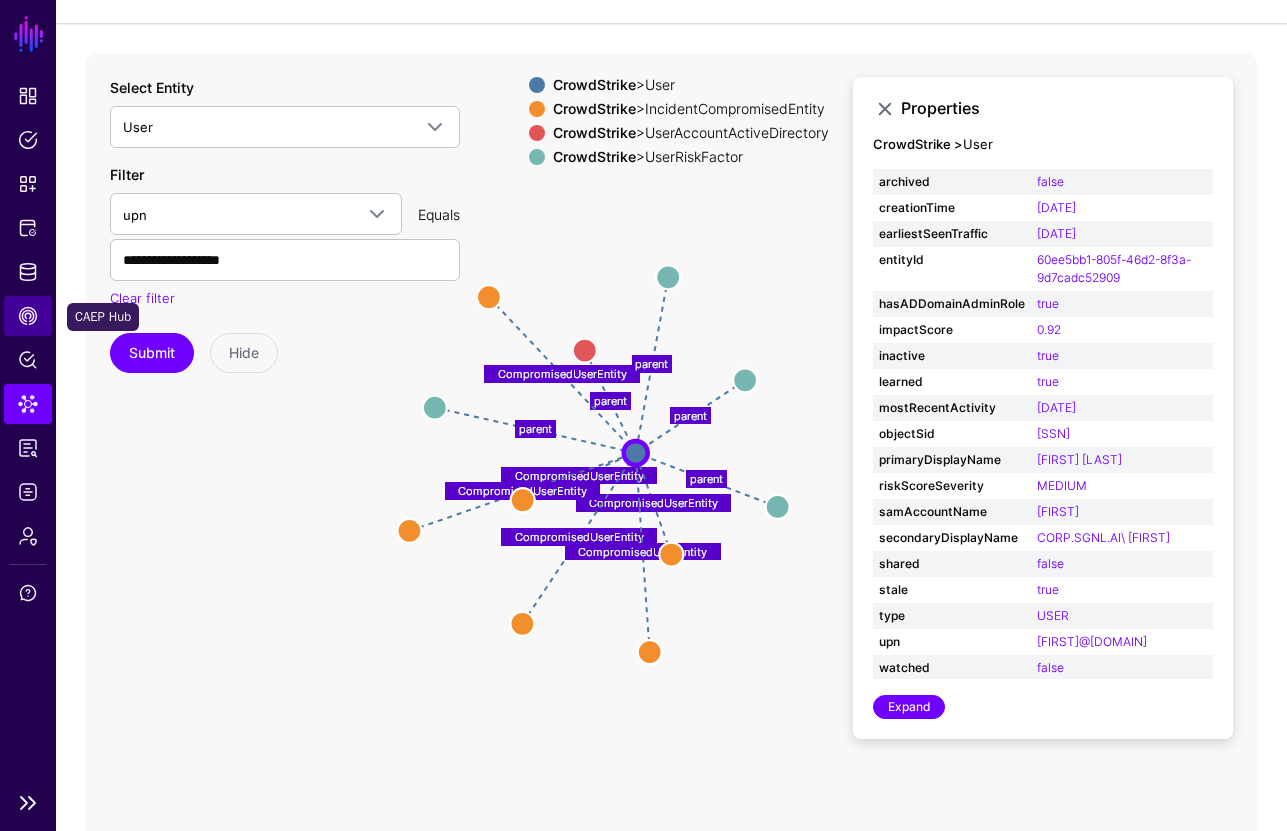 click on "CAEP Hub" 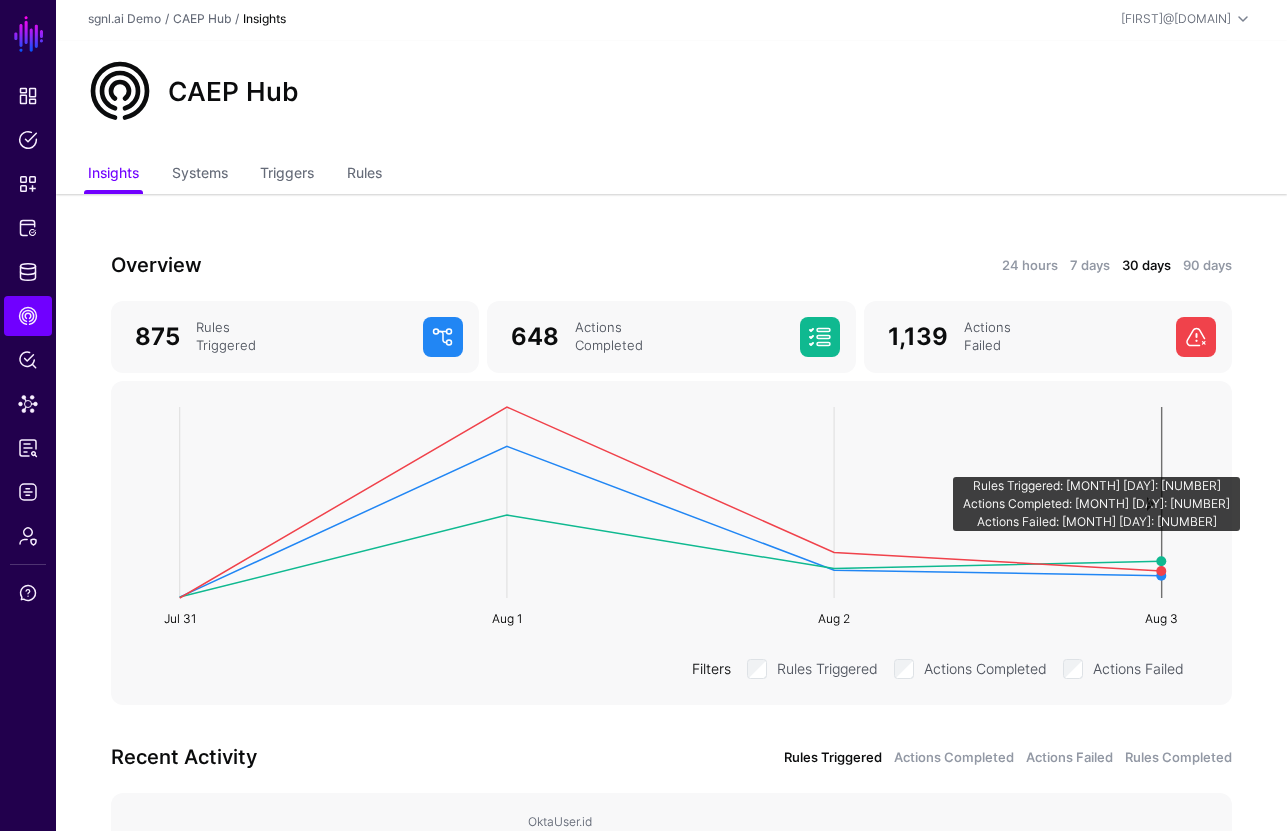 scroll, scrollTop: 0, scrollLeft: 0, axis: both 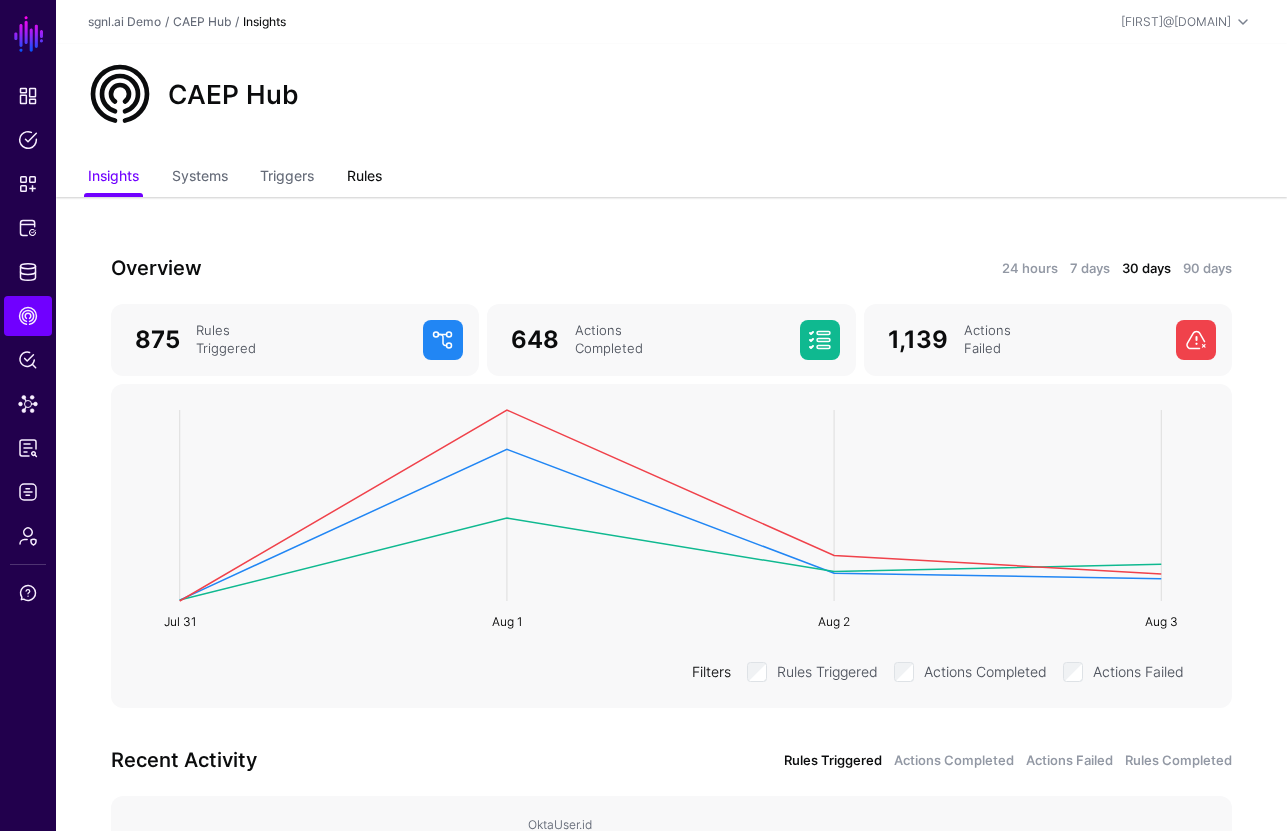 click on "Rules" 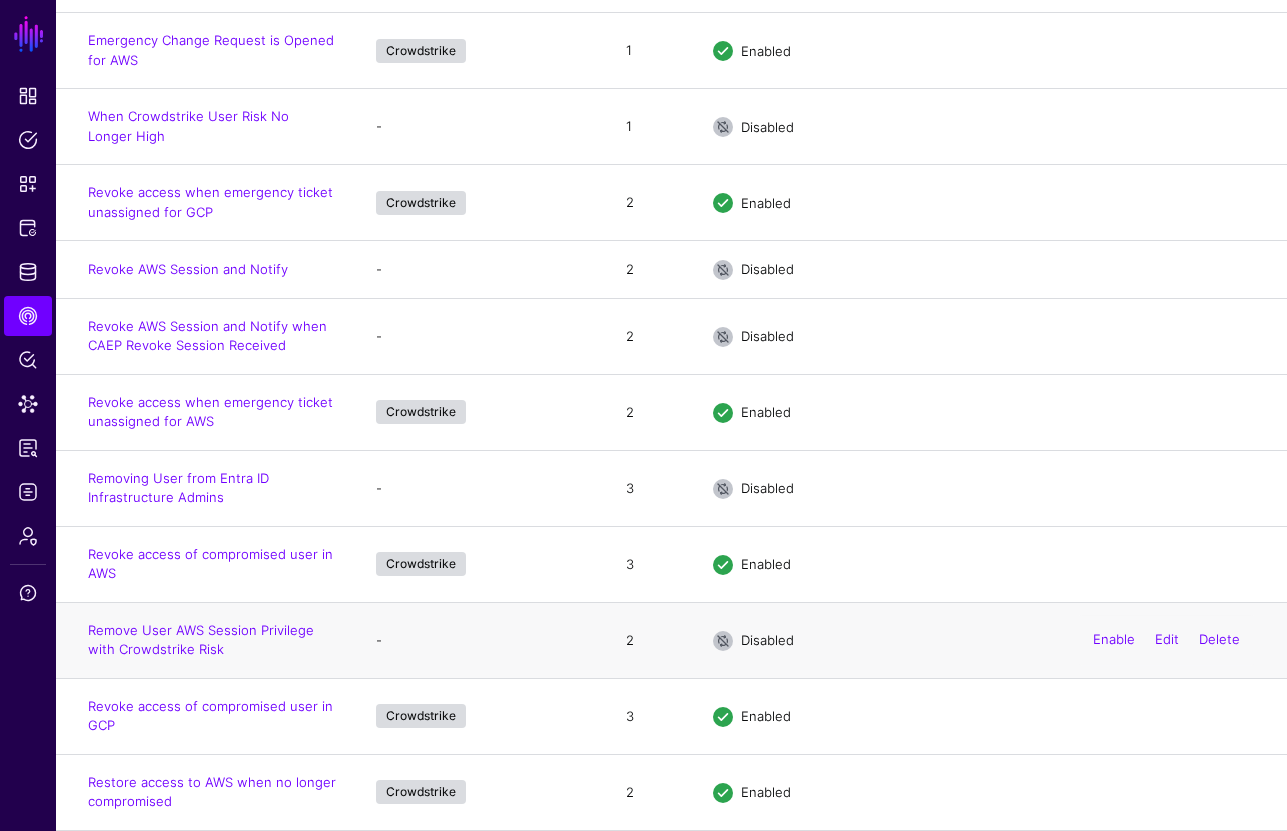 scroll, scrollTop: 581, scrollLeft: 0, axis: vertical 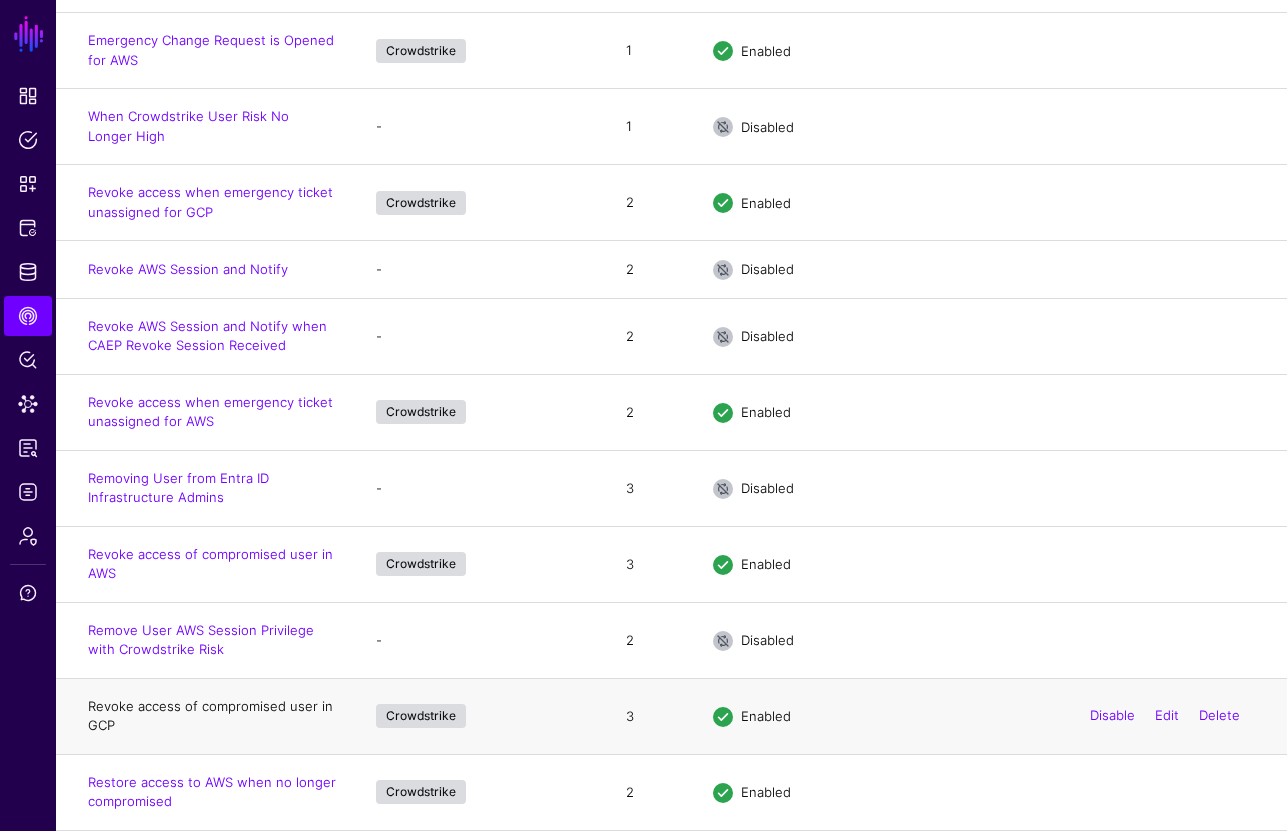 click on "Revoke access of compromised user in GCP" 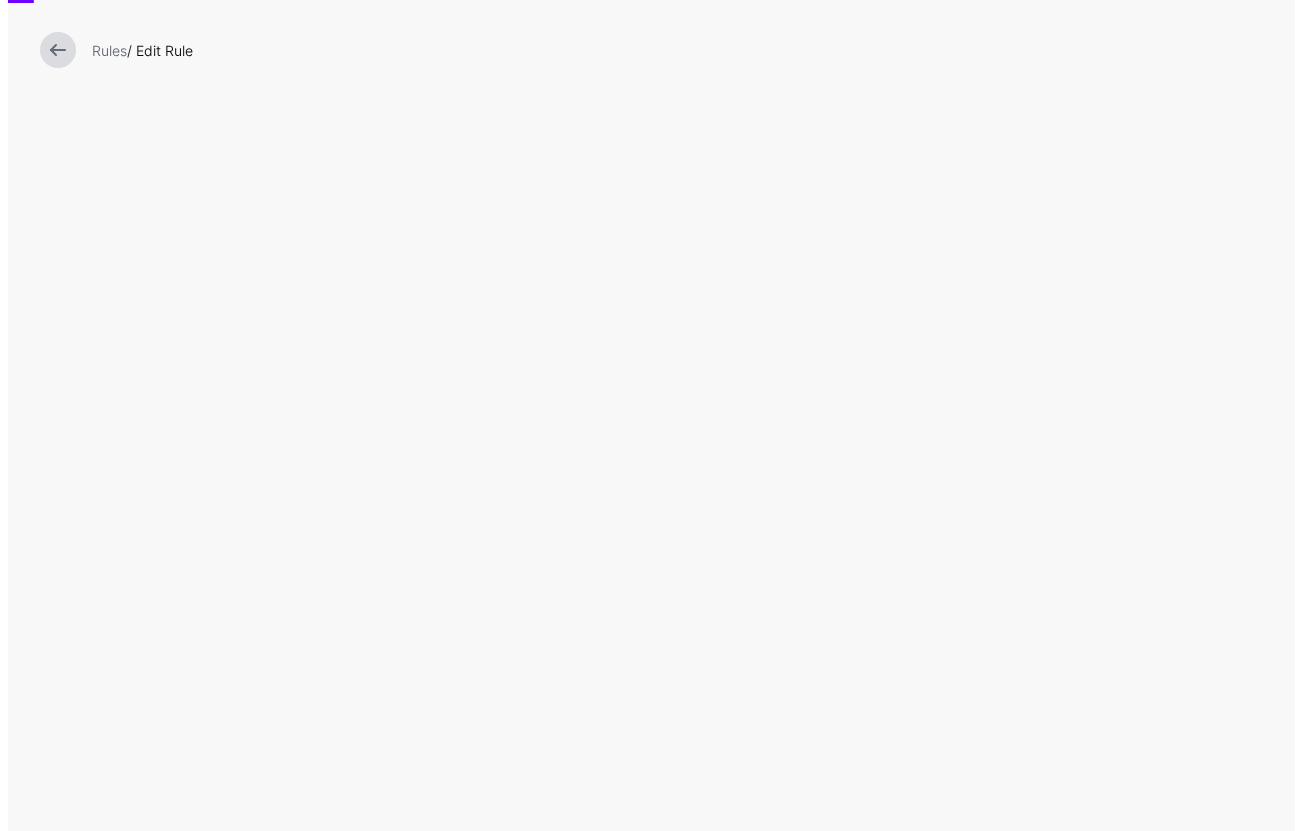 scroll, scrollTop: 0, scrollLeft: 0, axis: both 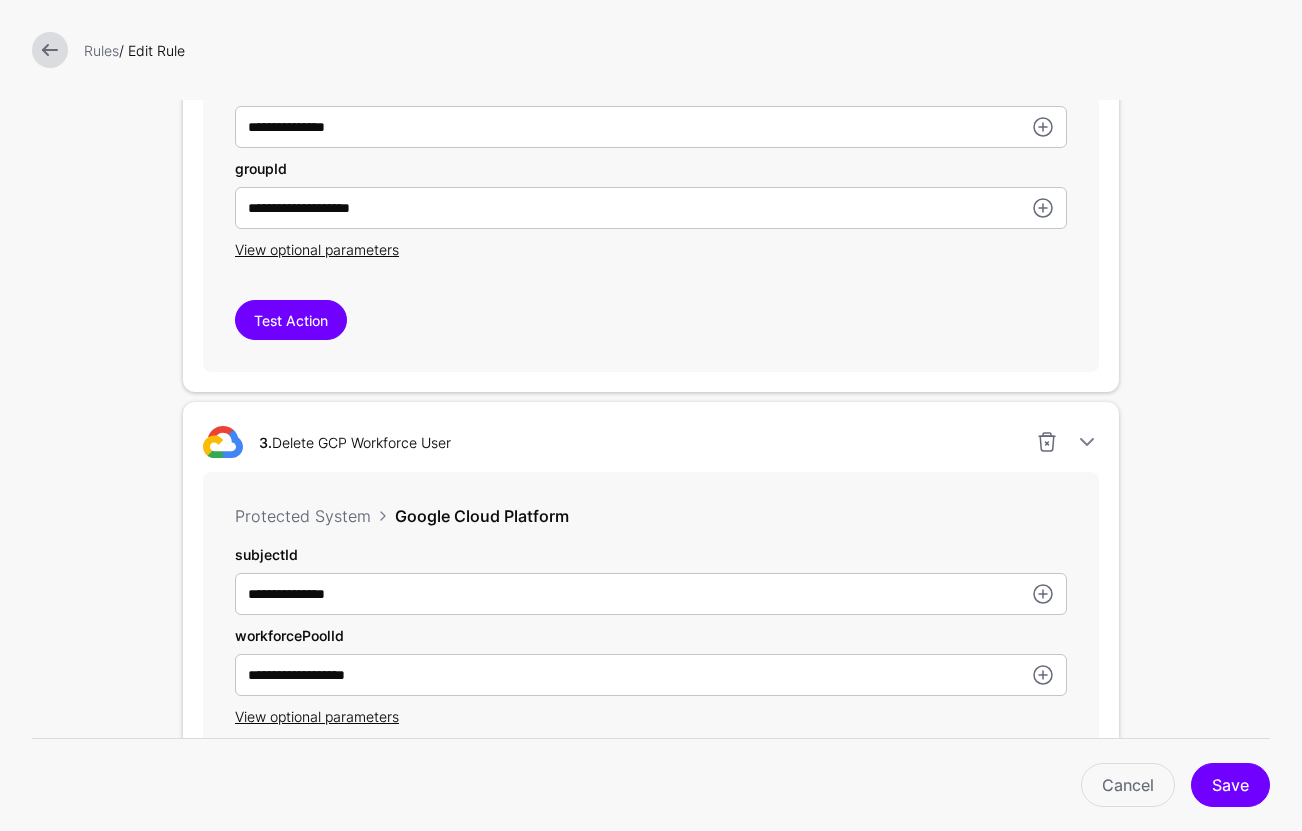 click at bounding box center [50, 50] 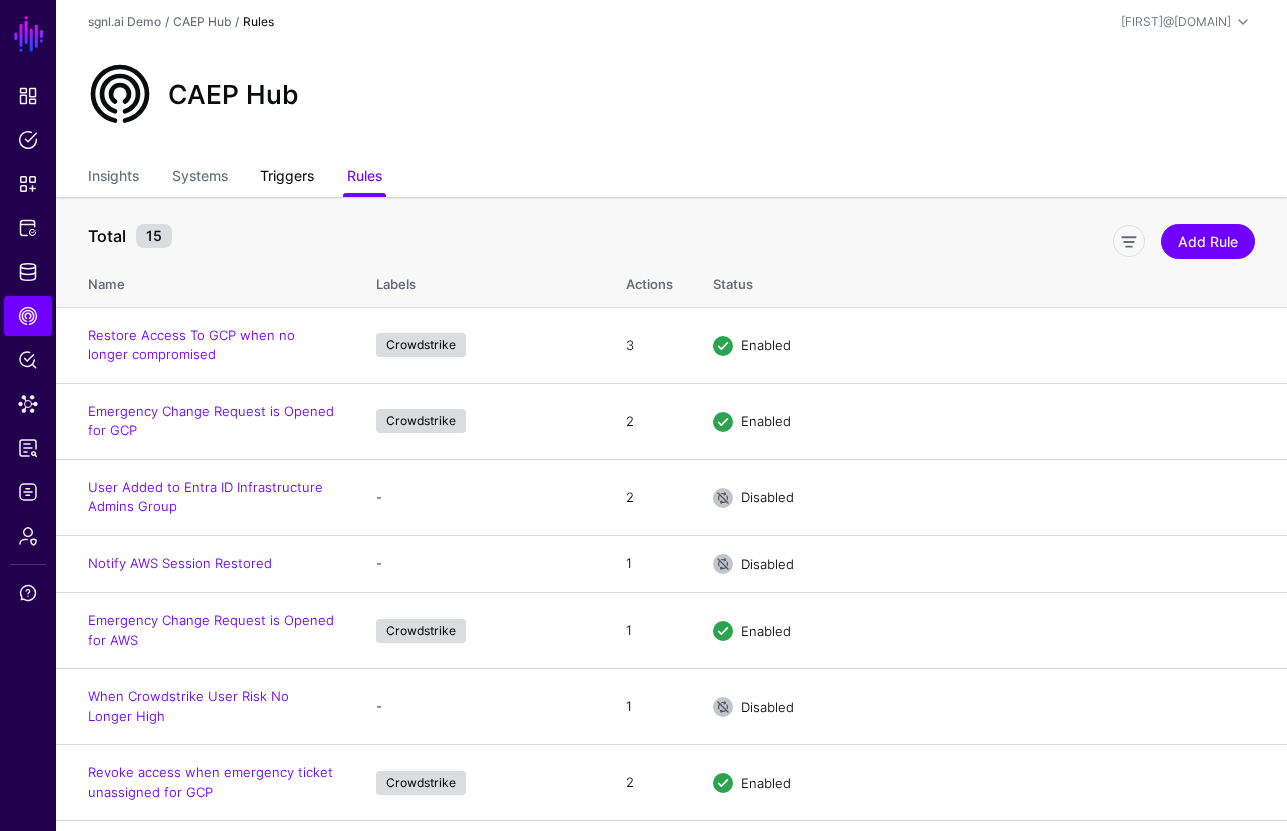 click on "Triggers" 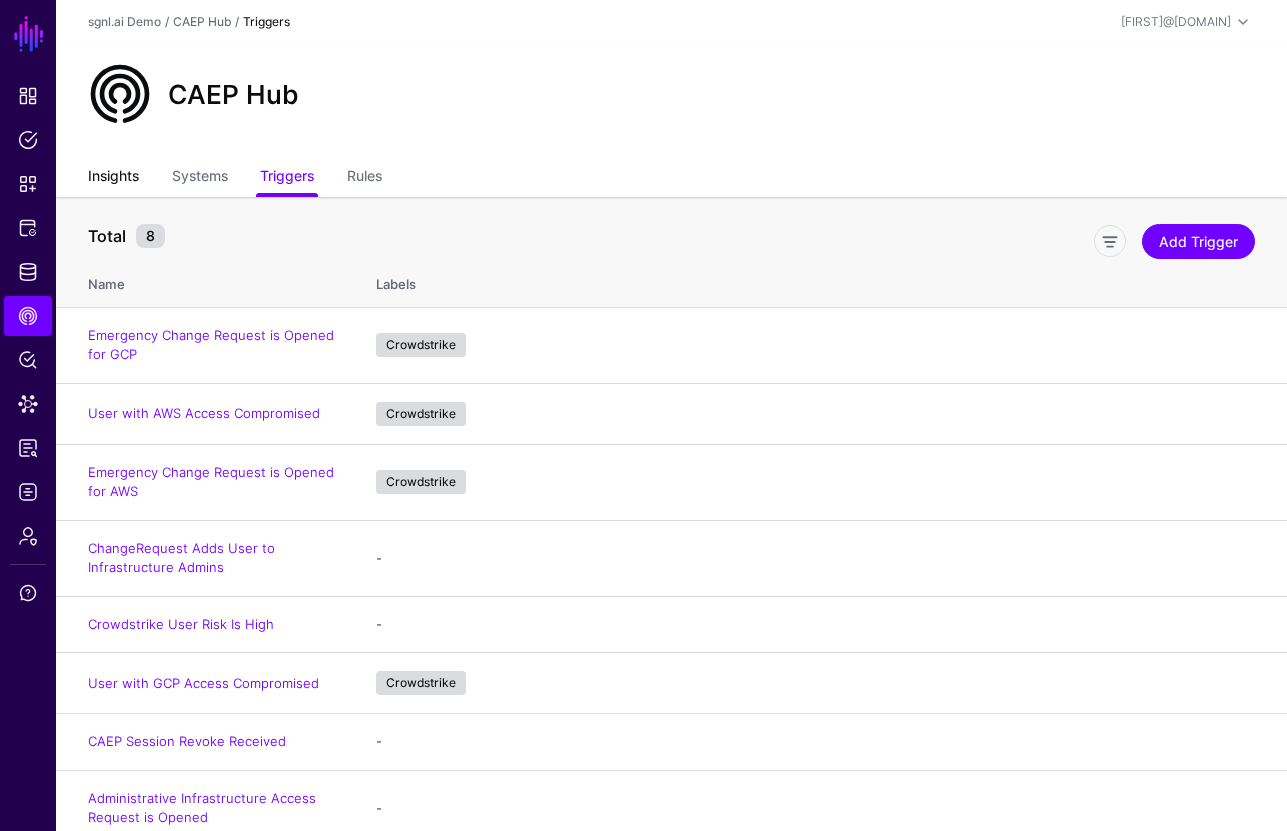 click on "Insights" 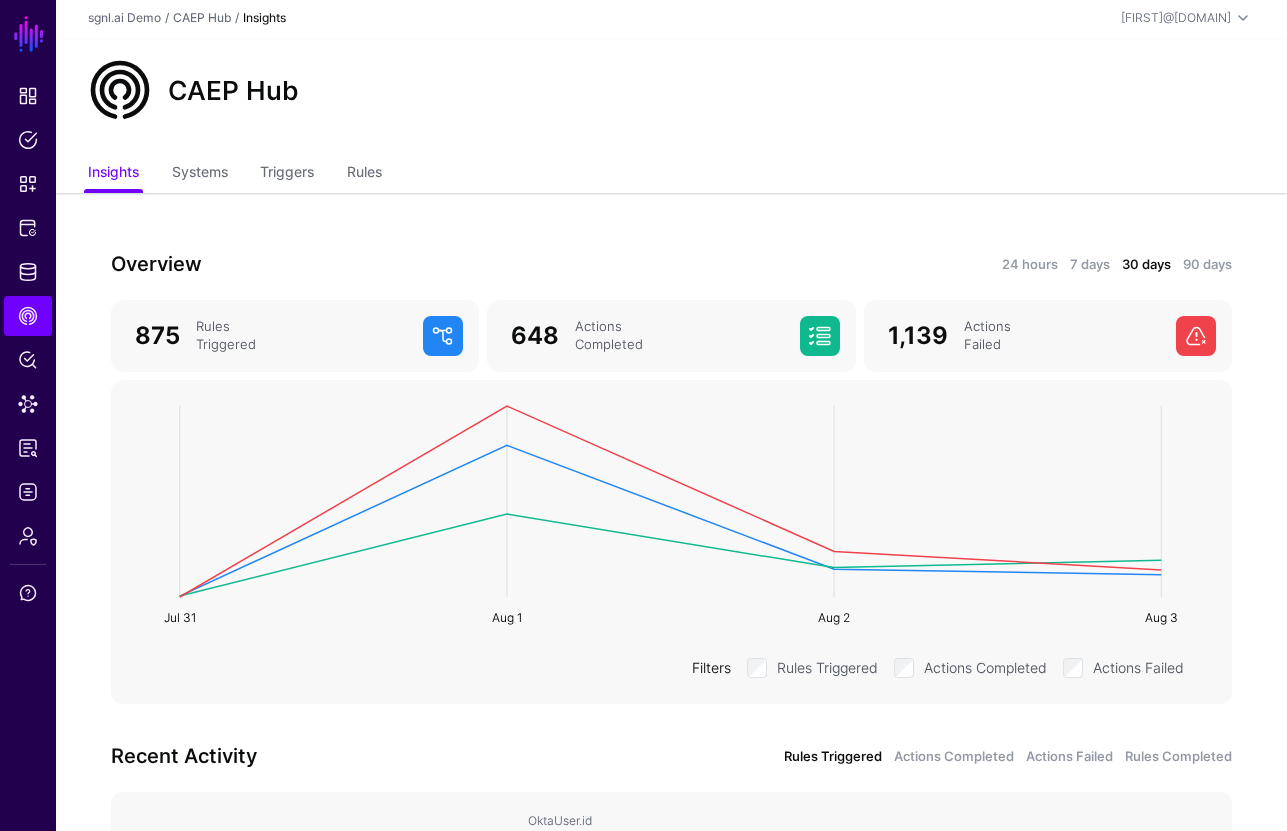 scroll, scrollTop: 0, scrollLeft: 0, axis: both 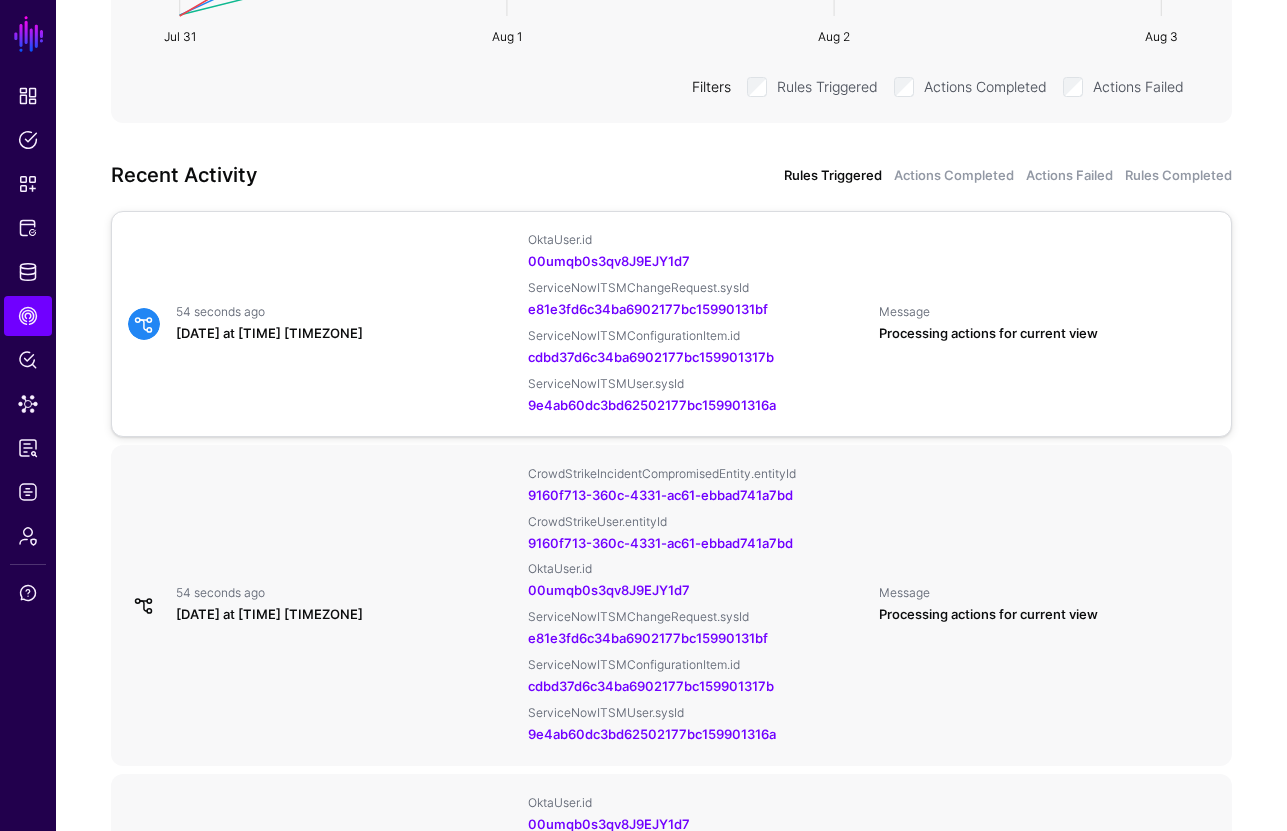 click on "[DATE] at [TIME] [TIMEZONE]" at bounding box center [344, 334] 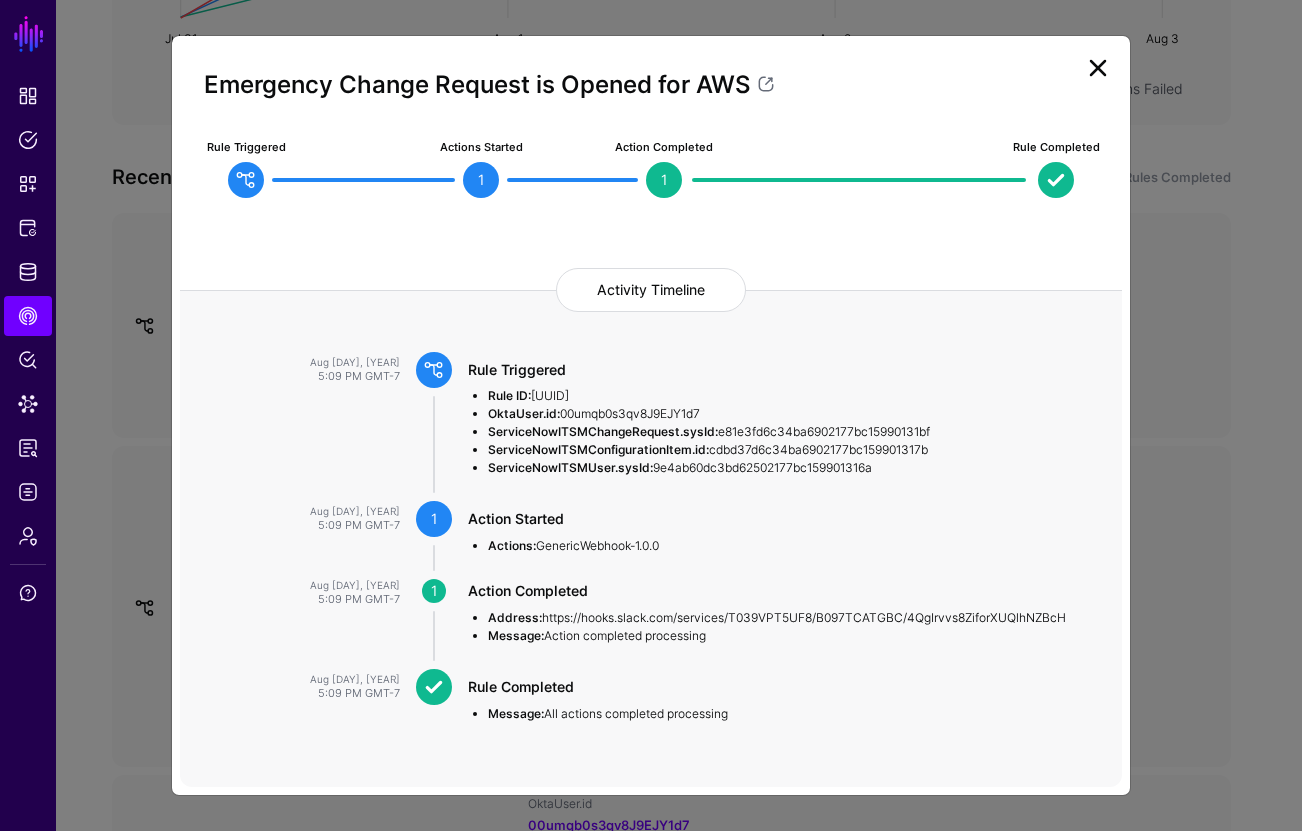 click on "Emergency Change Request is Opened for AWS Rule Triggered Actions Started 1  Action Completed  1 Rule Completed Activity Timeline Aug [DAY], [YEAR] [TIME] [TIMEZONE]  Rule Triggered  Rule ID:  [UUID] OktaUser.id:  [ID]  ServiceNowITSMChangeRequest.sysId:  [ID]  ServiceNowITSMConfigurationItem.id:  [ID]  ServiceNowITSMUser.sysId:  [ID]  Aug [DAY], [YEAR] [TIME] [TIMEZONE] 1  Action Started  Actions:  GenericWebhook-1.0.0 Aug [DAY], [YEAR] [TIME] [TIMEZONE] 1  Action Completed  Address:  https://hooks.slack.com/services/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 Message:  Action completed processing  Aug [DAY], [YEAR] [TIME] [TIMEZONE]  Rule Completed  Message:  All actions completed processing" 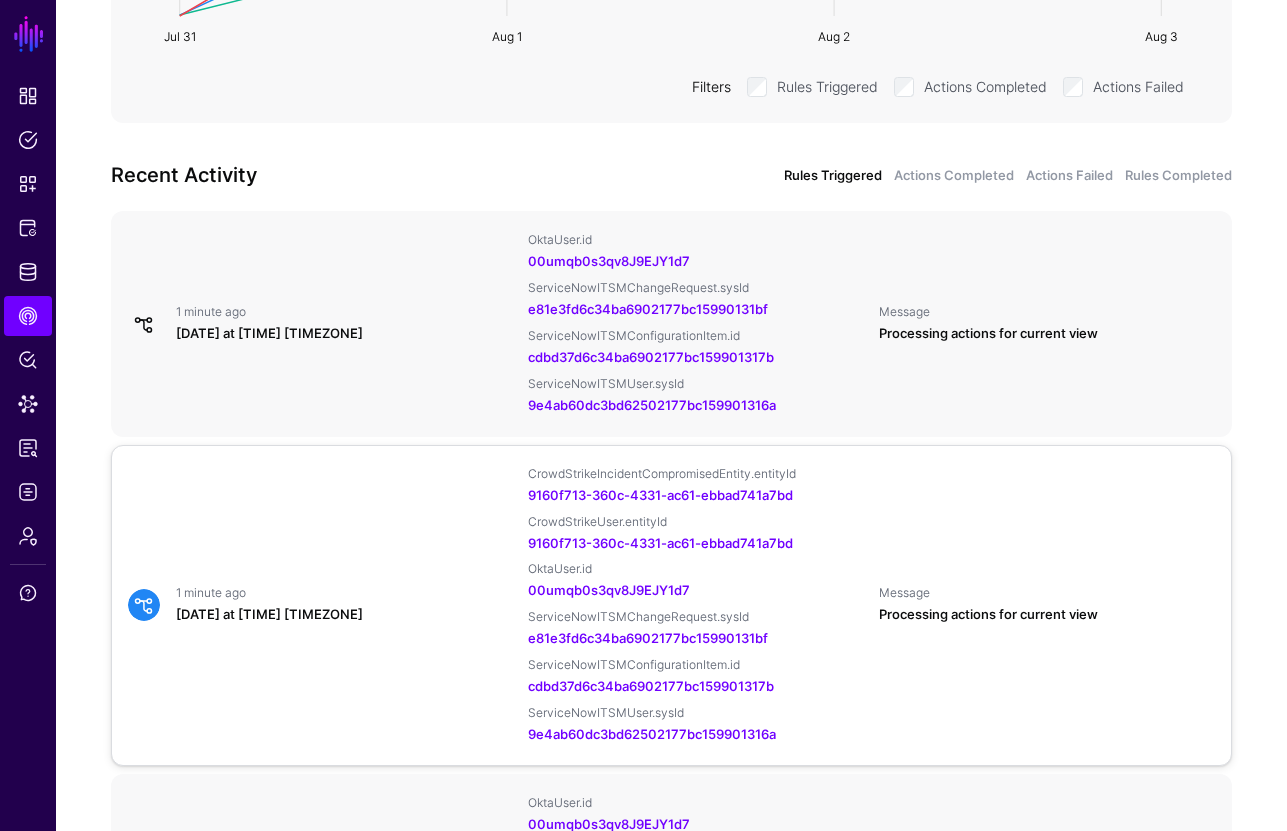 click on "[TIME] ago [DATE] at [TIME] [TIMEZONE] CrowdStrikeIncidentCompromisedEntity.entityId  [UUID]  CrowdStrikeUser.entityId  [UUID]  OktaUser.id  [ID]  ServiceNowITSMChangeRequest.sysId  [ID]  ServiceNowITSMConfigurationItem.id  [ID]  ServiceNowITSMUser.sysId  [ID]  Message Processing actions for current view" at bounding box center [671, 605] 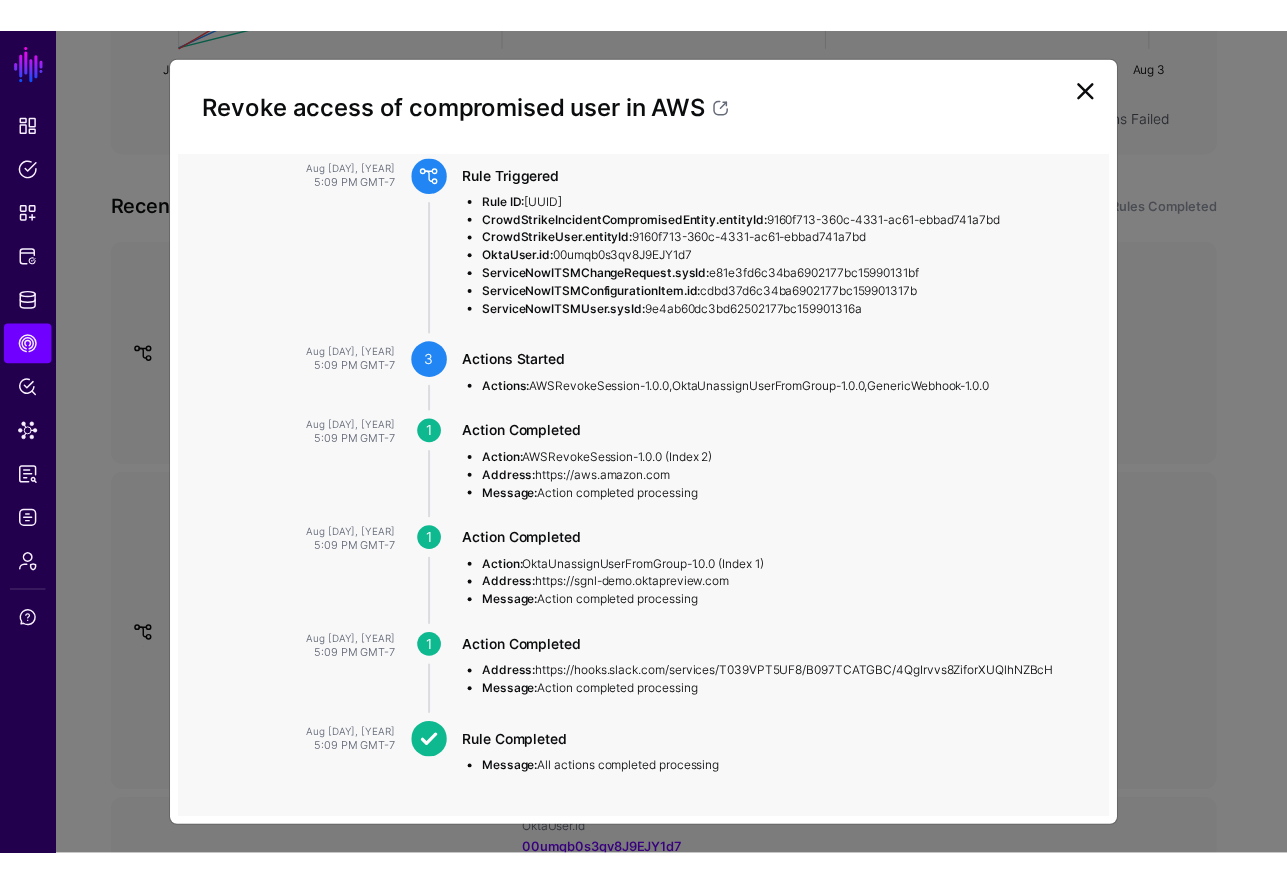 scroll, scrollTop: 238, scrollLeft: 0, axis: vertical 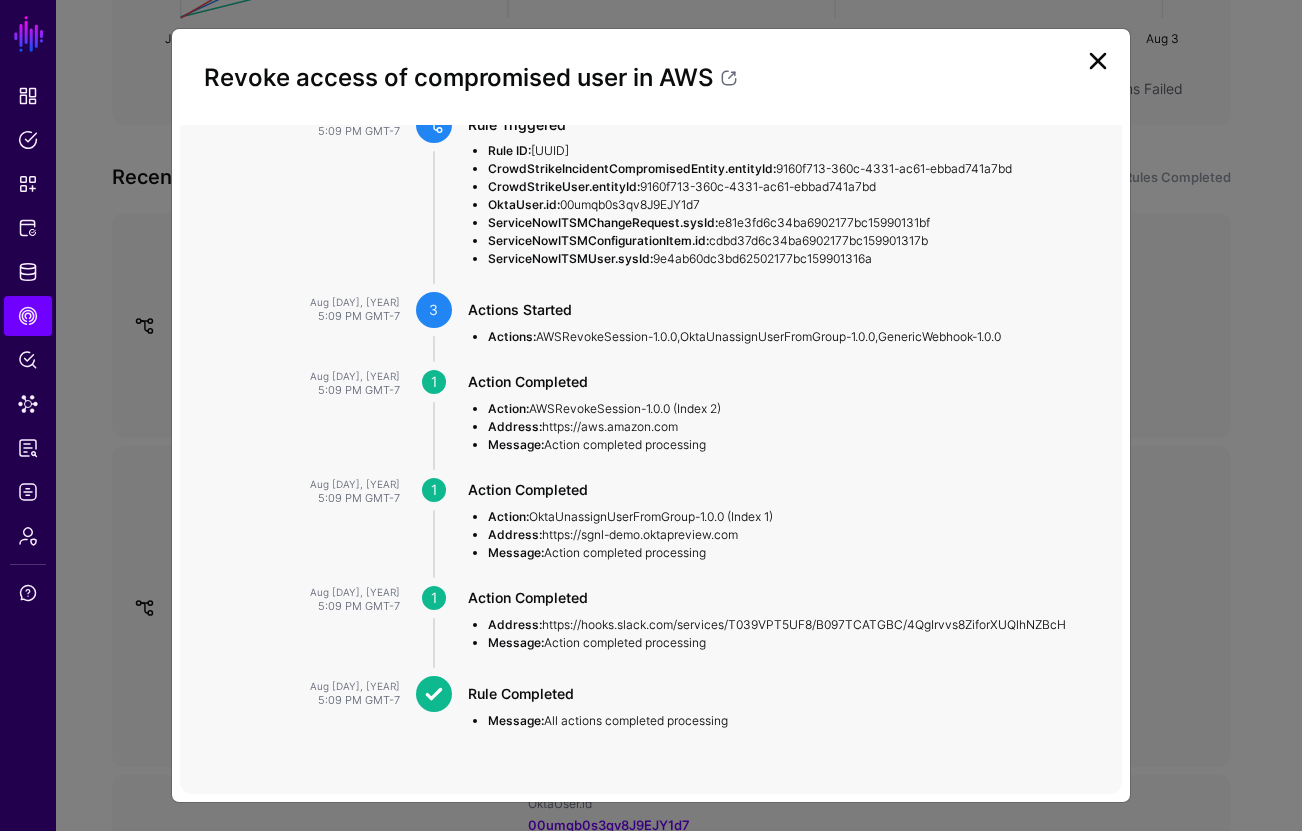 click on "Revoke access of compromised user in AWS Rule Triggered Actions Started 3  Actions Completed  3 Rule Completed Activity Timeline Aug [DAY], [YEAR] [TIME] [TIMEZONE]  Rule Triggered  Rule ID:  [UUID] CrowdStrikeIncidentCompromisedEntity.entityId:  [UUID]  CrowdStrikeUser.entityId:  [UUID]  OktaUser.id:  [ID]  ServiceNowITSMChangeRequest.sysId:  [ID]  ServiceNowITSMConfigurationItem.id:  [ID]  ServiceNowITSMUser.sysId:  [ID]  Aug [DAY], [YEAR] [TIME] [TIMEZONE] 3  Actions Started  Actions:  AWSRevokeSession-1.0.0 ,  OktaUnassignUserFromGroup-1.0.0 ,  GenericWebhook-1.0.0 Aug [DAY], [YEAR] [TIME] [TIMEZONE] 1  Action Completed  Action:  AWSRevokeSession-1.0.0 (Index 2)  Address:  https://aws.amazon.com Message:  Action completed processing  Aug [DAY], [YEAR] [TIME] [TIMEZONE] 1  Action Completed  Action:  OktaUnassignUserFromGroup-1.0.0 (Index 1)  Address: Message:" 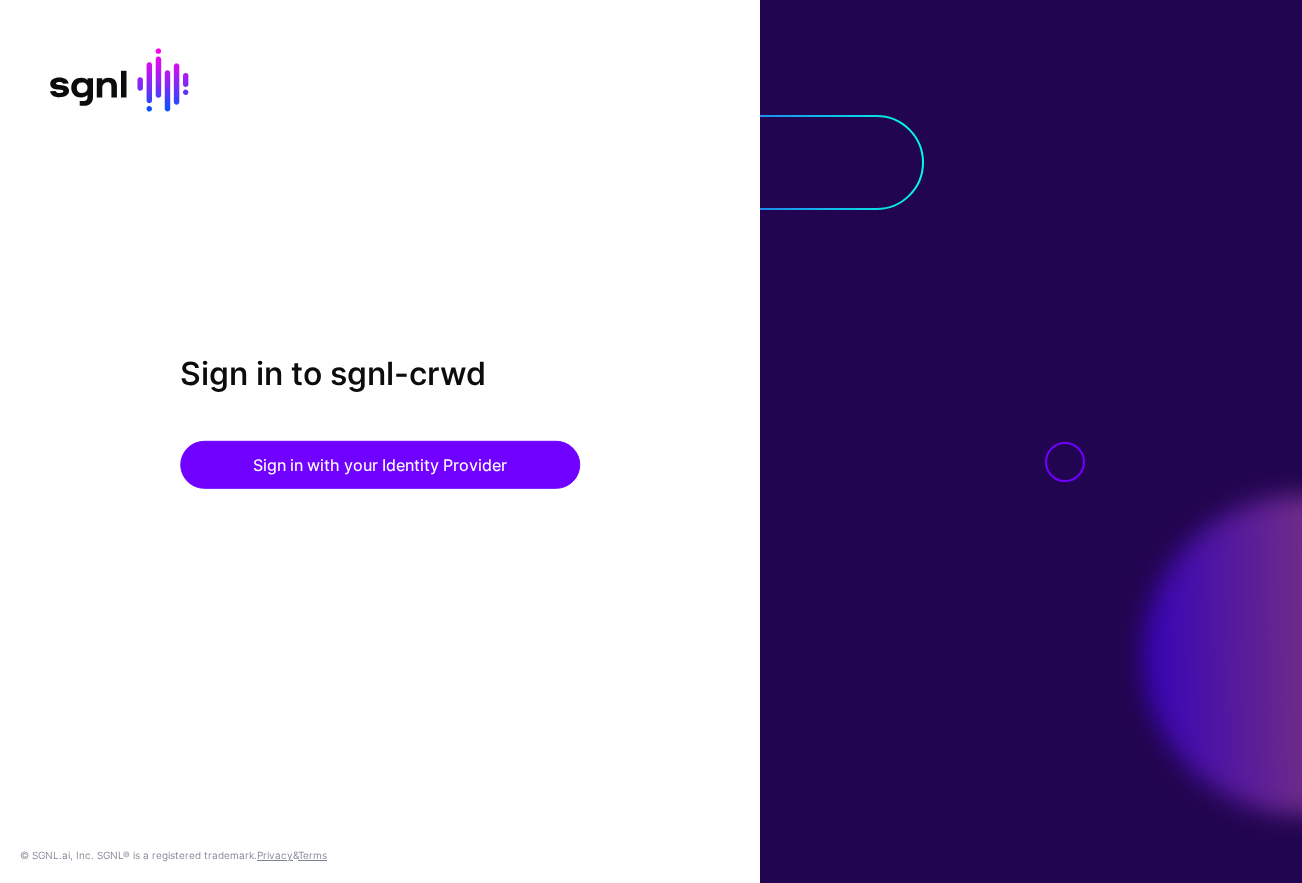 scroll, scrollTop: 0, scrollLeft: 0, axis: both 